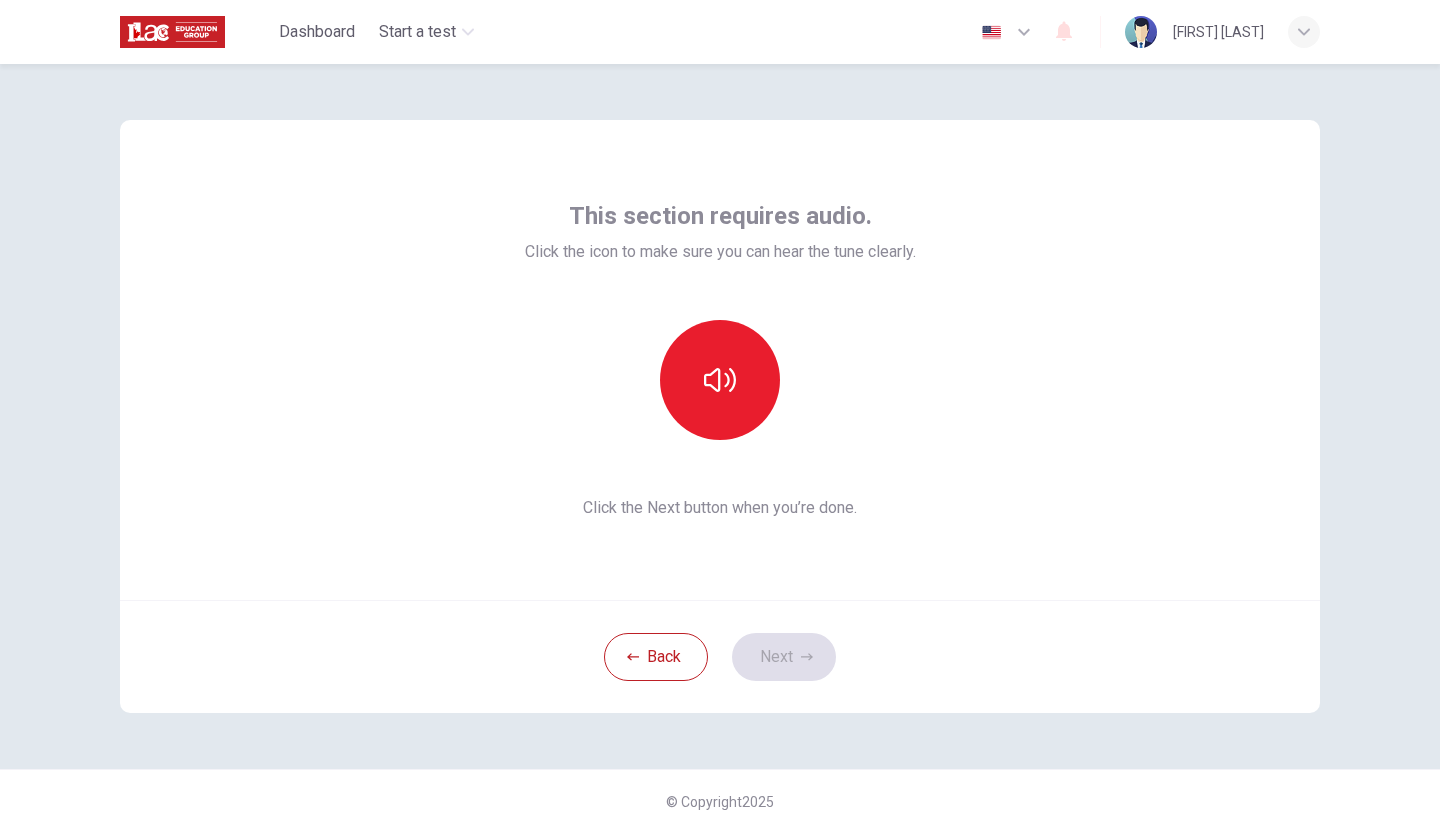 scroll, scrollTop: 0, scrollLeft: 0, axis: both 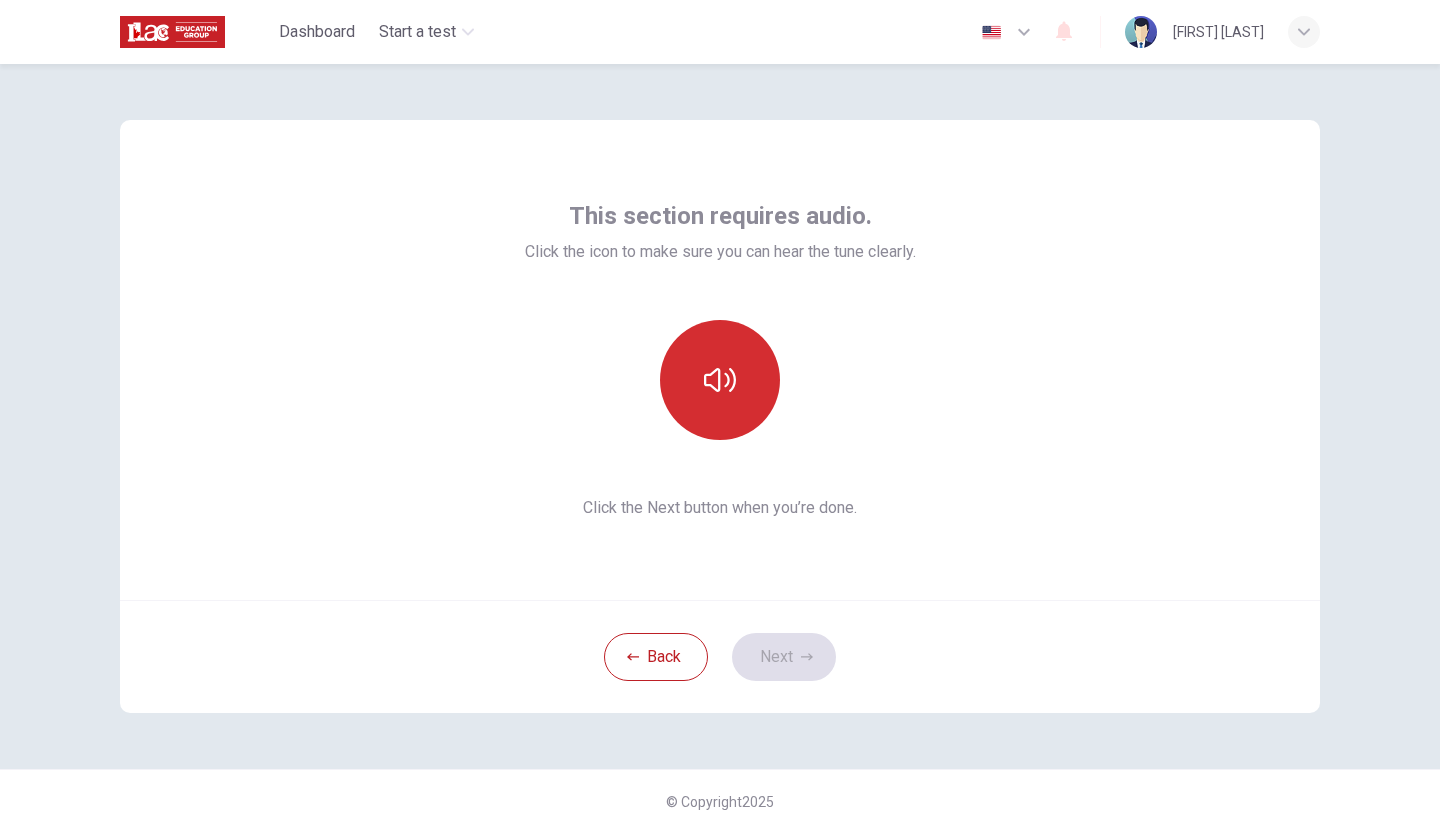 click at bounding box center [720, 380] 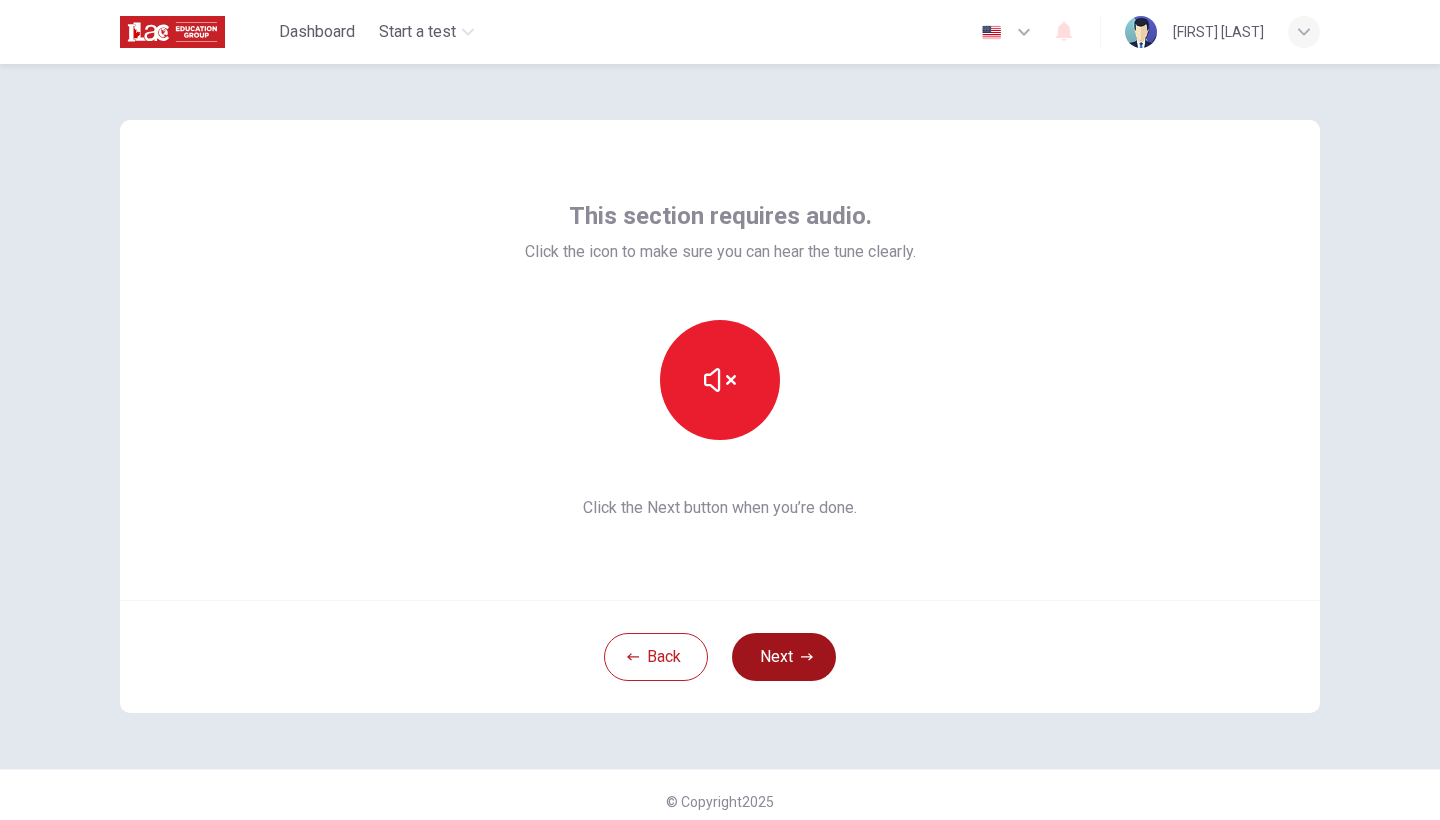 click on "Next" at bounding box center [784, 657] 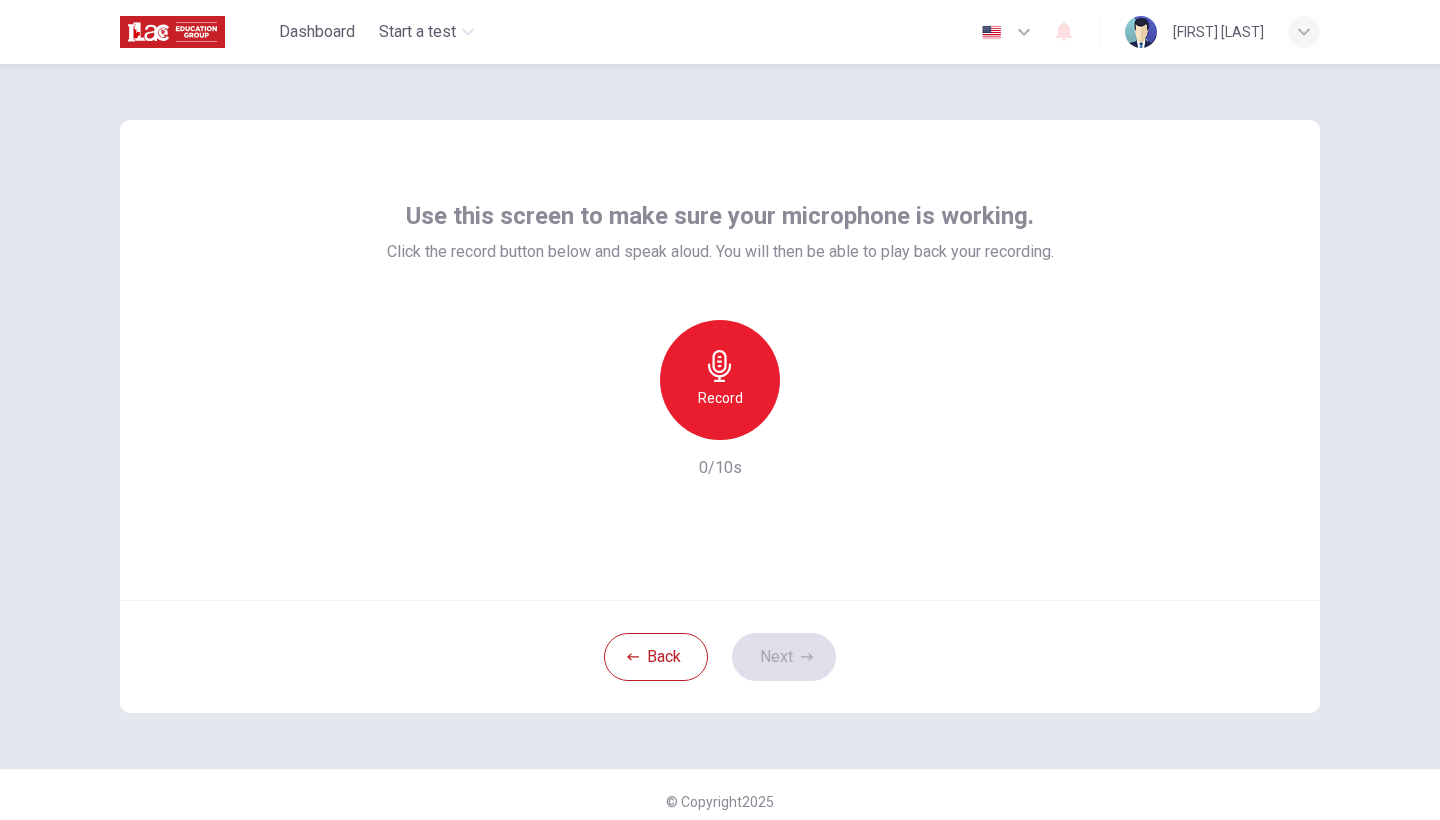 click 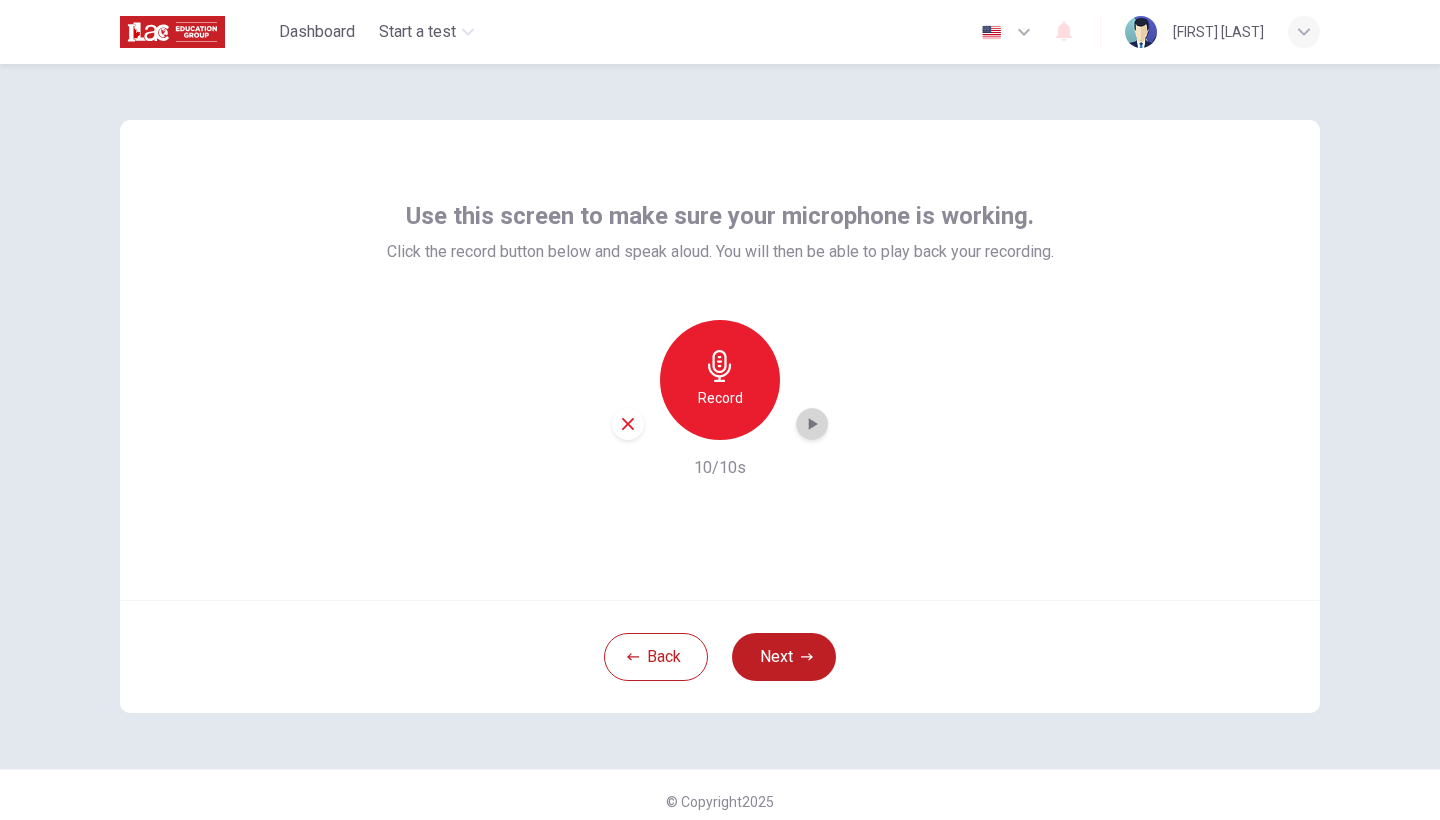 click 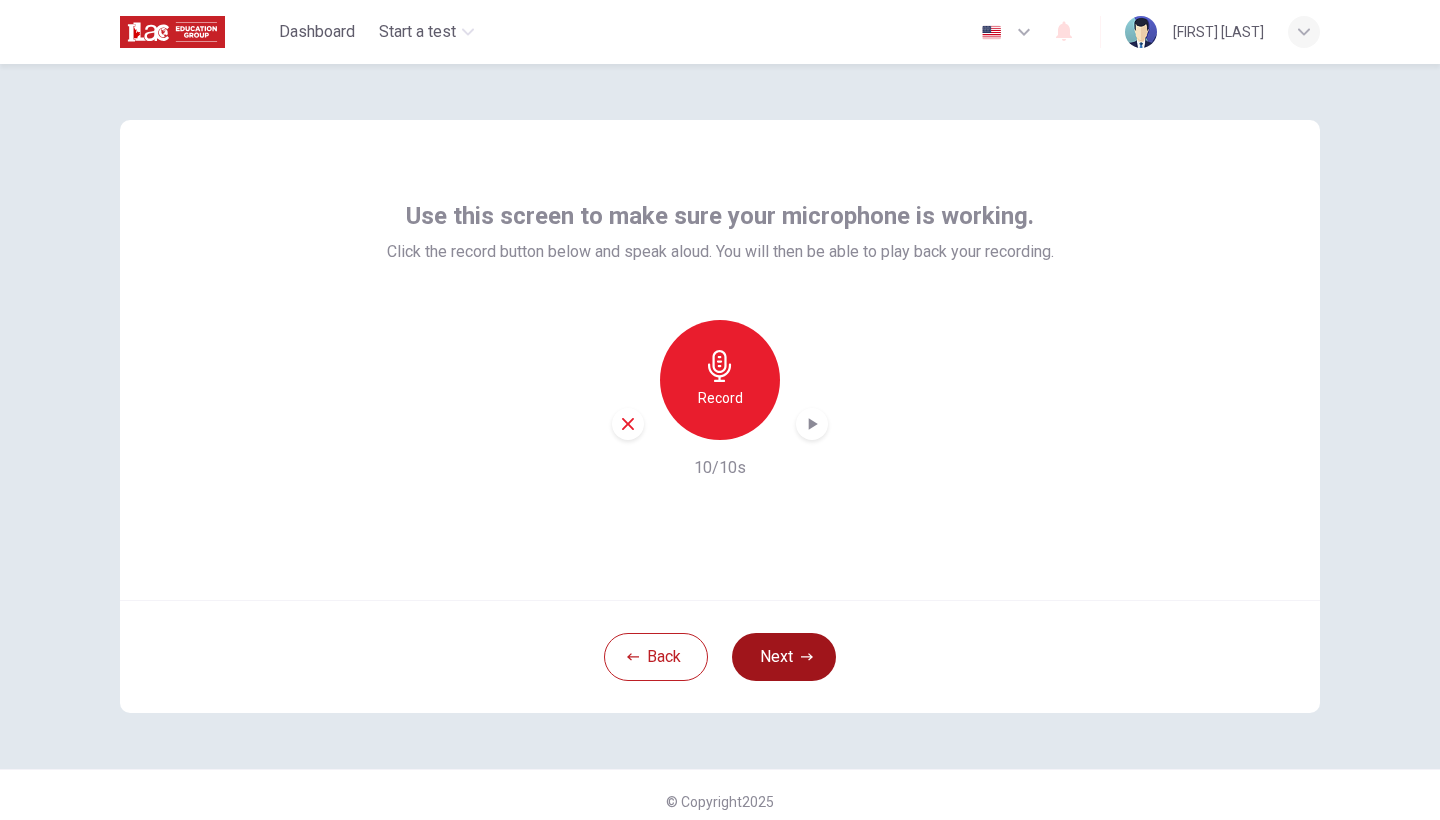 click on "Next" at bounding box center [784, 657] 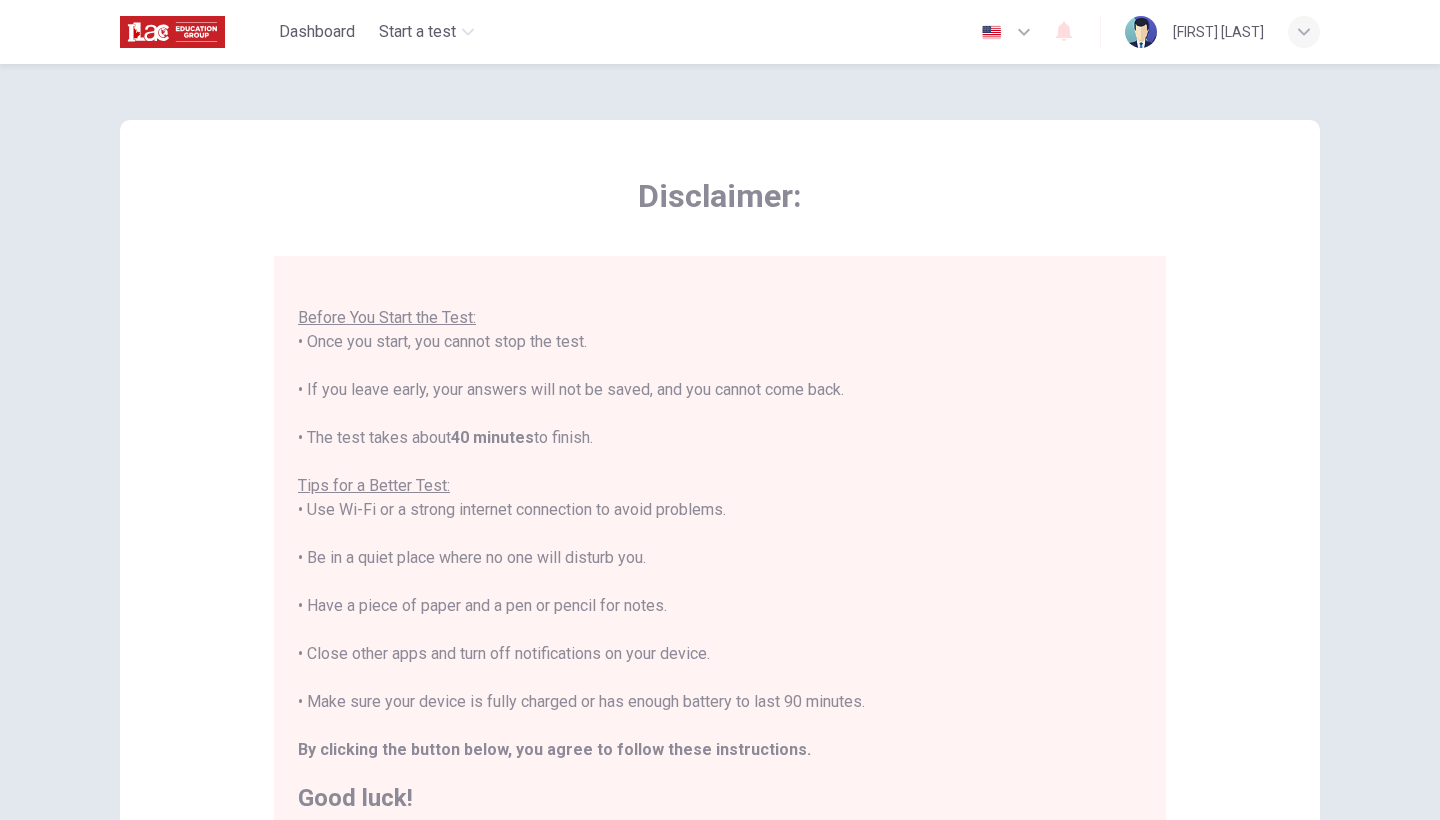 scroll, scrollTop: 21, scrollLeft: 0, axis: vertical 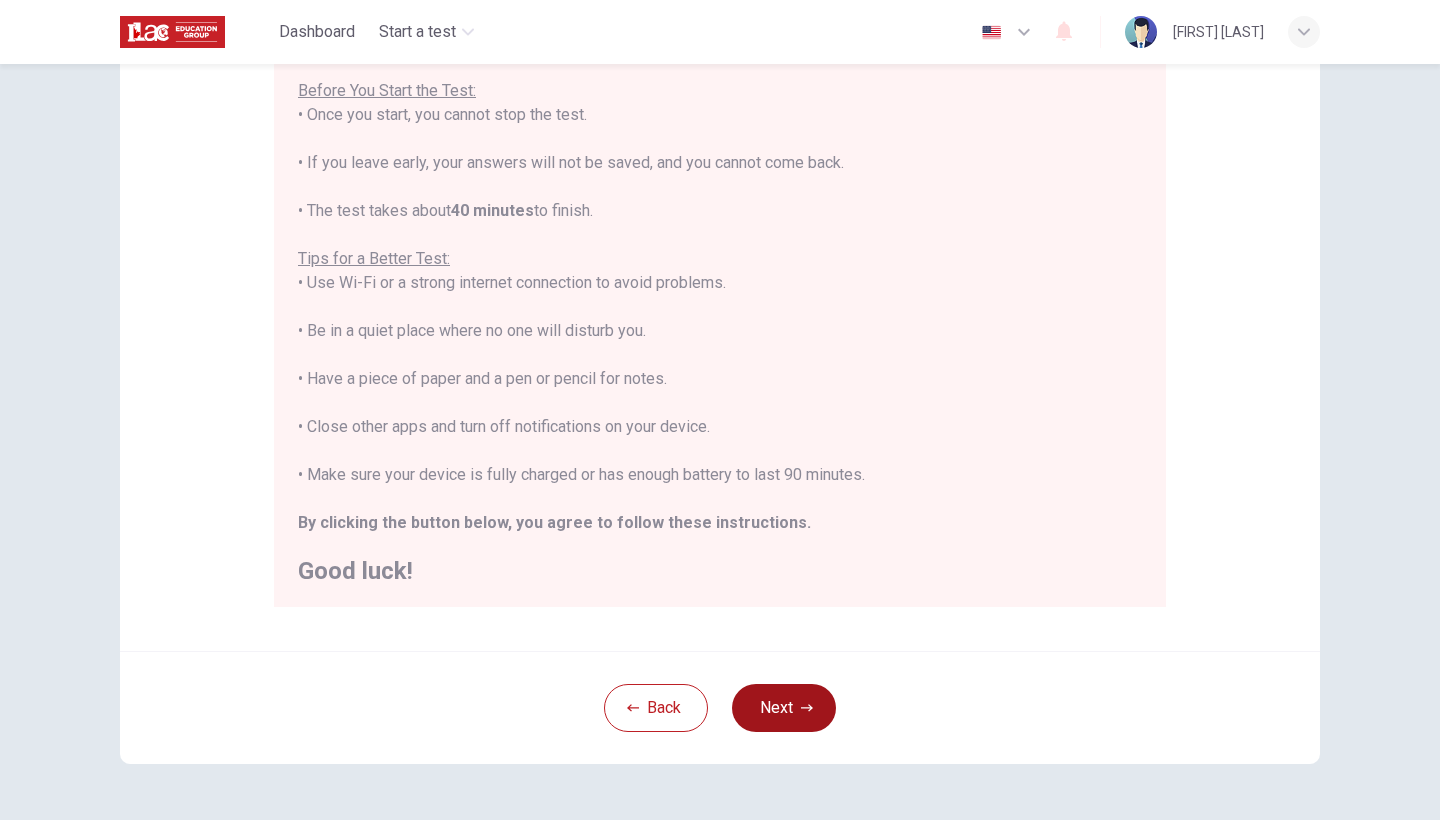 click on "Next" at bounding box center (784, 708) 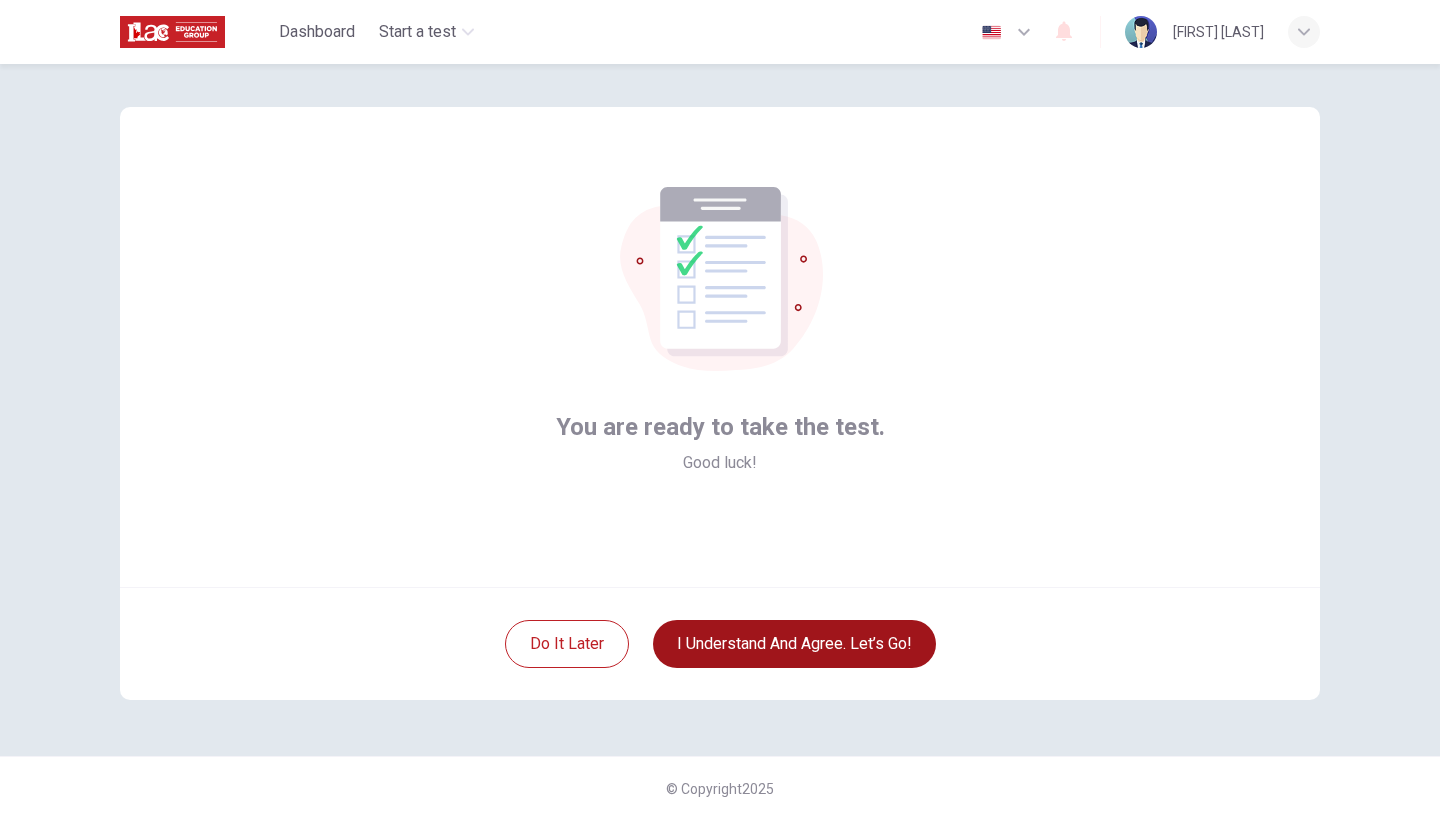 scroll, scrollTop: 13, scrollLeft: 0, axis: vertical 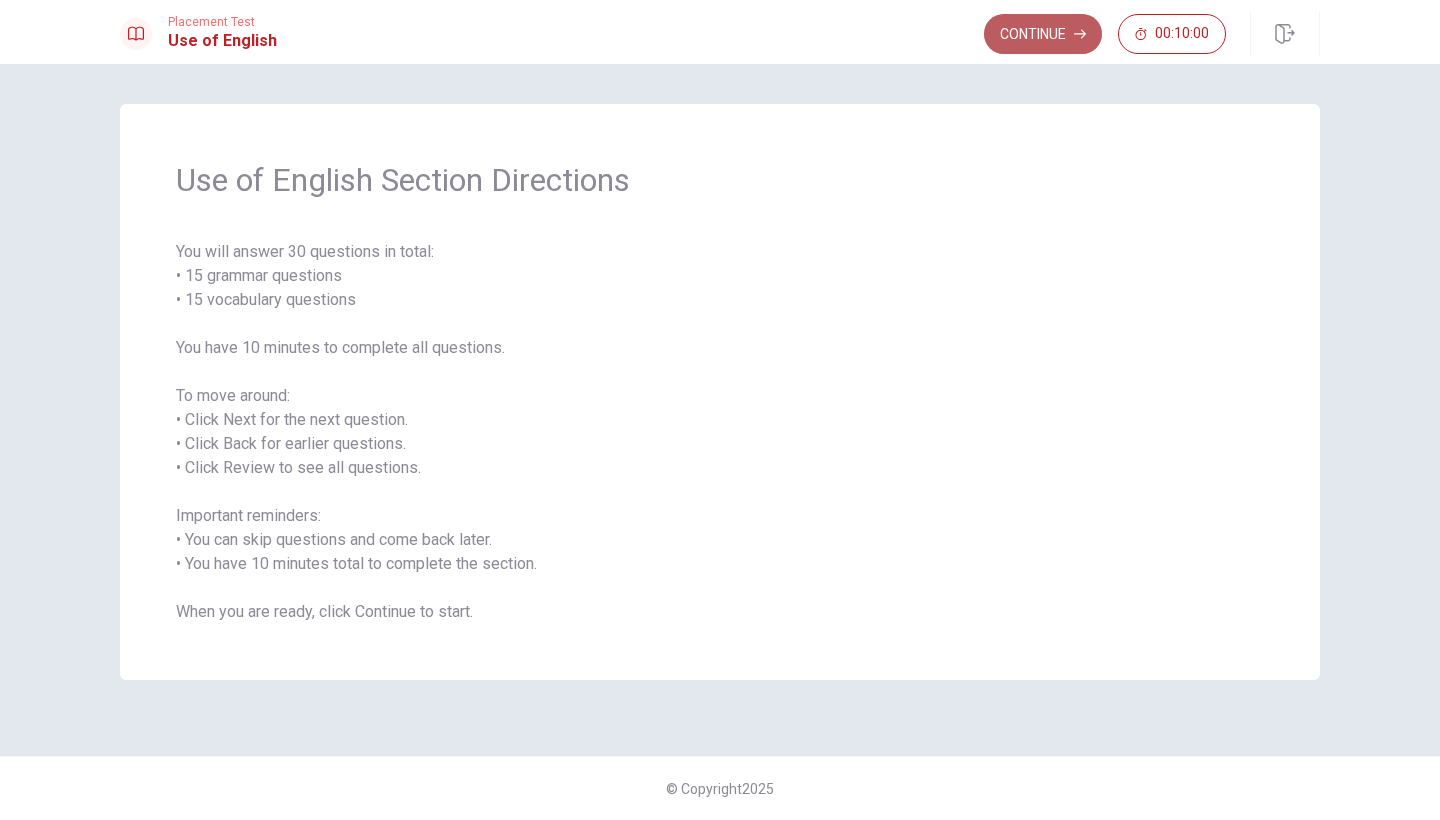 click on "Continue" at bounding box center (1043, 34) 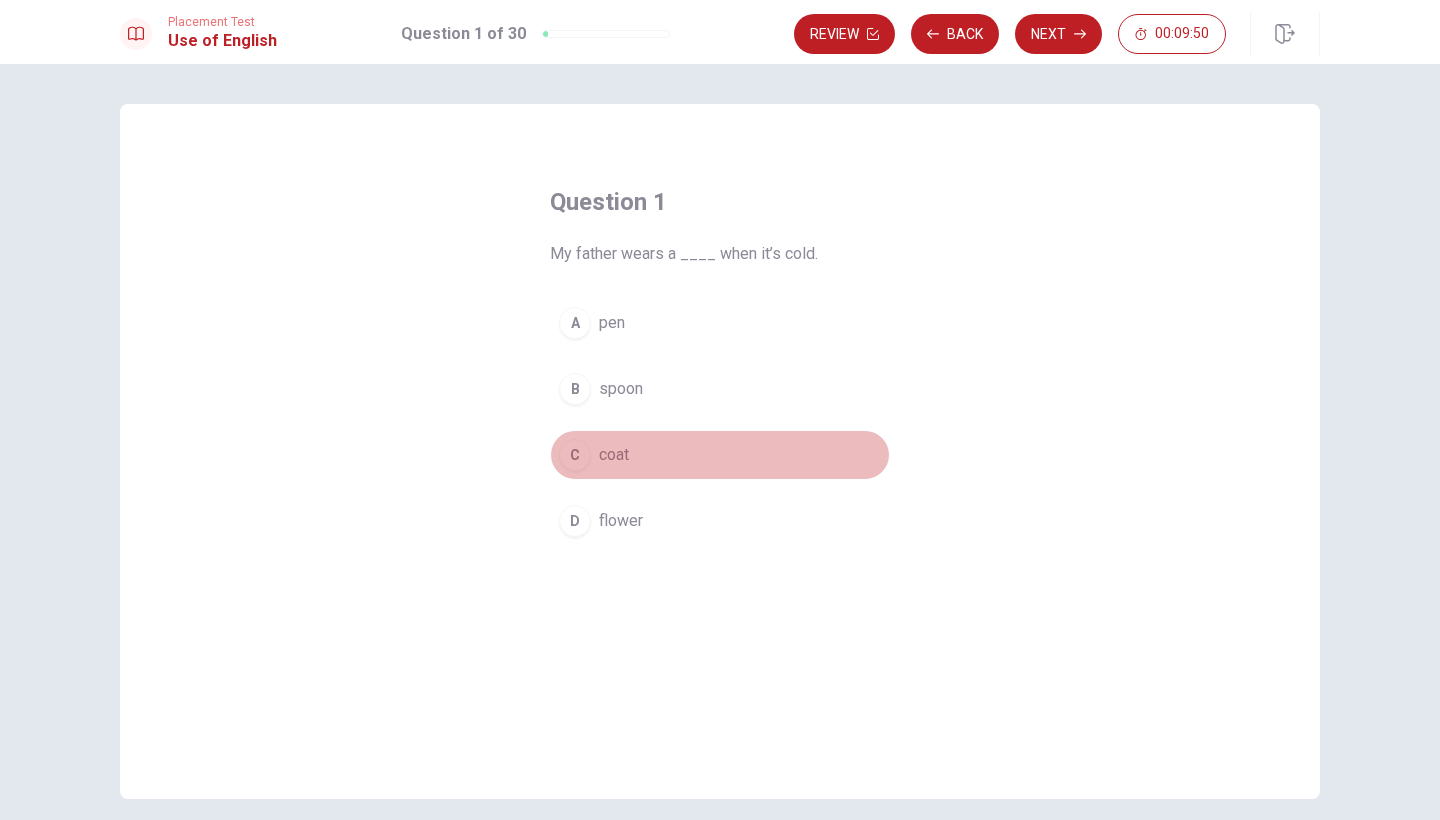 click on "C" at bounding box center [575, 455] 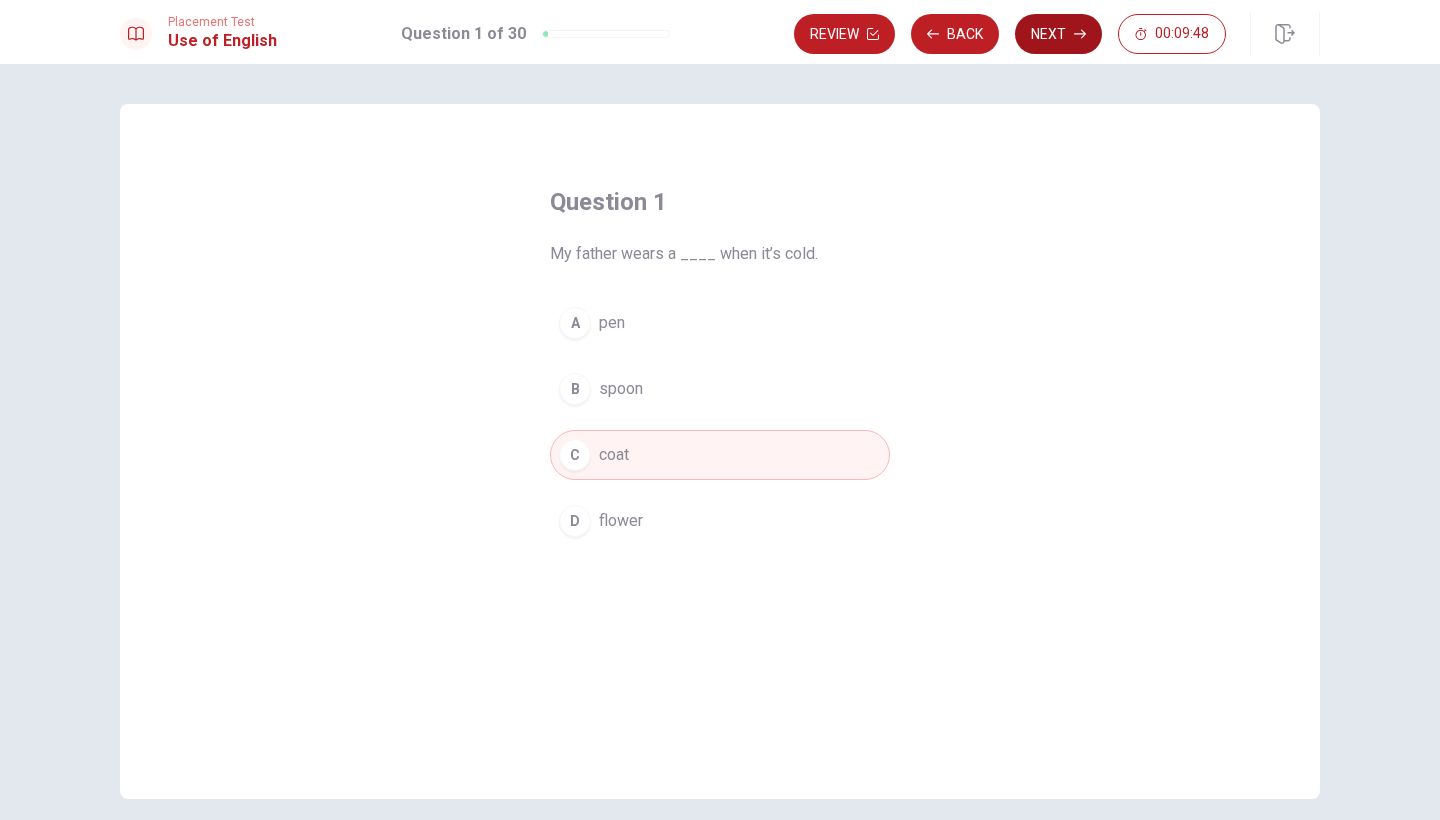 click on "Next" at bounding box center (1058, 34) 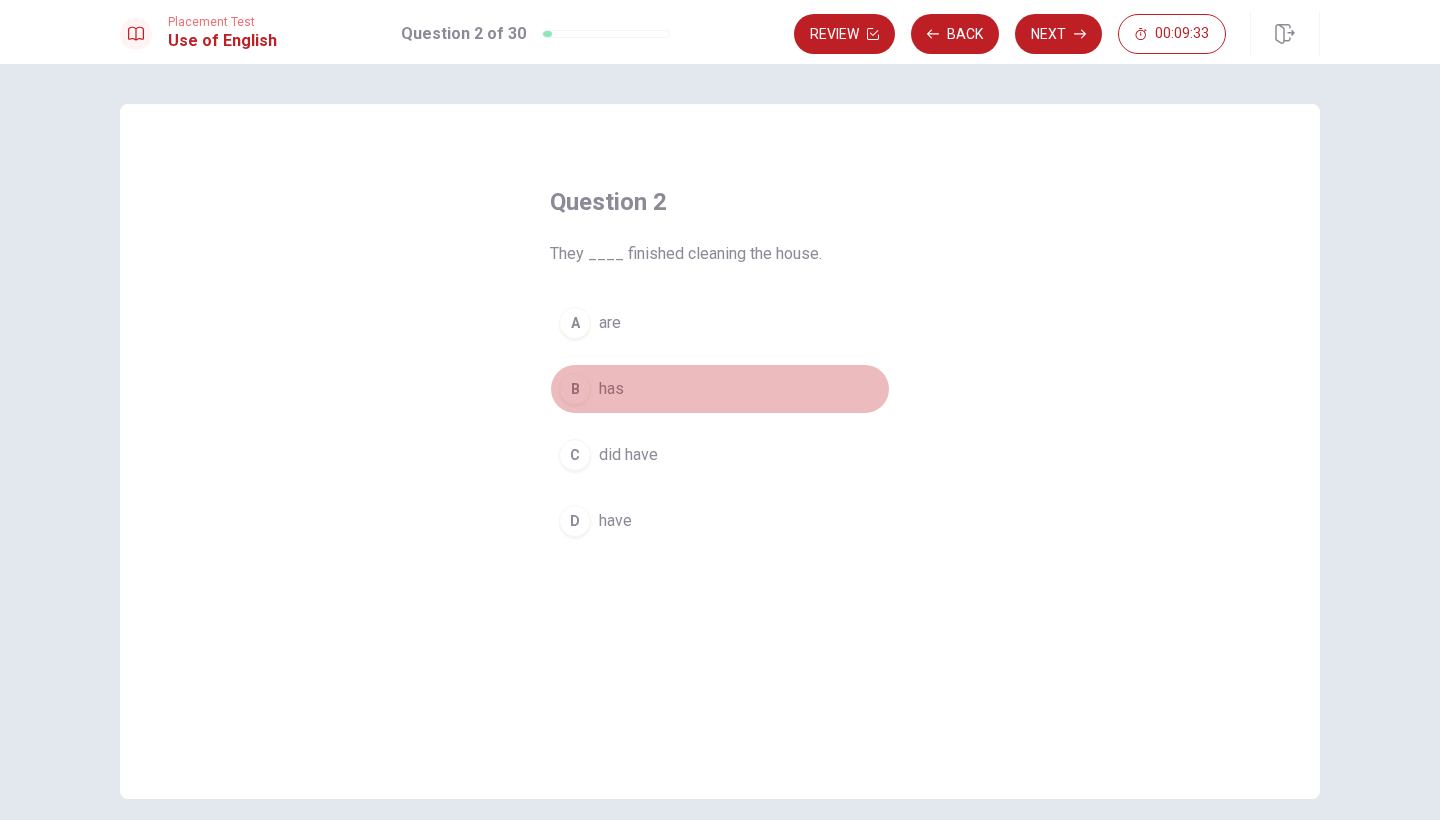 click on "B" at bounding box center [575, 389] 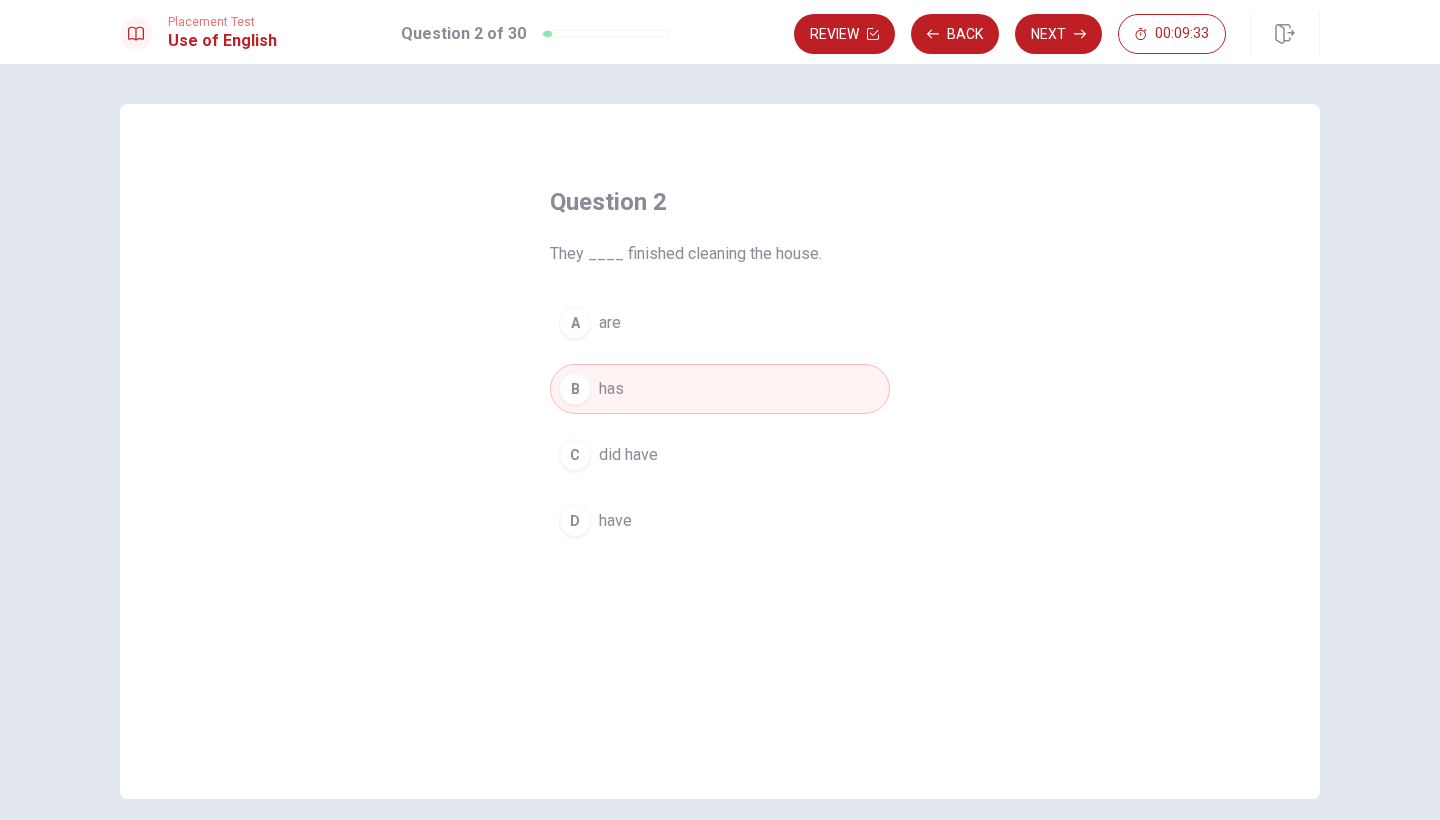 click on "D" at bounding box center [575, 521] 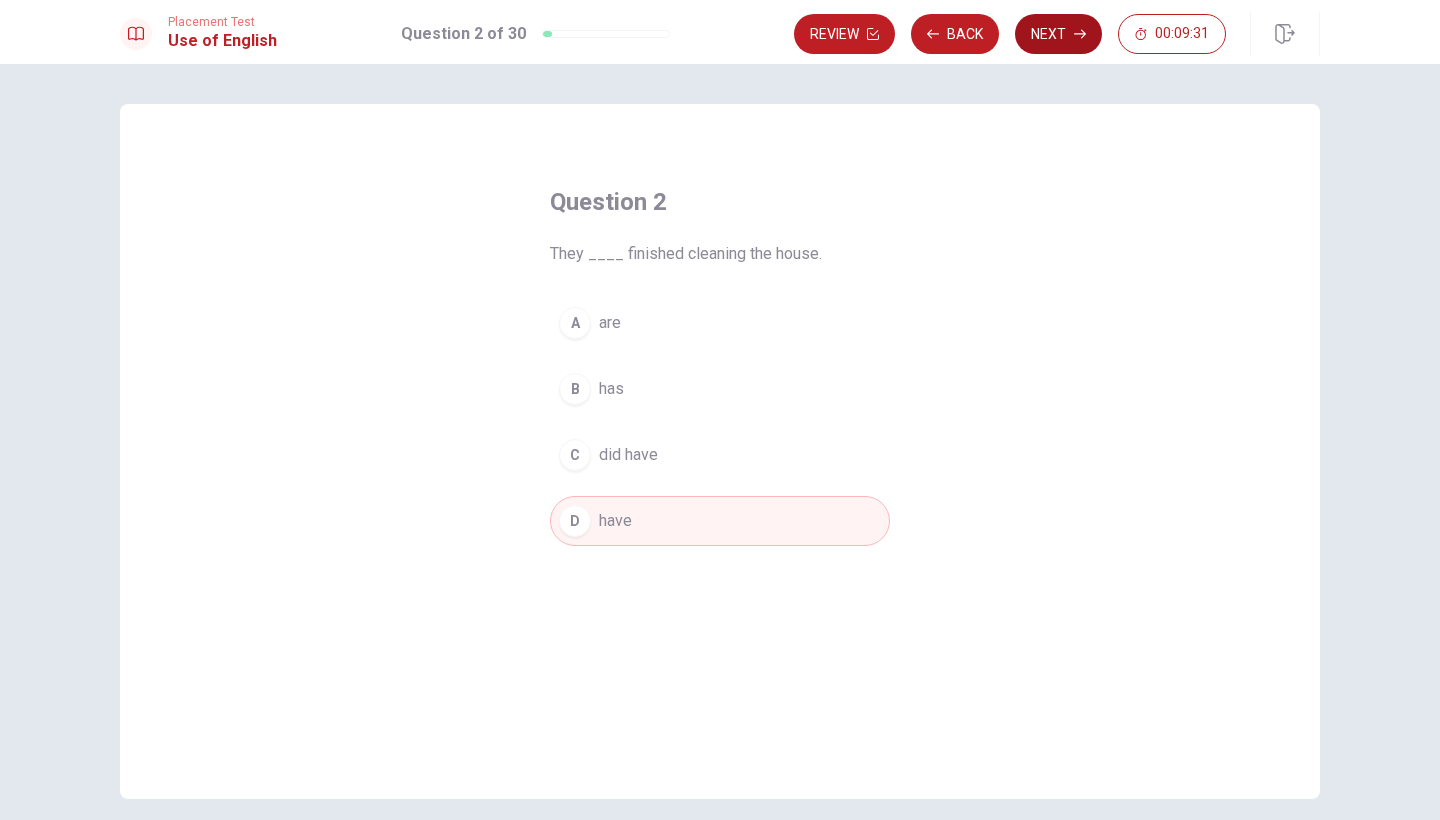 click on "Next" at bounding box center (1058, 34) 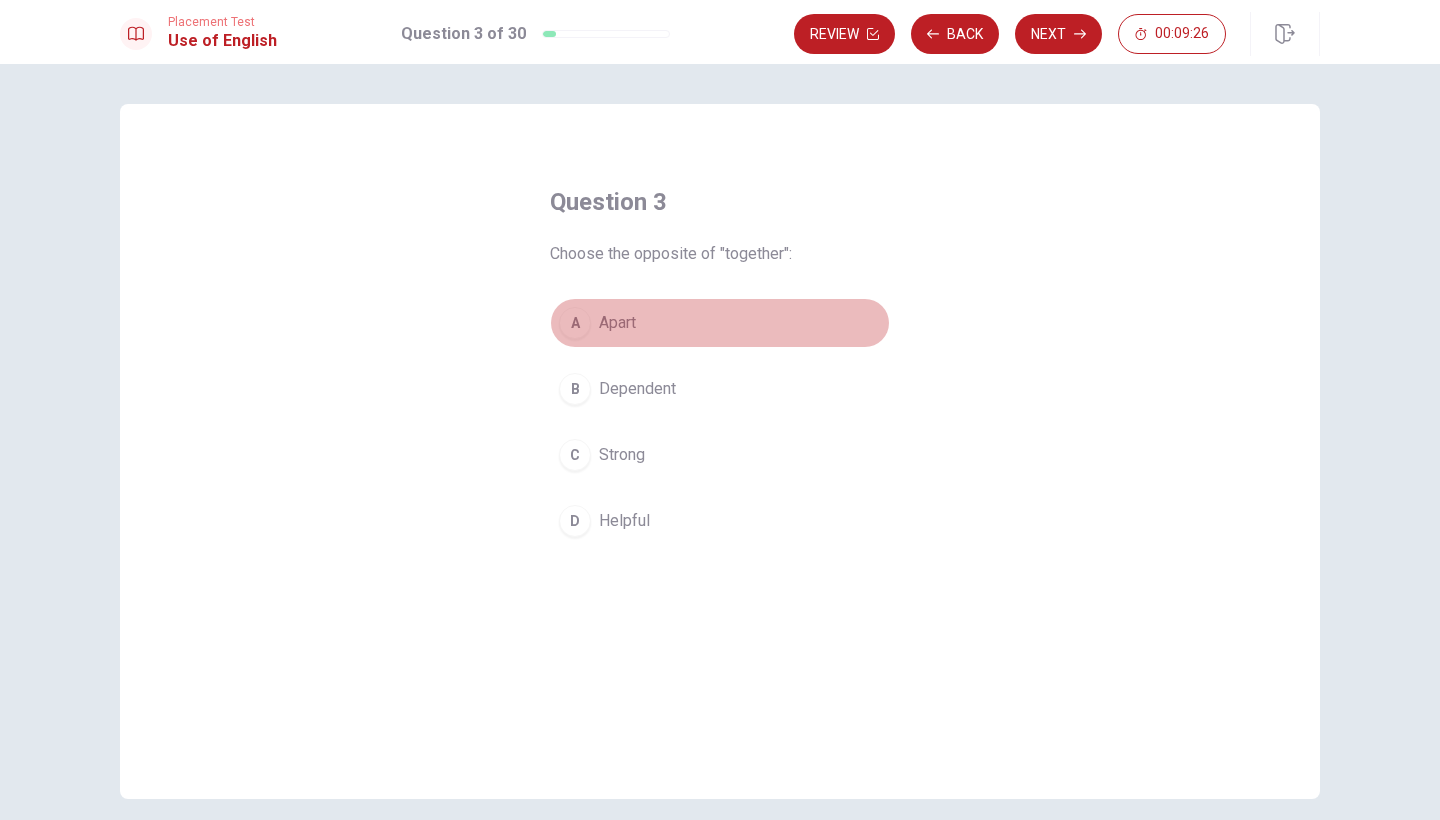 click on "A" at bounding box center (575, 323) 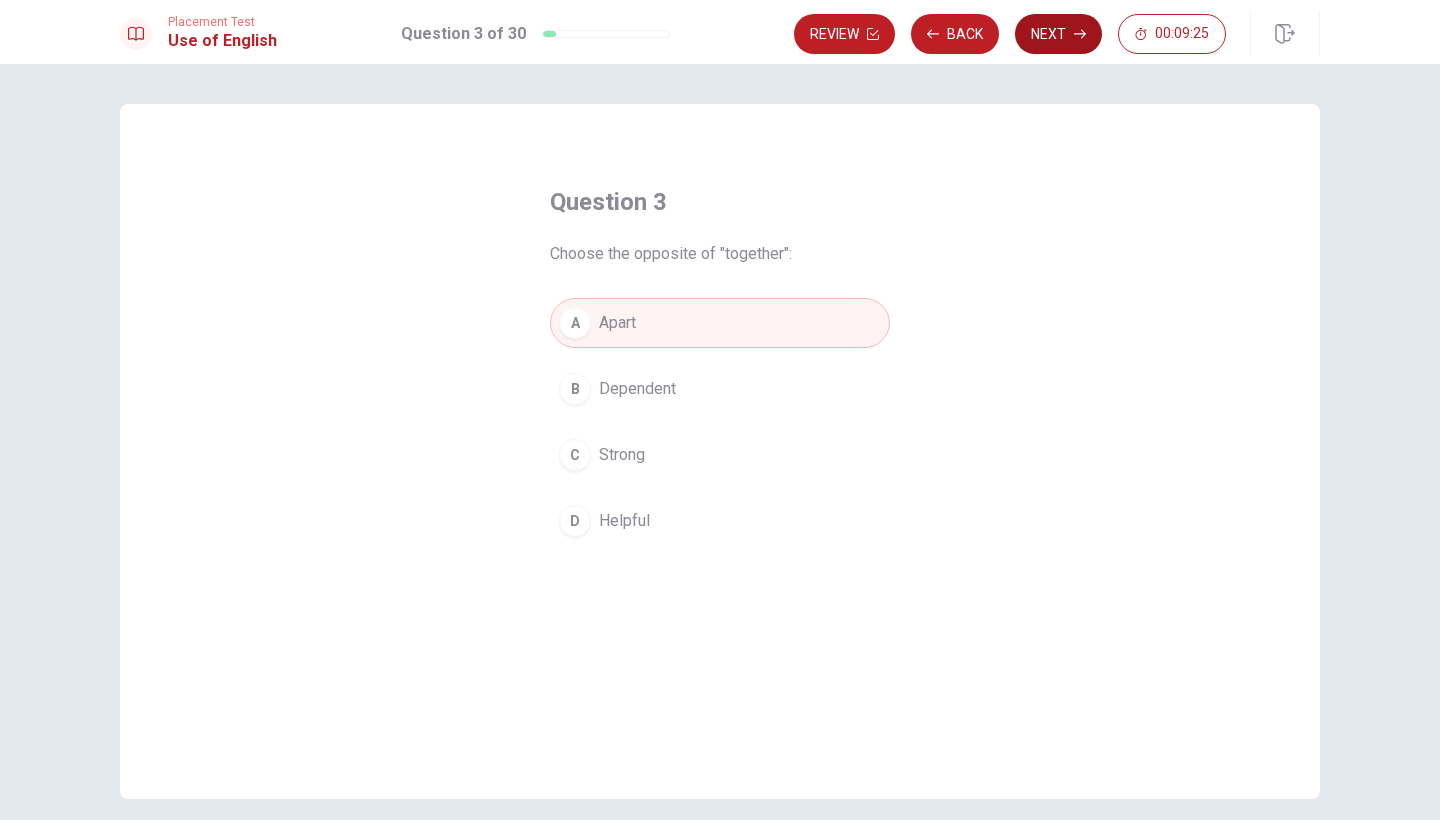 click 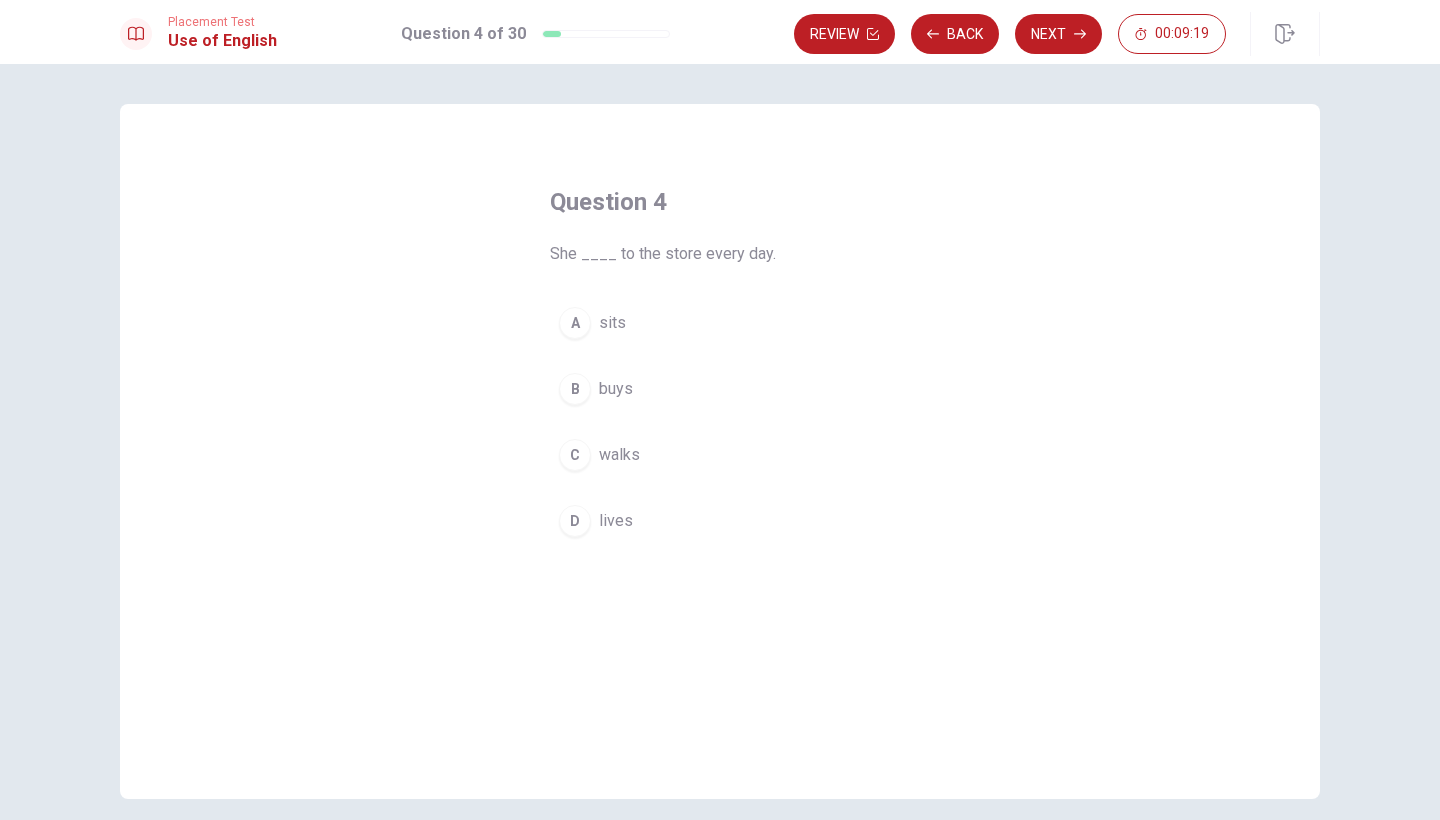 click on "C" at bounding box center (575, 455) 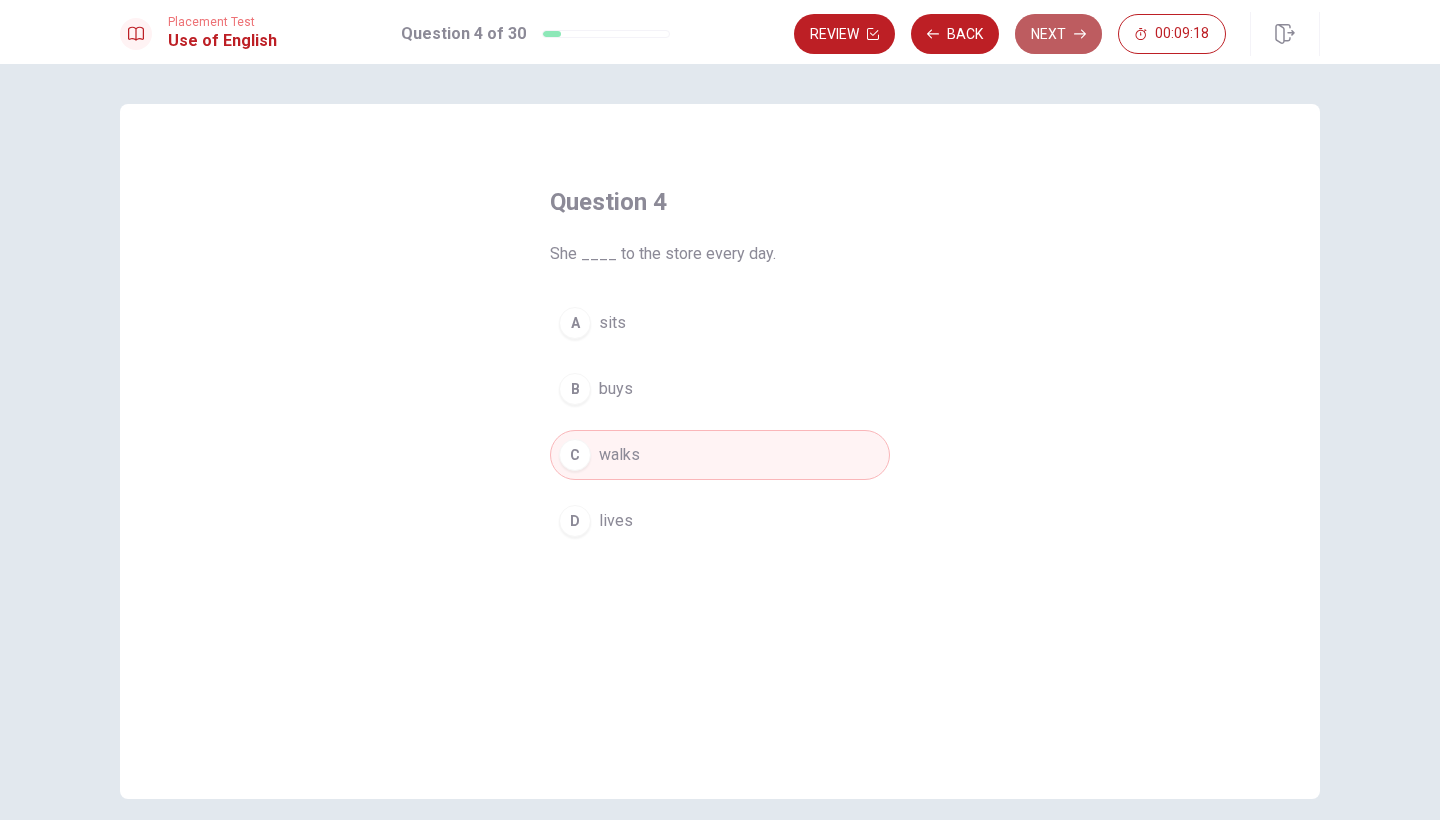 click on "Next" at bounding box center (1058, 34) 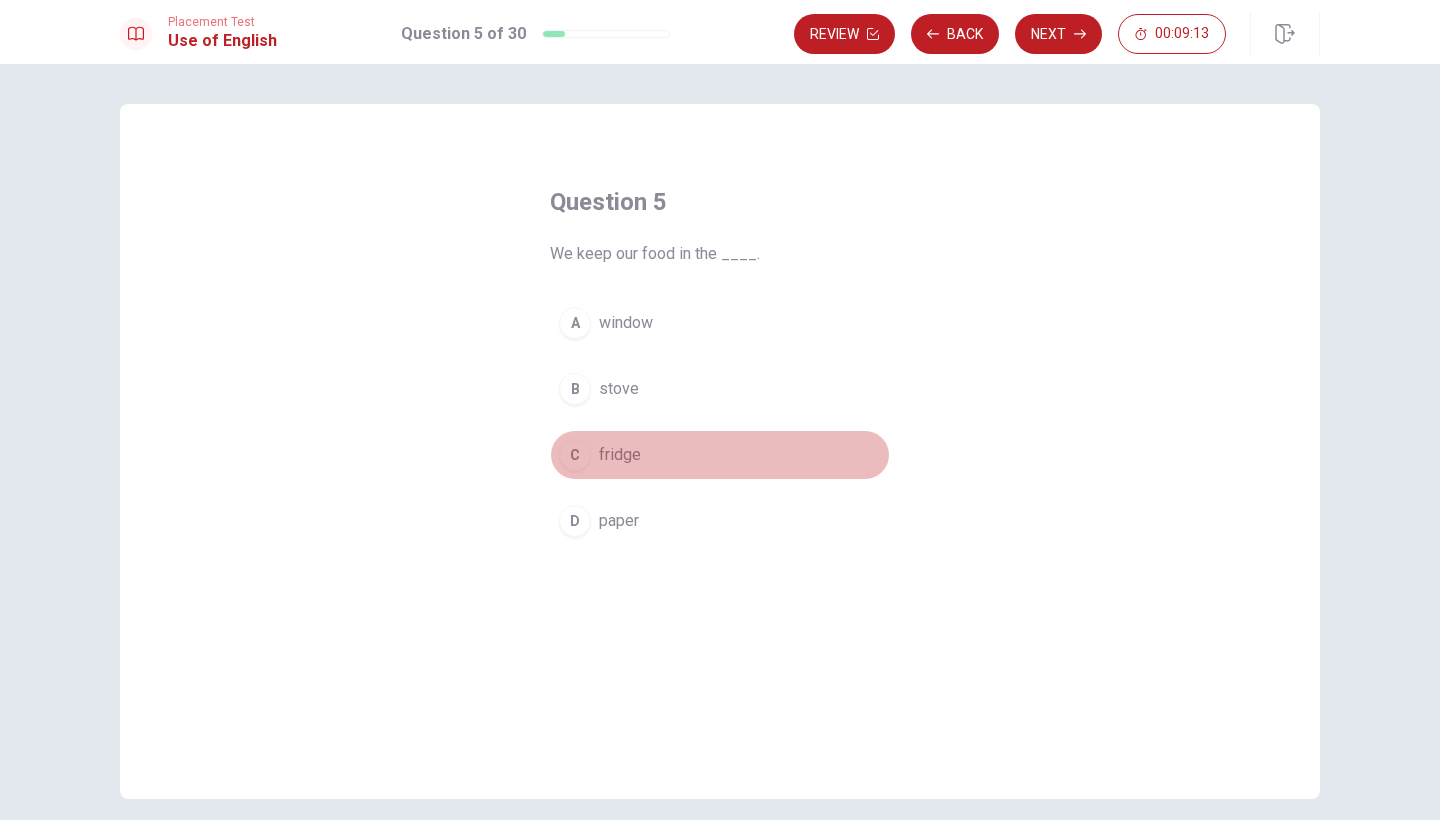 click on "C" at bounding box center [575, 455] 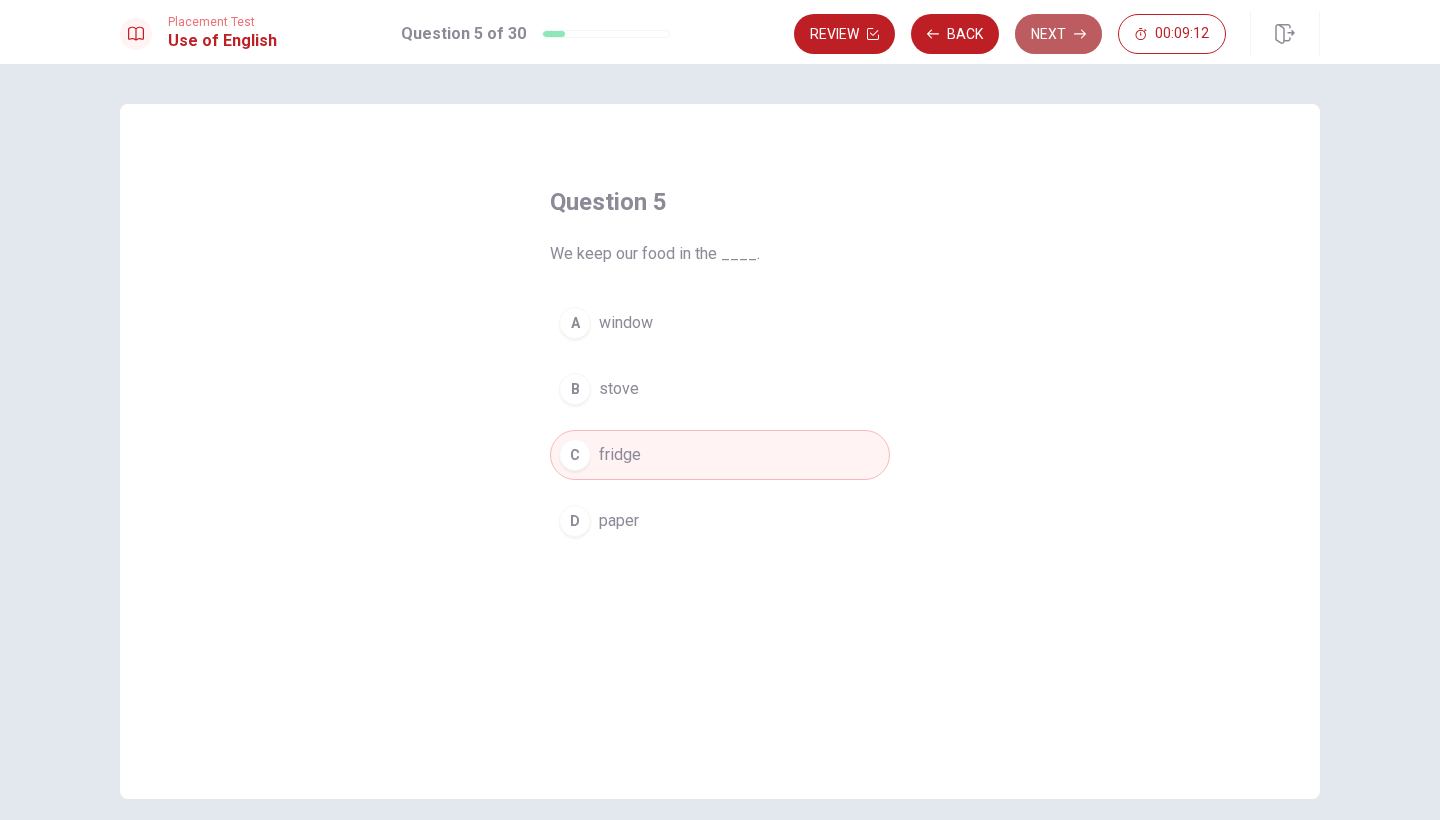 click on "Next" at bounding box center [1058, 34] 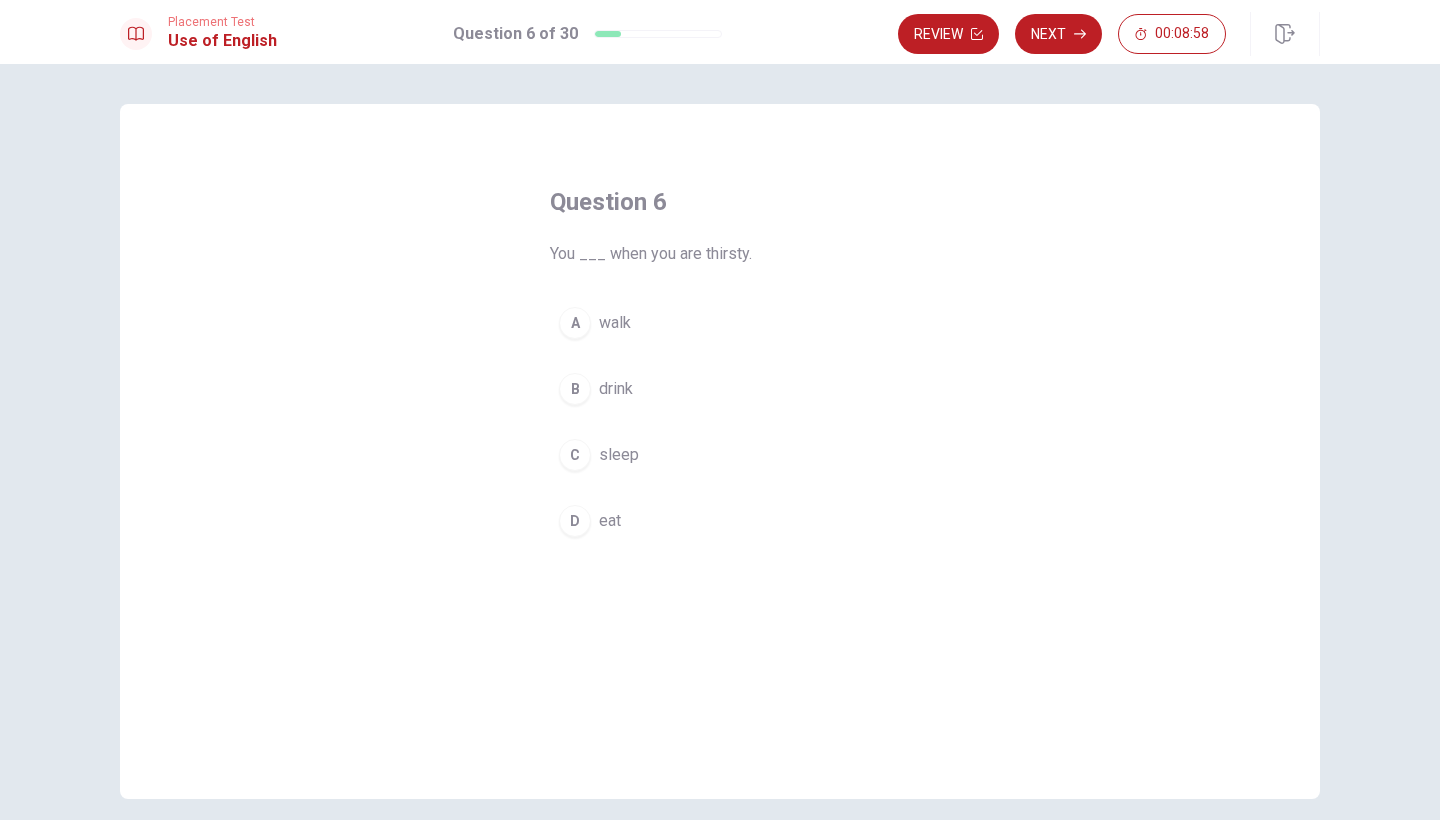 click on "C" at bounding box center (575, 455) 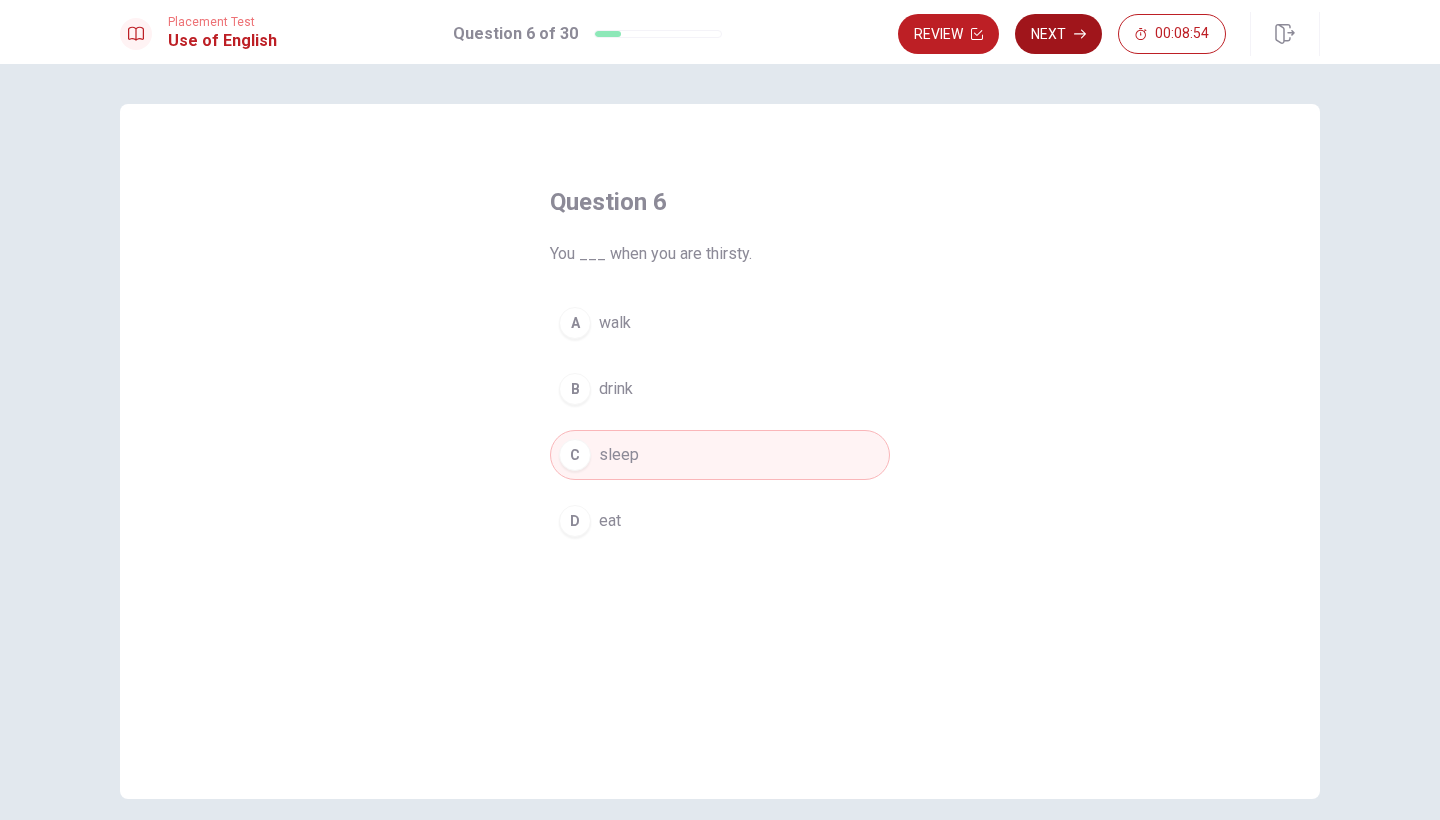 click 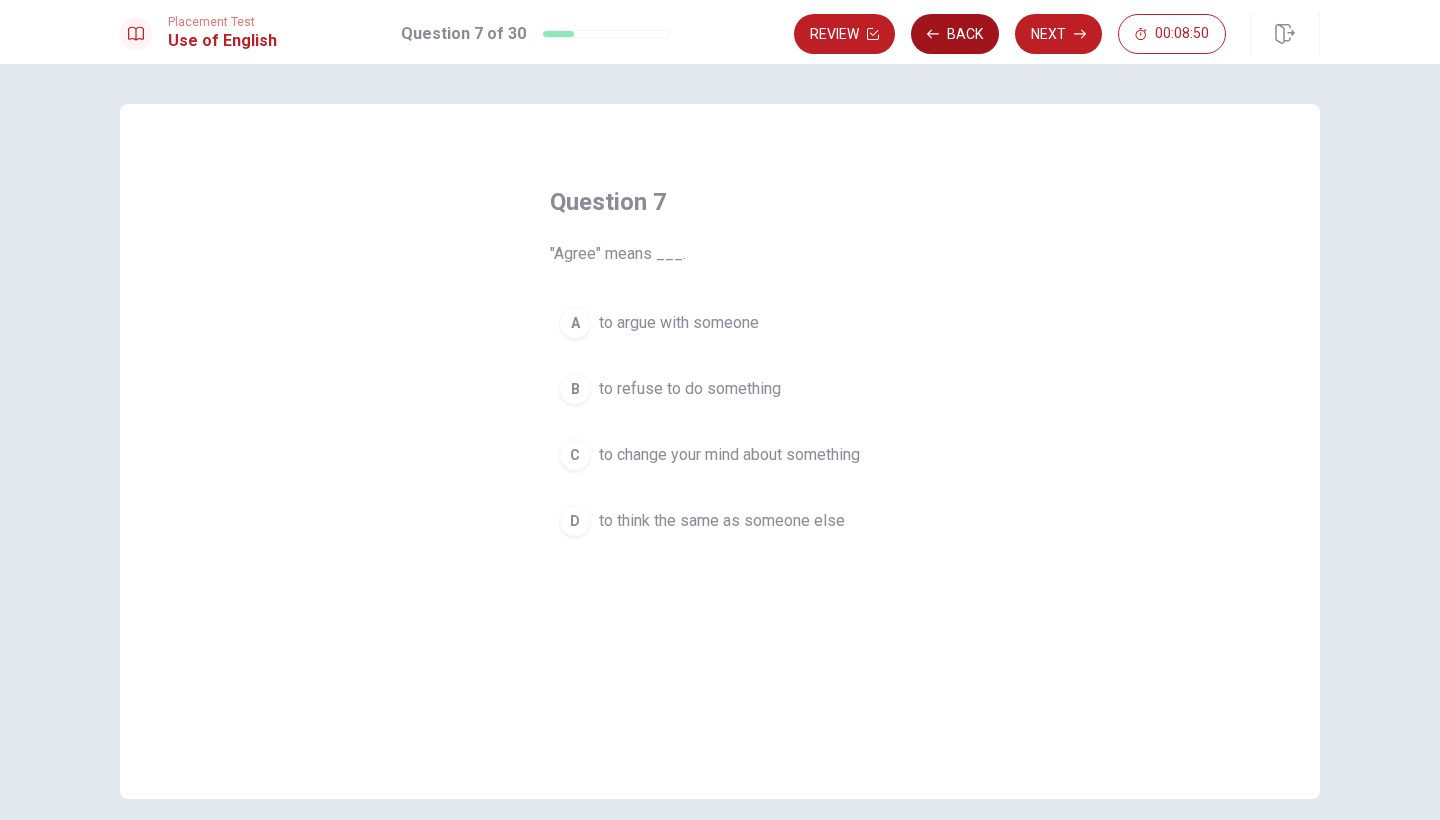 click on "Back" at bounding box center (955, 34) 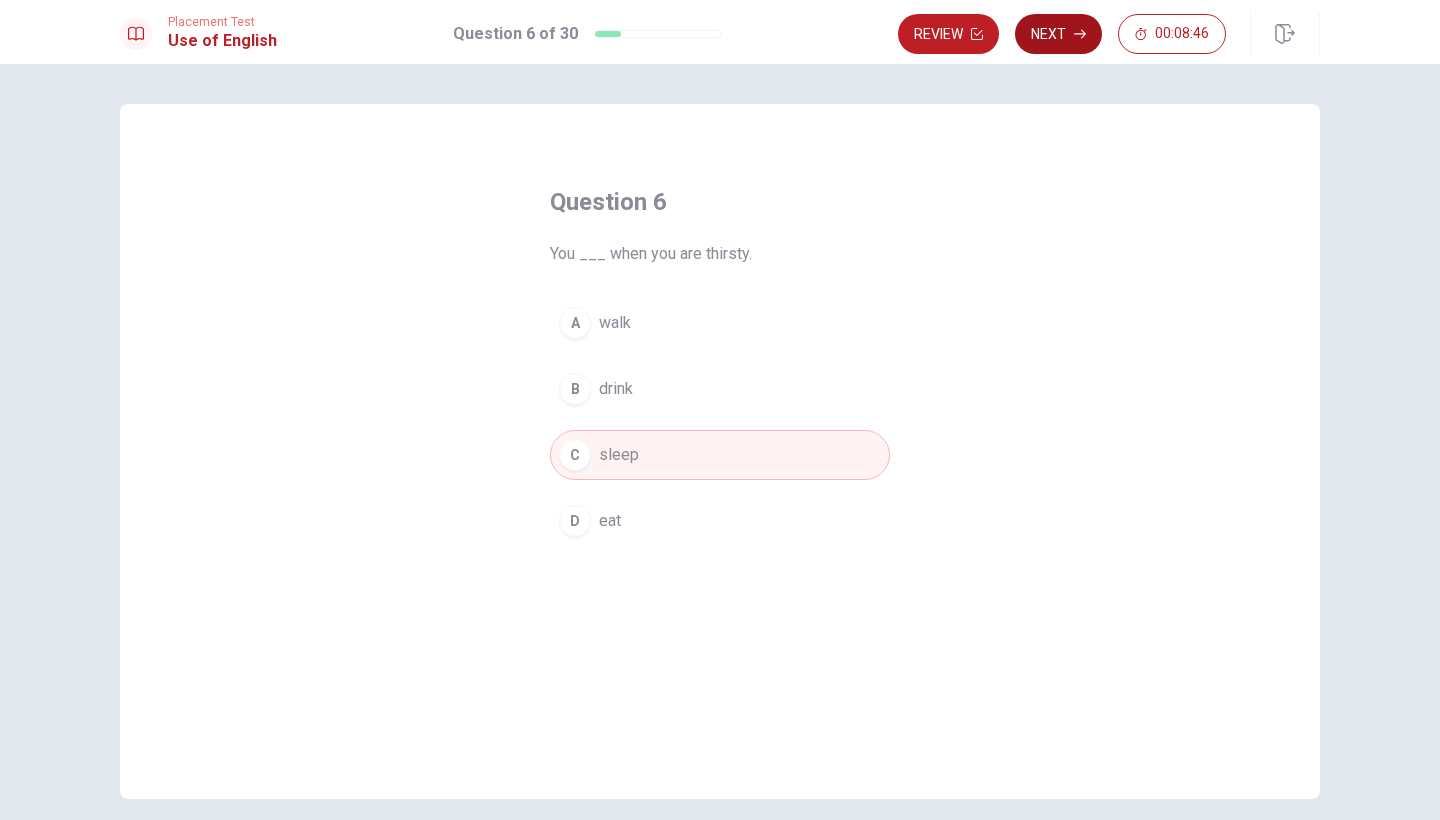 click 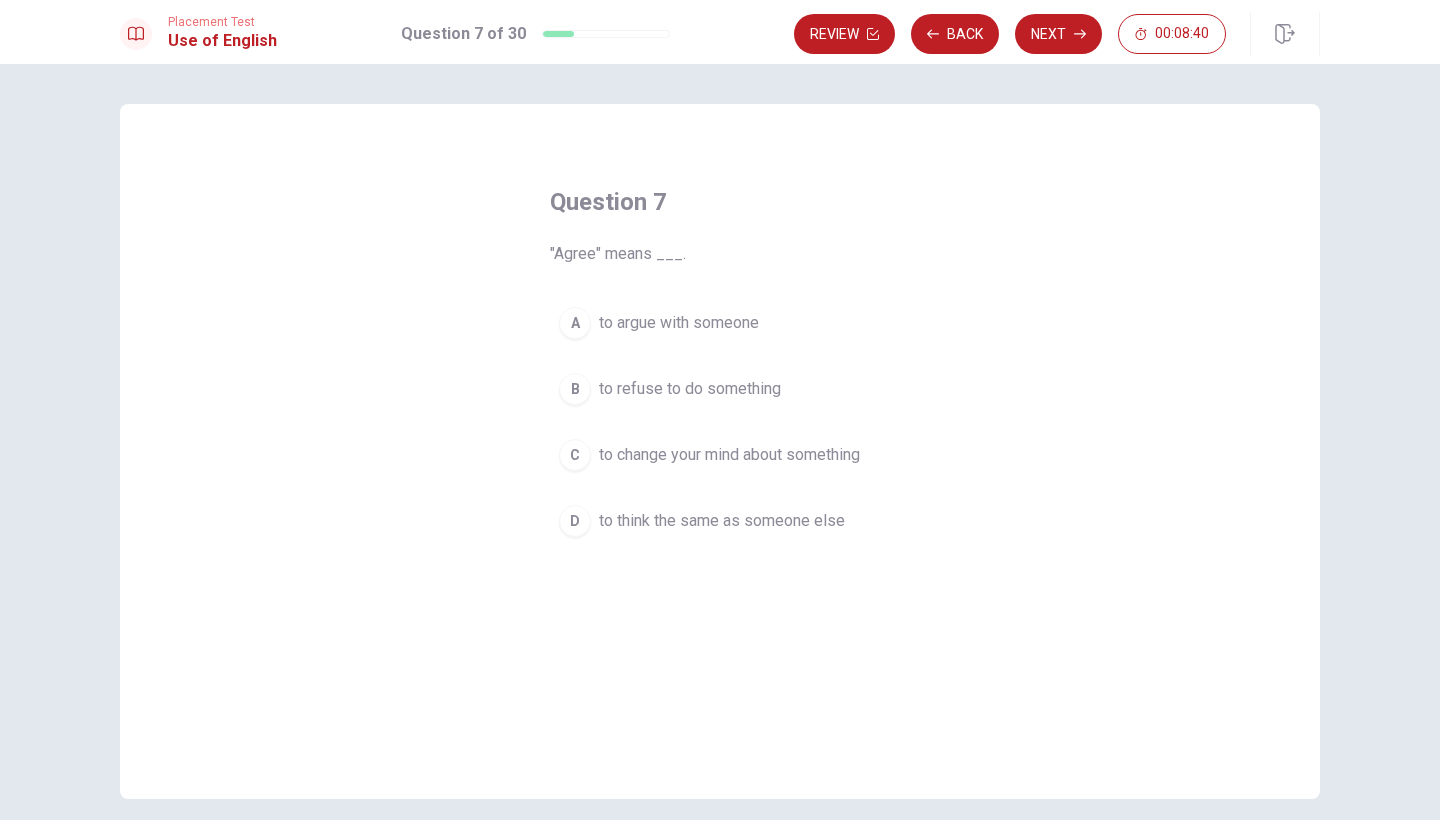 click on "to think the same as someone else" at bounding box center [722, 521] 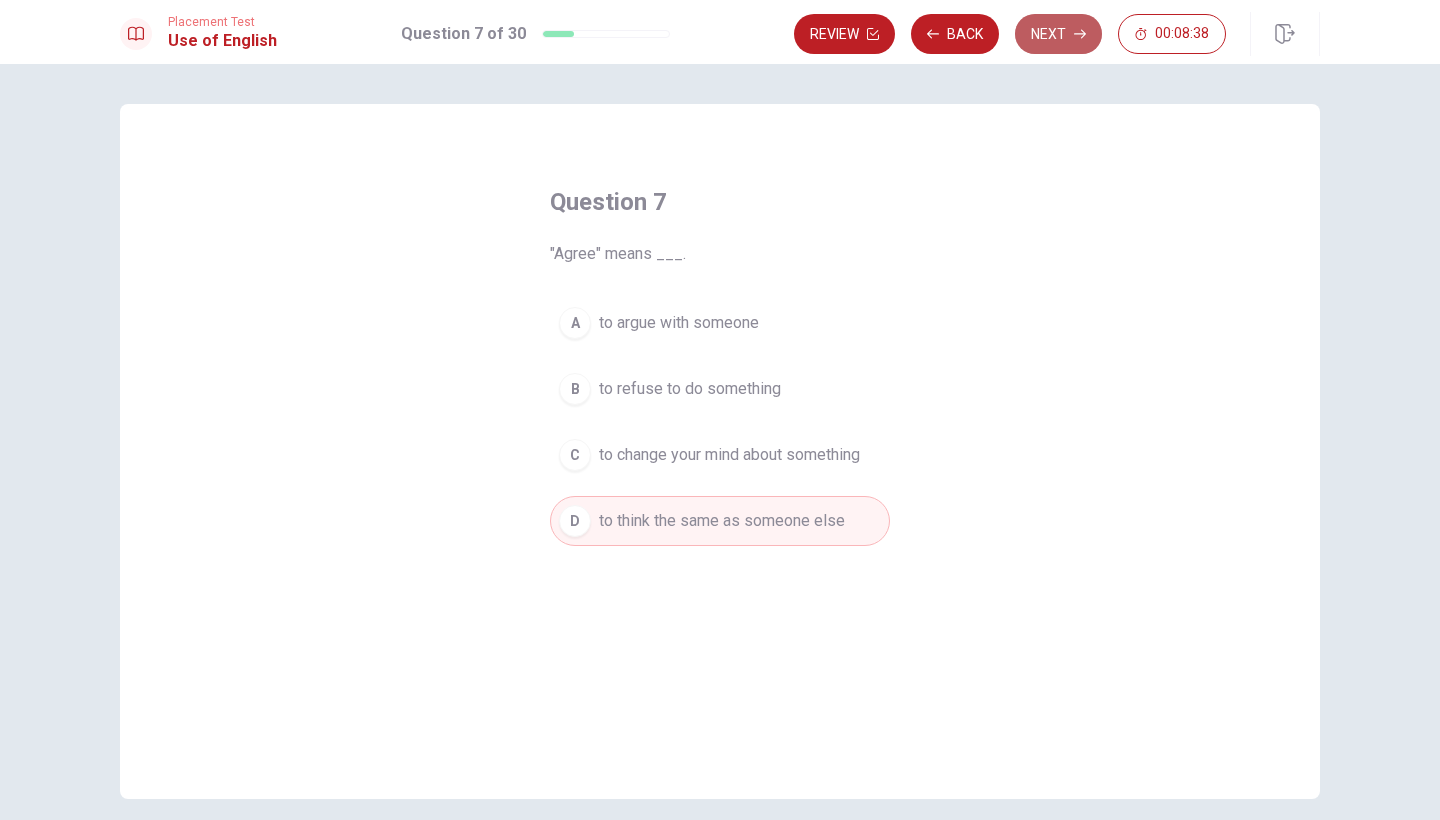 click on "Next" at bounding box center [1058, 34] 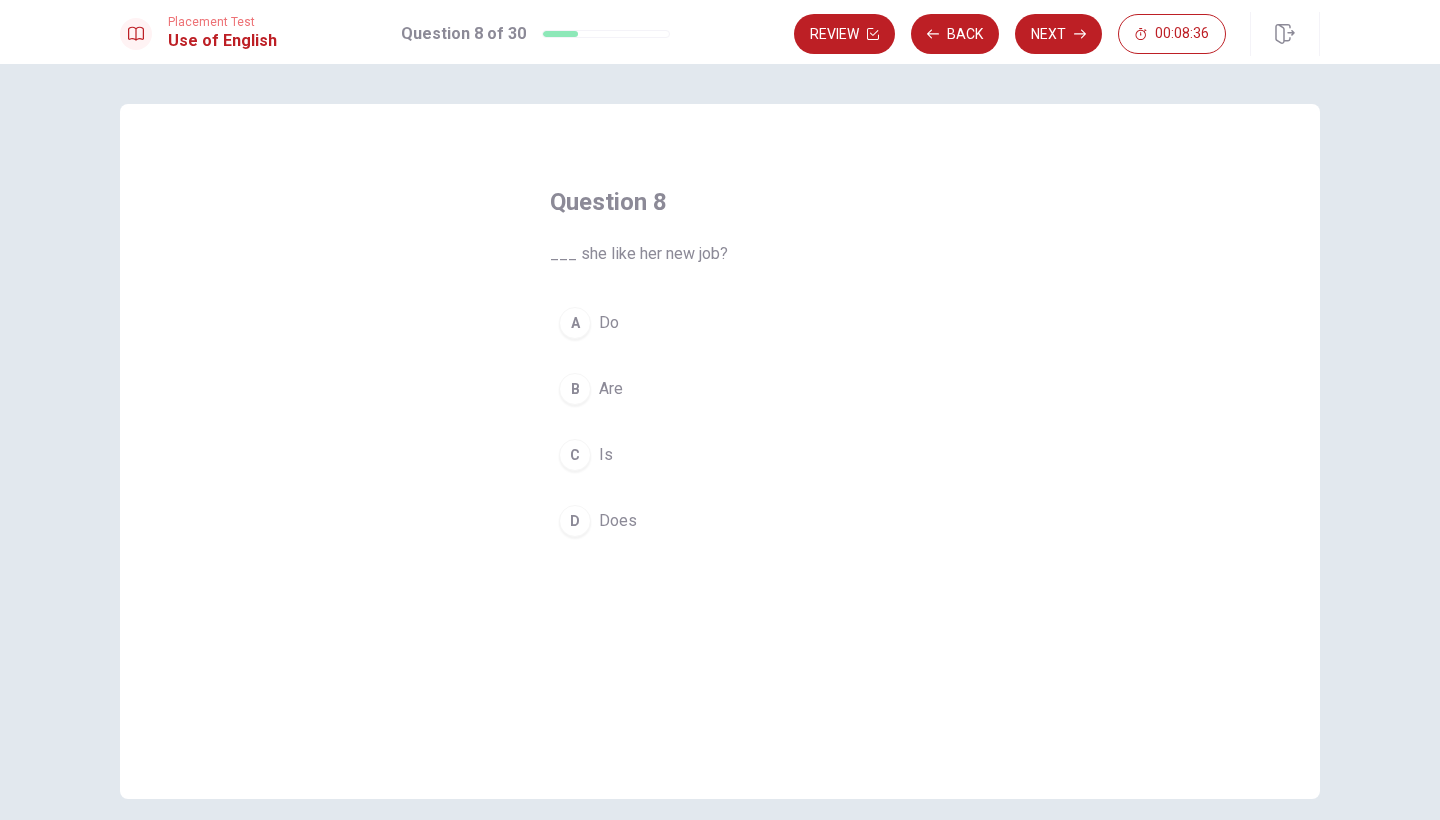 click on "D Does" at bounding box center (720, 521) 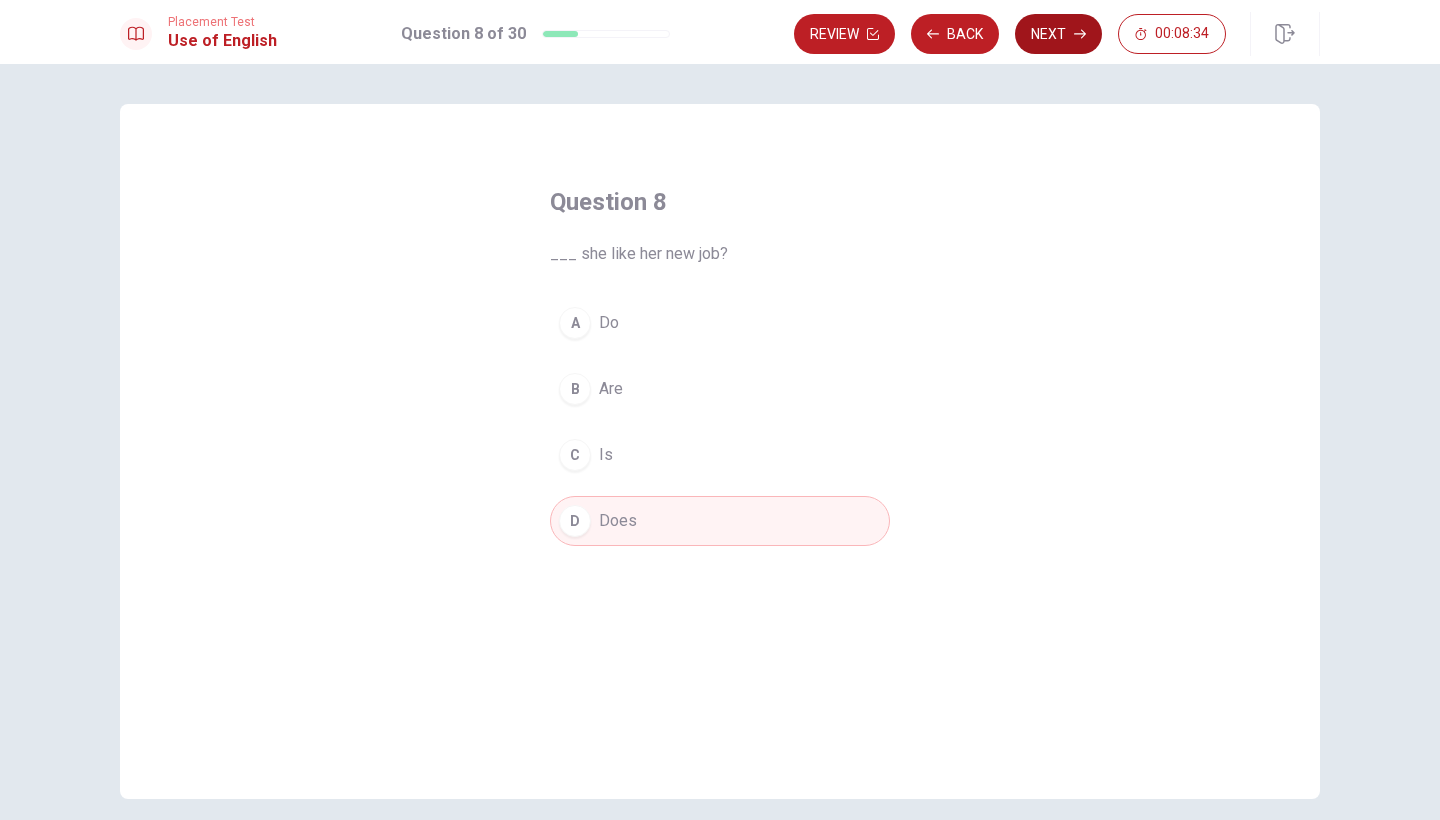 click on "Next" at bounding box center [1058, 34] 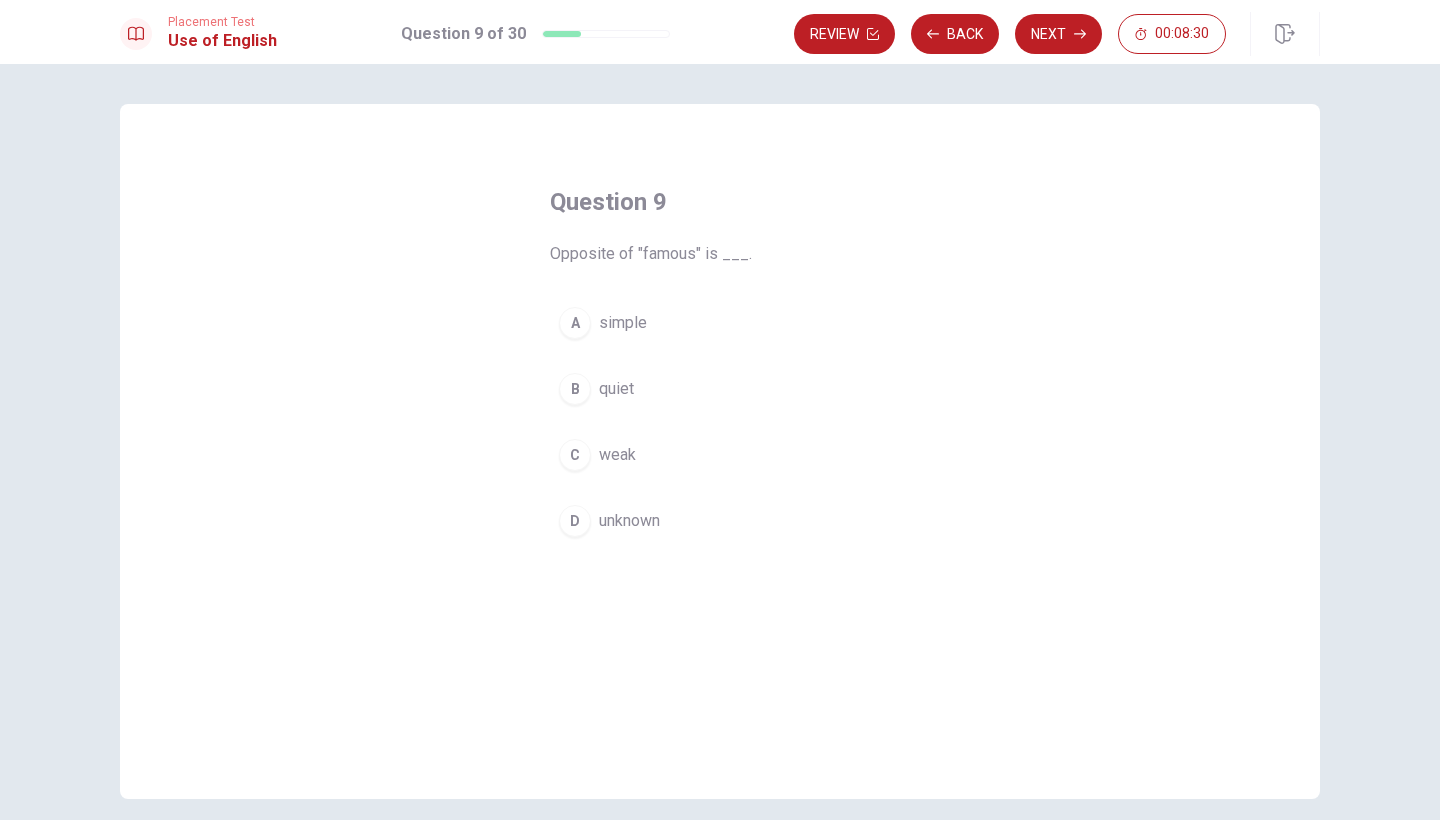click on "D" at bounding box center (575, 521) 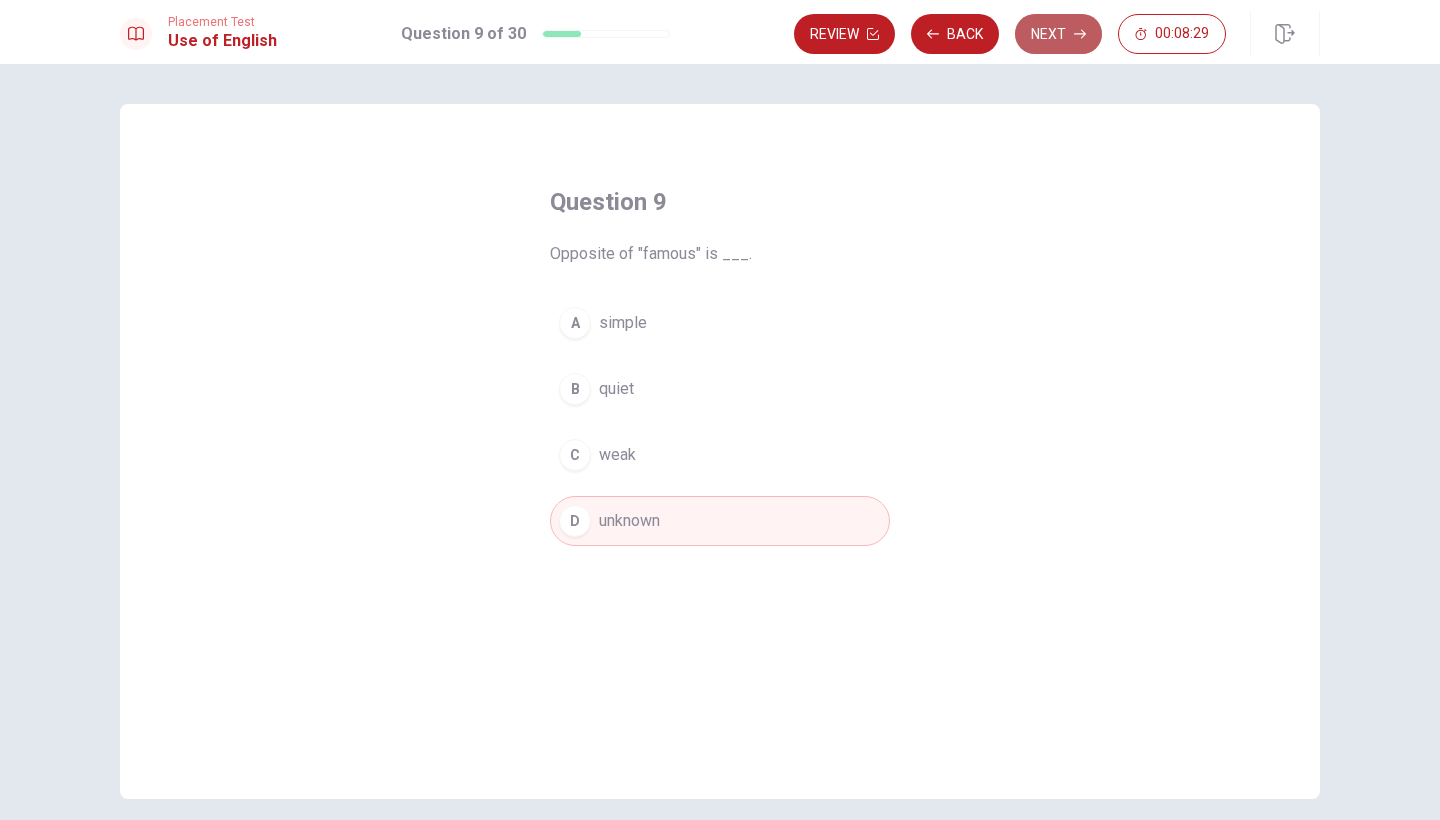 click on "Next" at bounding box center [1058, 34] 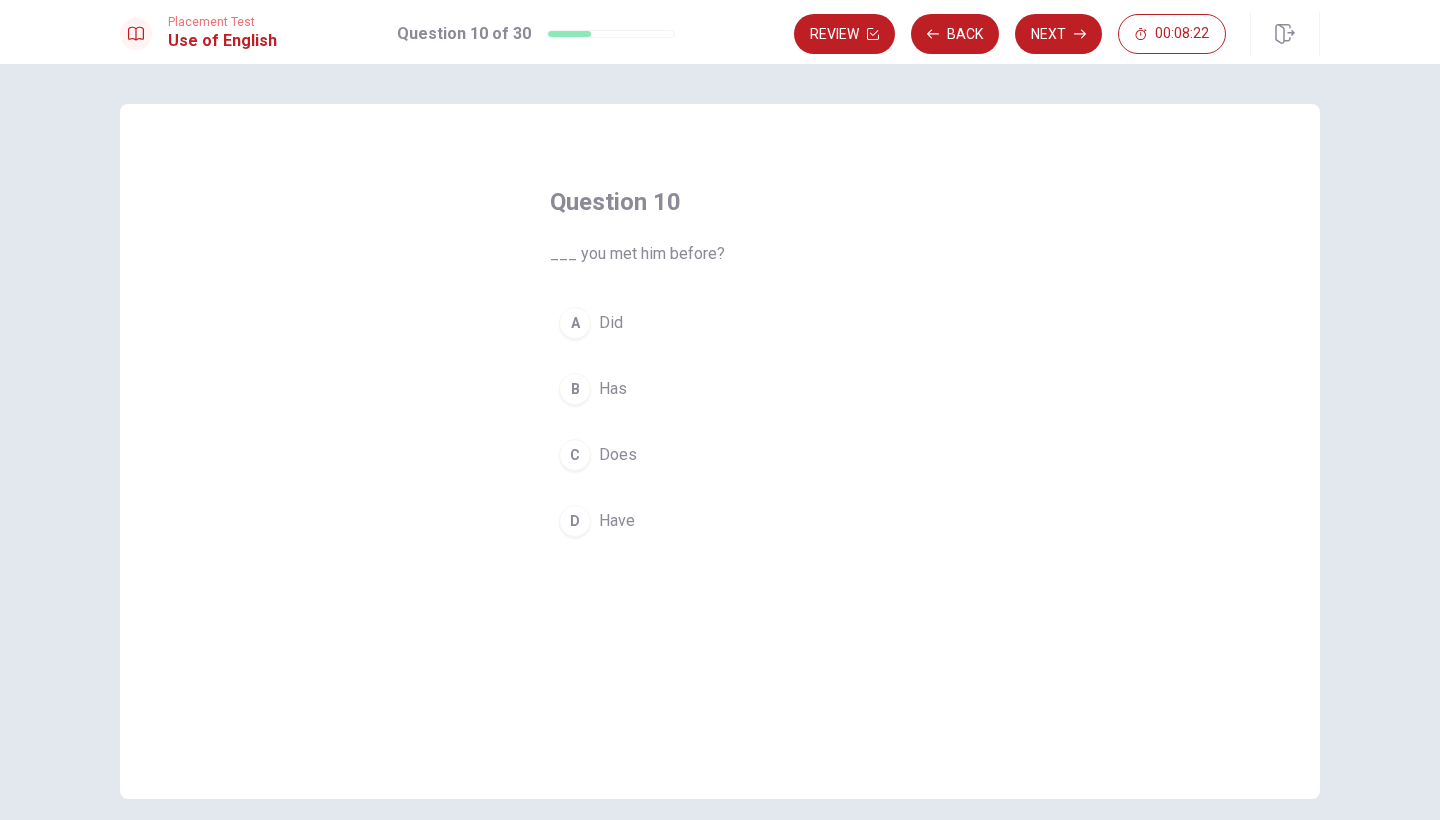 click on "D" at bounding box center (575, 521) 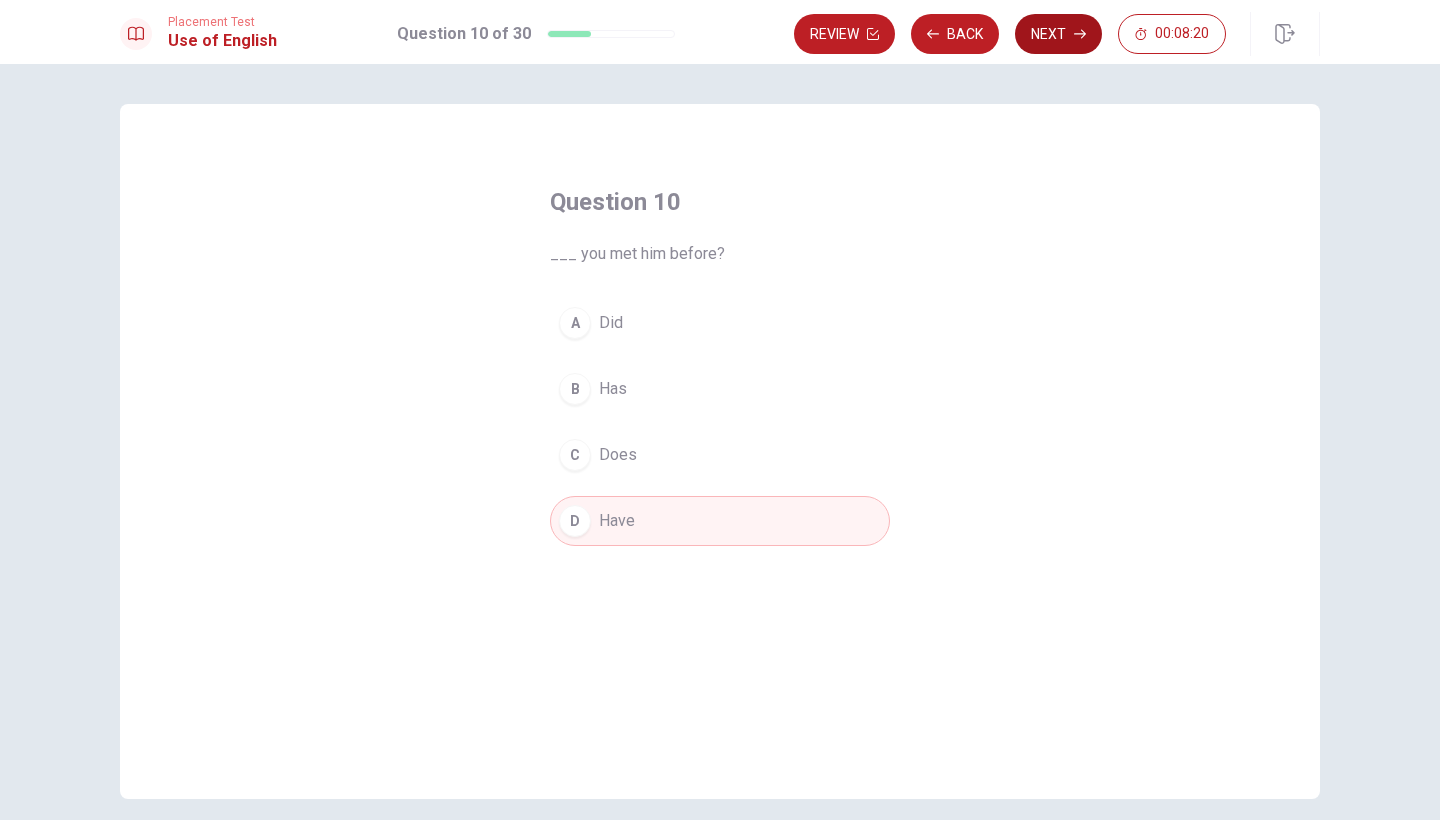click on "Next" at bounding box center [1058, 34] 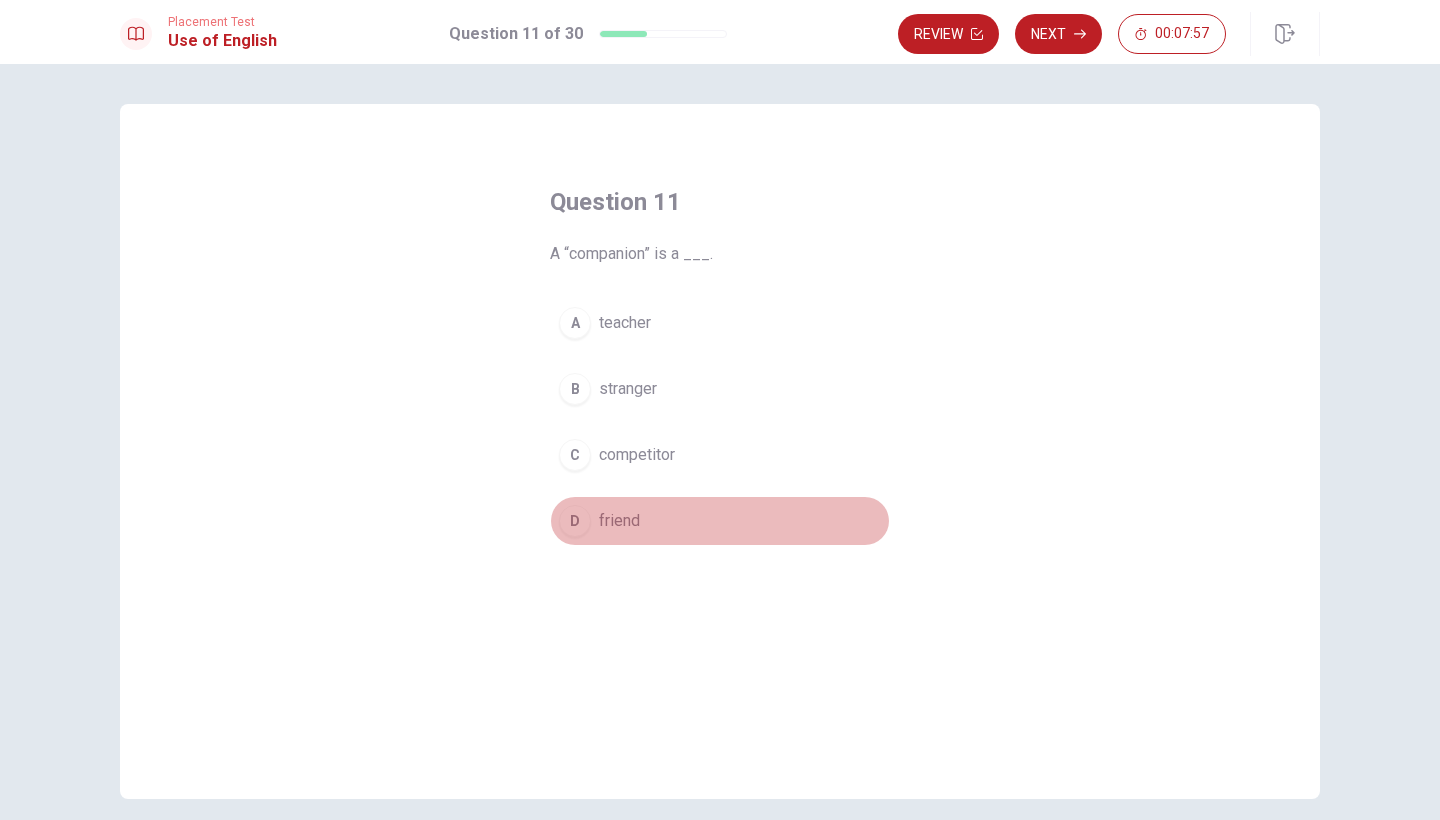 click on "D [NAME]" at bounding box center (720, 521) 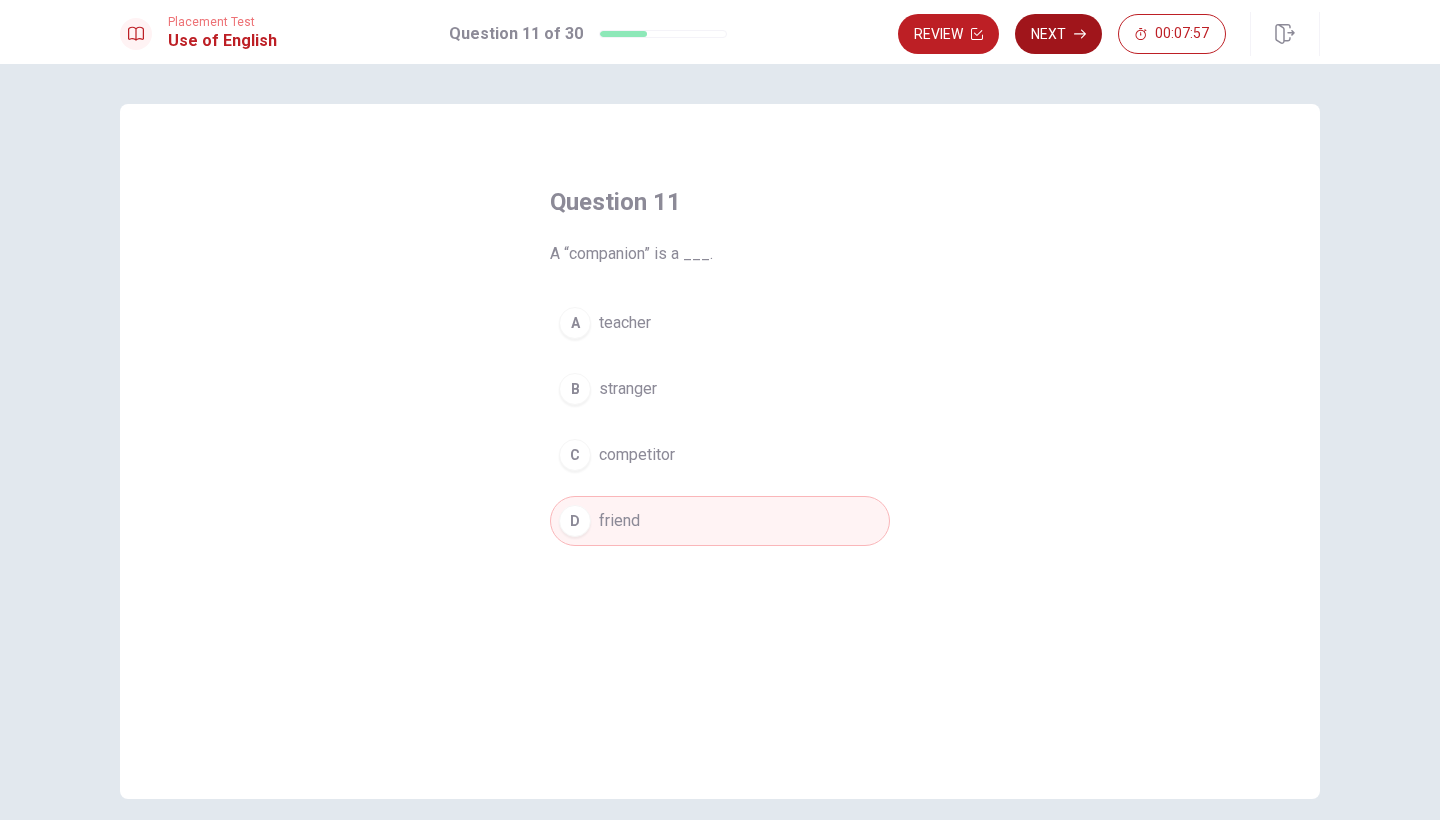 click on "Next" at bounding box center [1058, 34] 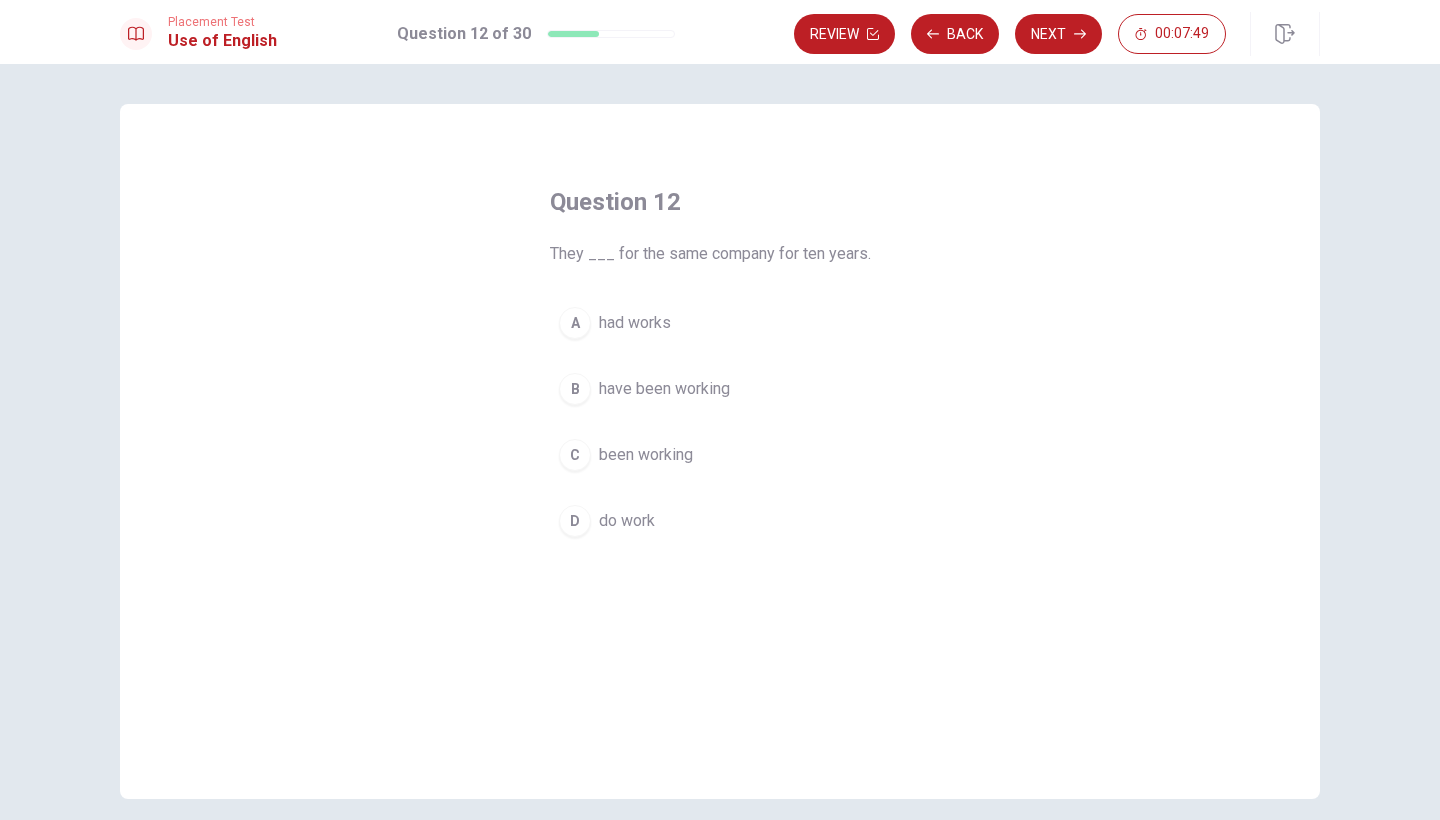 click on "B" at bounding box center (575, 389) 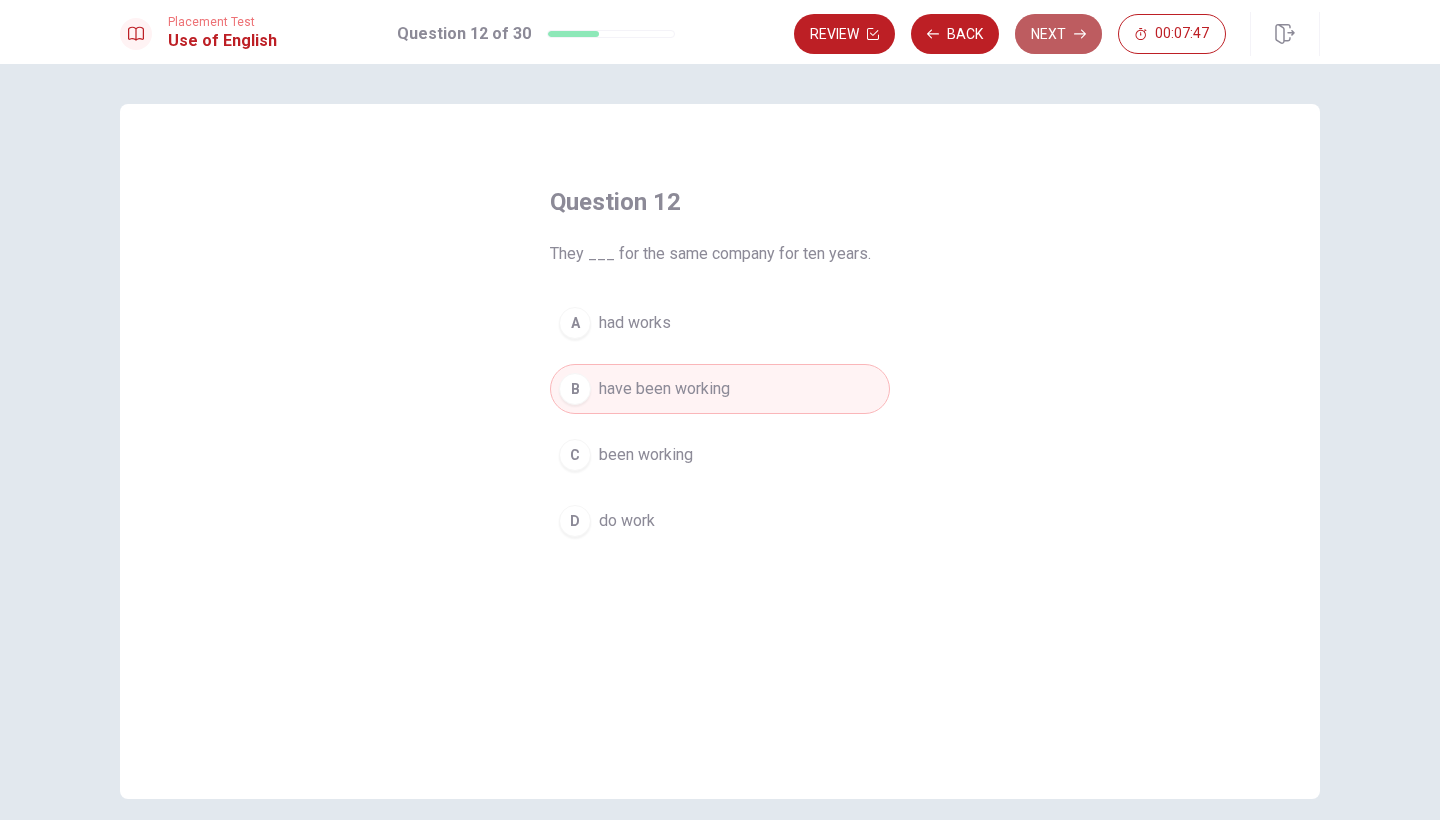 click on "Next" at bounding box center (1058, 34) 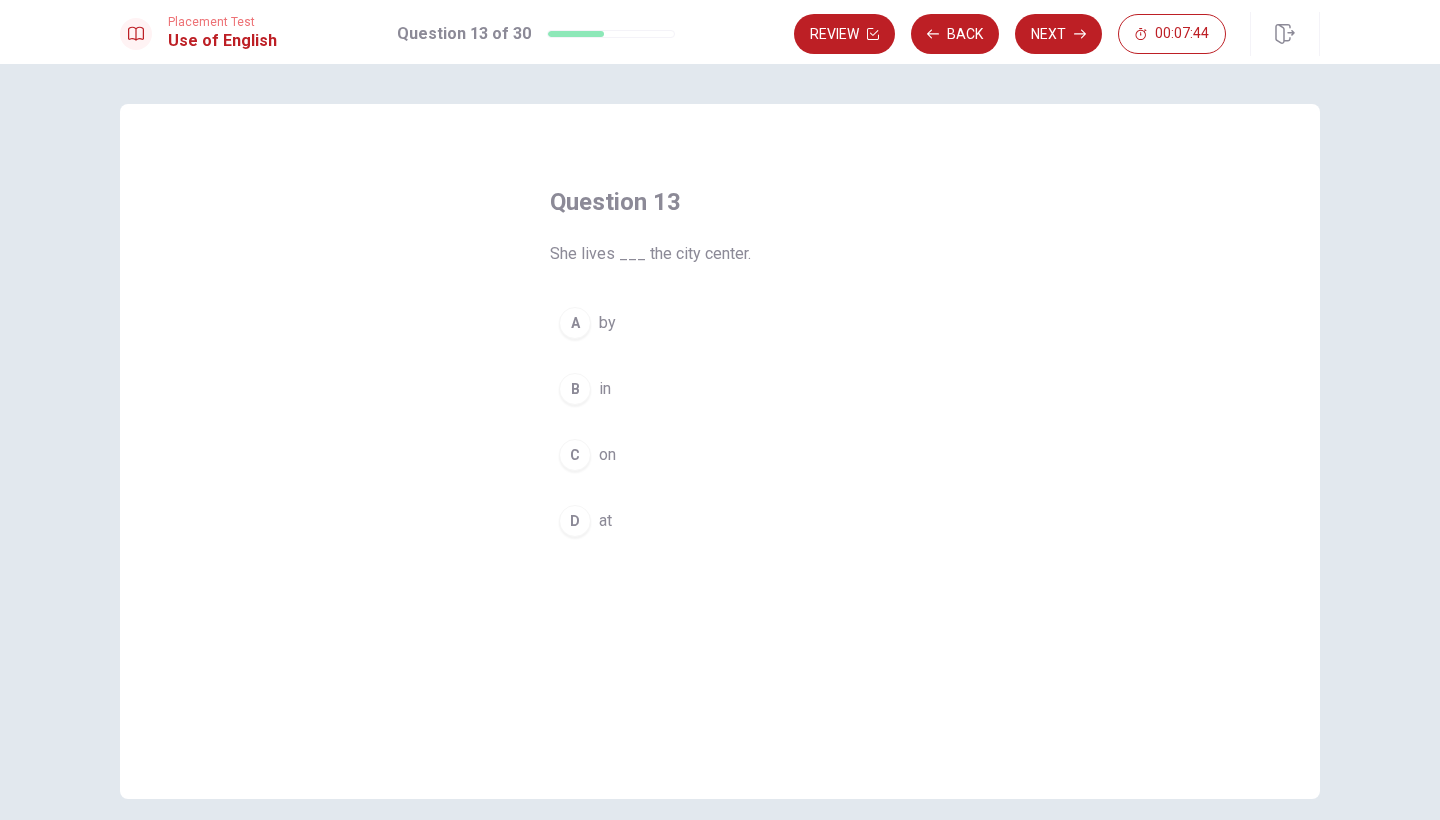 click on "B" at bounding box center [575, 389] 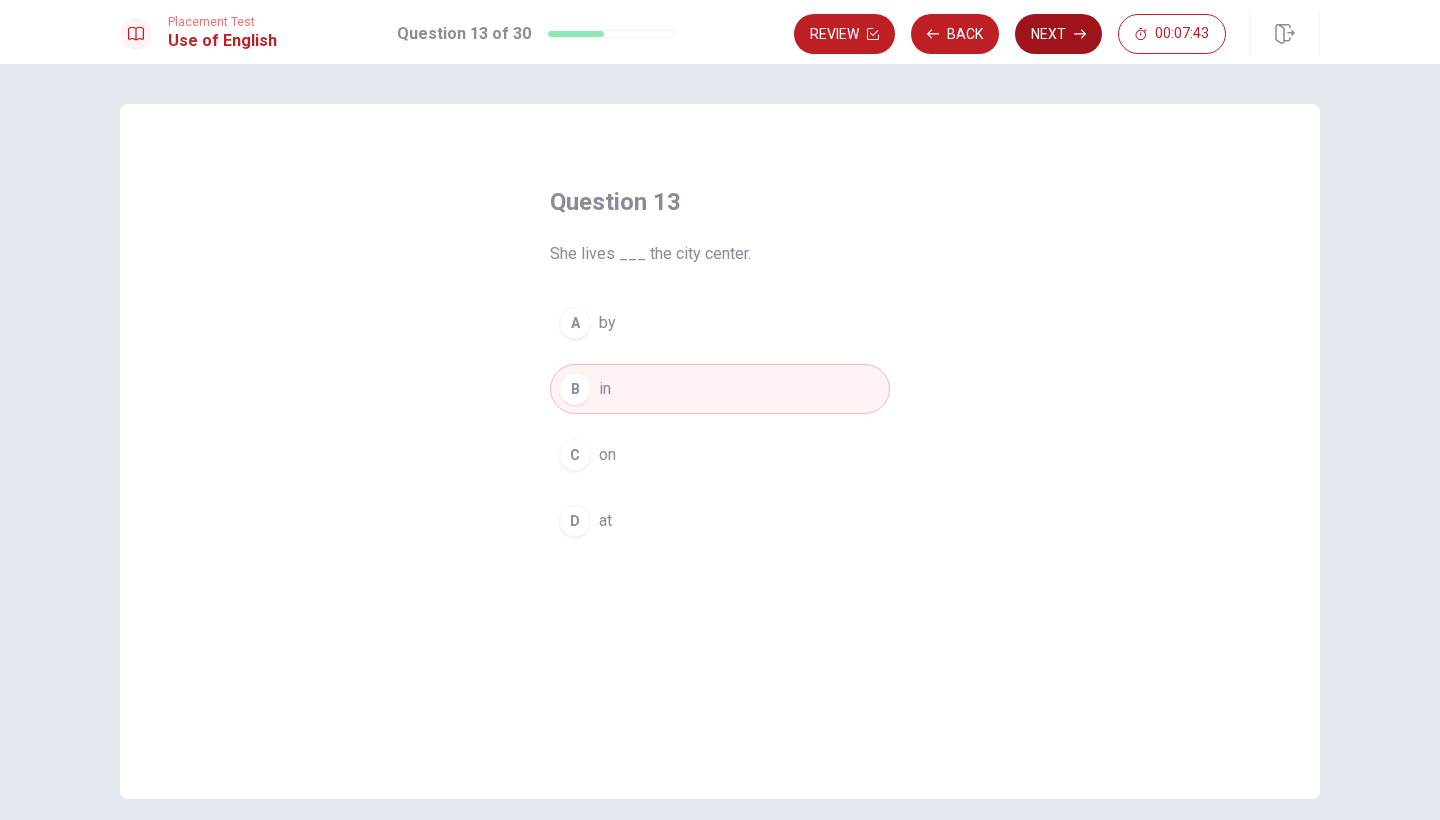 click on "Next" at bounding box center [1058, 34] 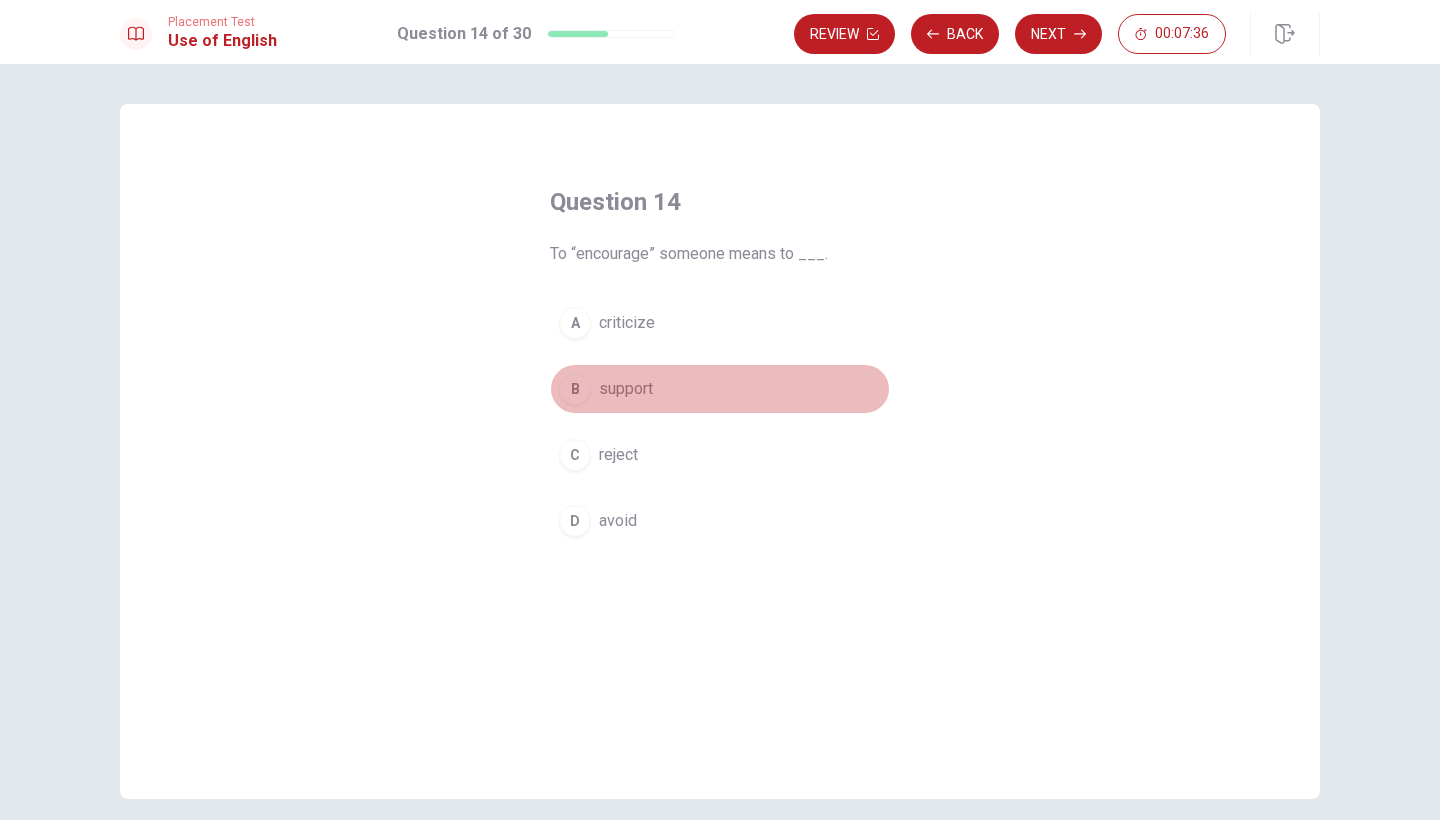 click on "B" at bounding box center (575, 389) 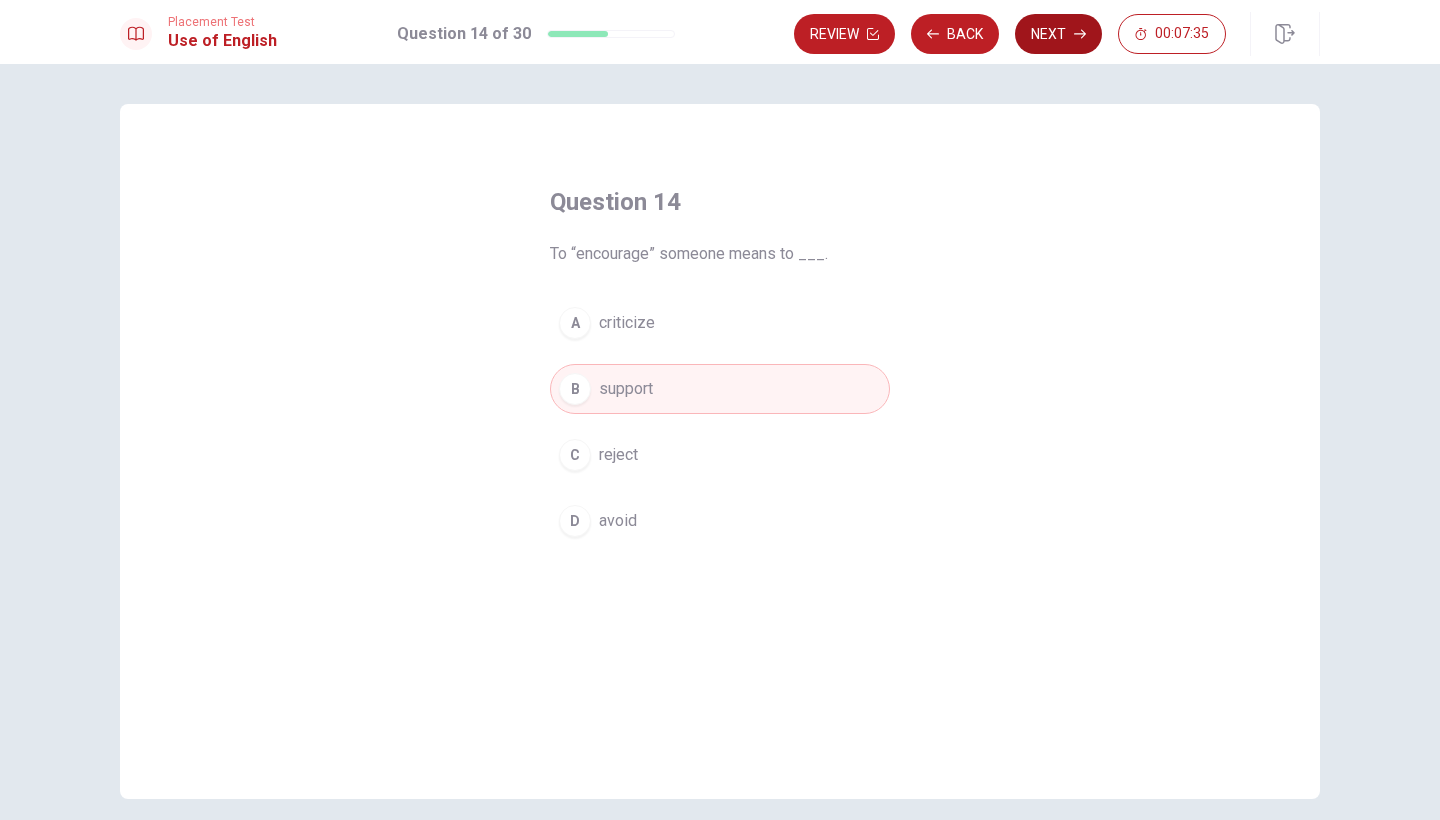 click on "Next" at bounding box center [1058, 34] 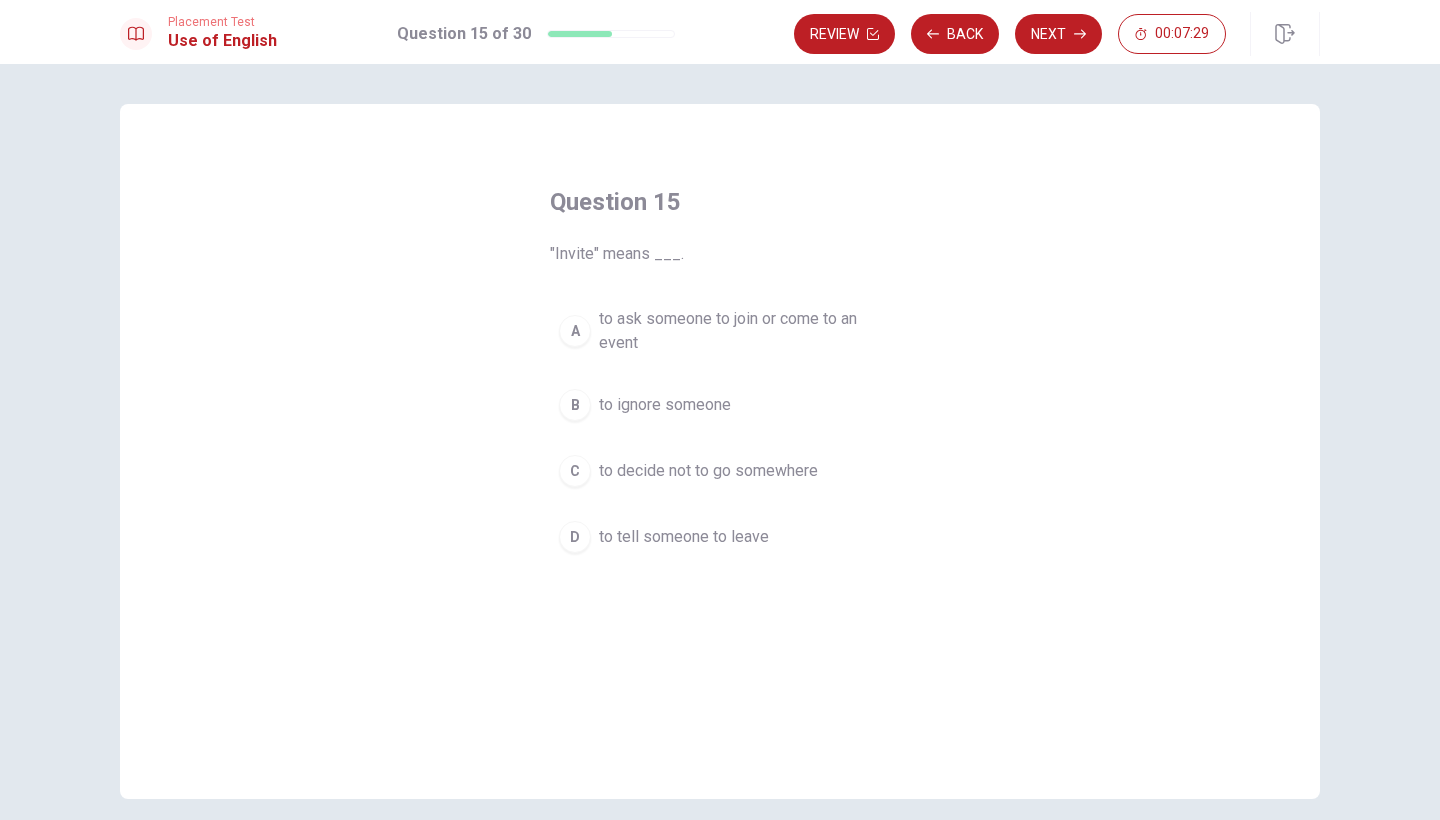 click on "to ask someone to join or come to an event" at bounding box center [740, 331] 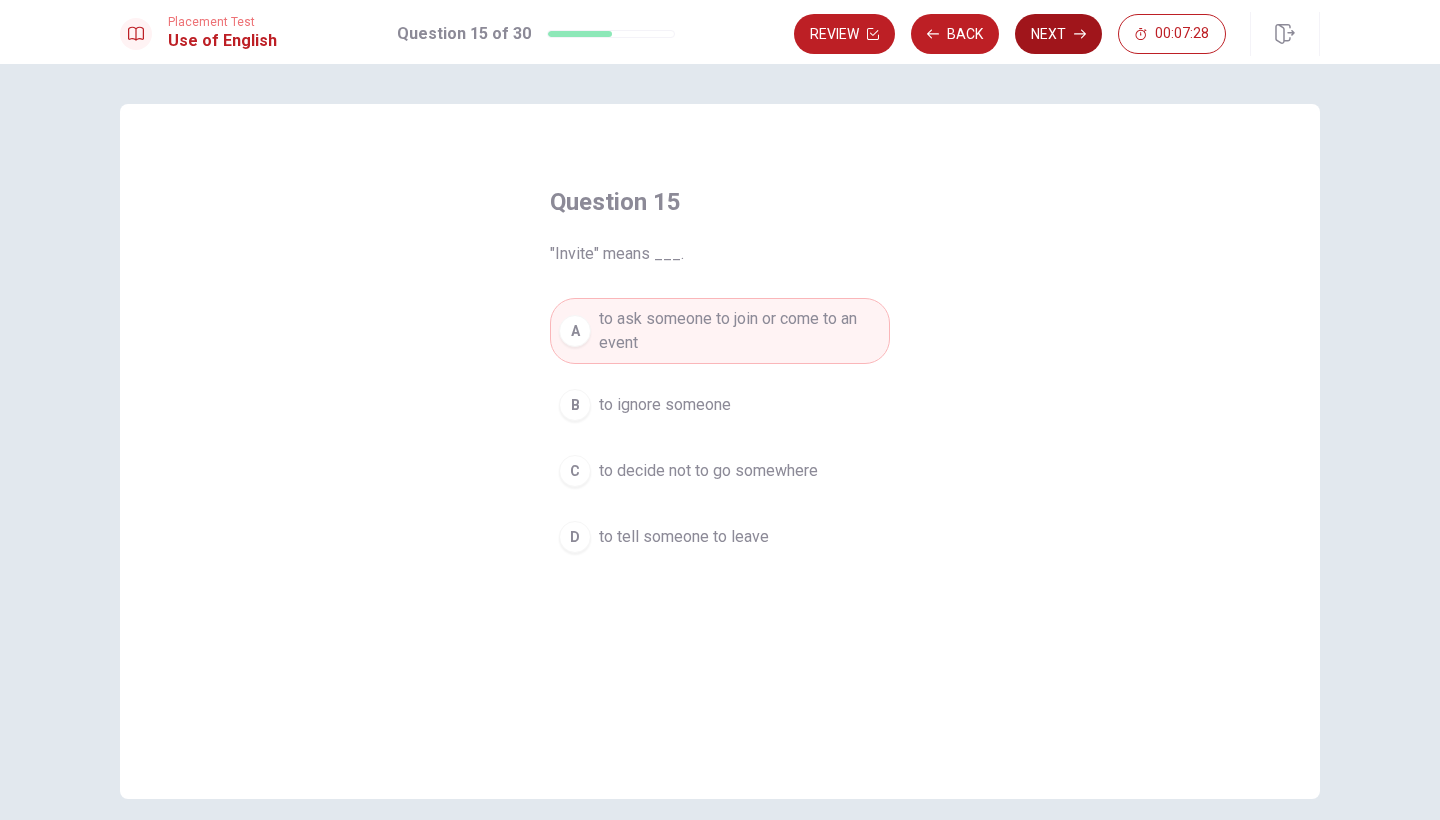 click on "Next" at bounding box center [1058, 34] 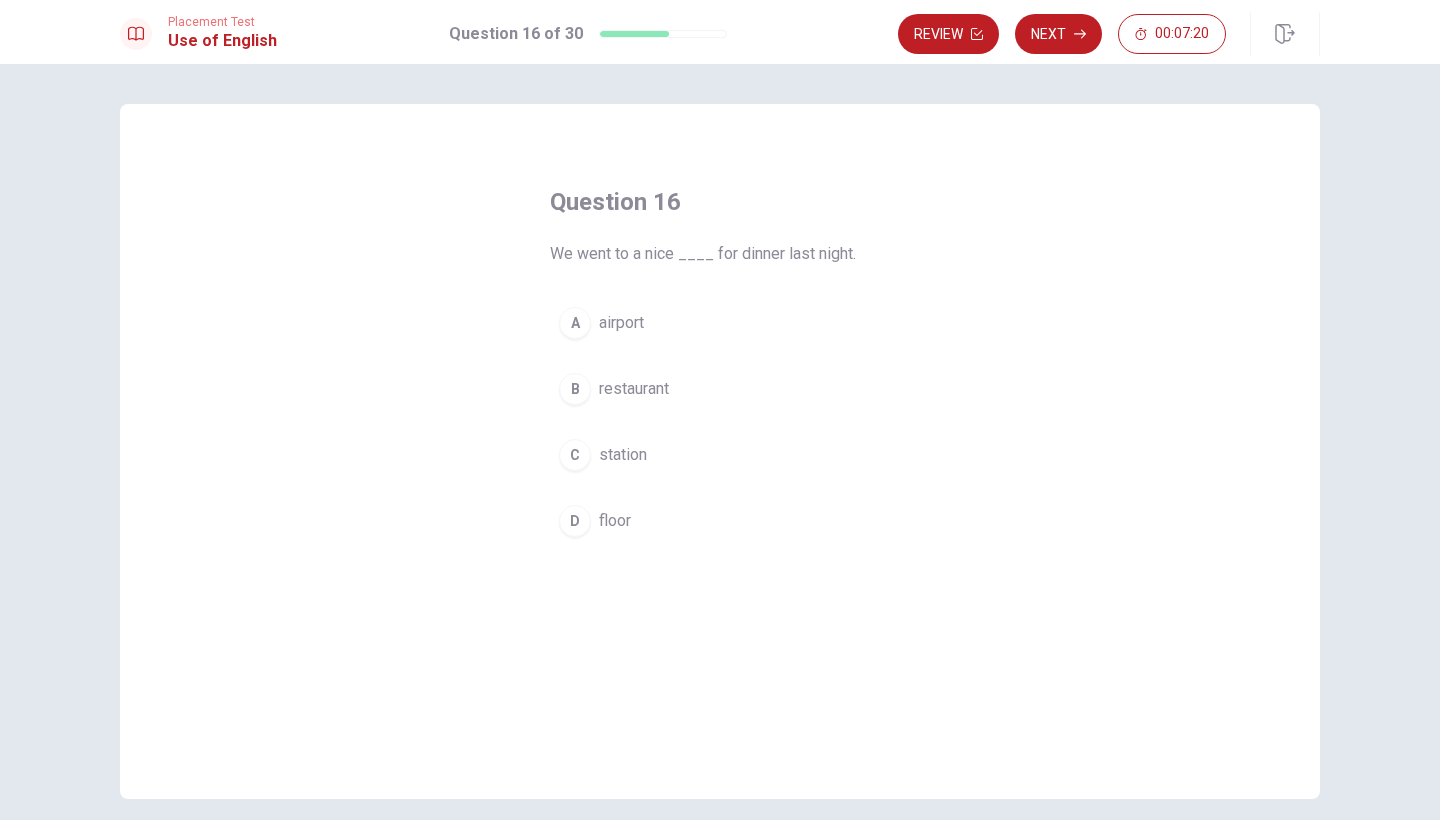 click on "B" at bounding box center (575, 389) 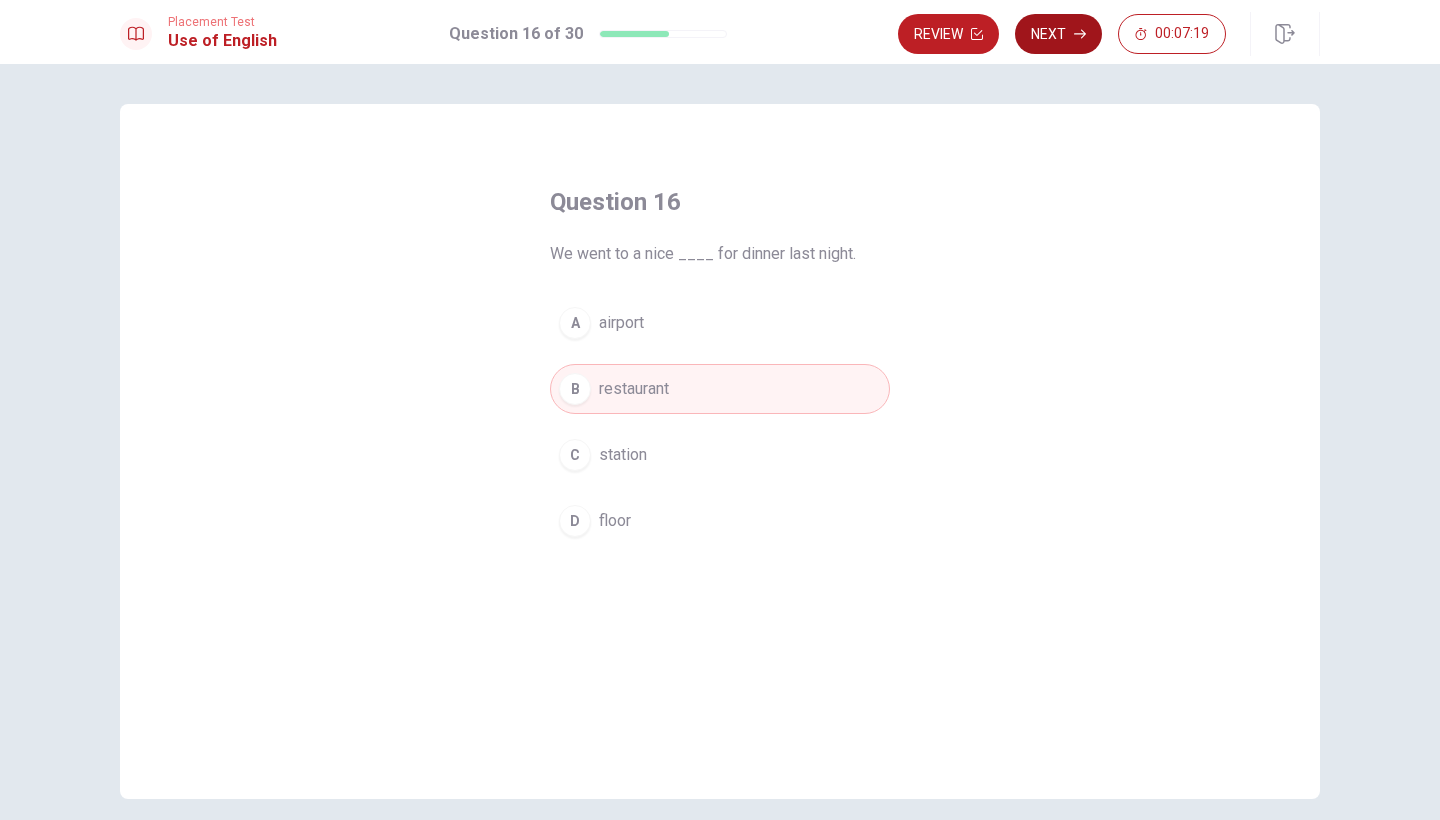 click on "Next" at bounding box center [1058, 34] 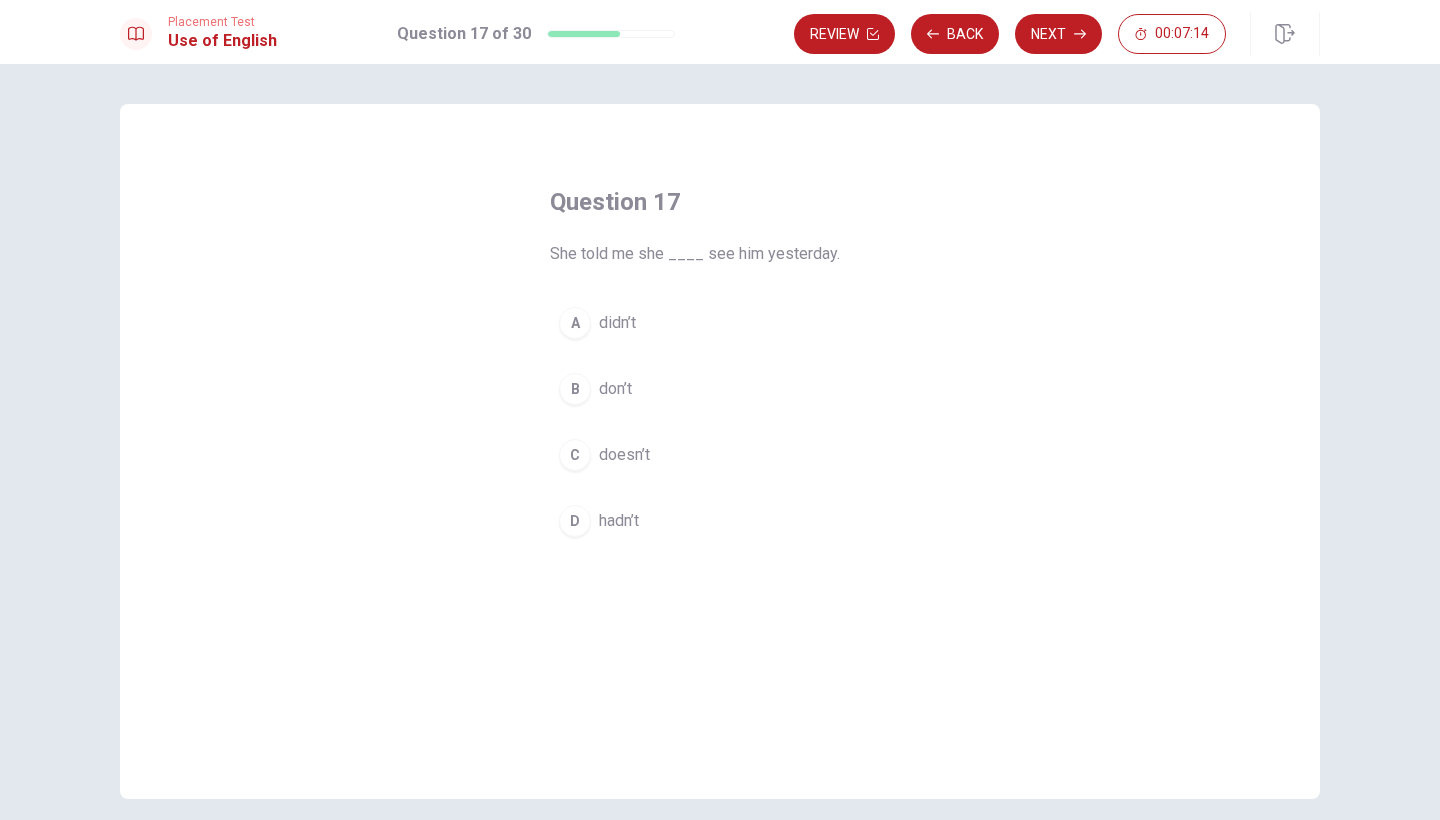 click on "A" at bounding box center [575, 323] 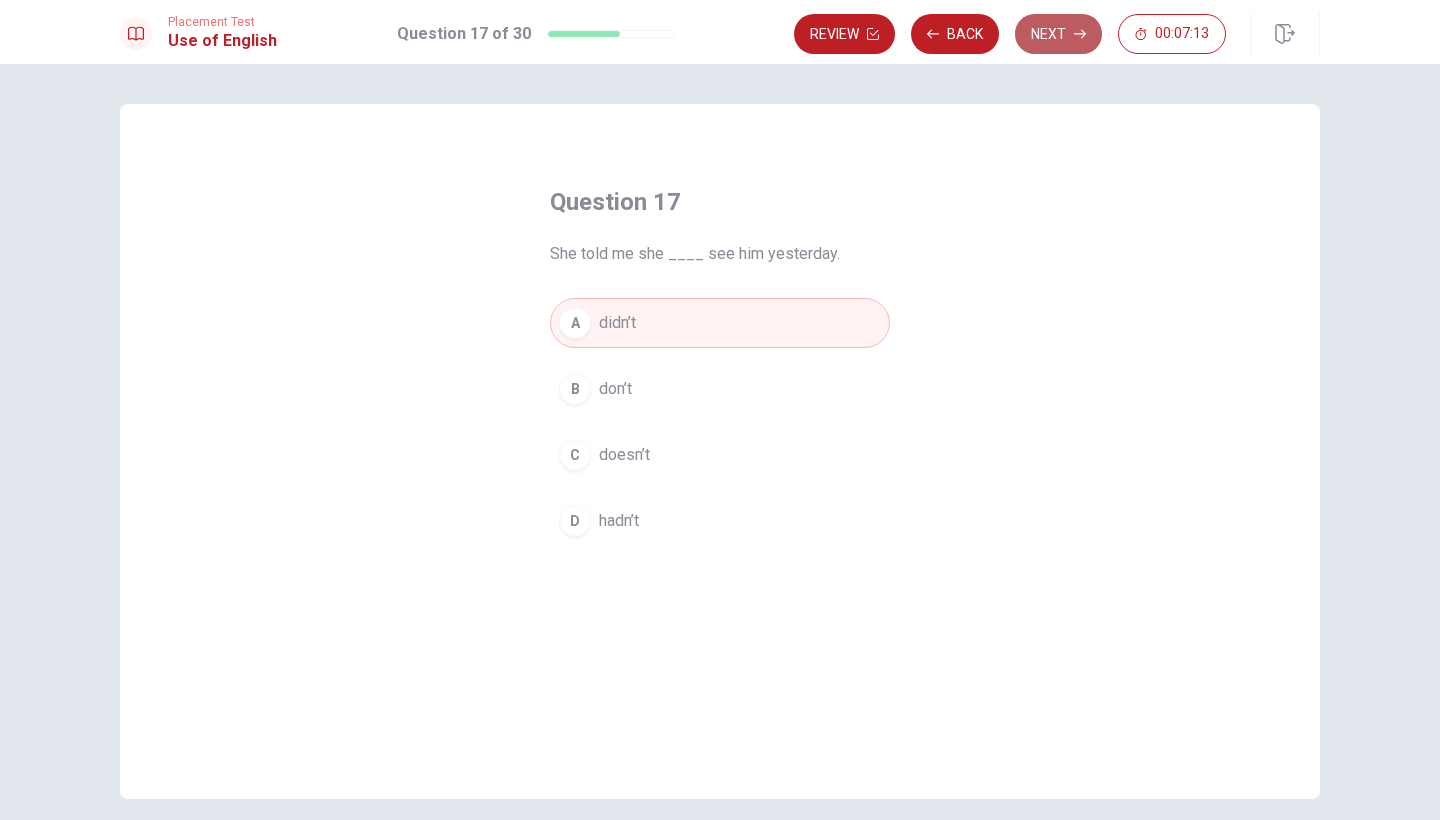 click on "Next" at bounding box center [1058, 34] 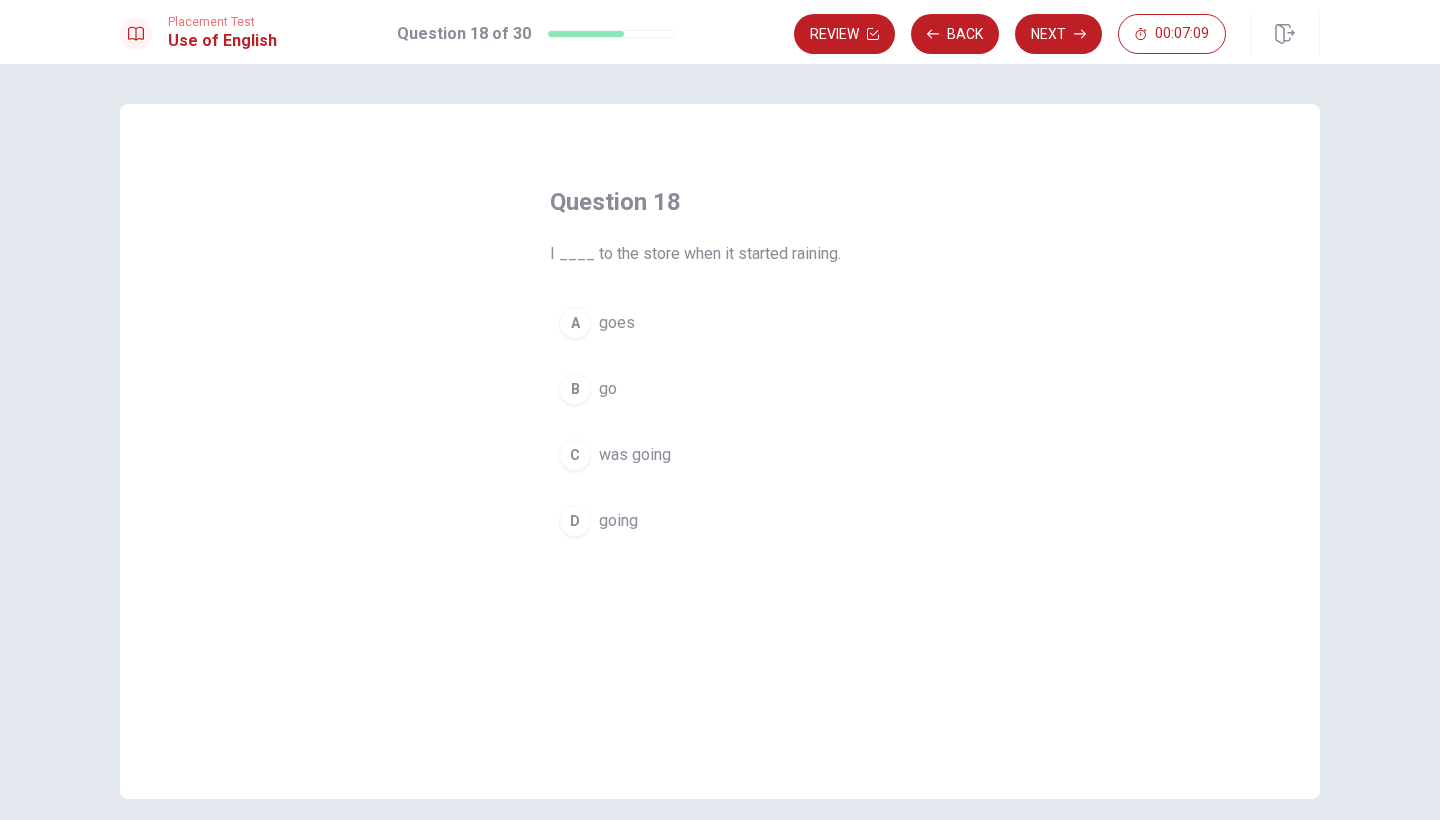 click on "B" at bounding box center (575, 389) 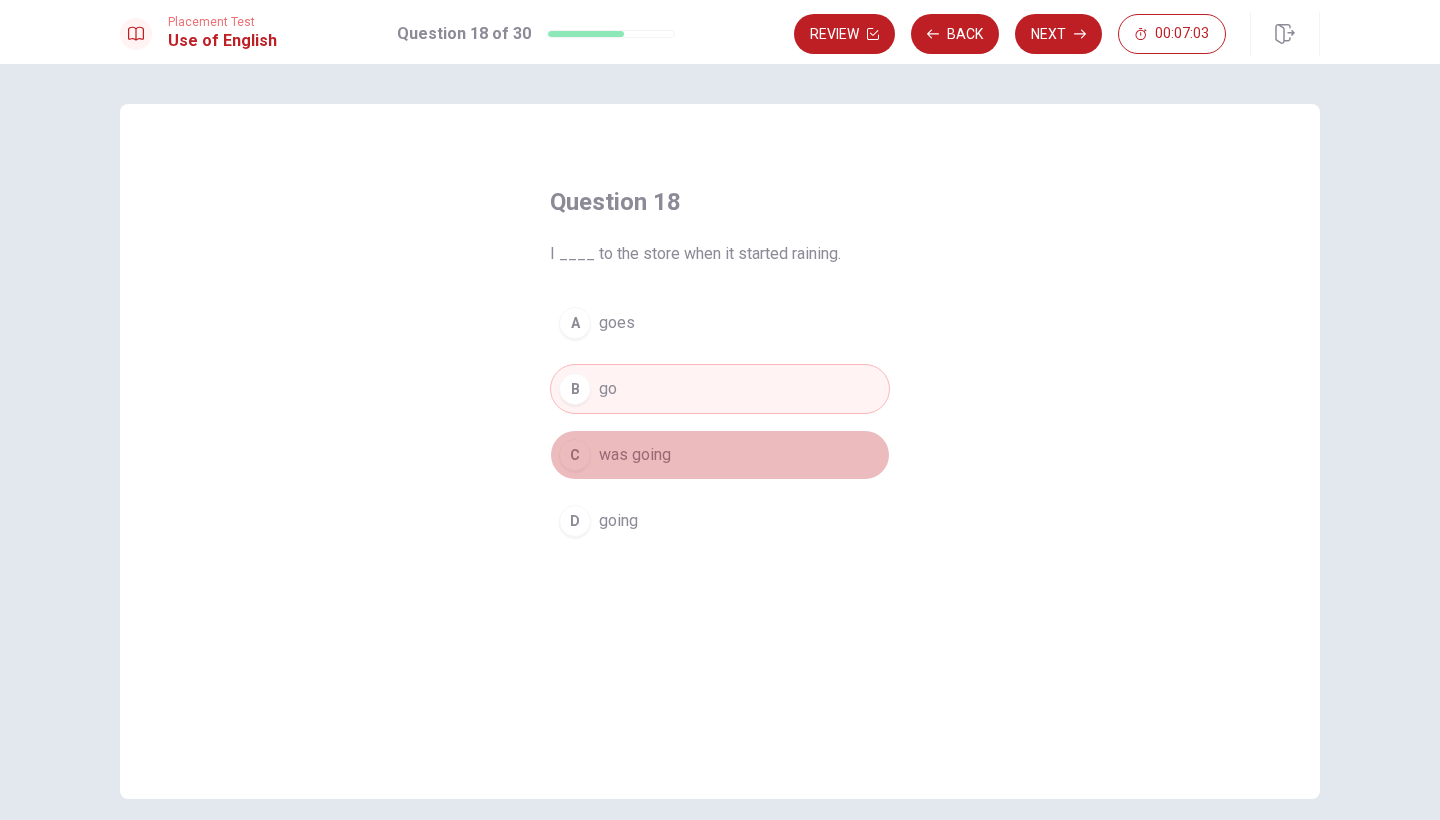 click on "C was going" at bounding box center (720, 455) 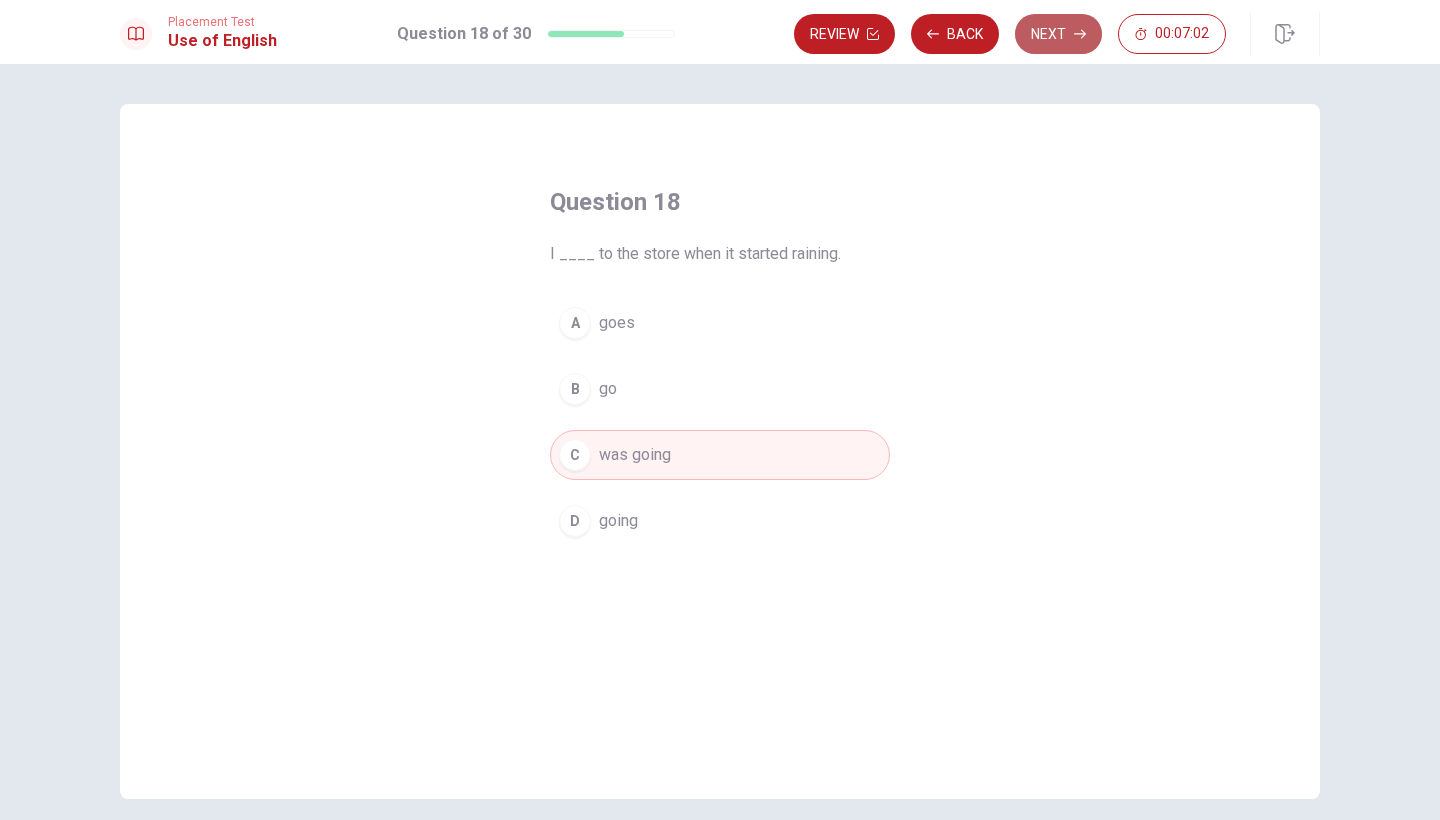 click on "Next" at bounding box center (1058, 34) 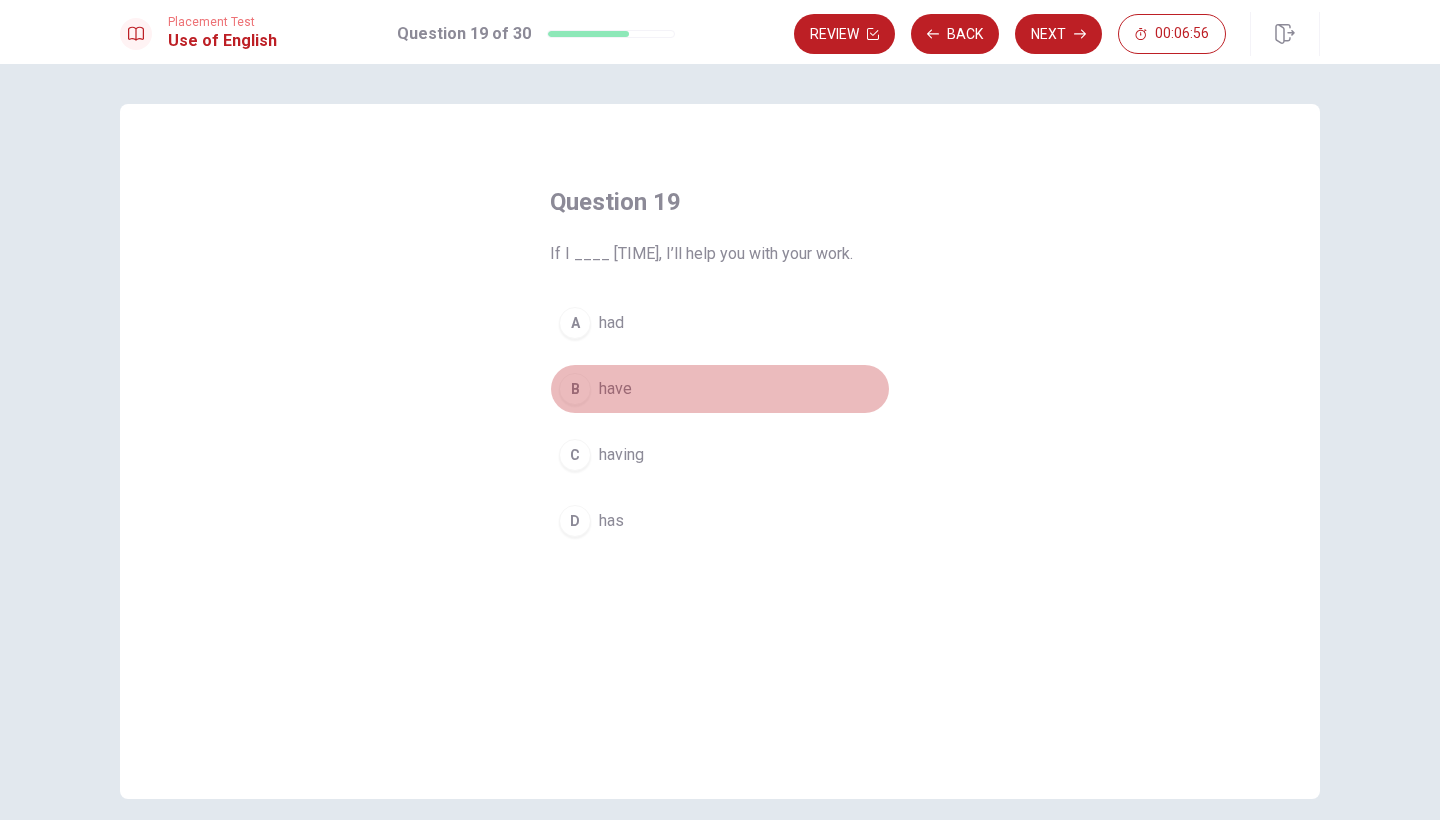 click on "B" at bounding box center [575, 389] 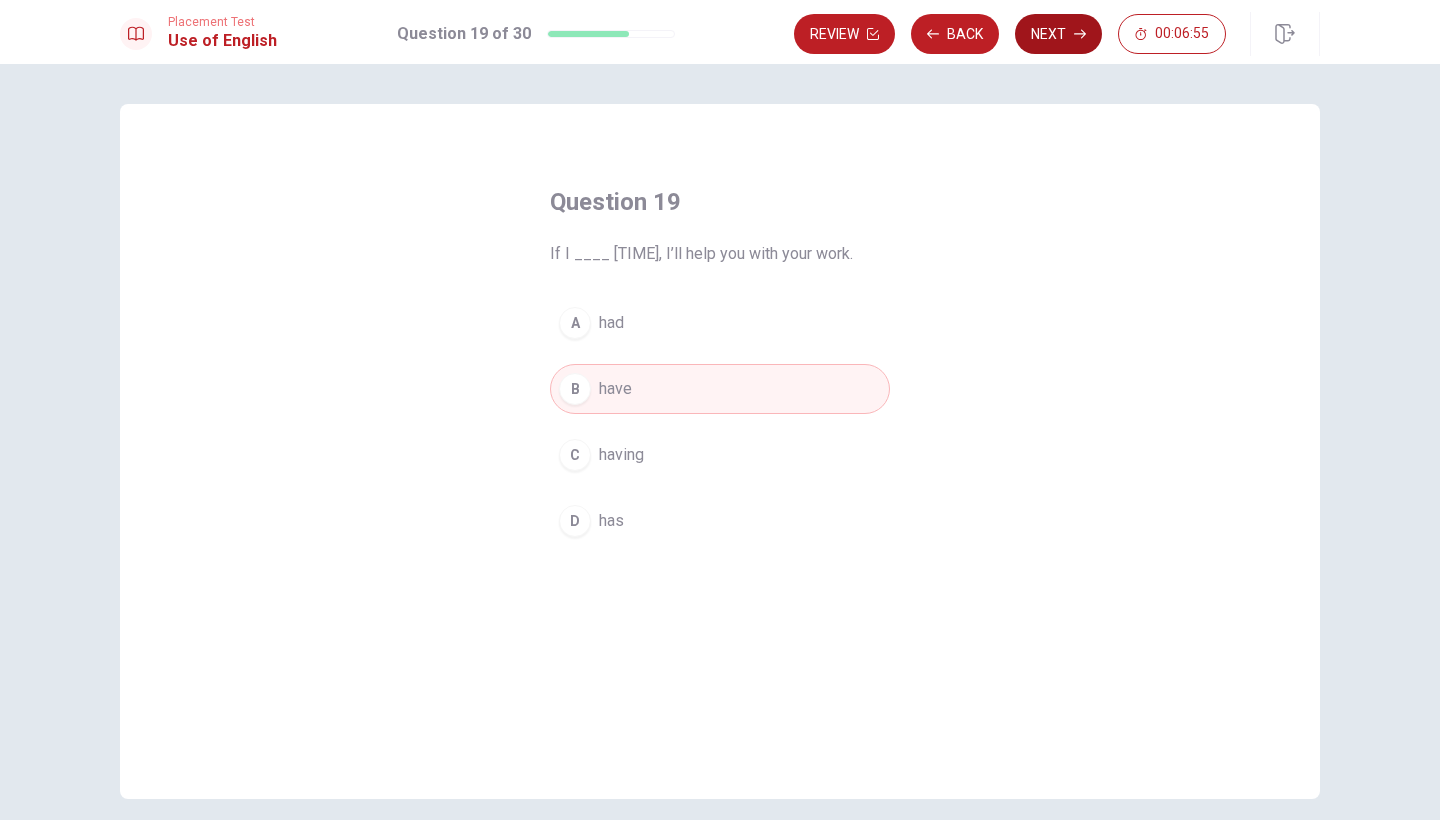 click on "Next" at bounding box center (1058, 34) 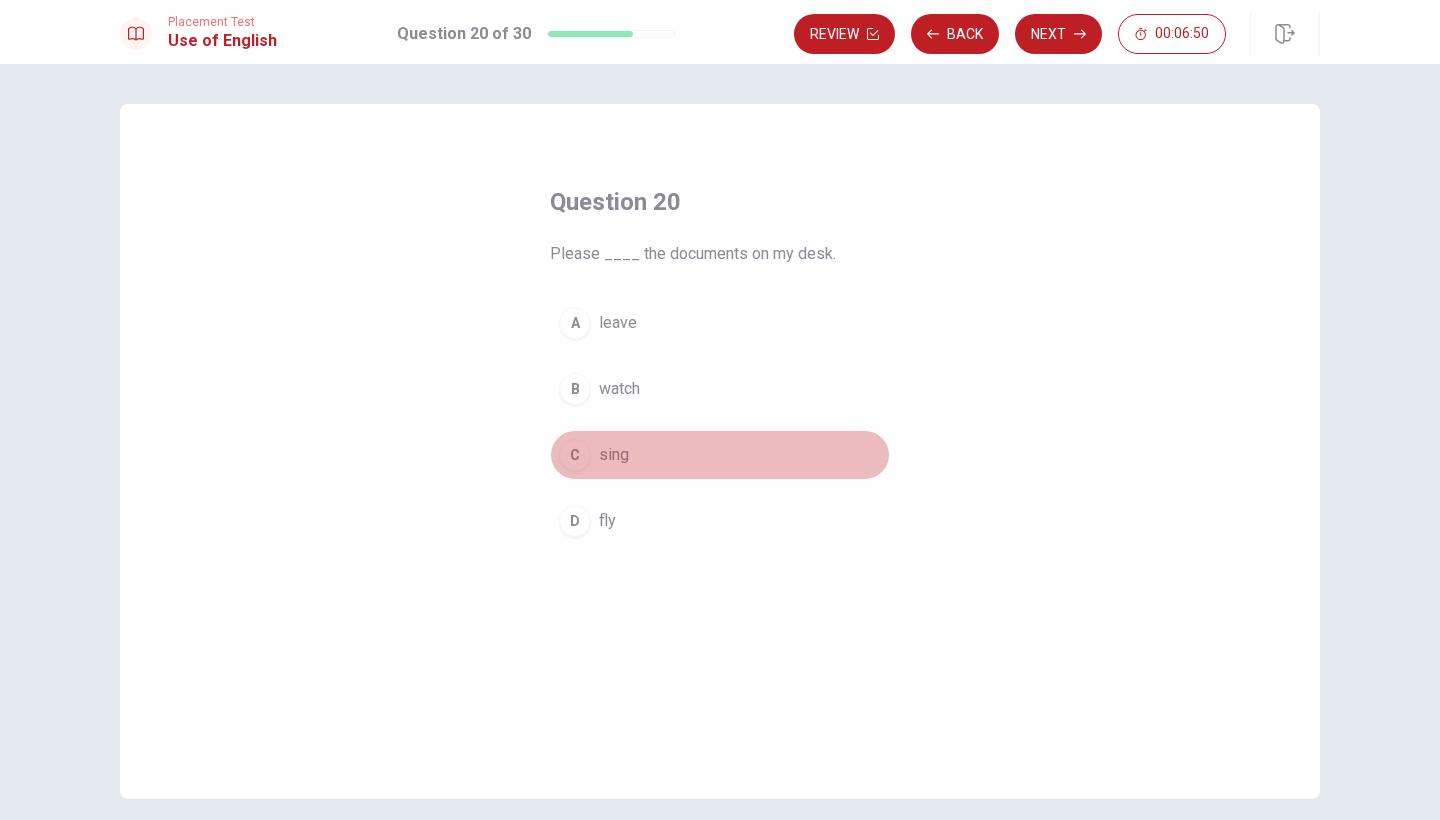click on "C" at bounding box center [575, 455] 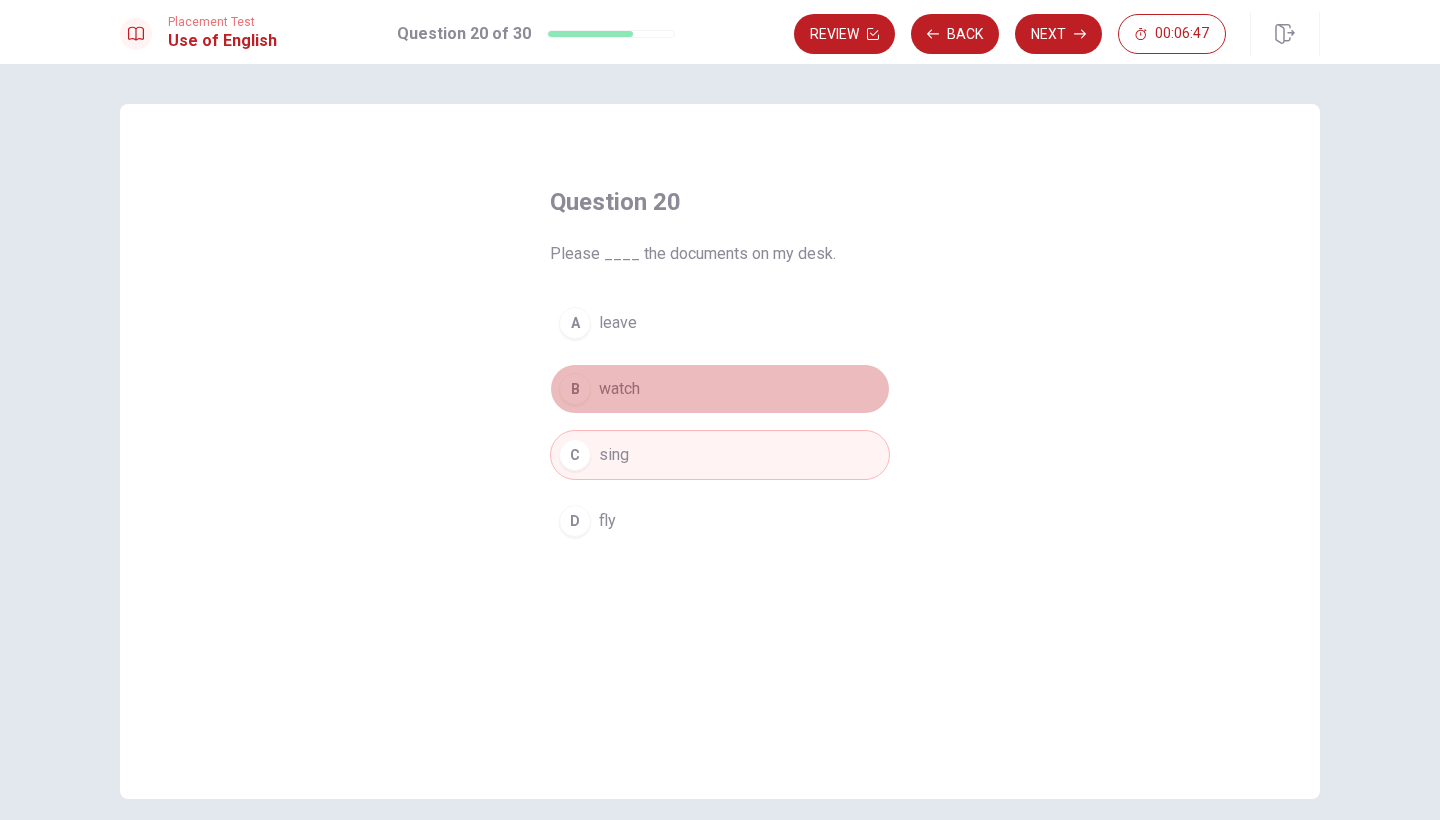 click on "B watch" at bounding box center (720, 389) 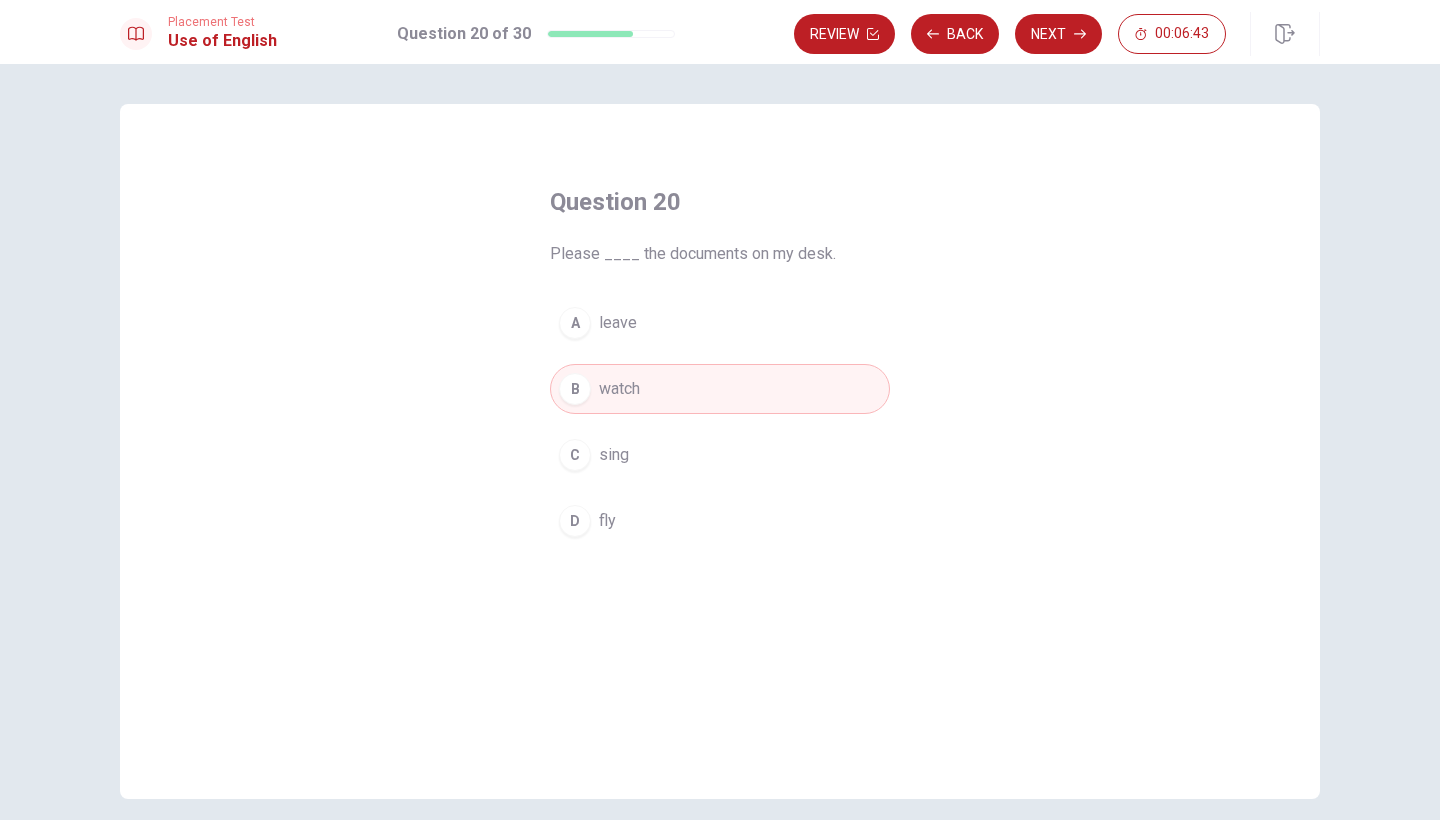 click on "C sing" at bounding box center (720, 455) 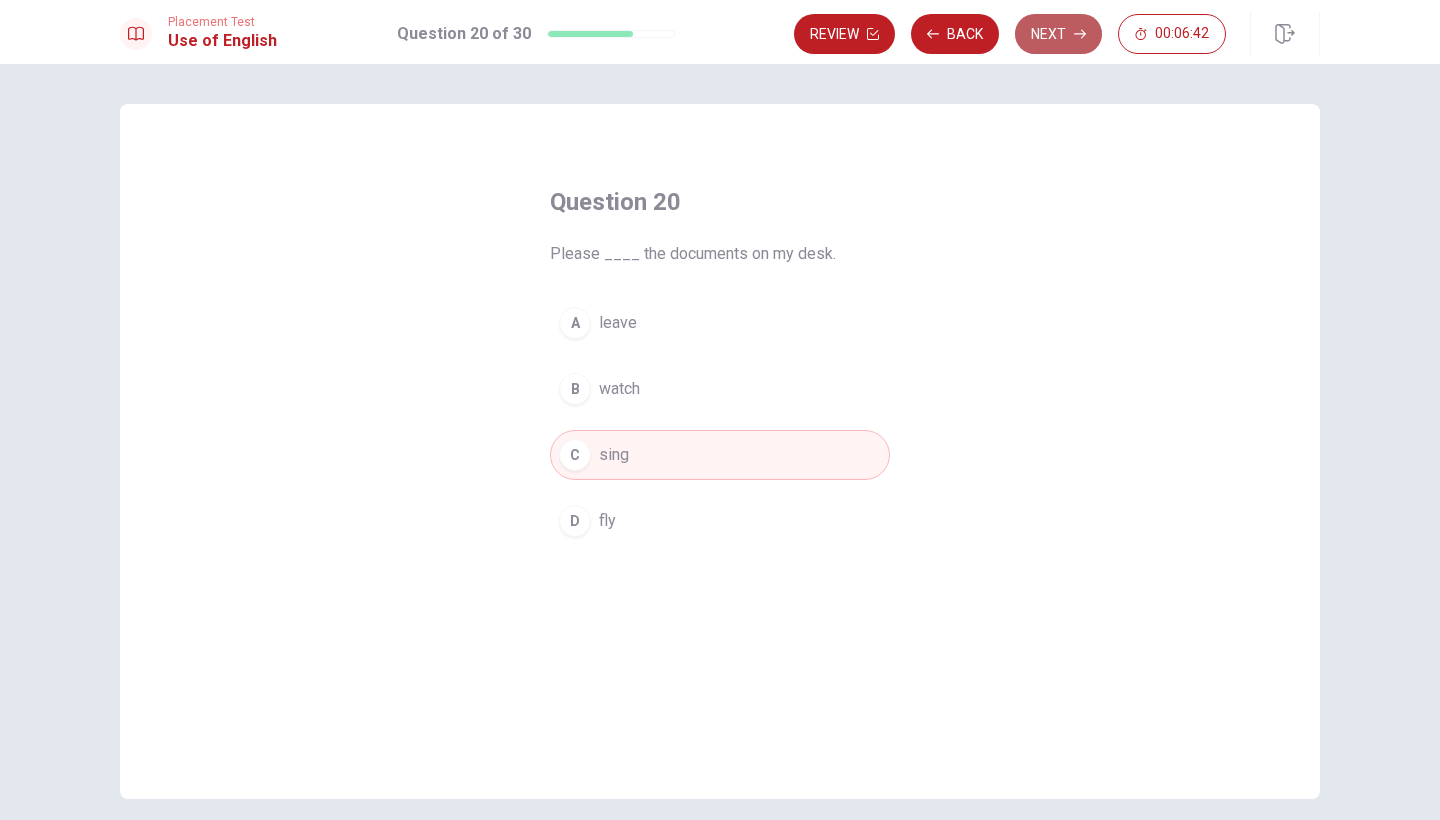 click on "Next" at bounding box center (1058, 34) 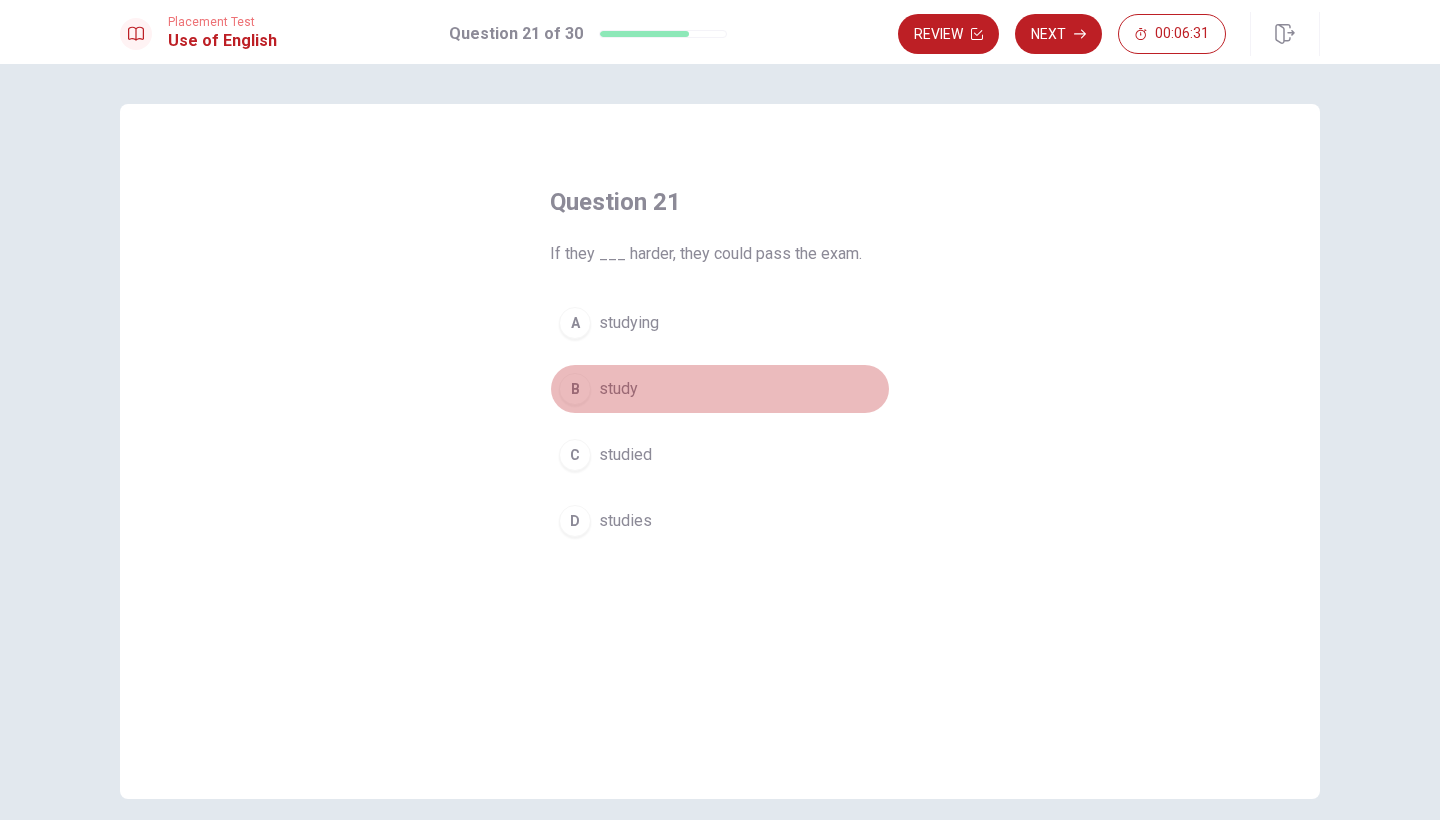 click on "B" at bounding box center [575, 389] 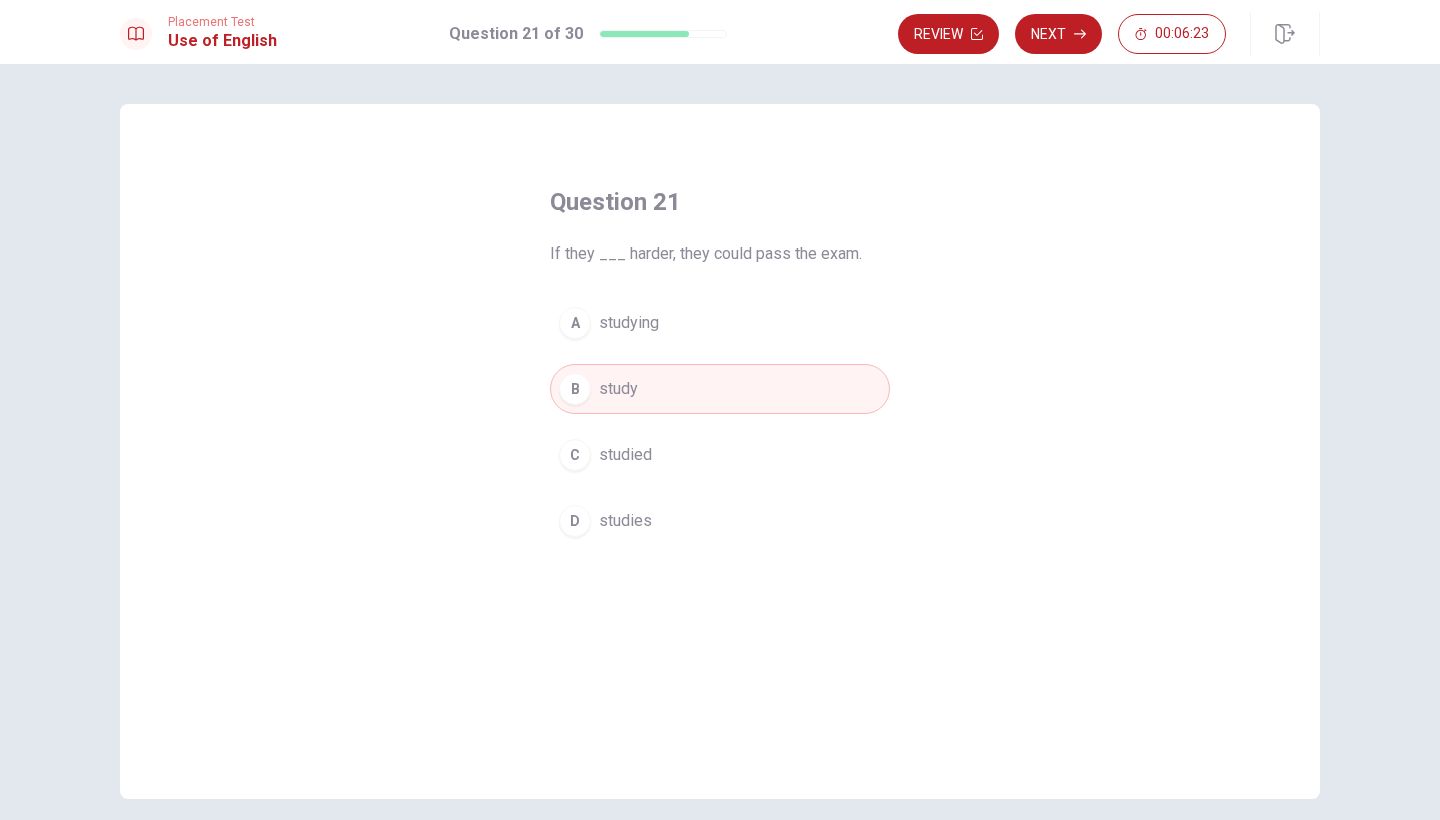 click on "studied" at bounding box center [625, 455] 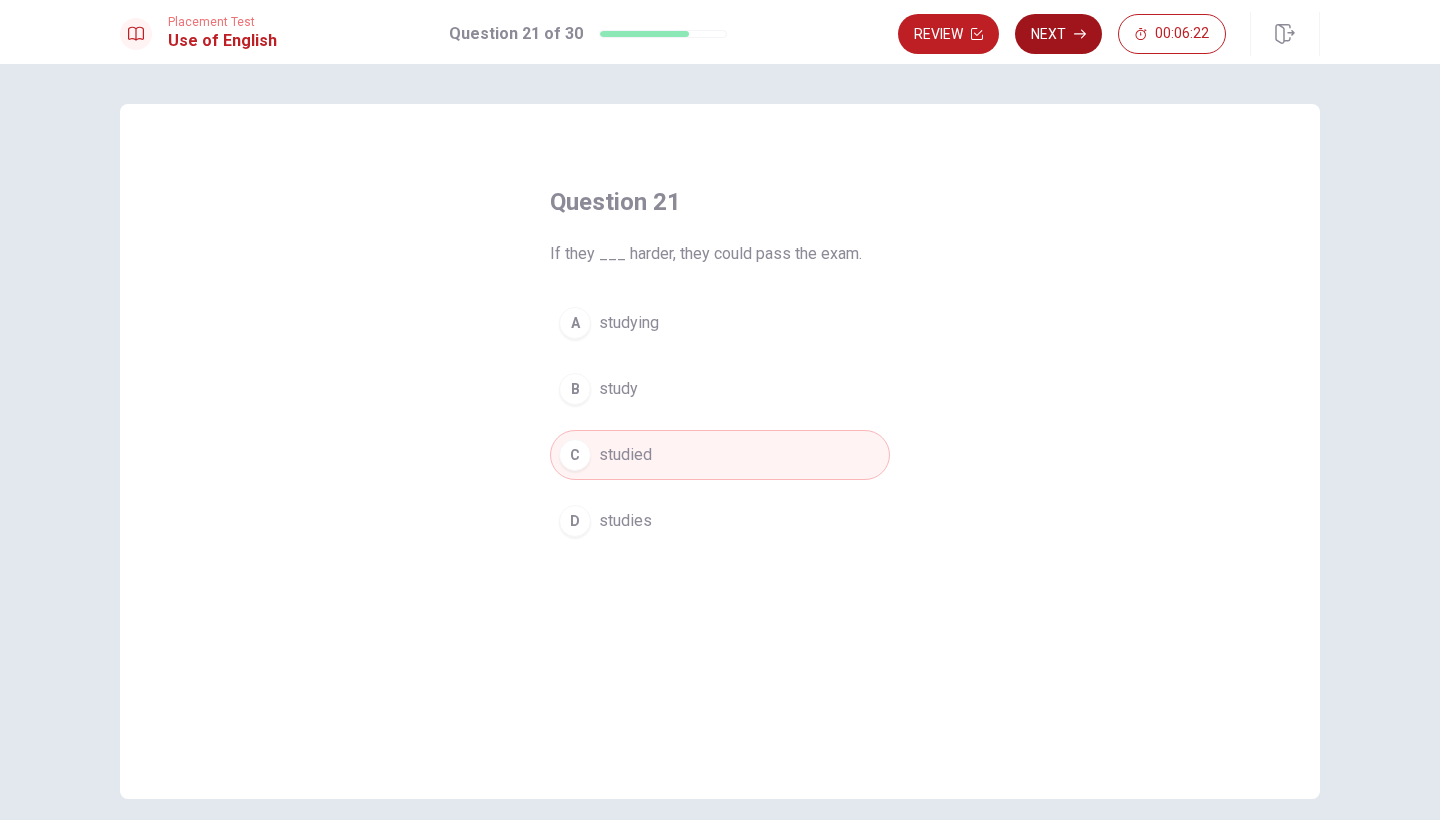 click on "Next" at bounding box center [1058, 34] 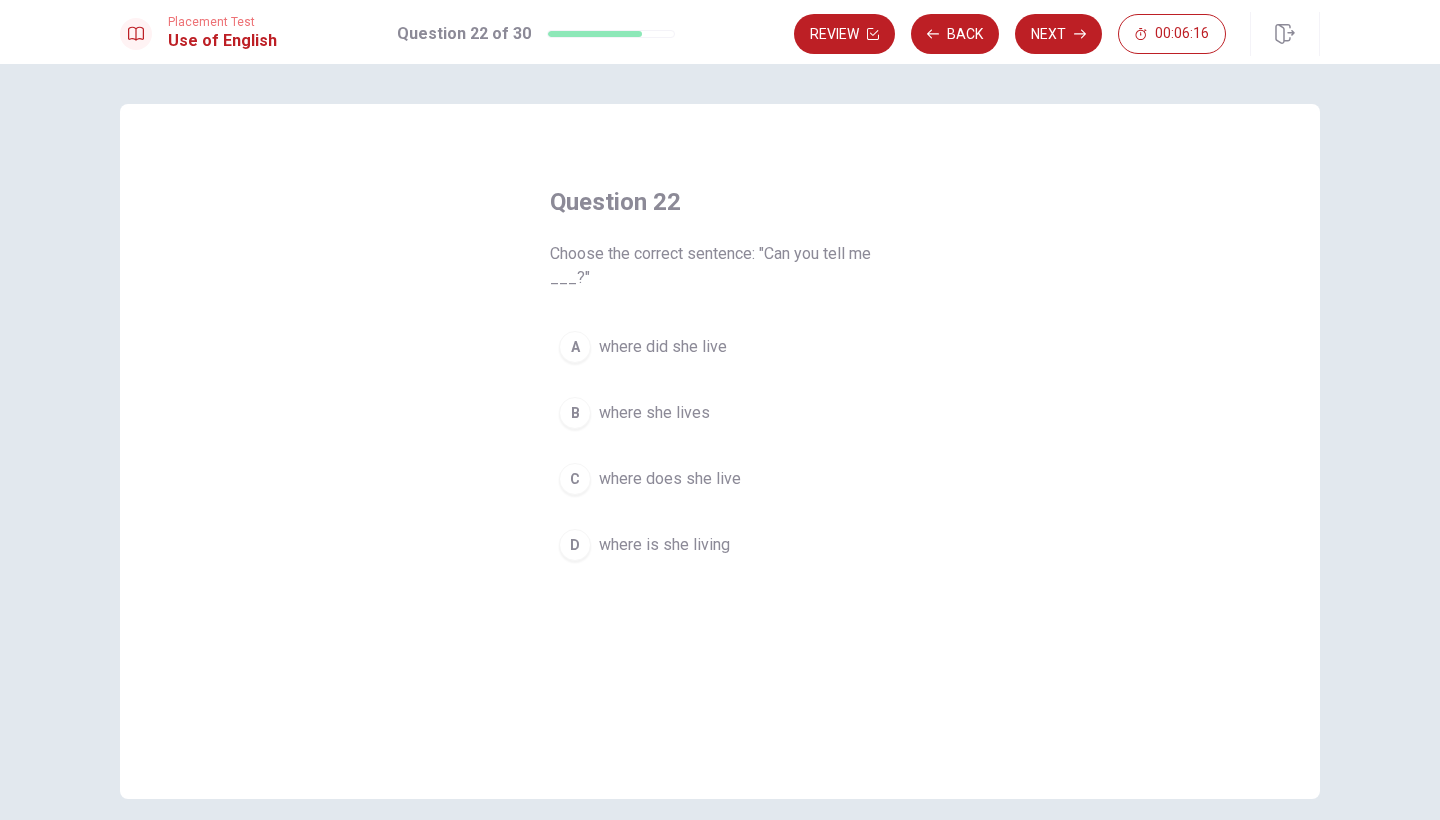 click on "where she lives" at bounding box center [654, 413] 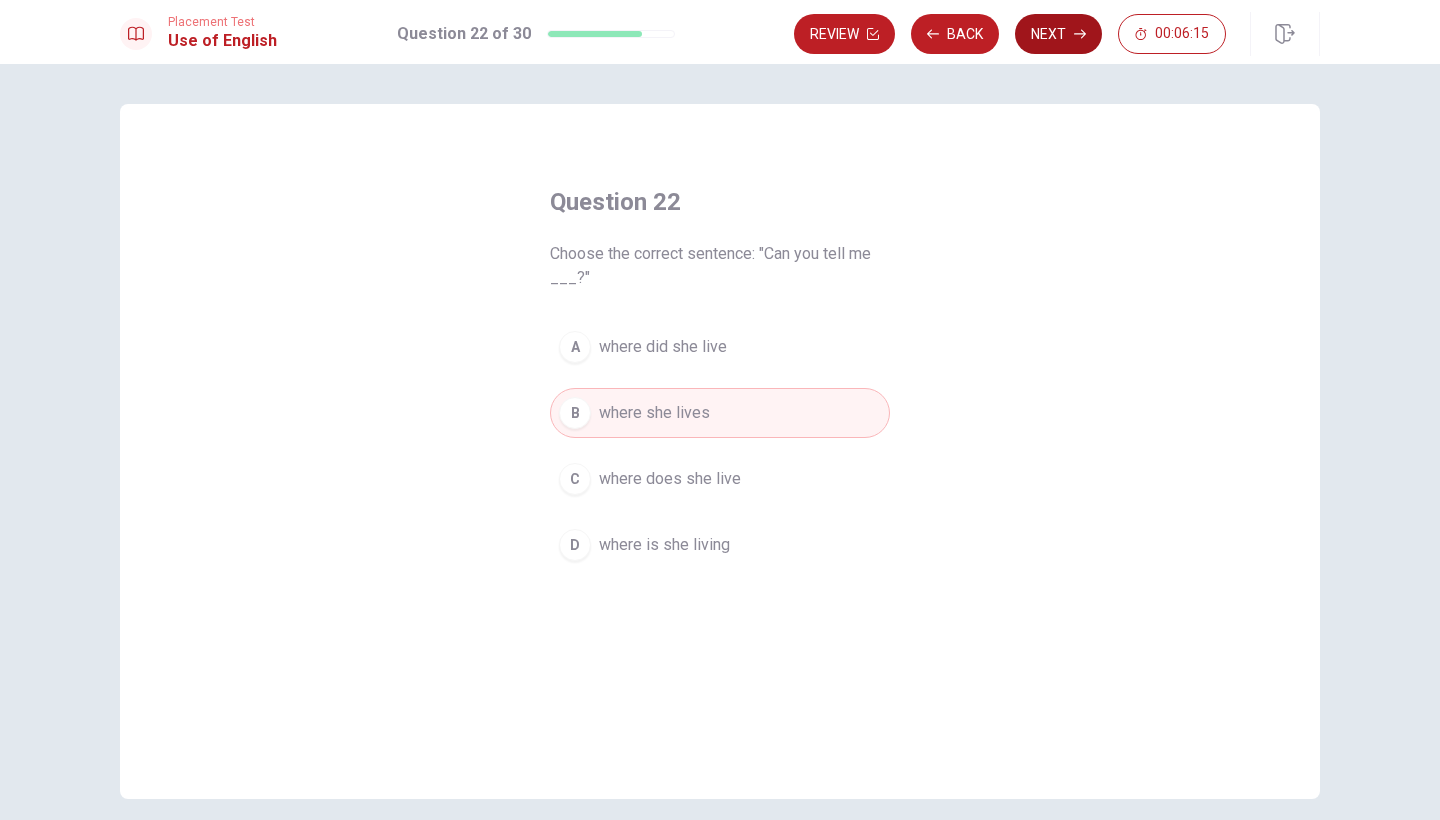 click on "Next" at bounding box center (1058, 34) 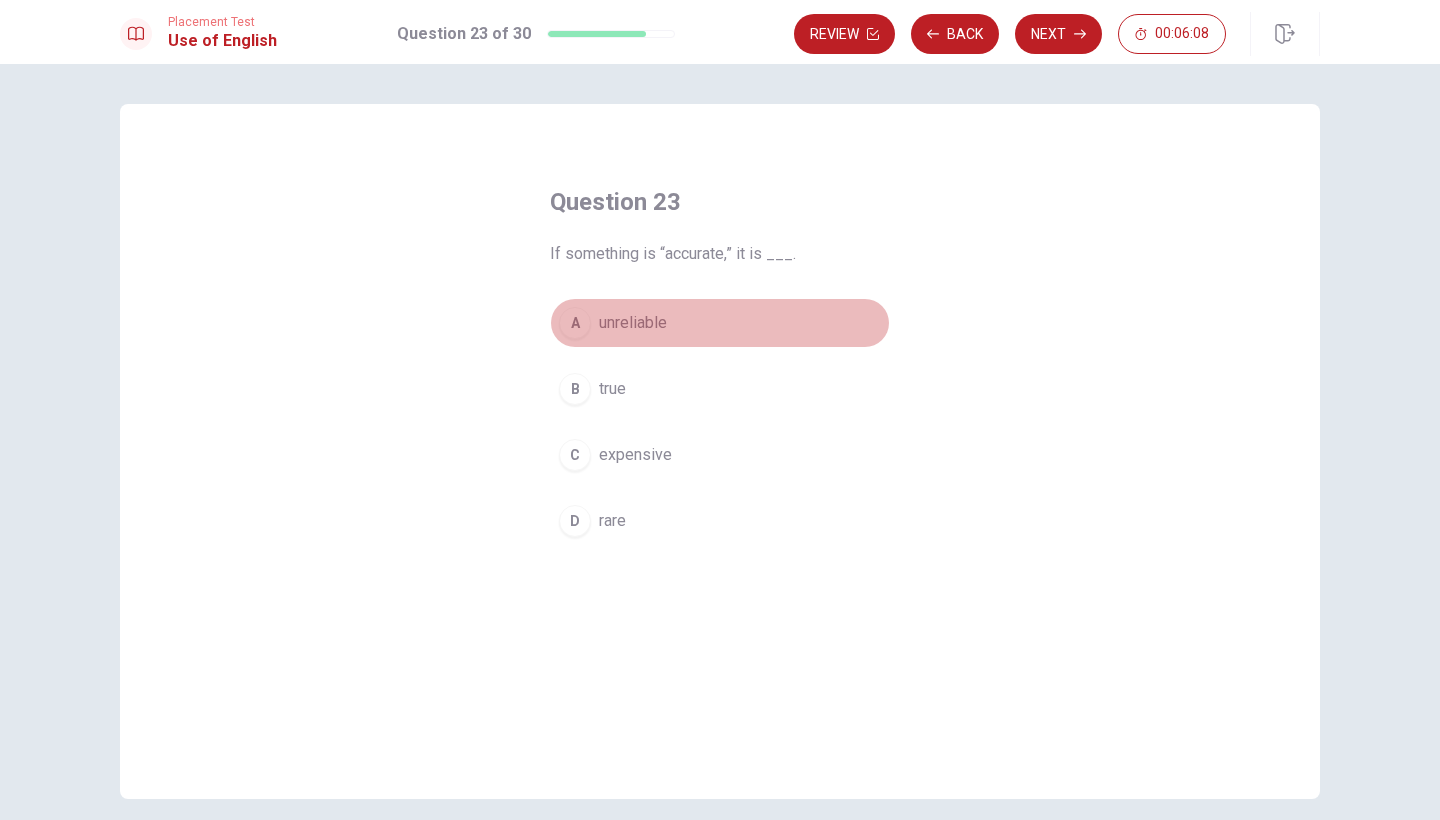 click on "A unreliable" at bounding box center [720, 323] 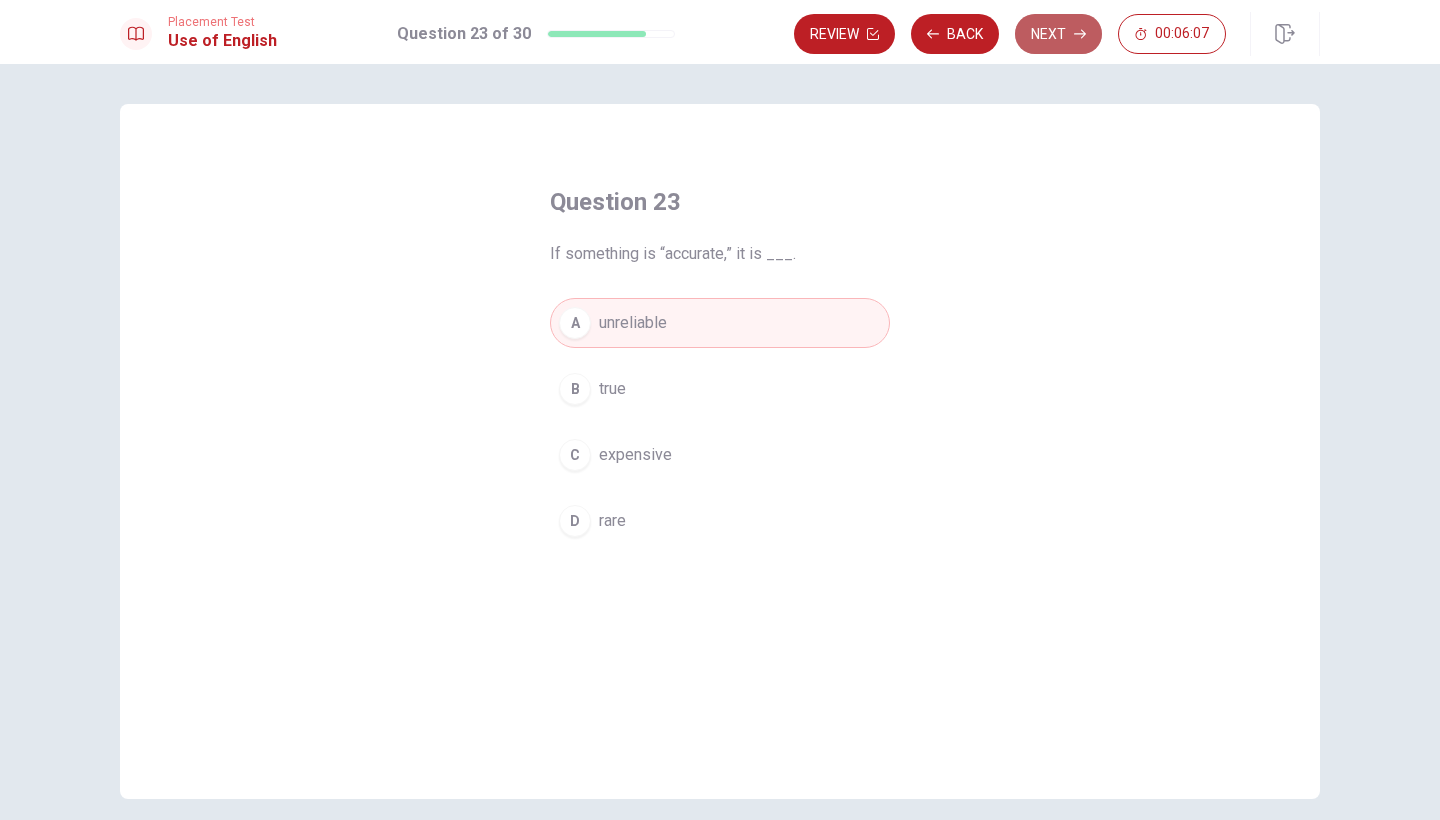 click on "Next" at bounding box center (1058, 34) 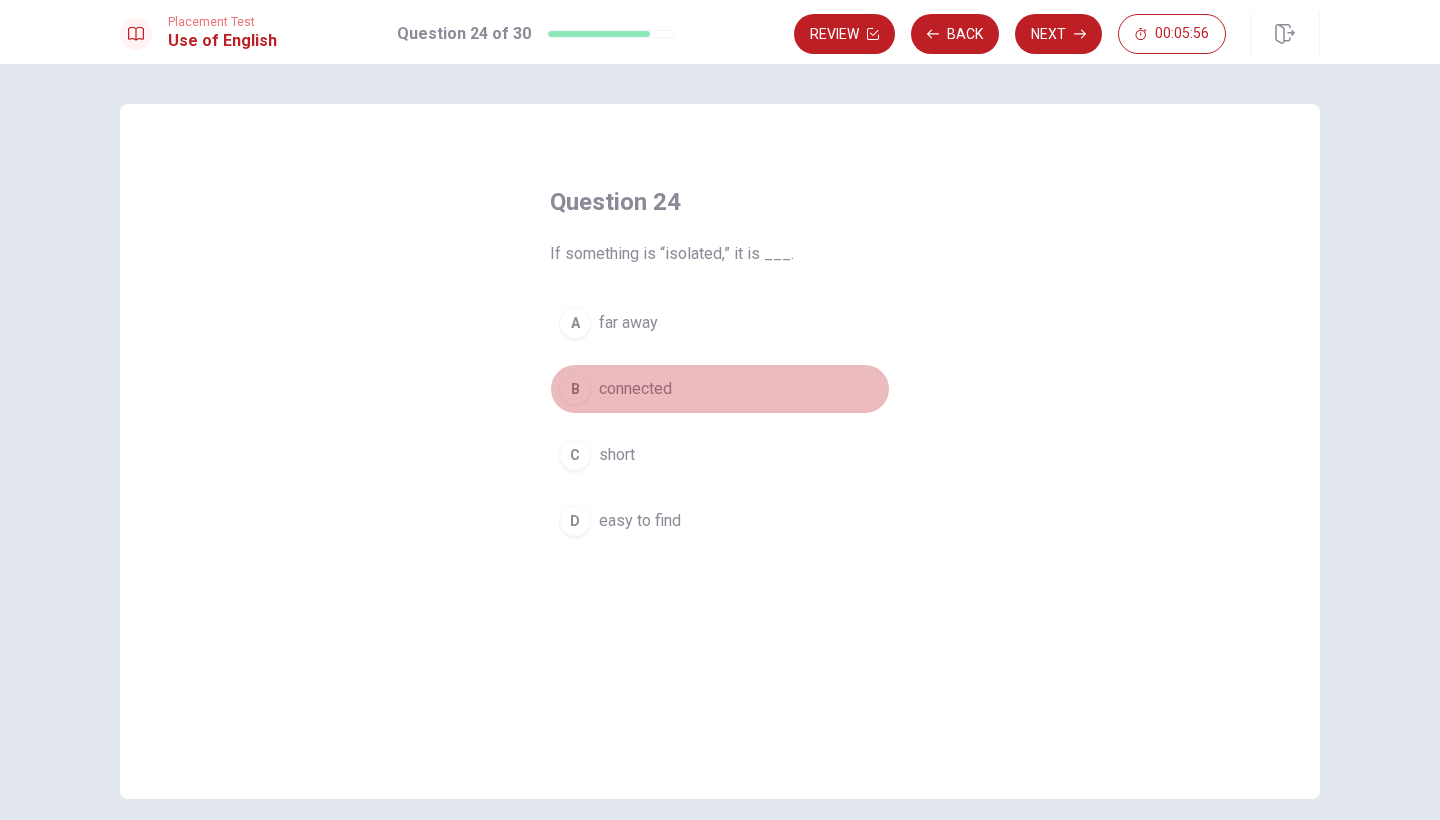 click on "connected" at bounding box center [635, 389] 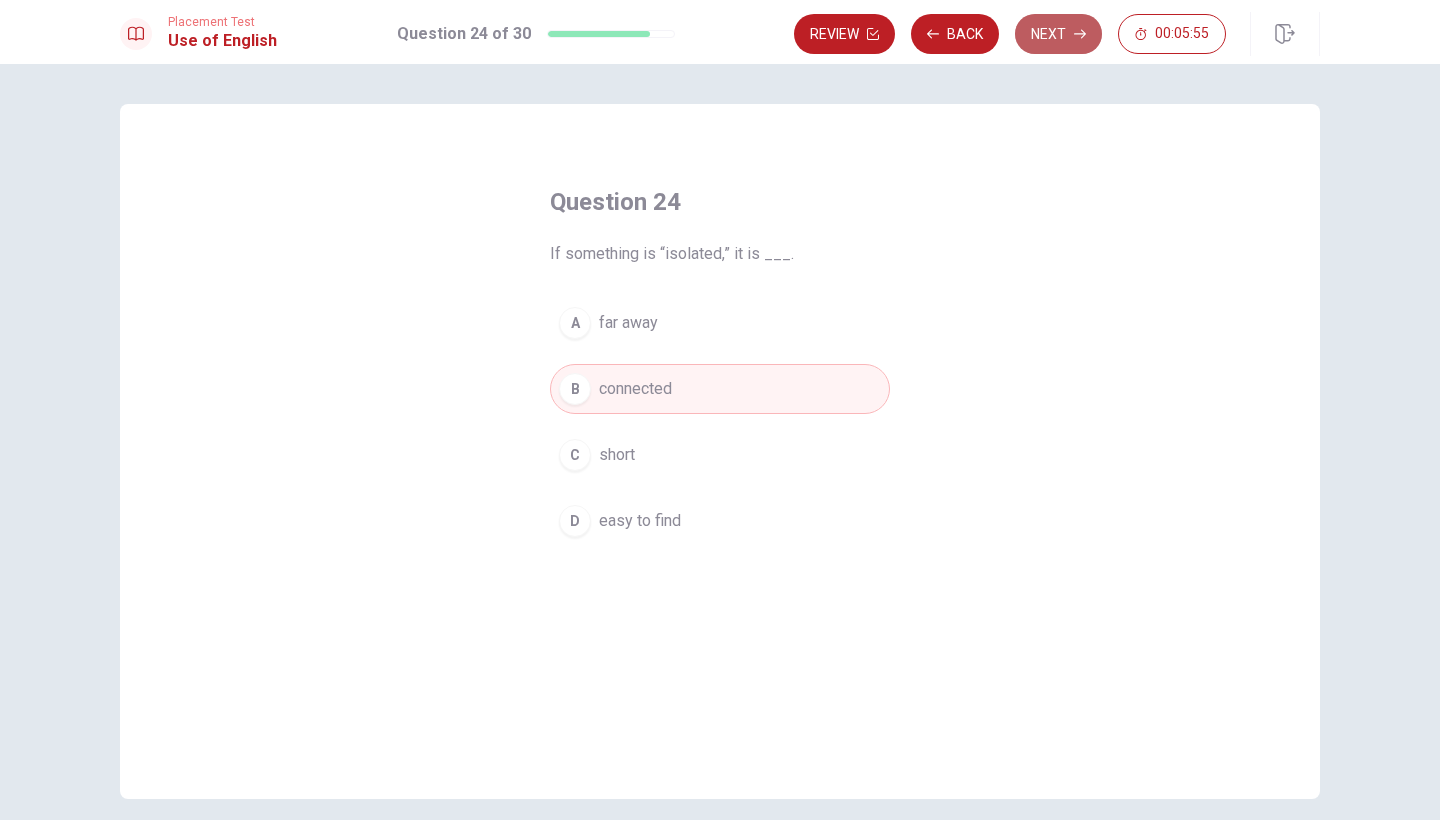 click on "Next" at bounding box center (1058, 34) 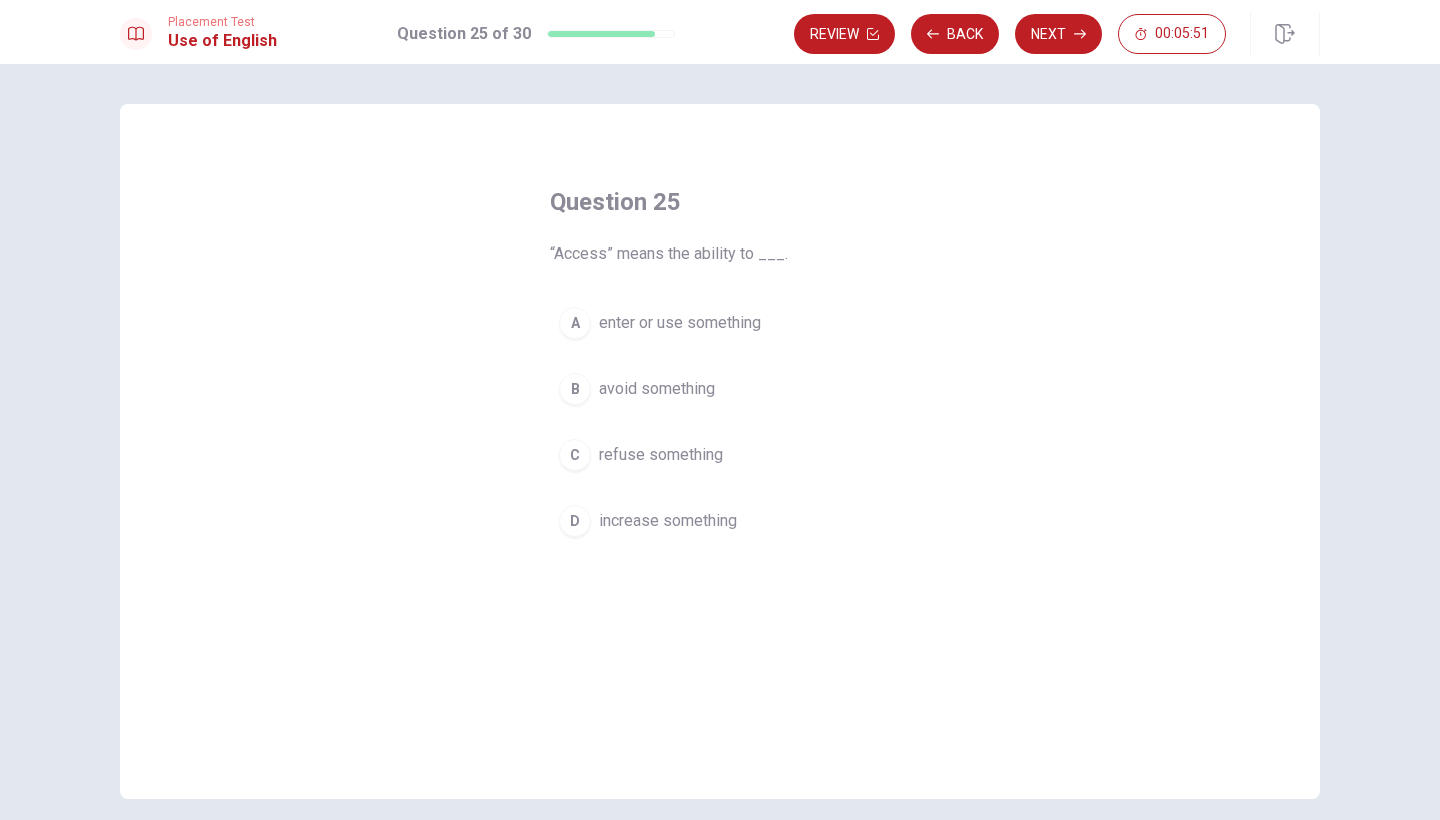 click on "enter or use something" at bounding box center (680, 323) 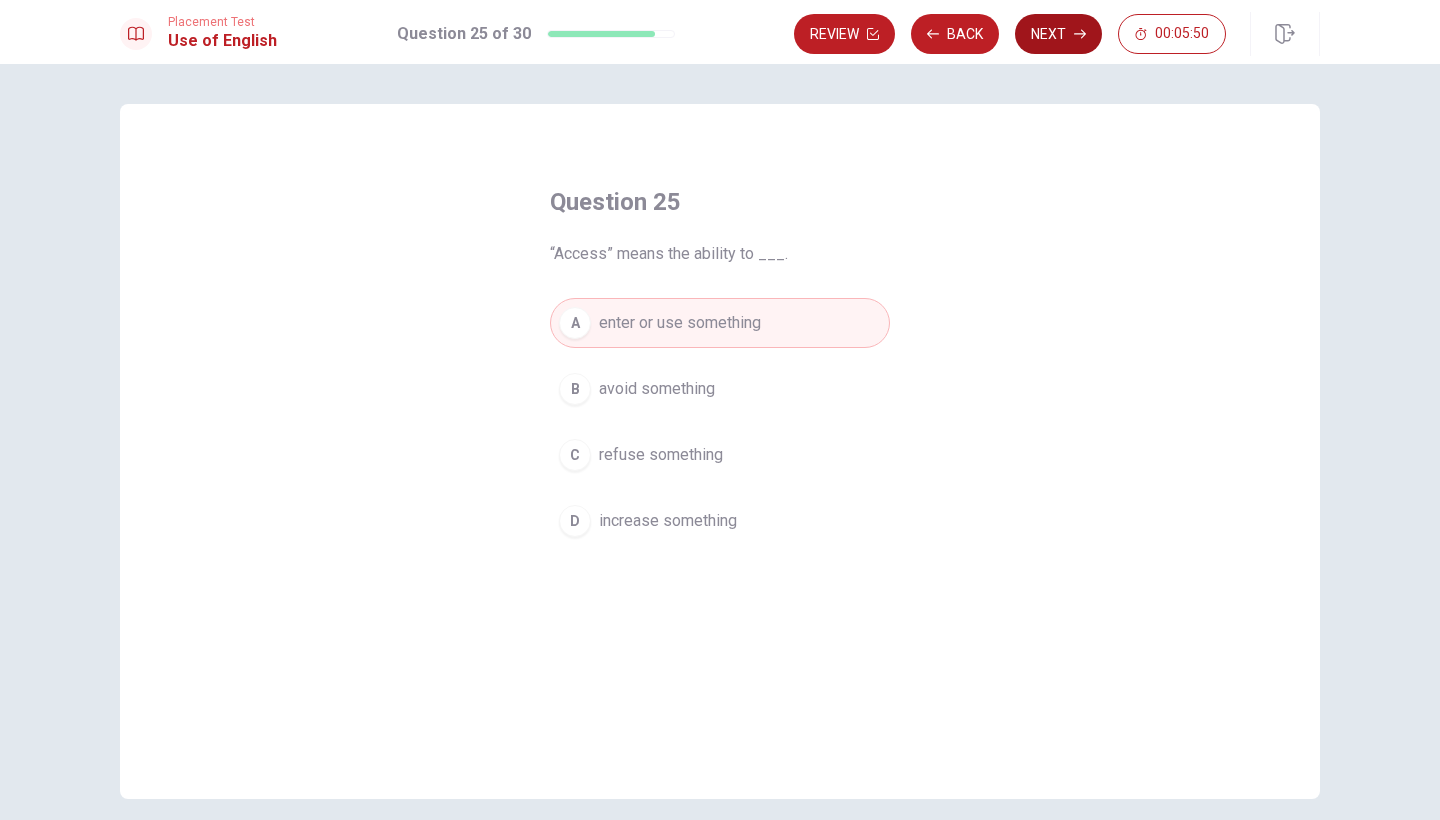 click on "Next" at bounding box center [1058, 34] 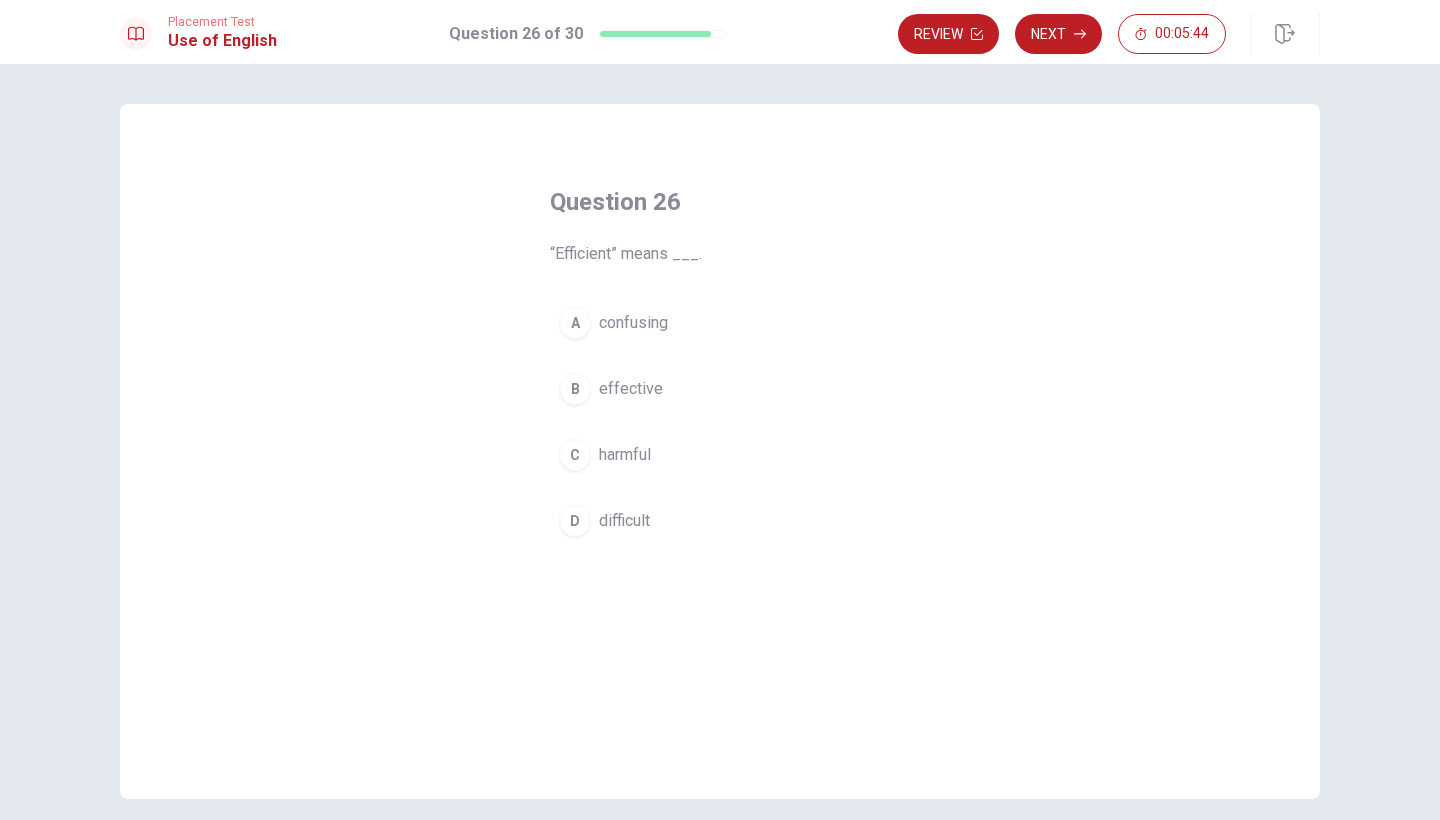 click on "effective" at bounding box center [631, 389] 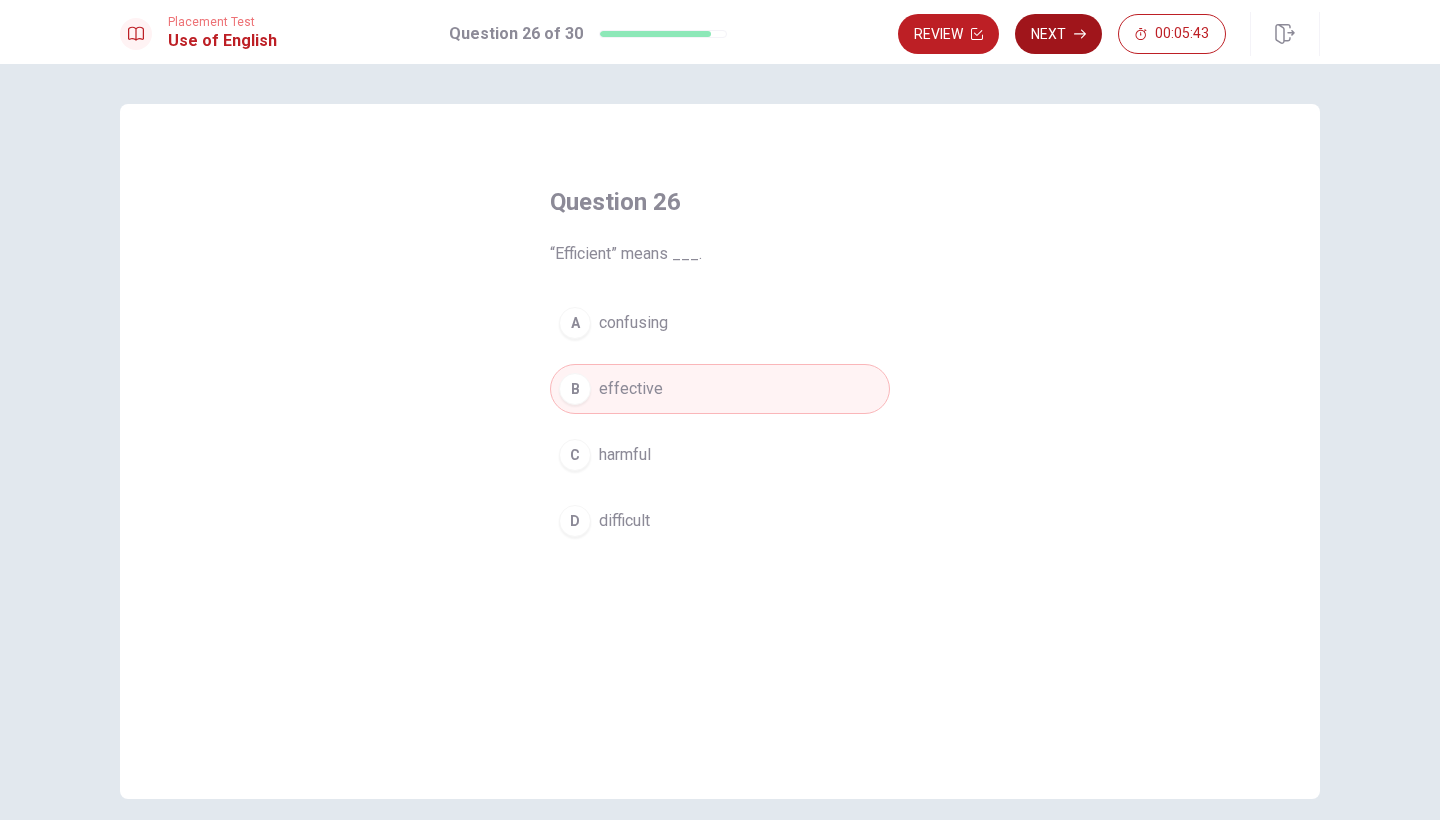 click on "Next" at bounding box center [1058, 34] 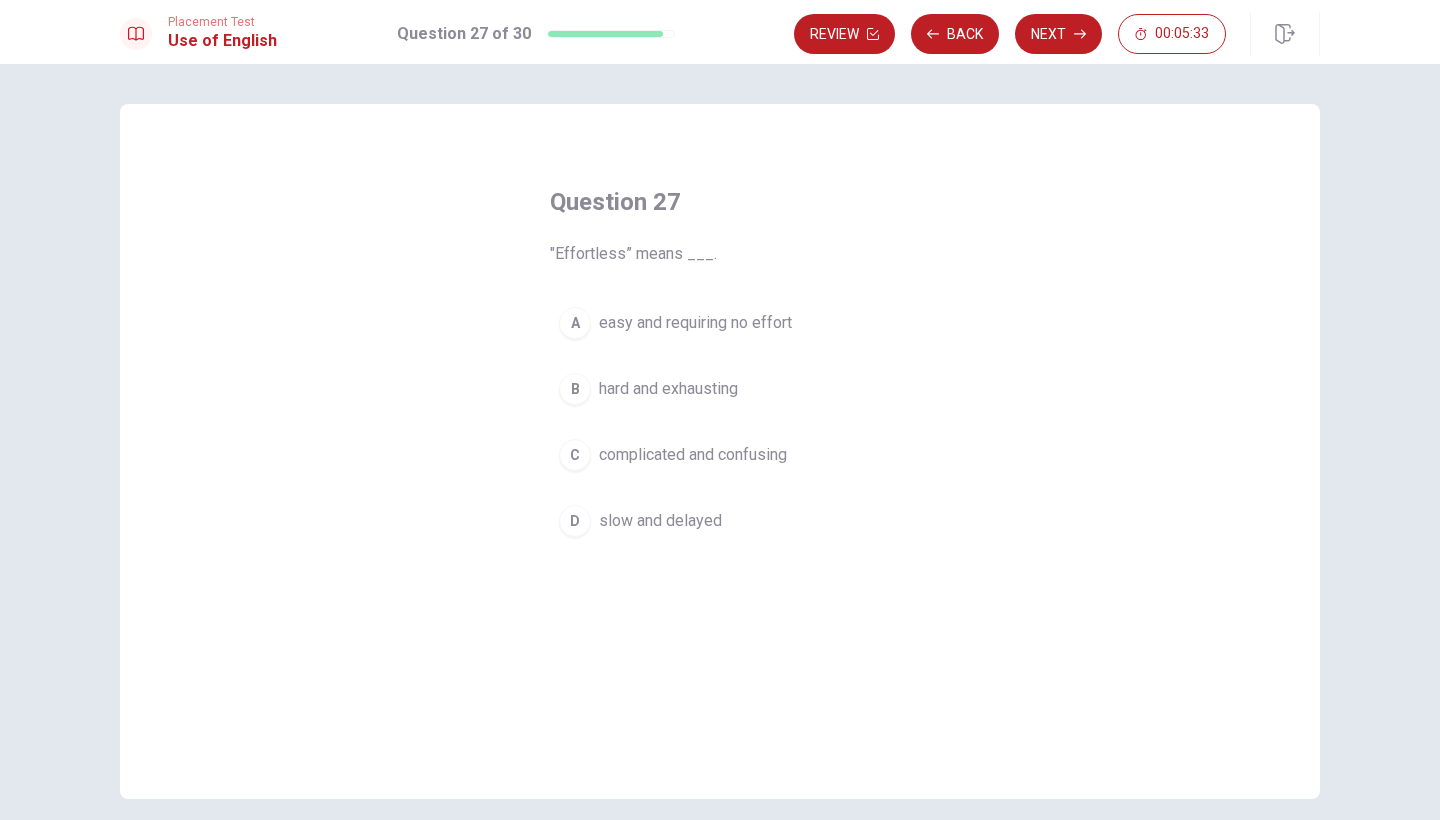 click on "hard and exhausting" at bounding box center [668, 389] 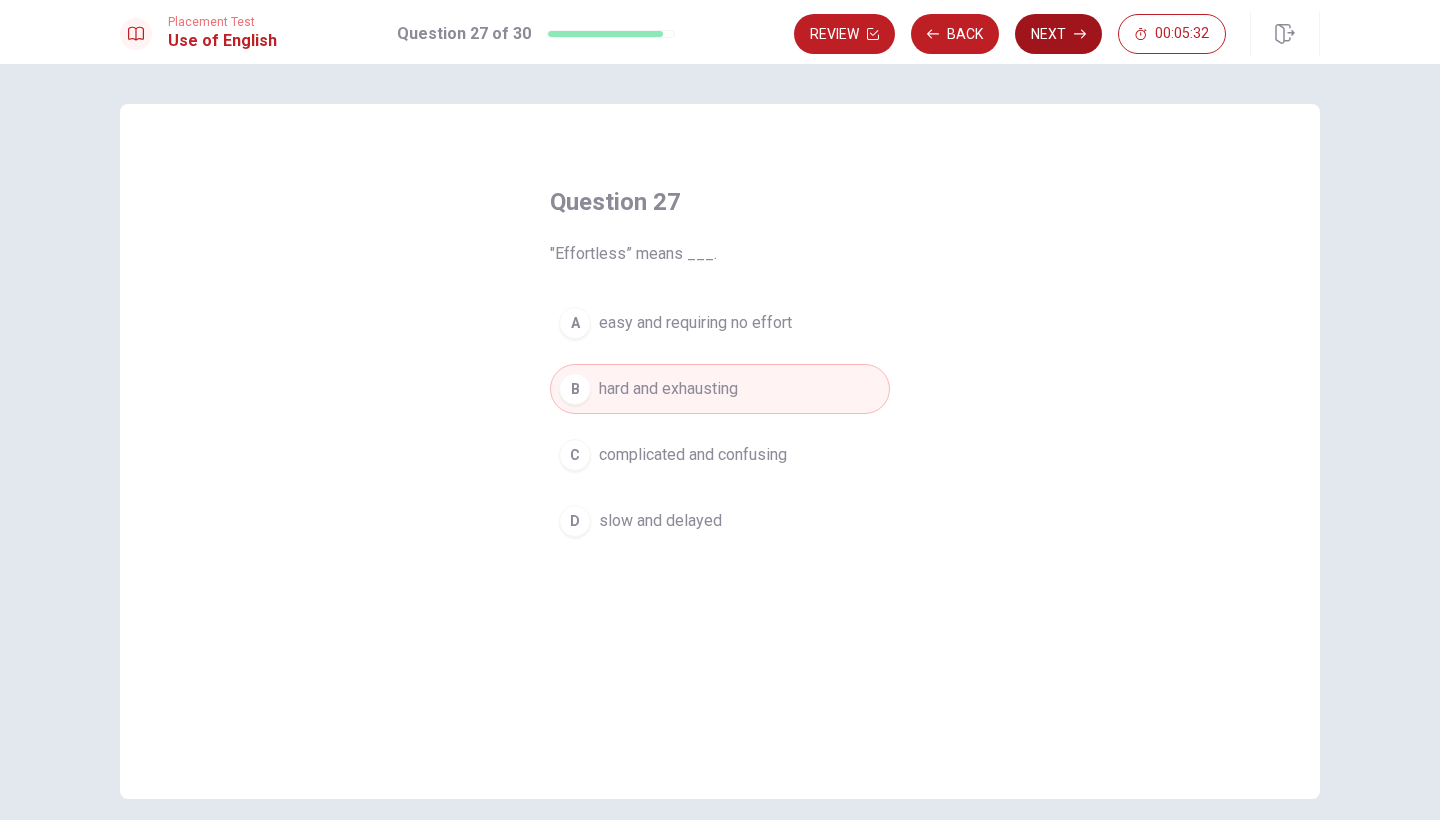 click on "Next" at bounding box center [1058, 34] 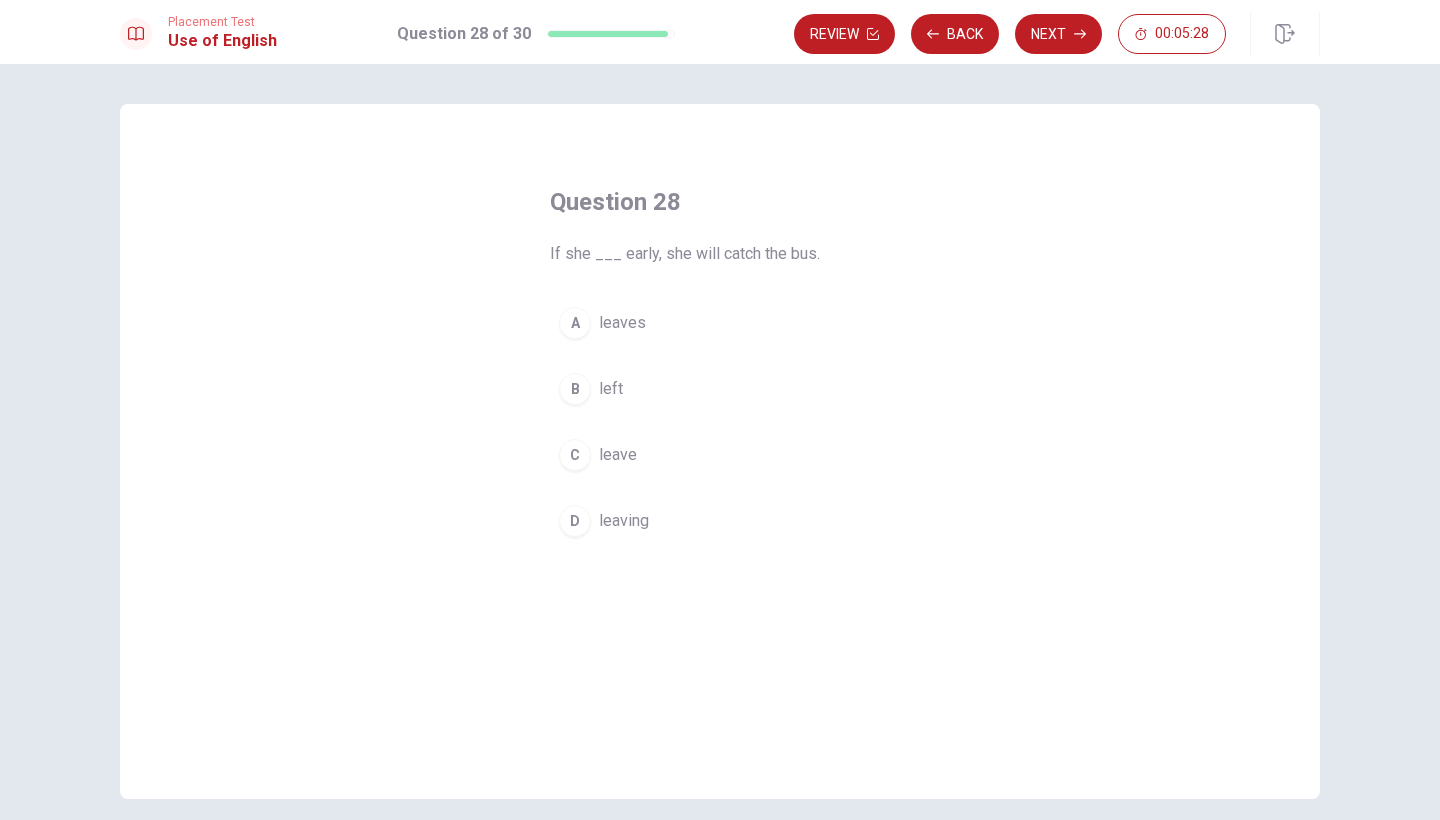 click on "A" at bounding box center [575, 323] 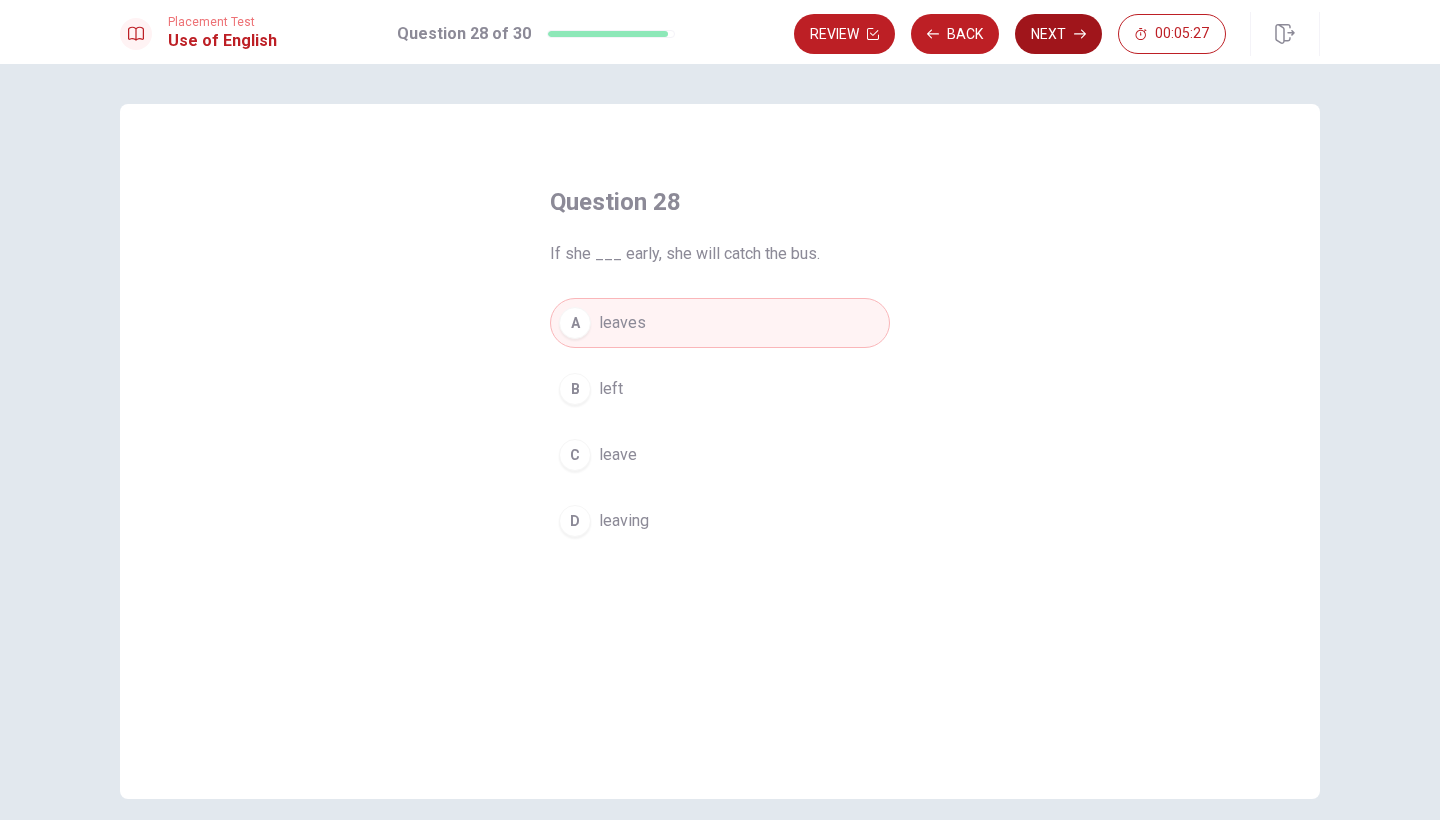 click on "Next" at bounding box center (1058, 34) 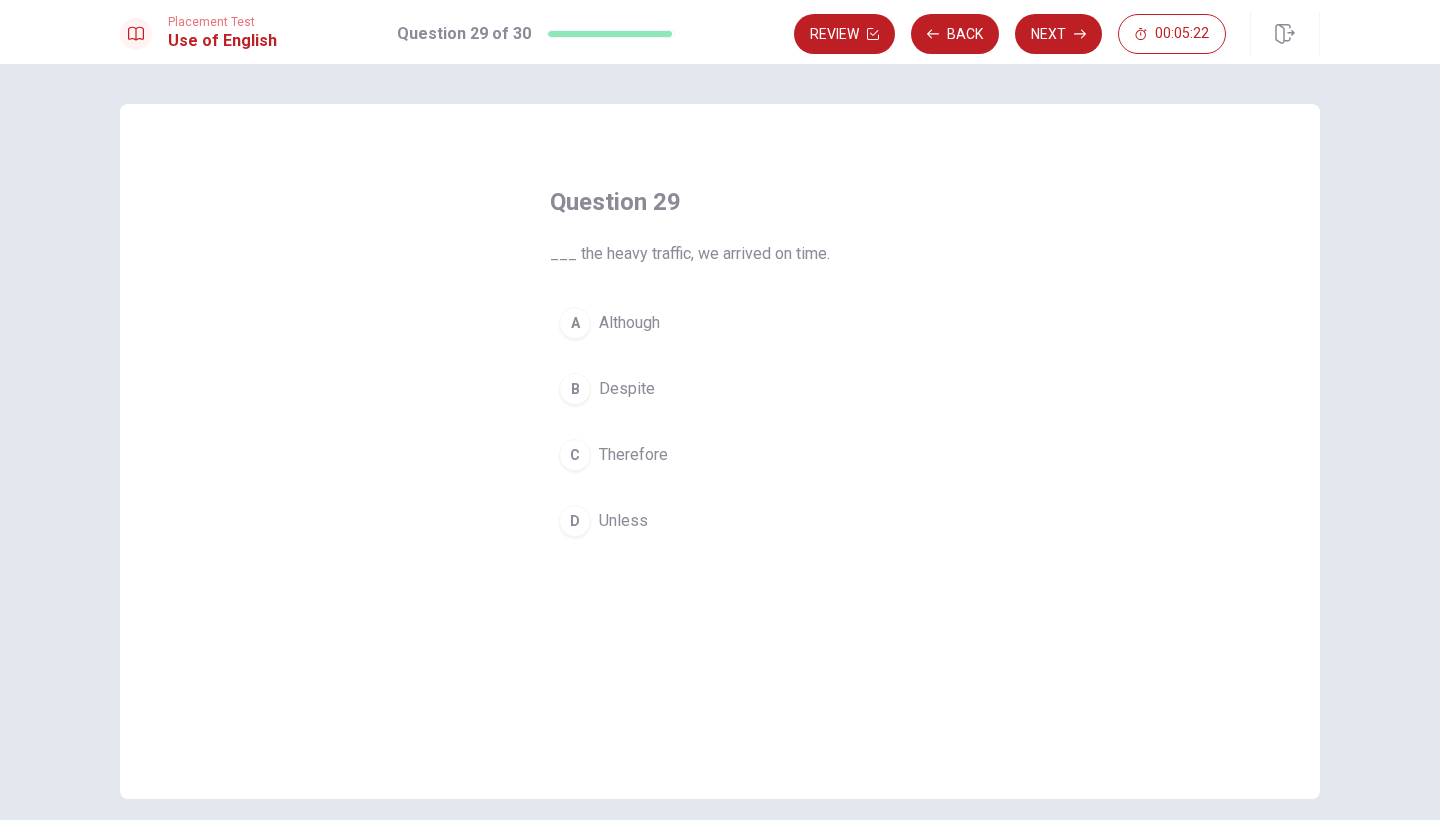click on "Unless" at bounding box center (623, 521) 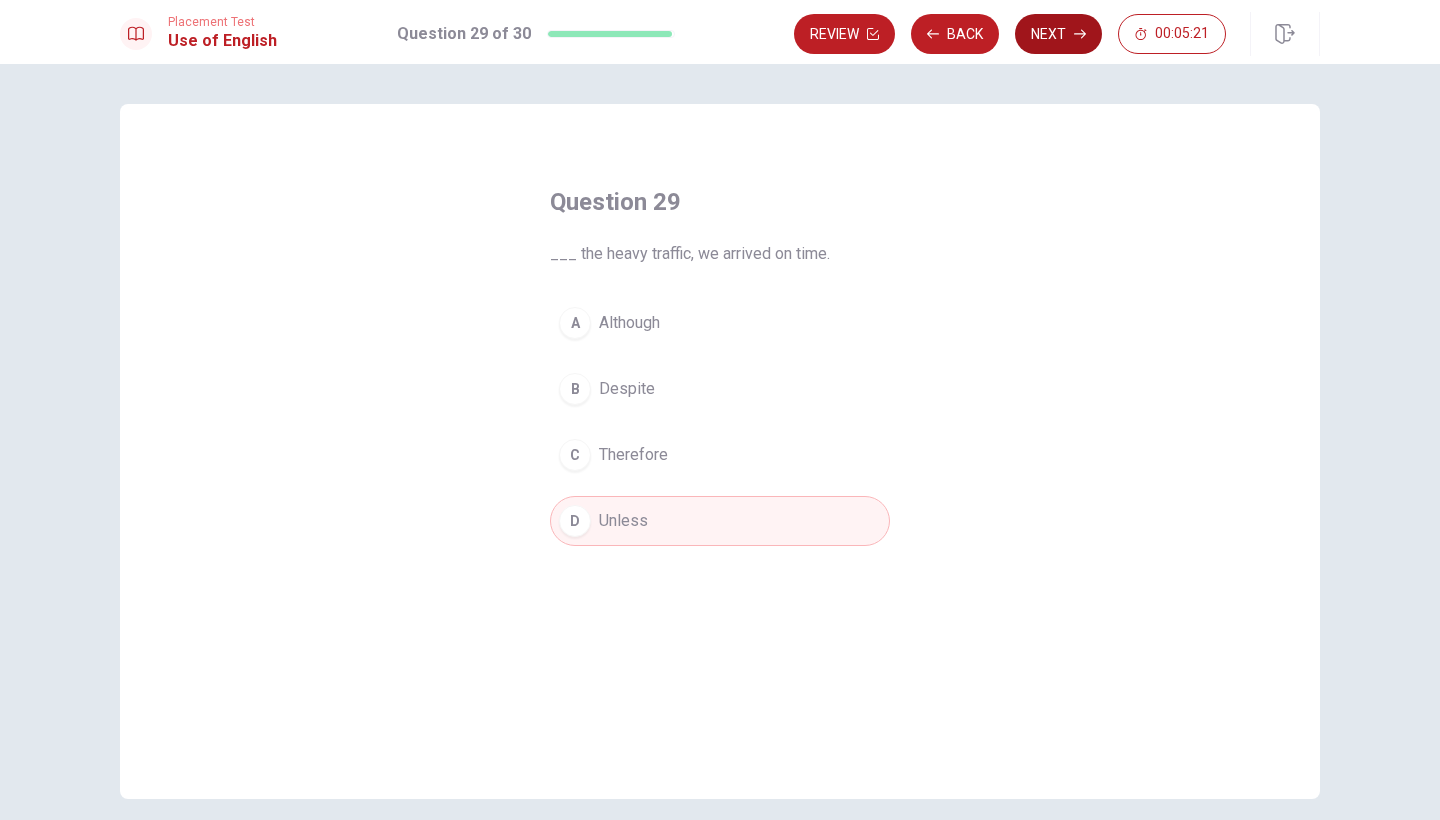 click on "Next" at bounding box center [1058, 34] 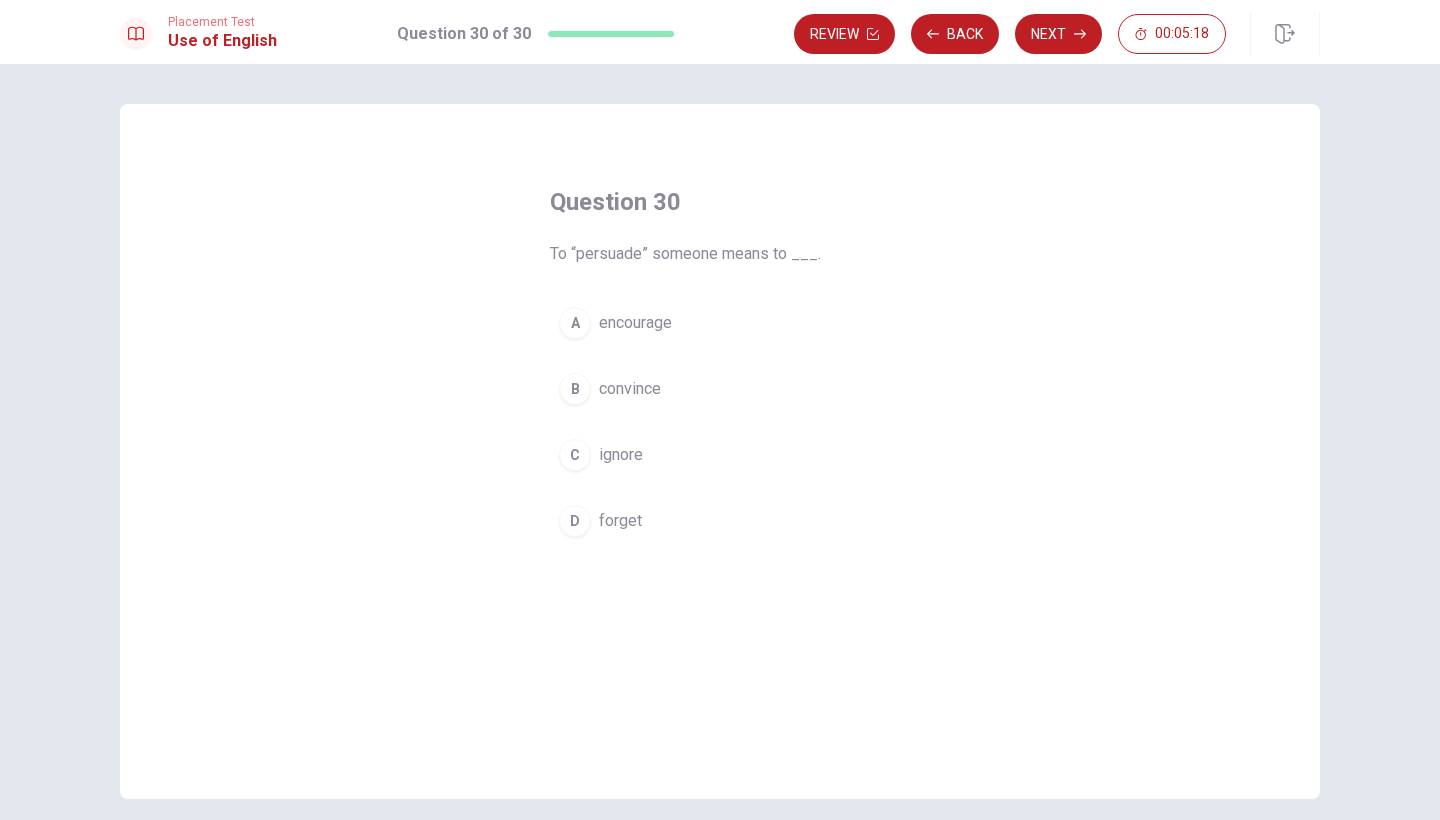 click on "convince" at bounding box center [630, 389] 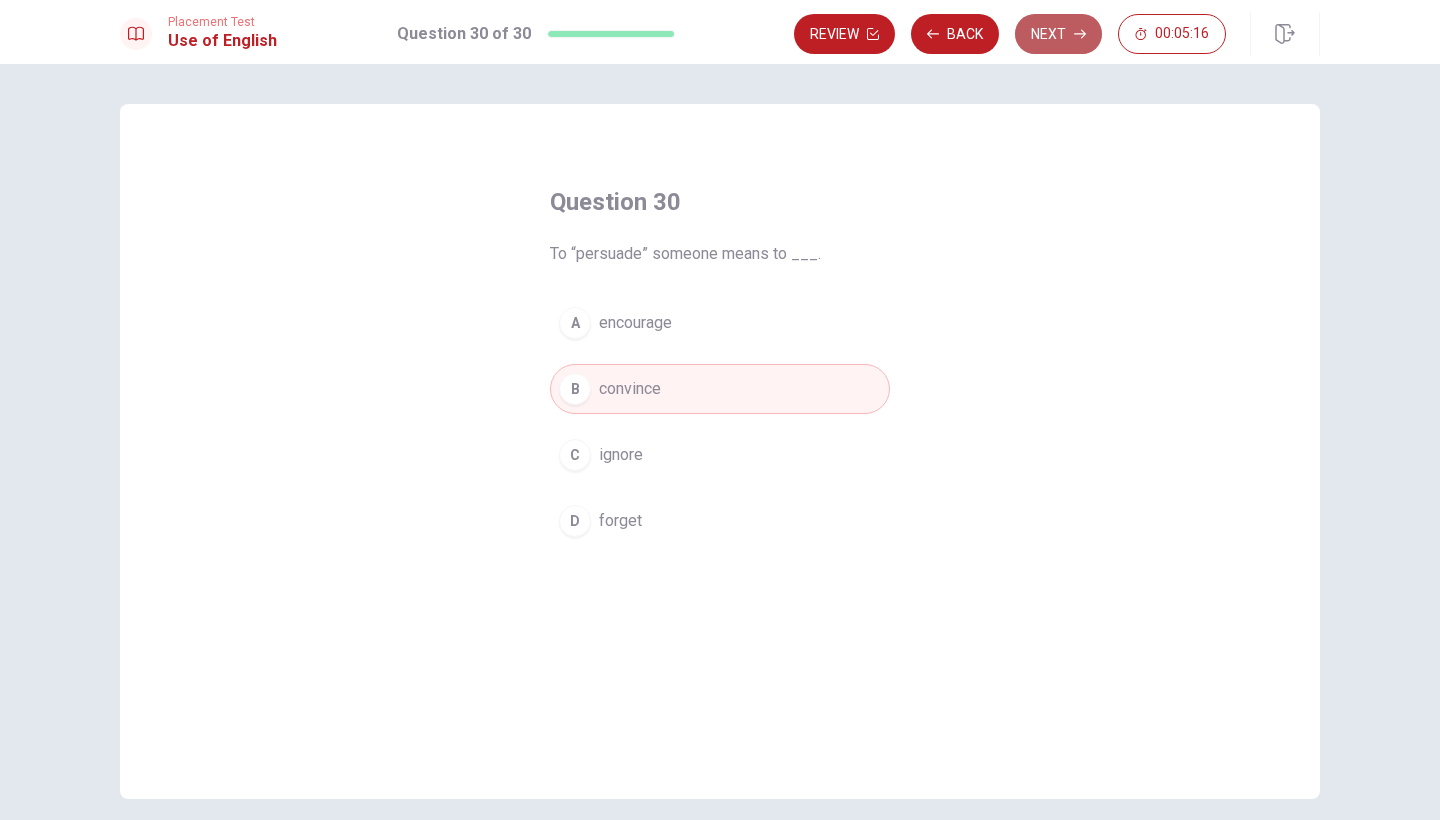 click on "Next" at bounding box center (1058, 34) 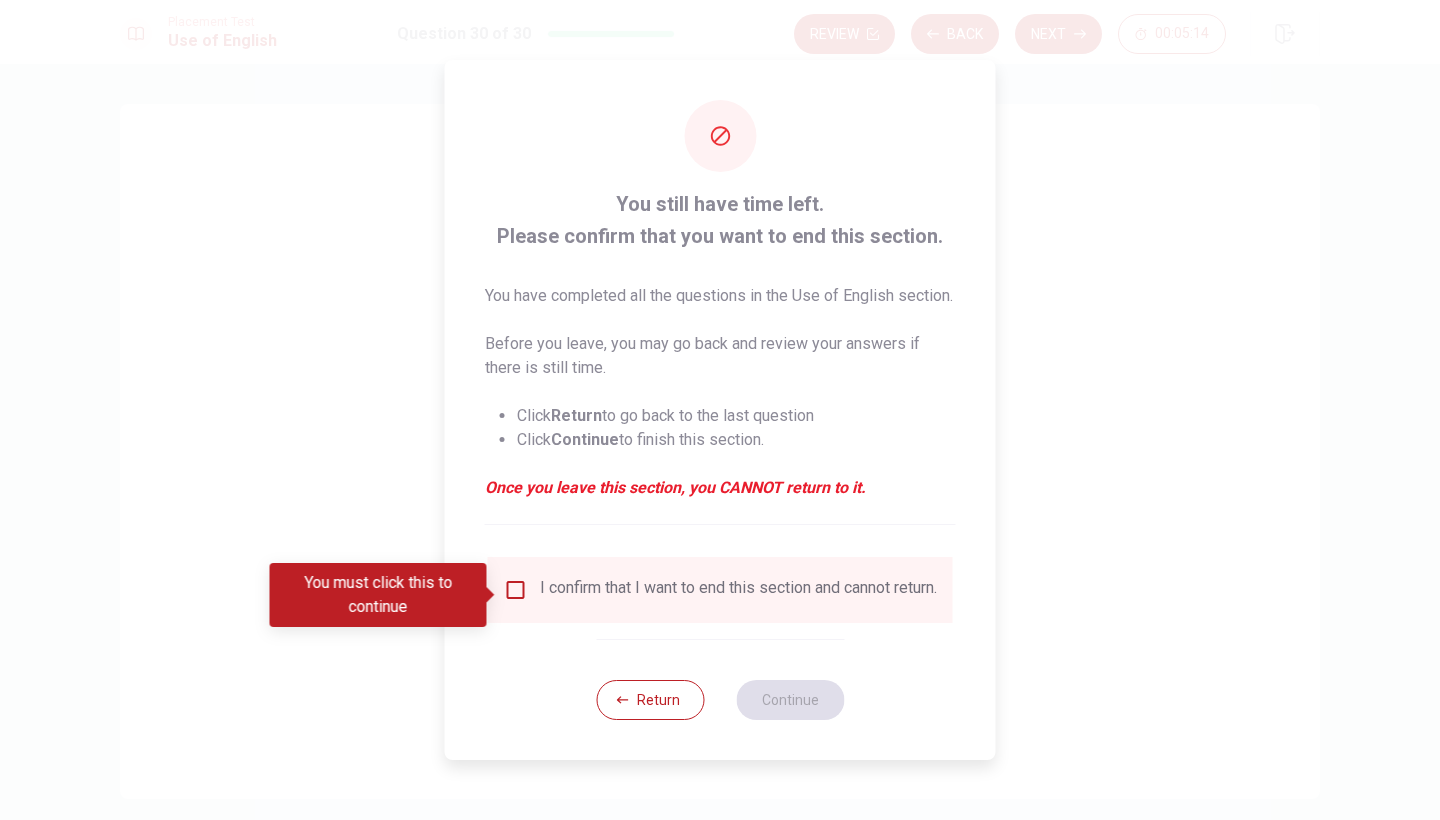 click at bounding box center (516, 590) 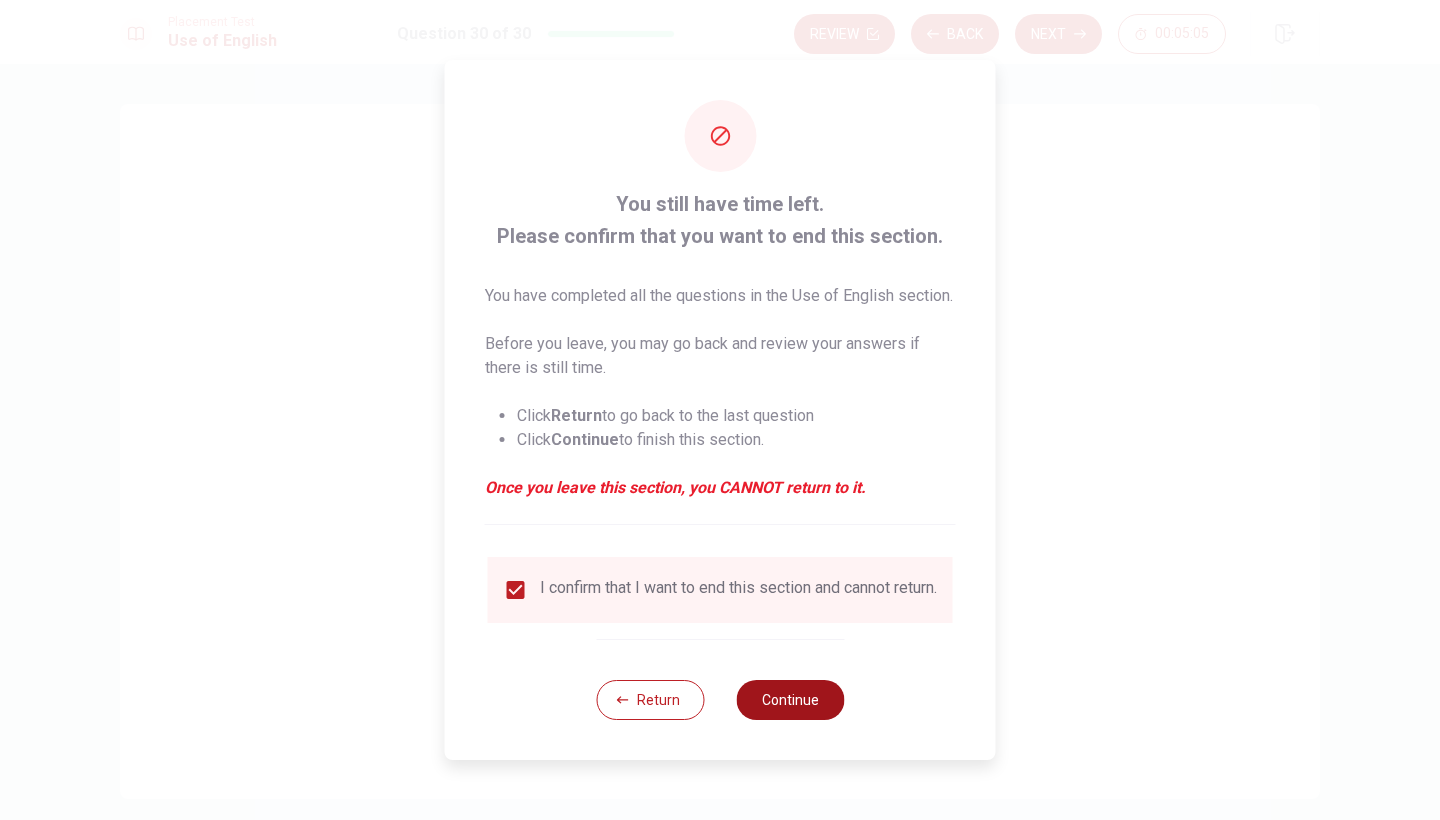 click on "Continue" at bounding box center (790, 700) 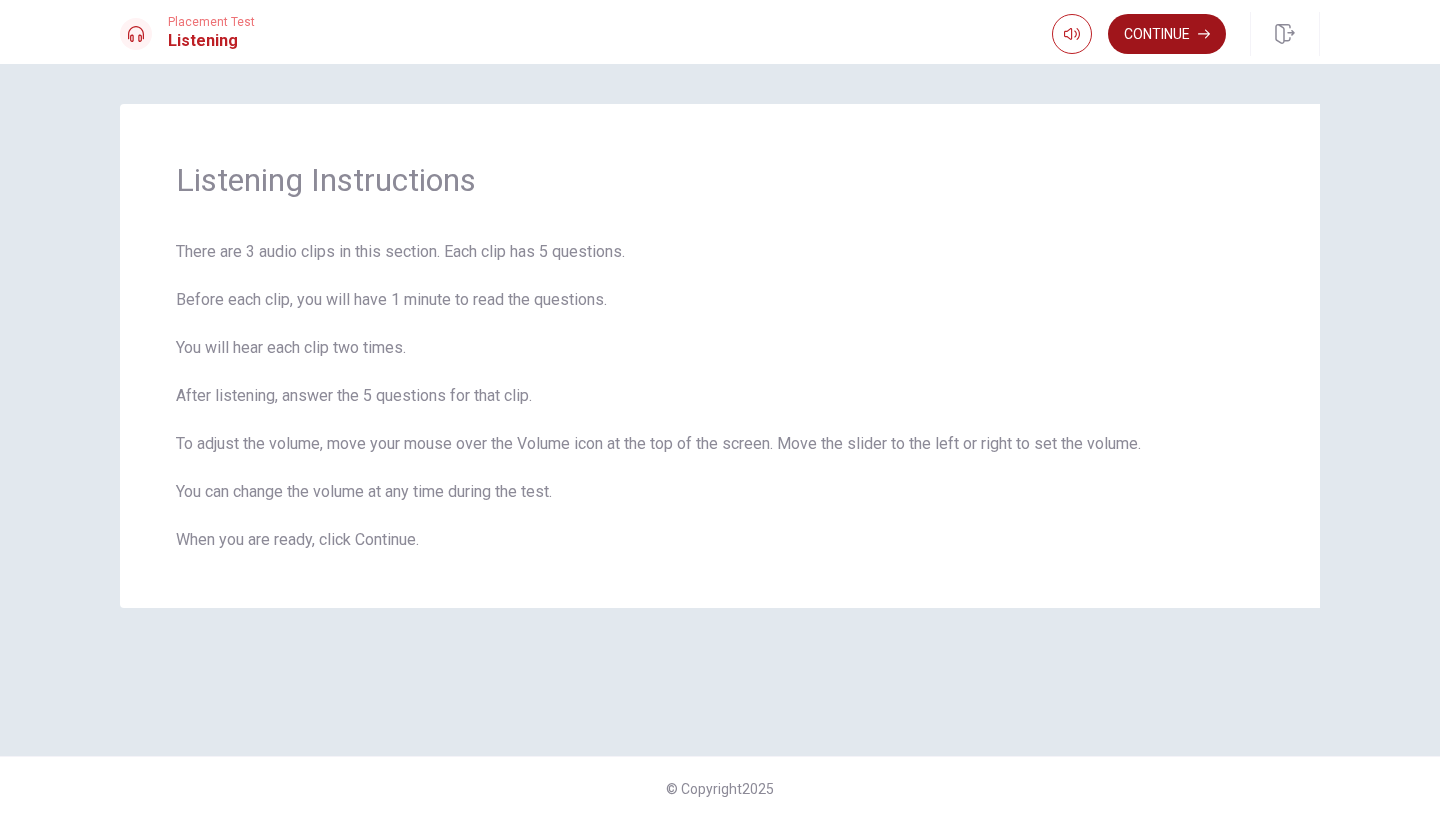 click on "Continue" at bounding box center (1167, 34) 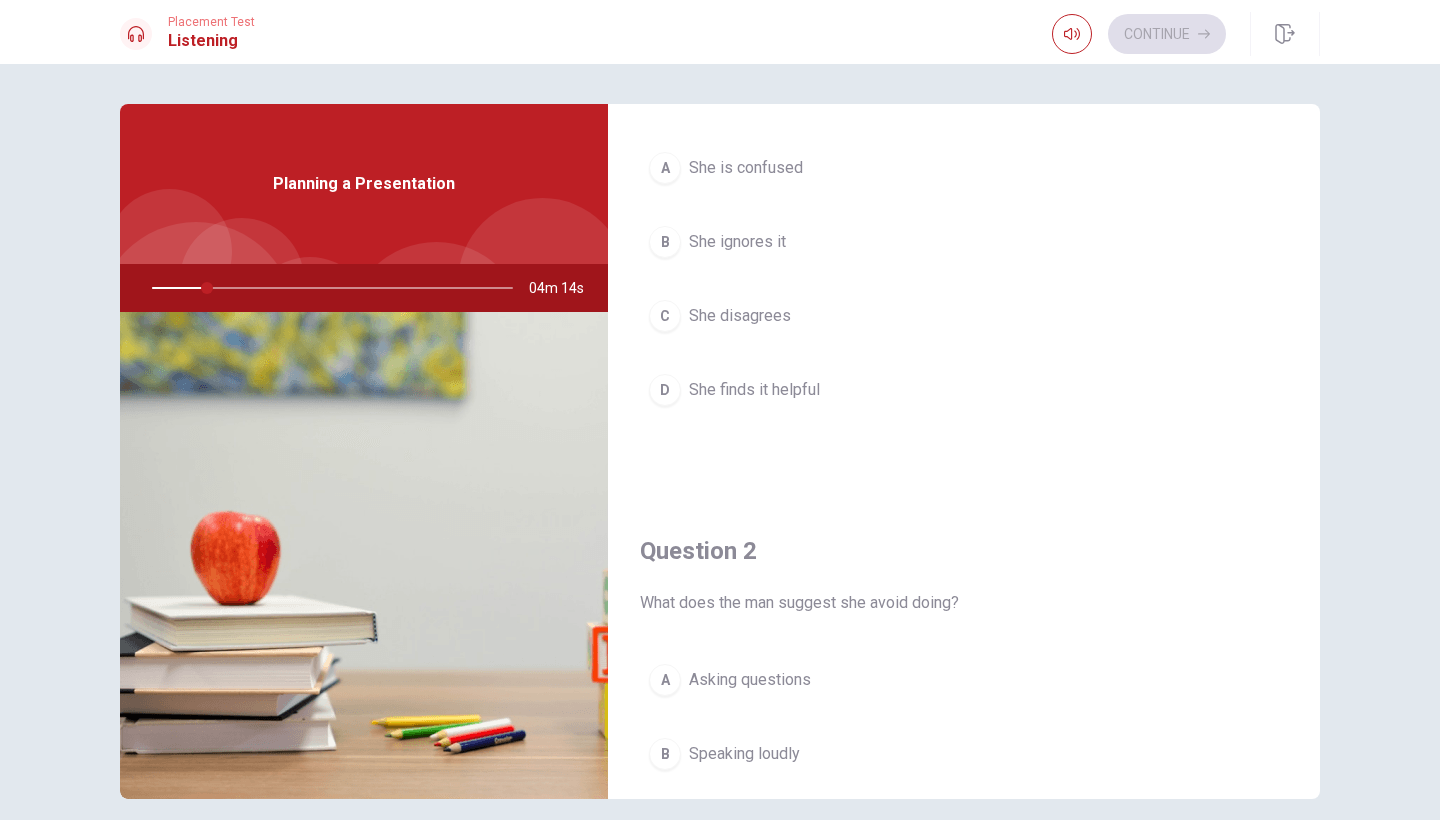 scroll, scrollTop: 0, scrollLeft: 0, axis: both 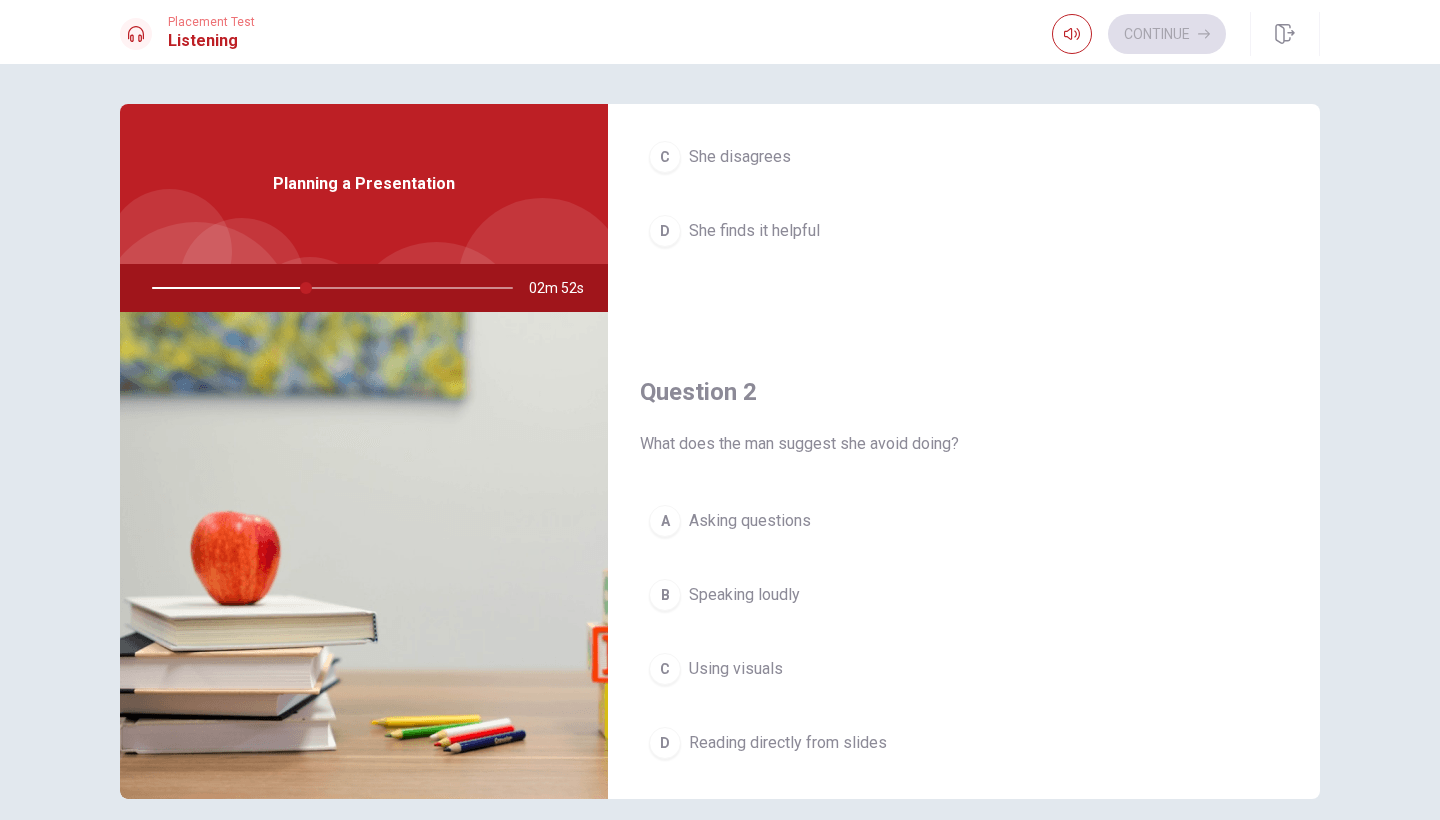 click on "Reading directly from slides" at bounding box center (788, 743) 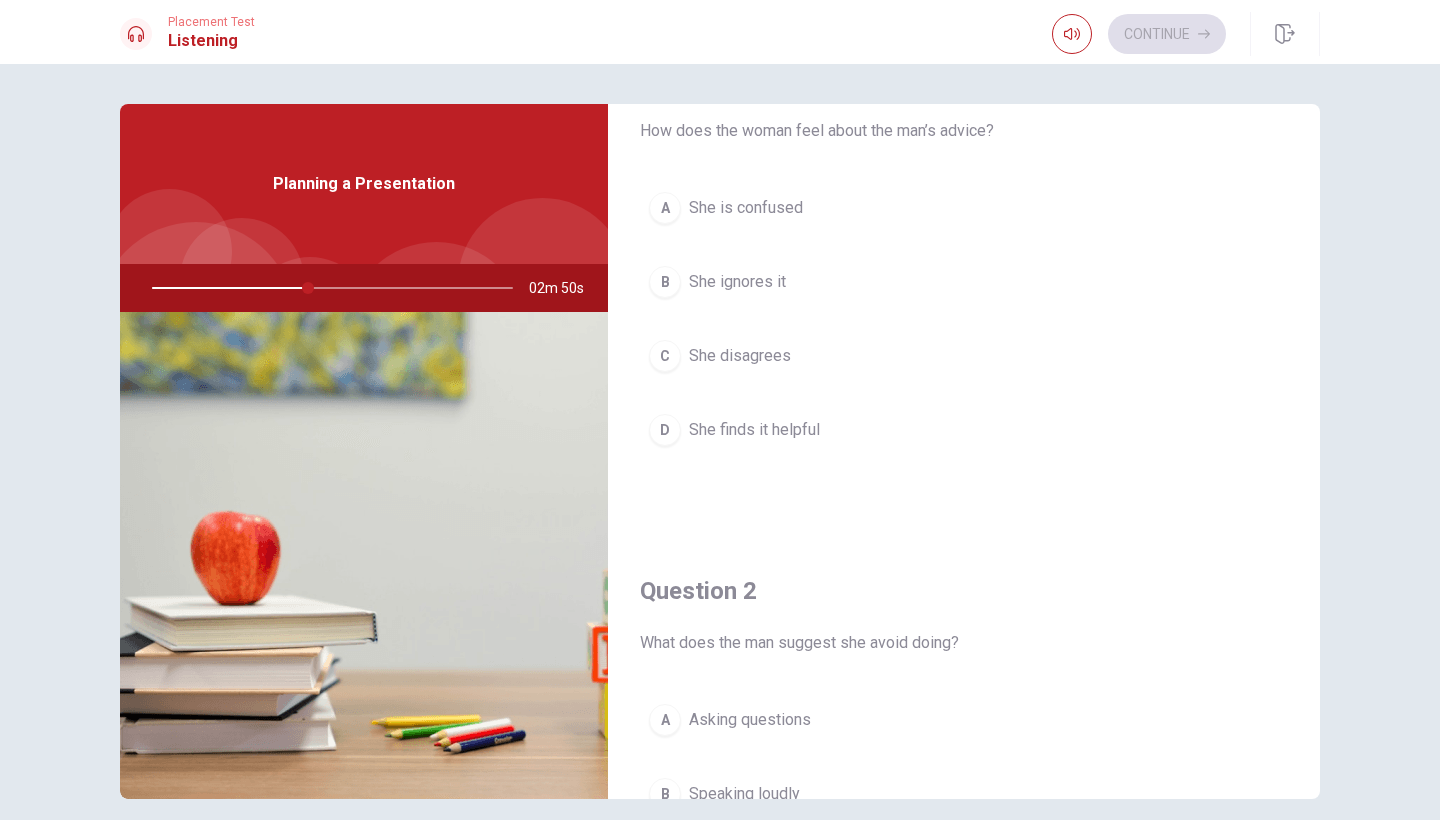 click on "She ignores it" at bounding box center [737, 282] 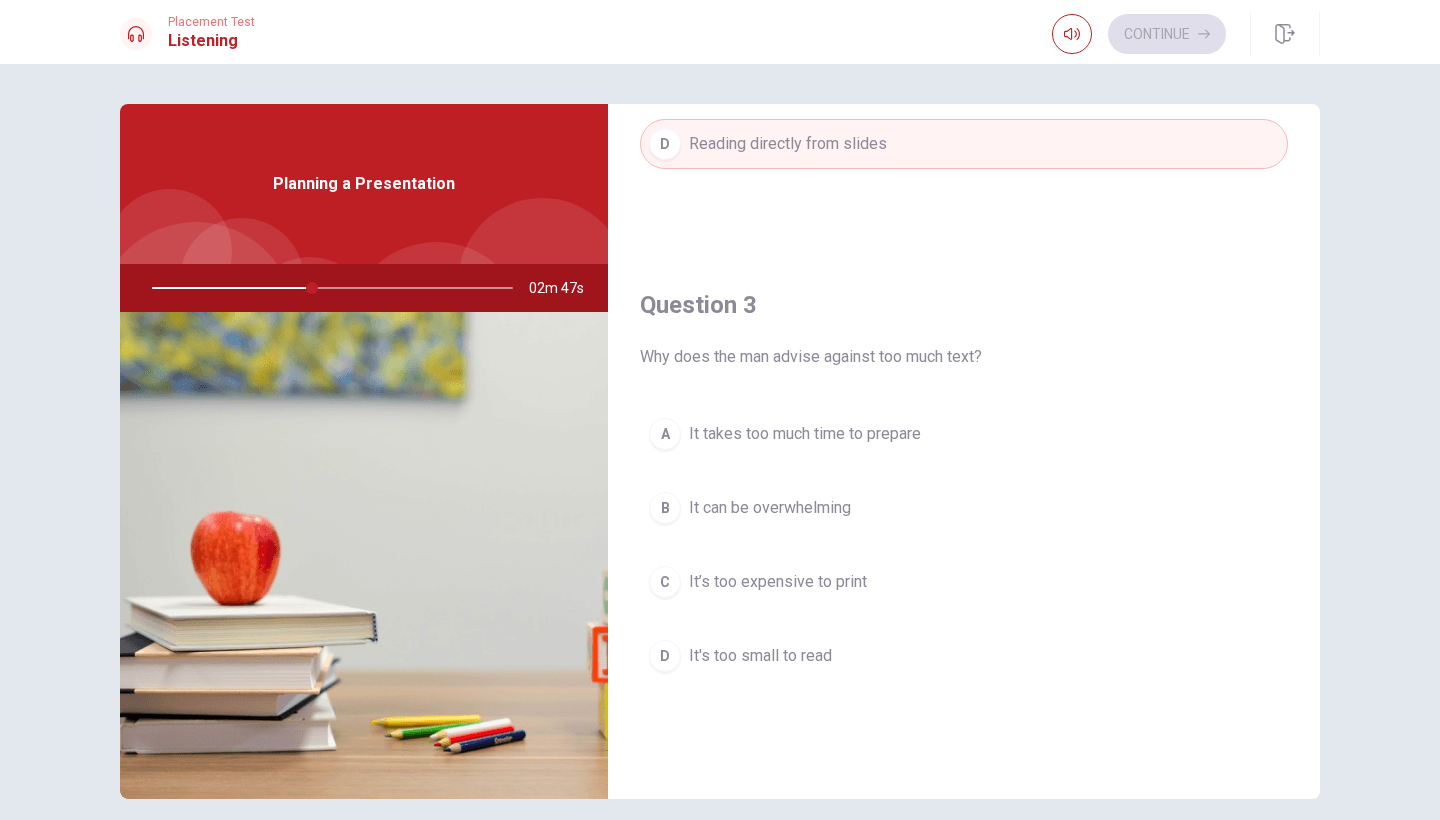 scroll, scrollTop: 903, scrollLeft: 0, axis: vertical 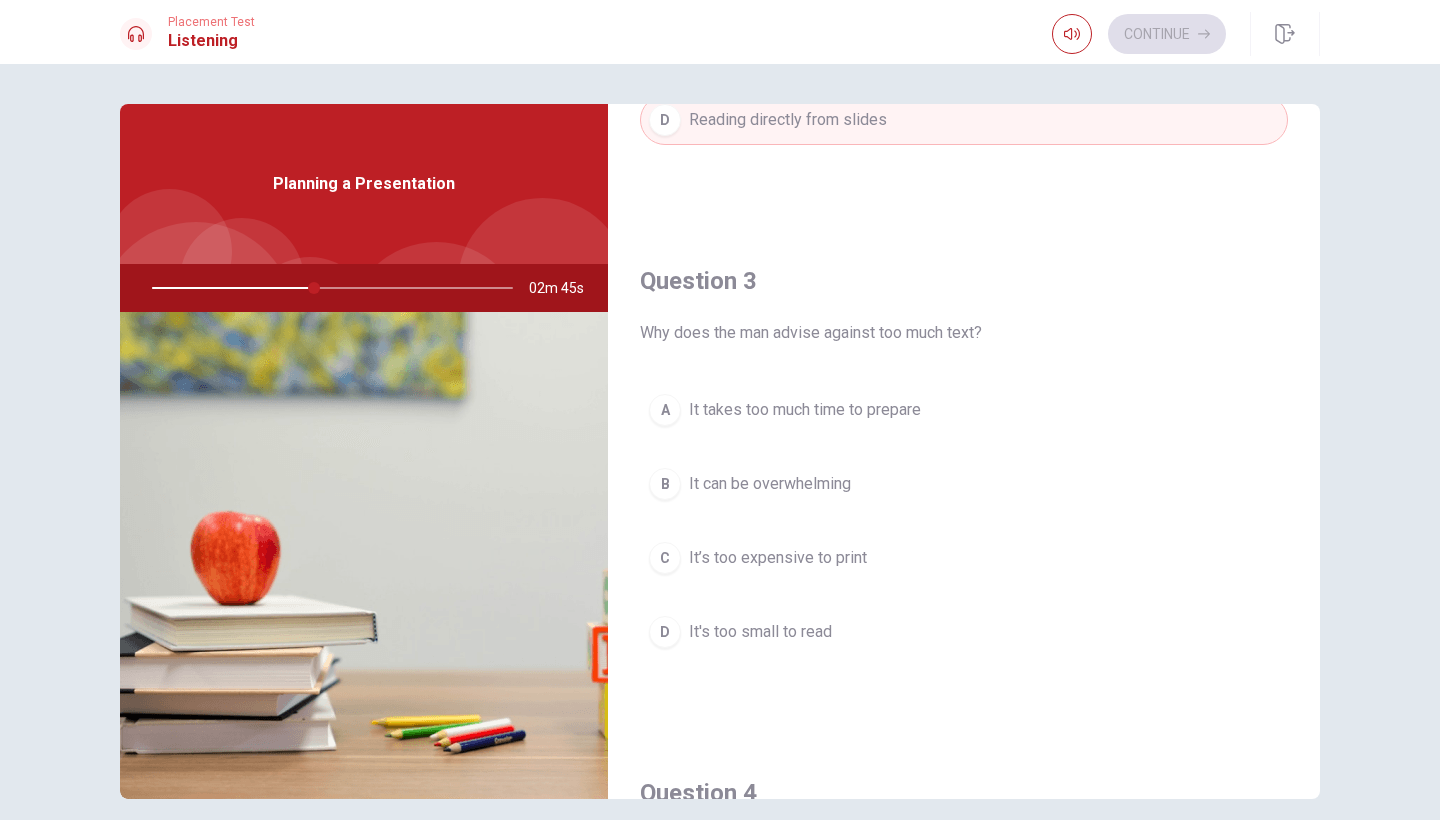 click on "It's too small to read" at bounding box center (760, 632) 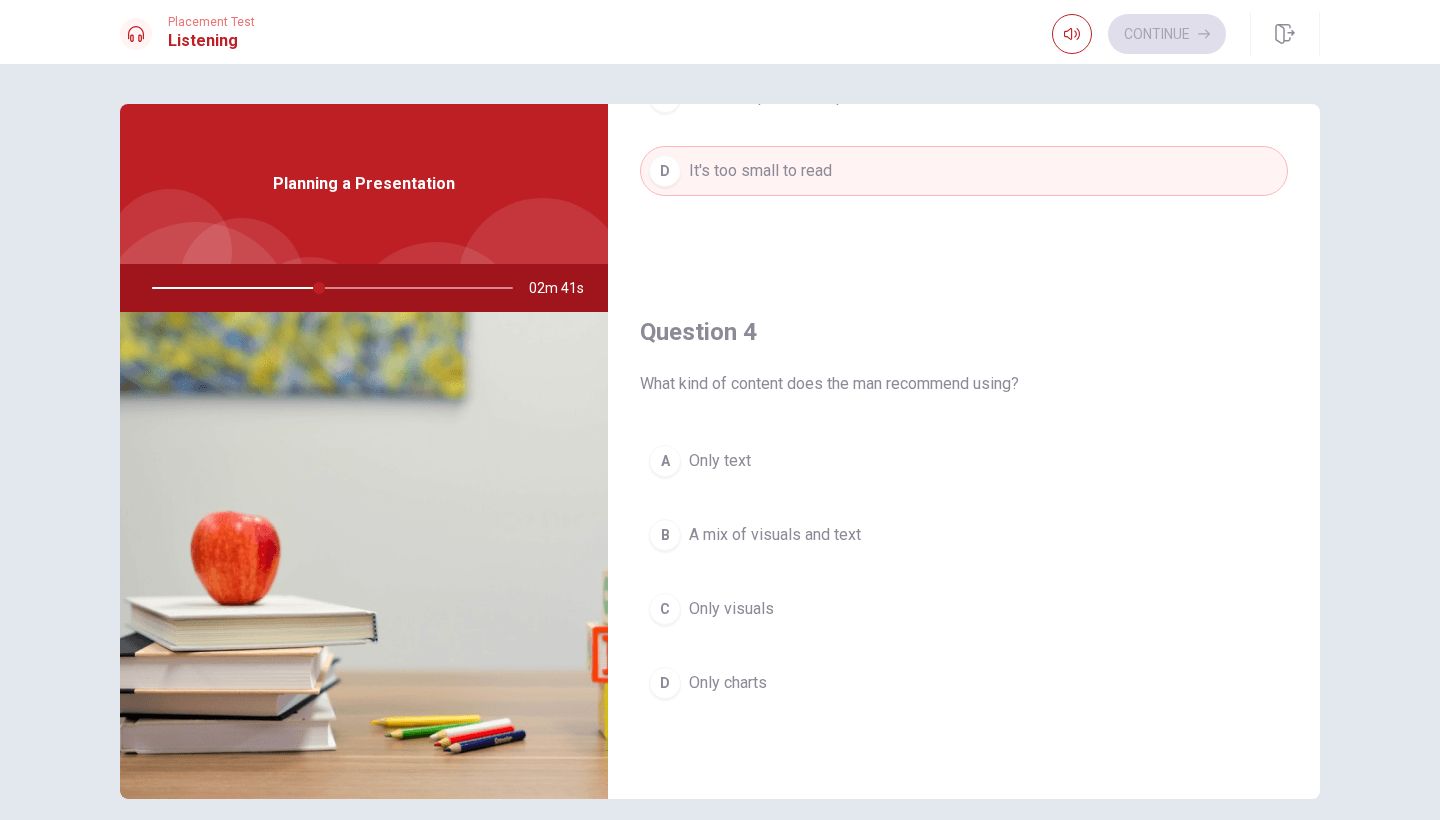 scroll, scrollTop: 1369, scrollLeft: 0, axis: vertical 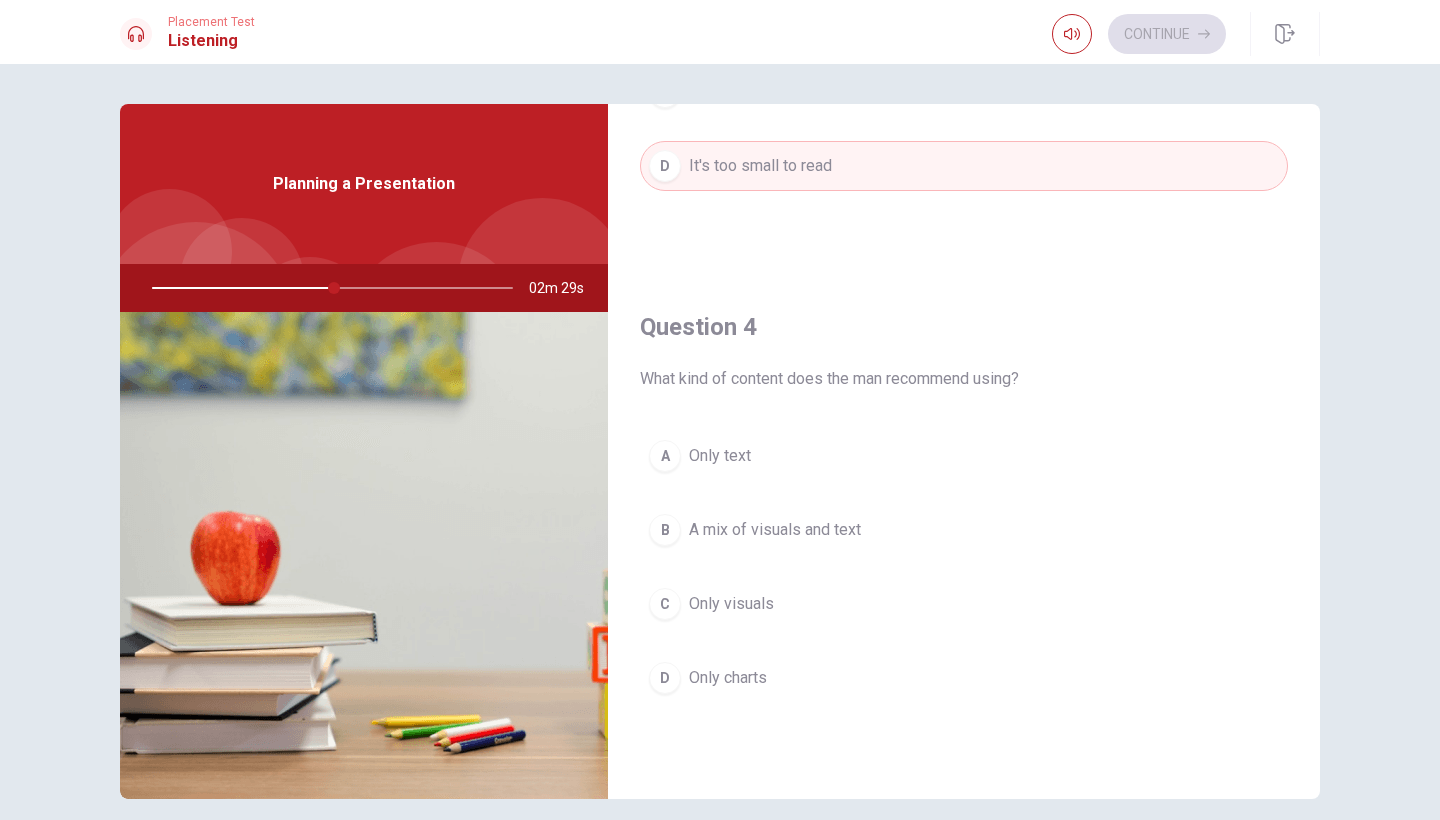 click on "A mix of visuals and text" at bounding box center [775, 530] 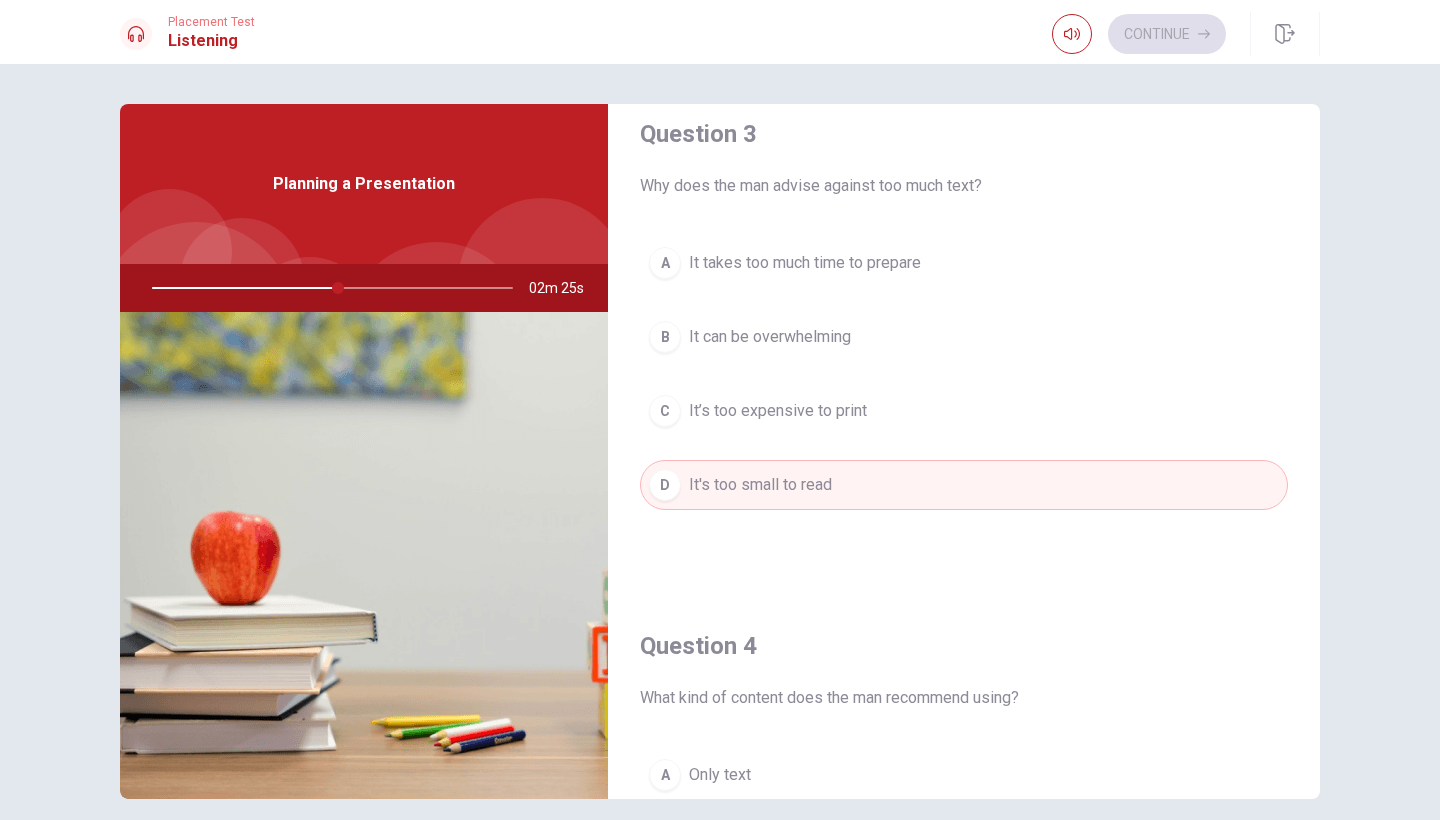 scroll, scrollTop: 1304, scrollLeft: 0, axis: vertical 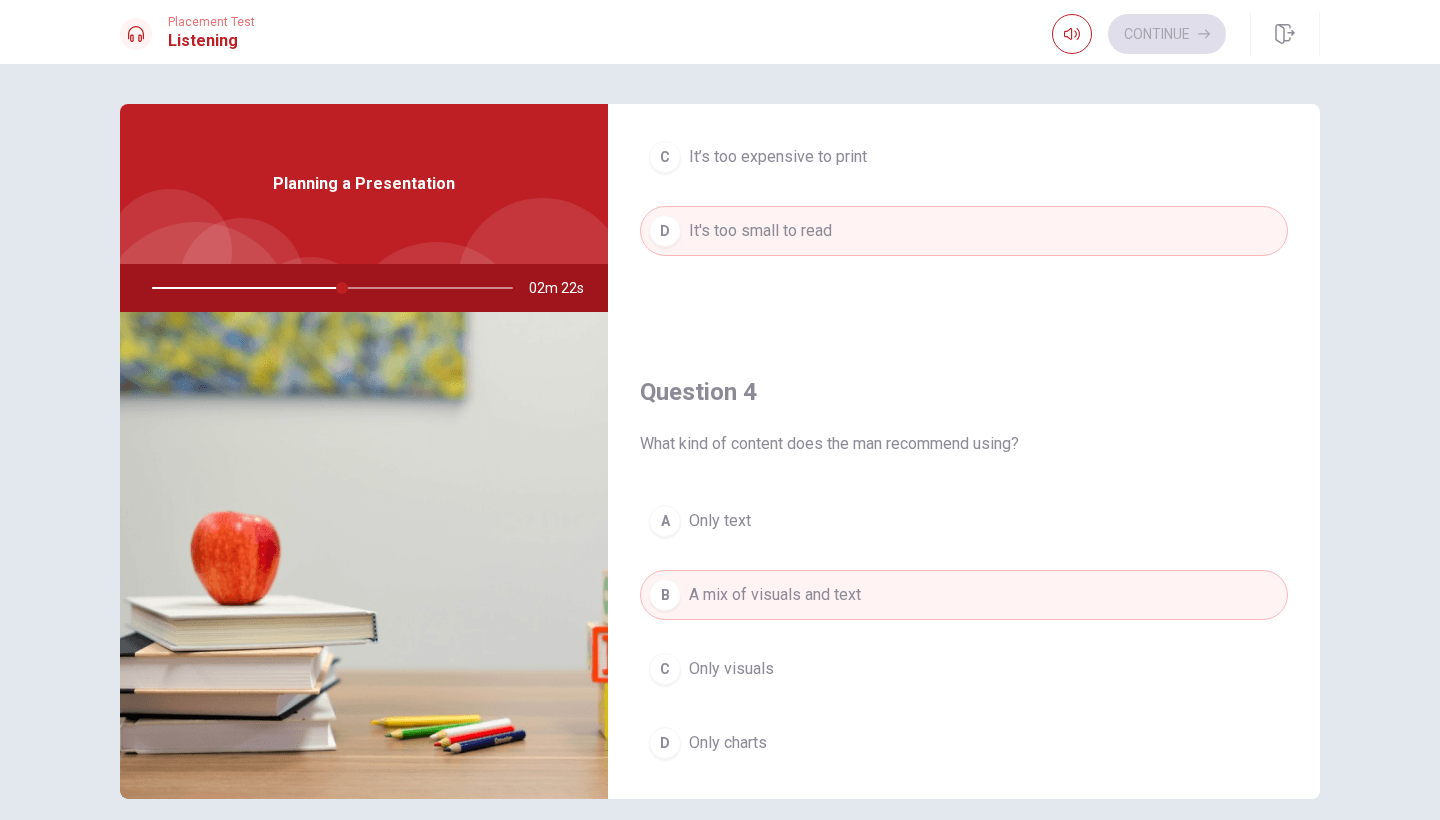 drag, startPoint x: 339, startPoint y: 288, endPoint x: 477, endPoint y: 310, distance: 139.74261 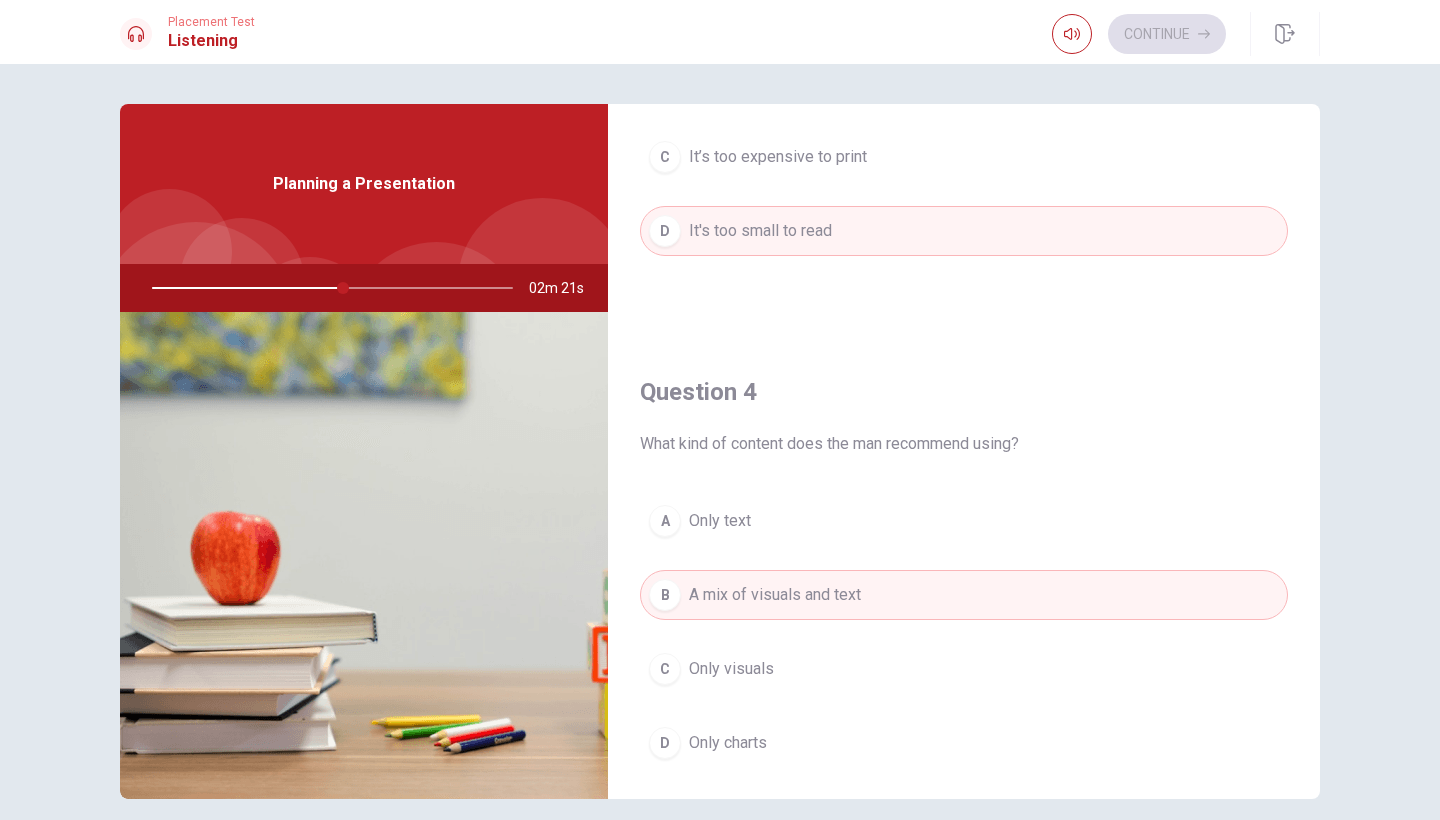 click at bounding box center (328, 288) 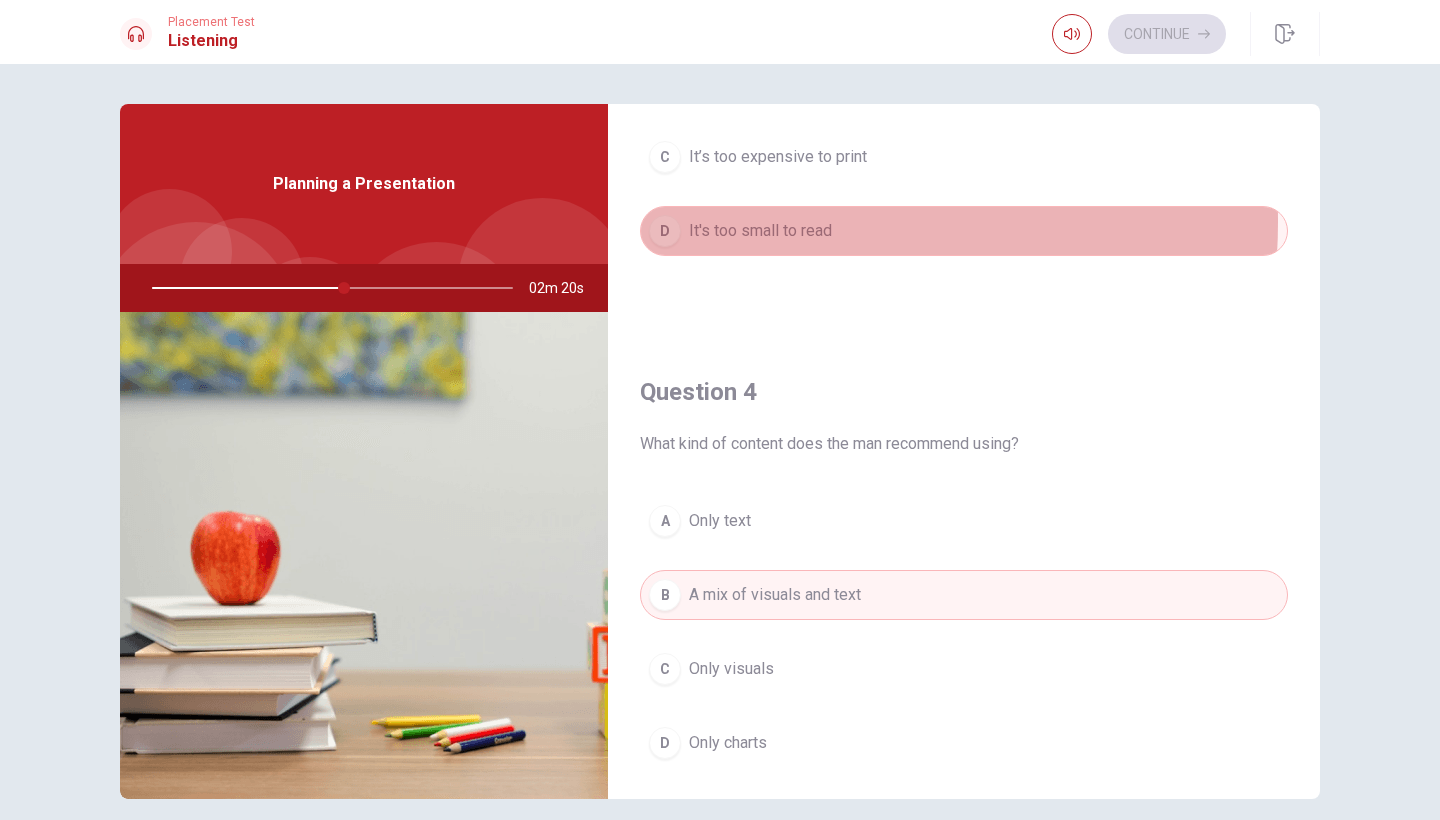 click on "It's too small to read" at bounding box center [760, 231] 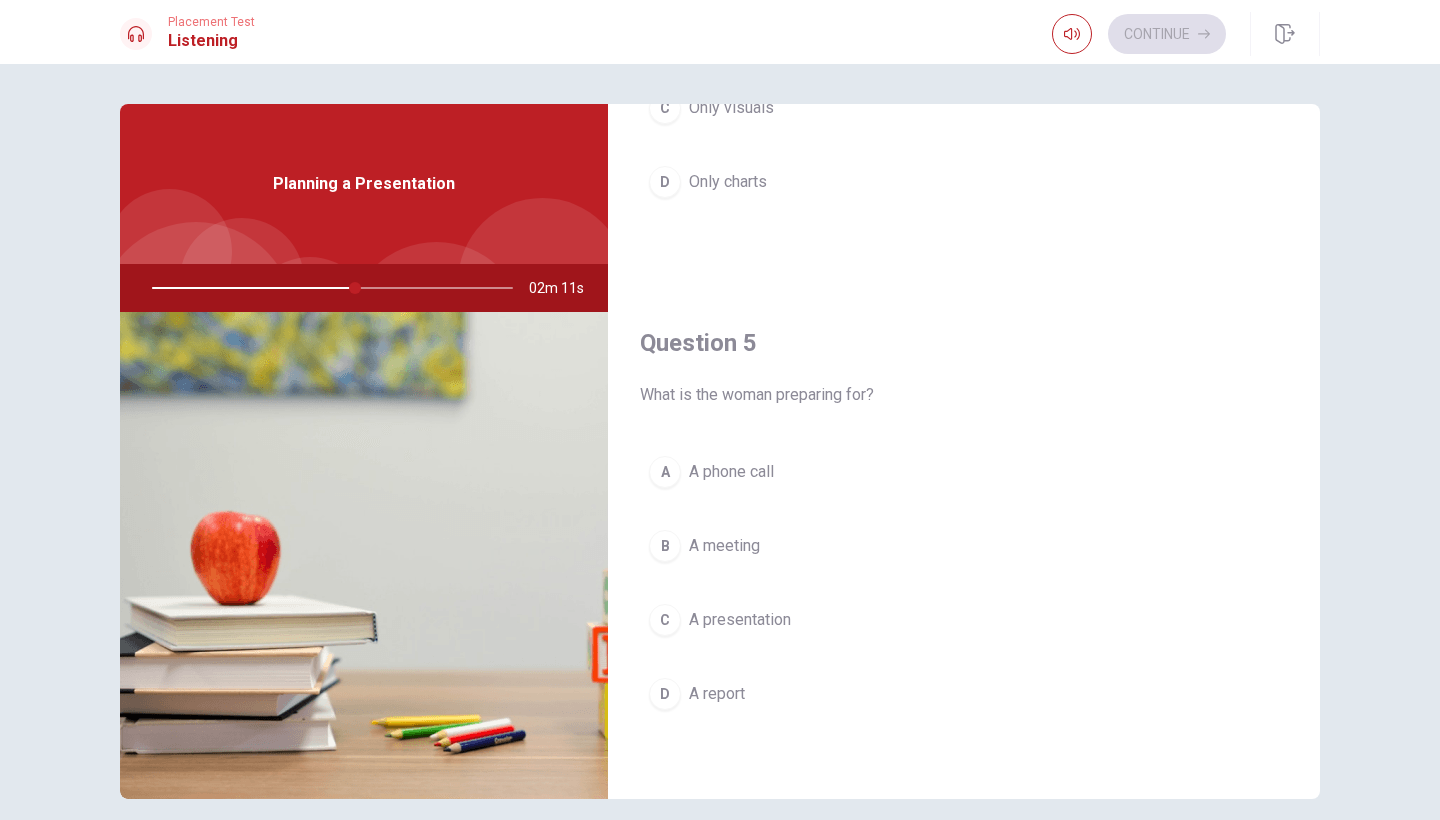 scroll, scrollTop: 1865, scrollLeft: 0, axis: vertical 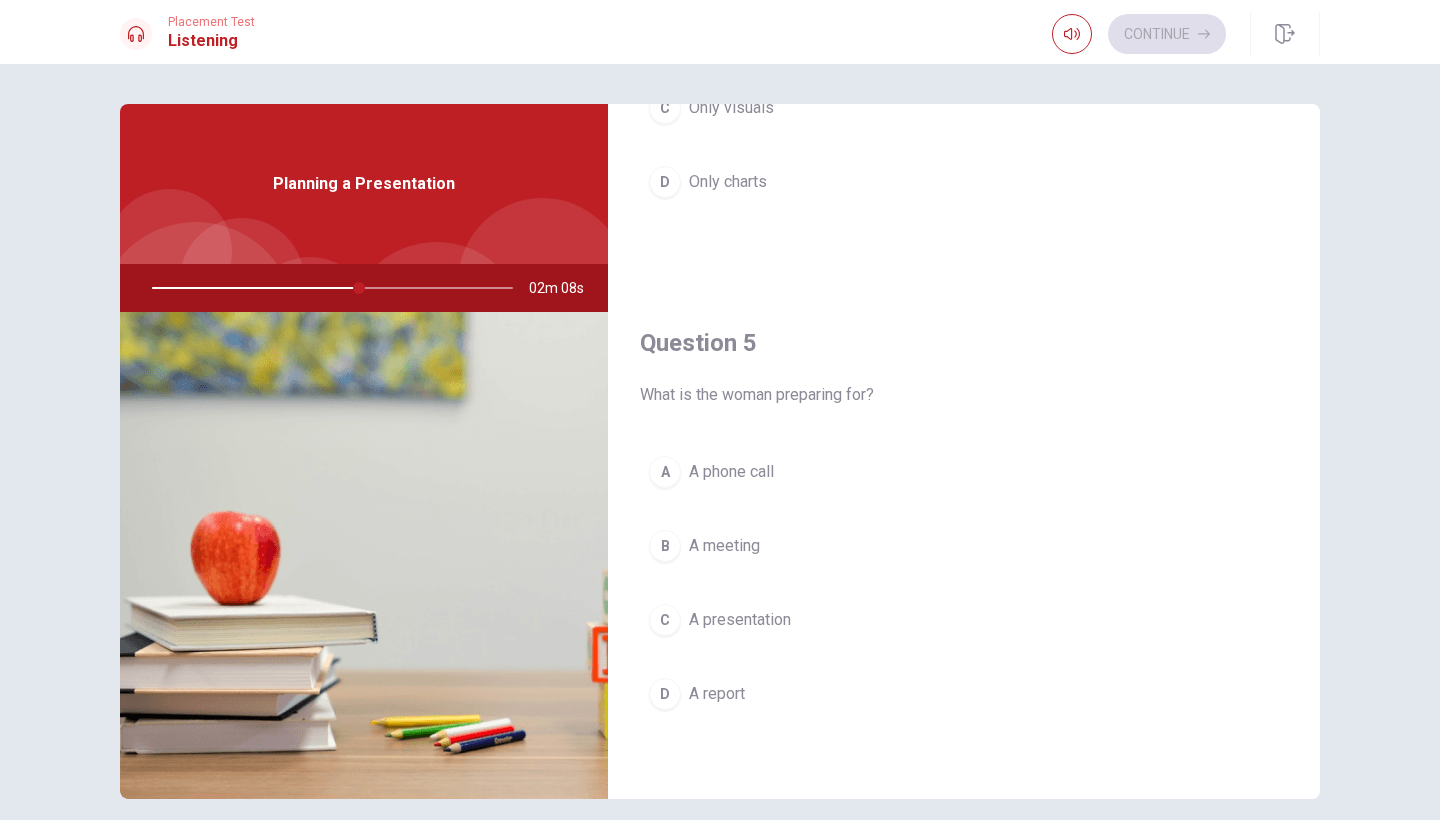 click on "A presentation" at bounding box center [740, 620] 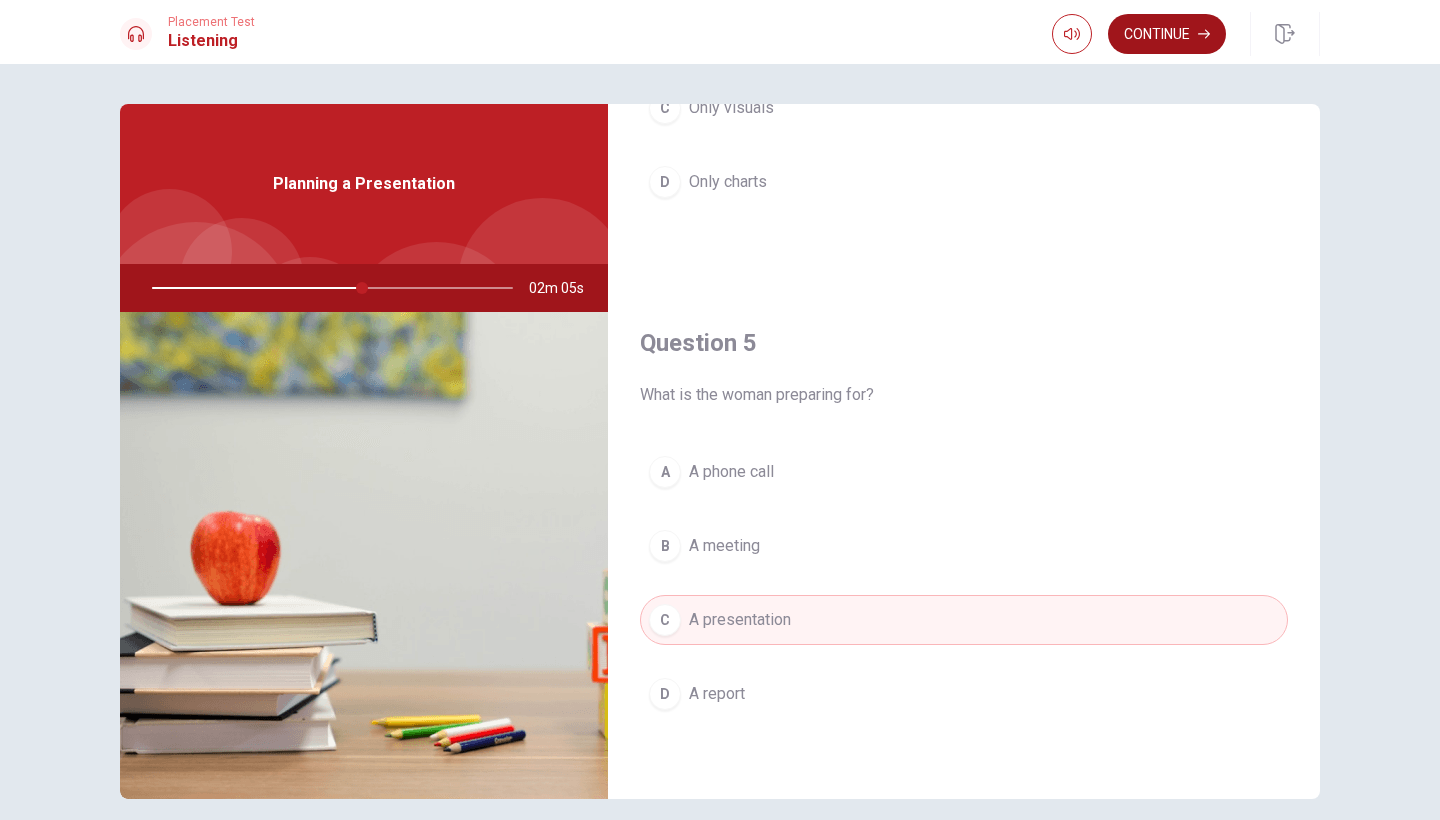 click on "Continue" at bounding box center (1167, 34) 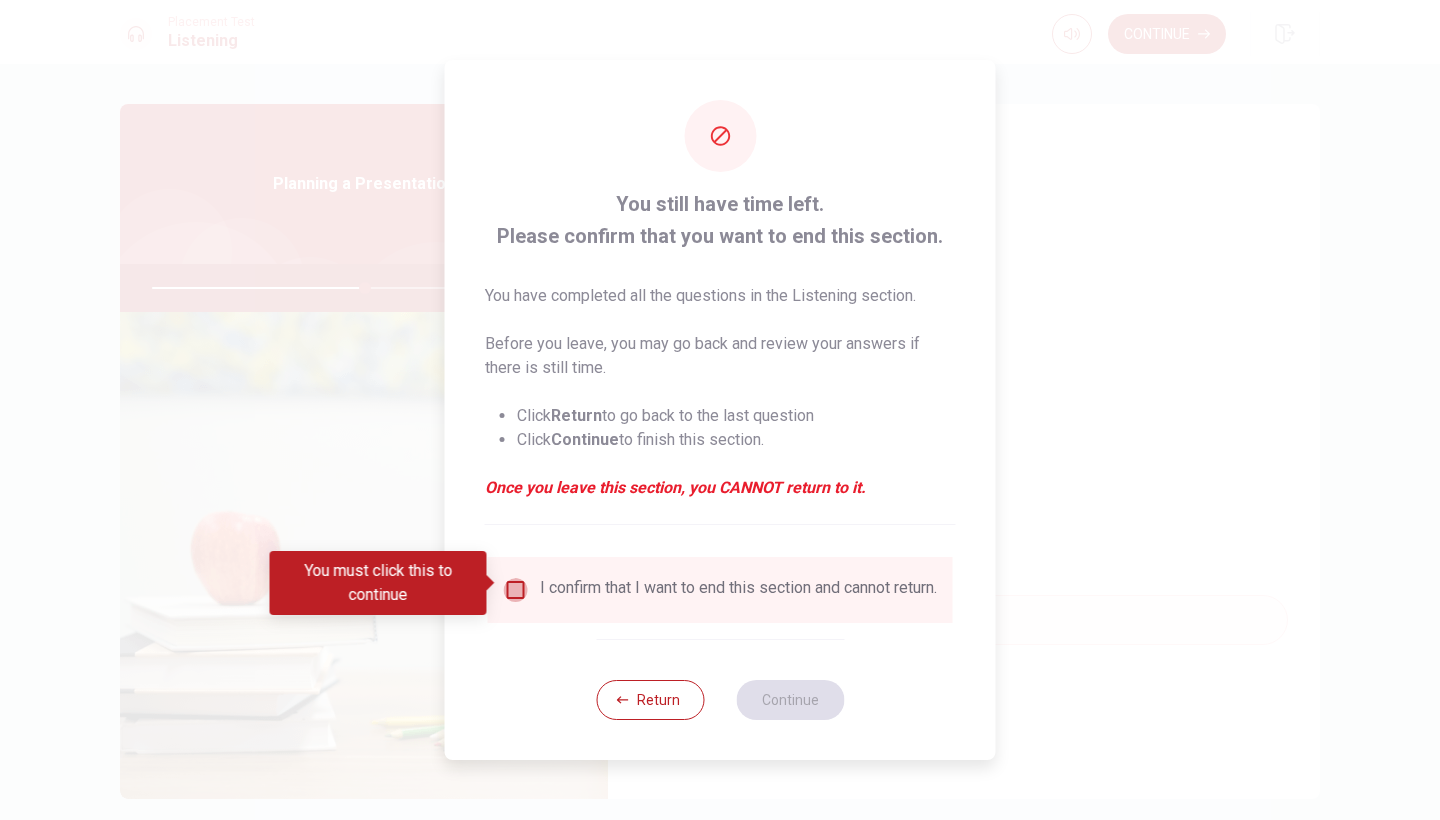 click at bounding box center [516, 590] 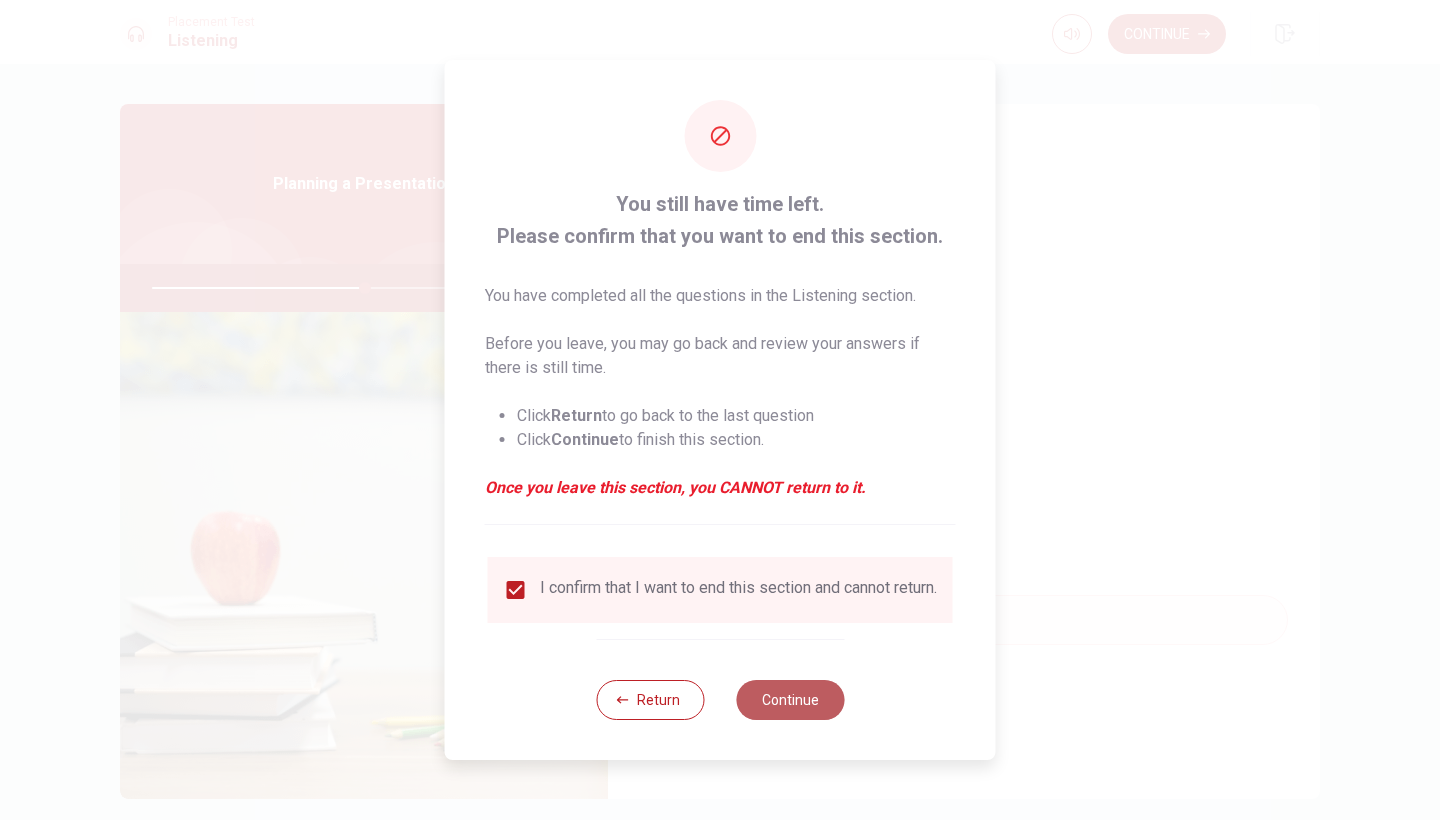 click on "Continue" at bounding box center (790, 700) 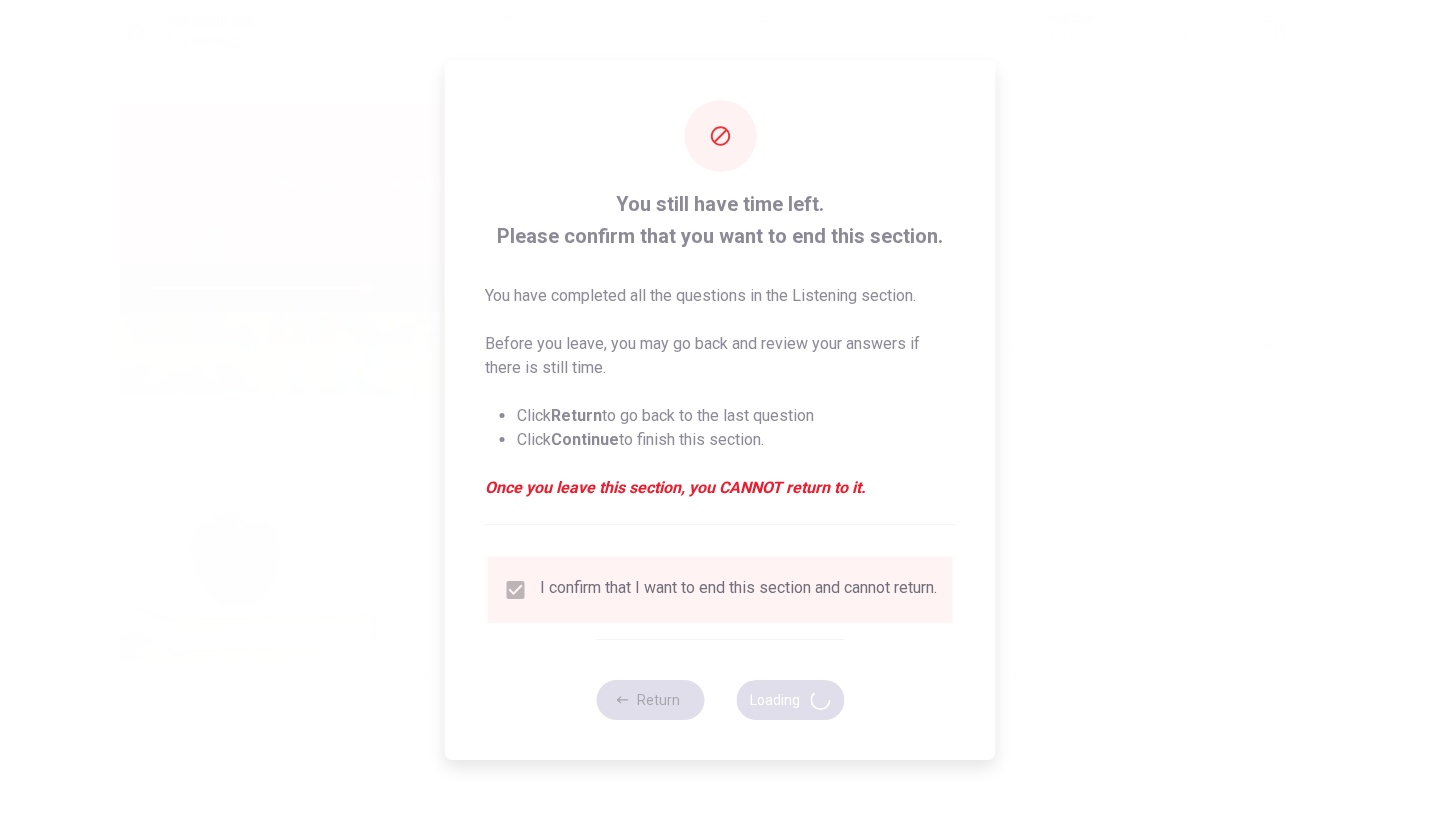 type on "60" 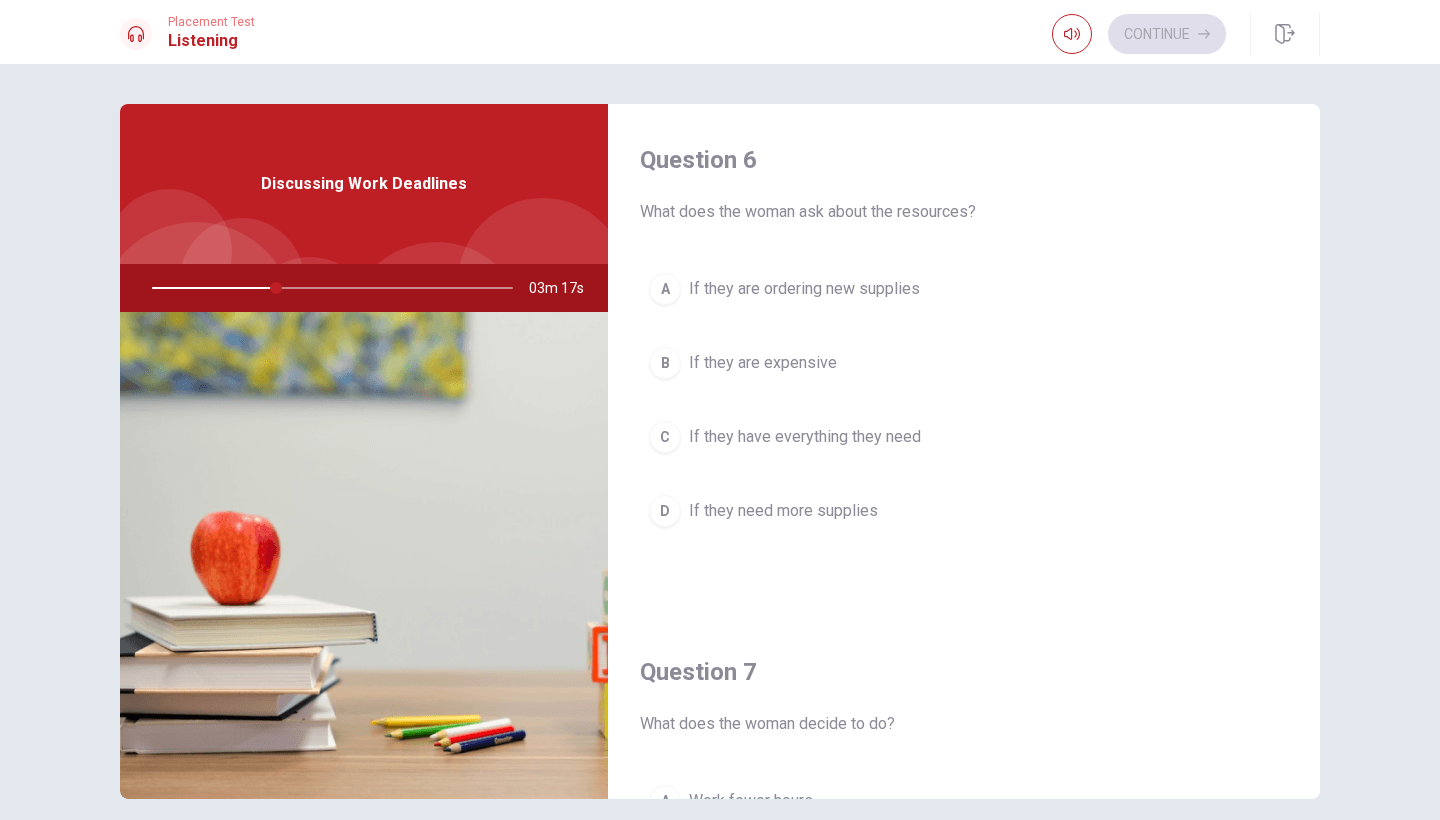 scroll, scrollTop: 0, scrollLeft: 0, axis: both 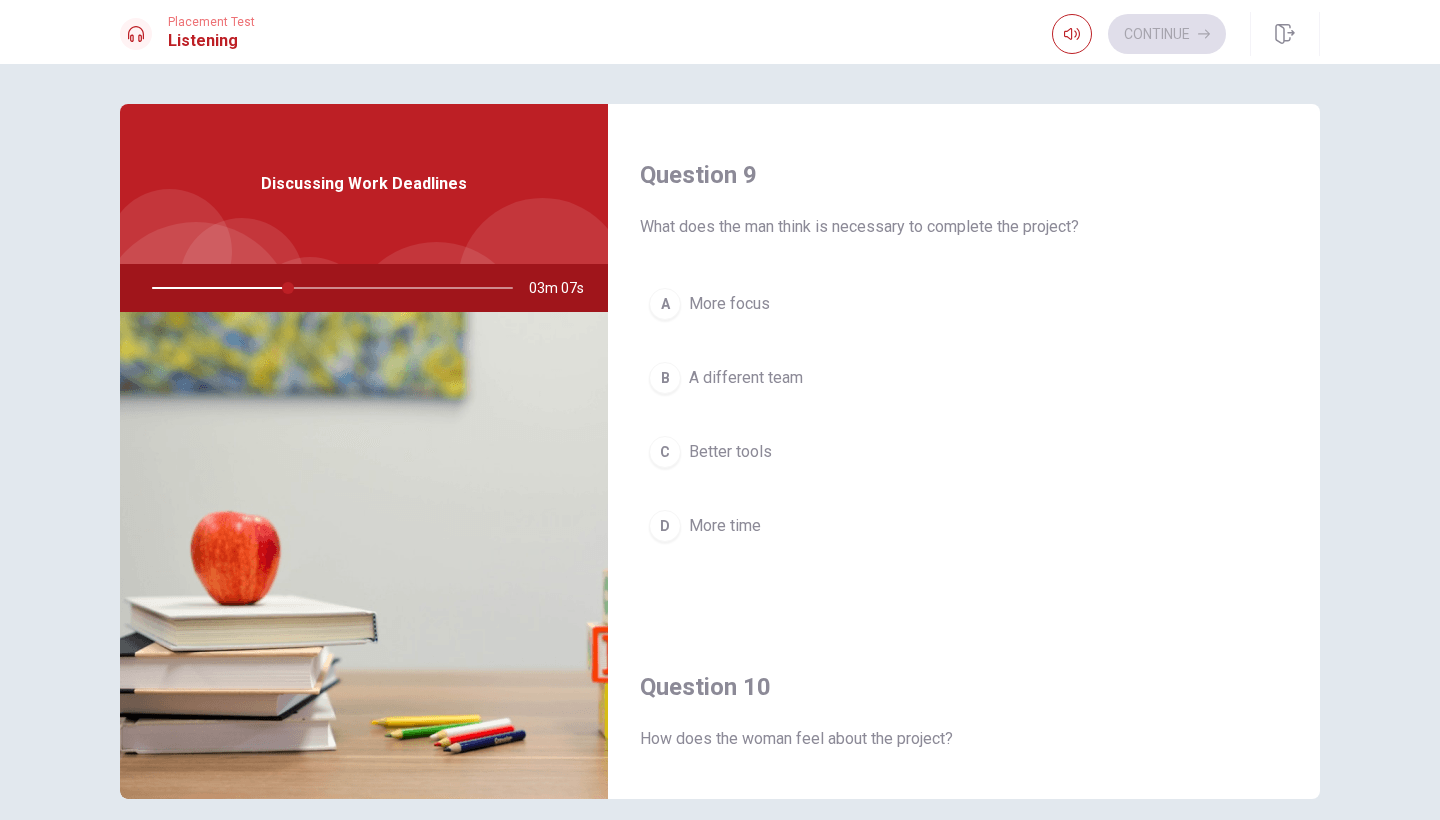 click on "D More time" at bounding box center (964, 526) 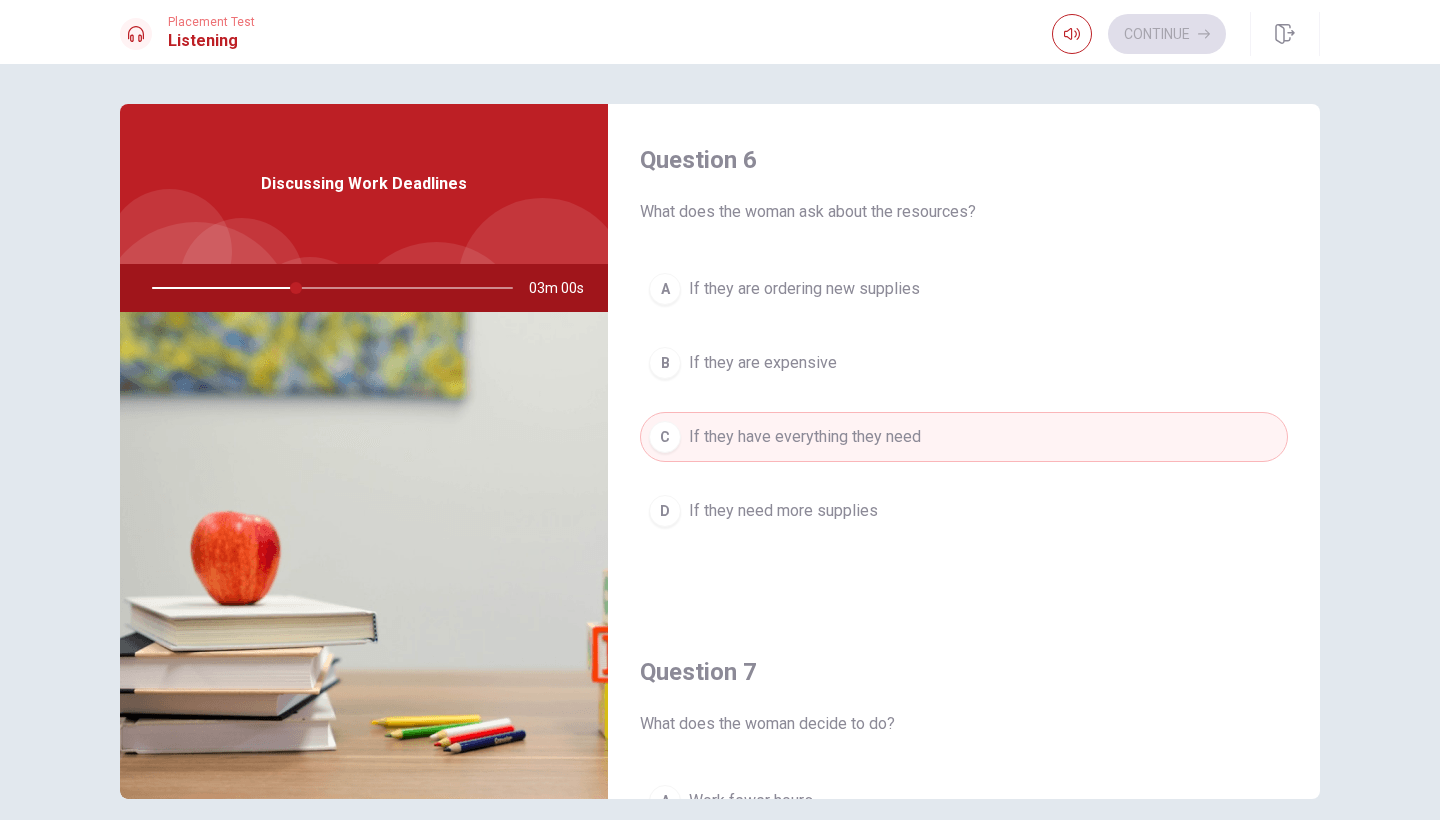 scroll, scrollTop: 0, scrollLeft: 0, axis: both 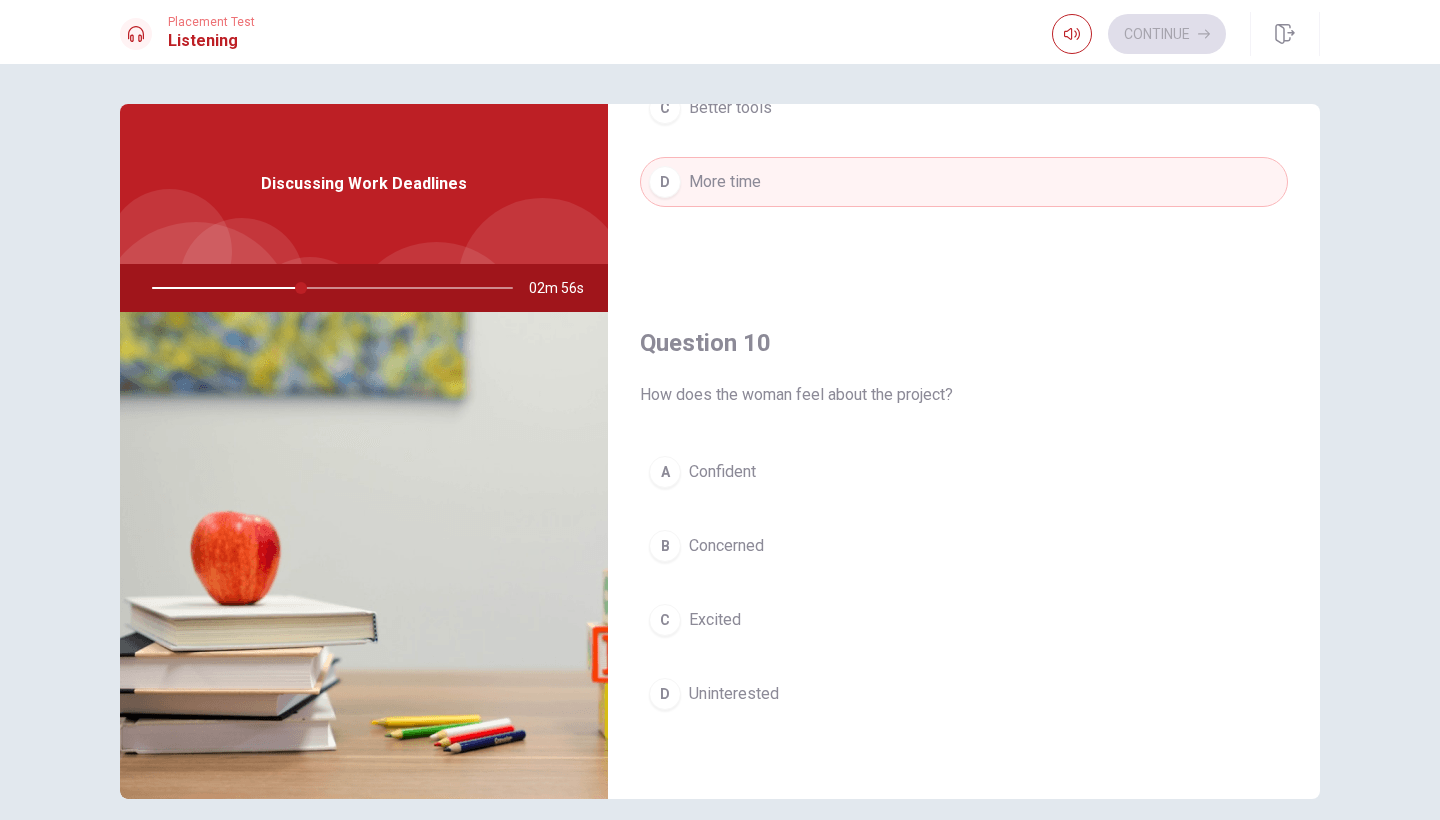 click on "Concerned" at bounding box center [726, 546] 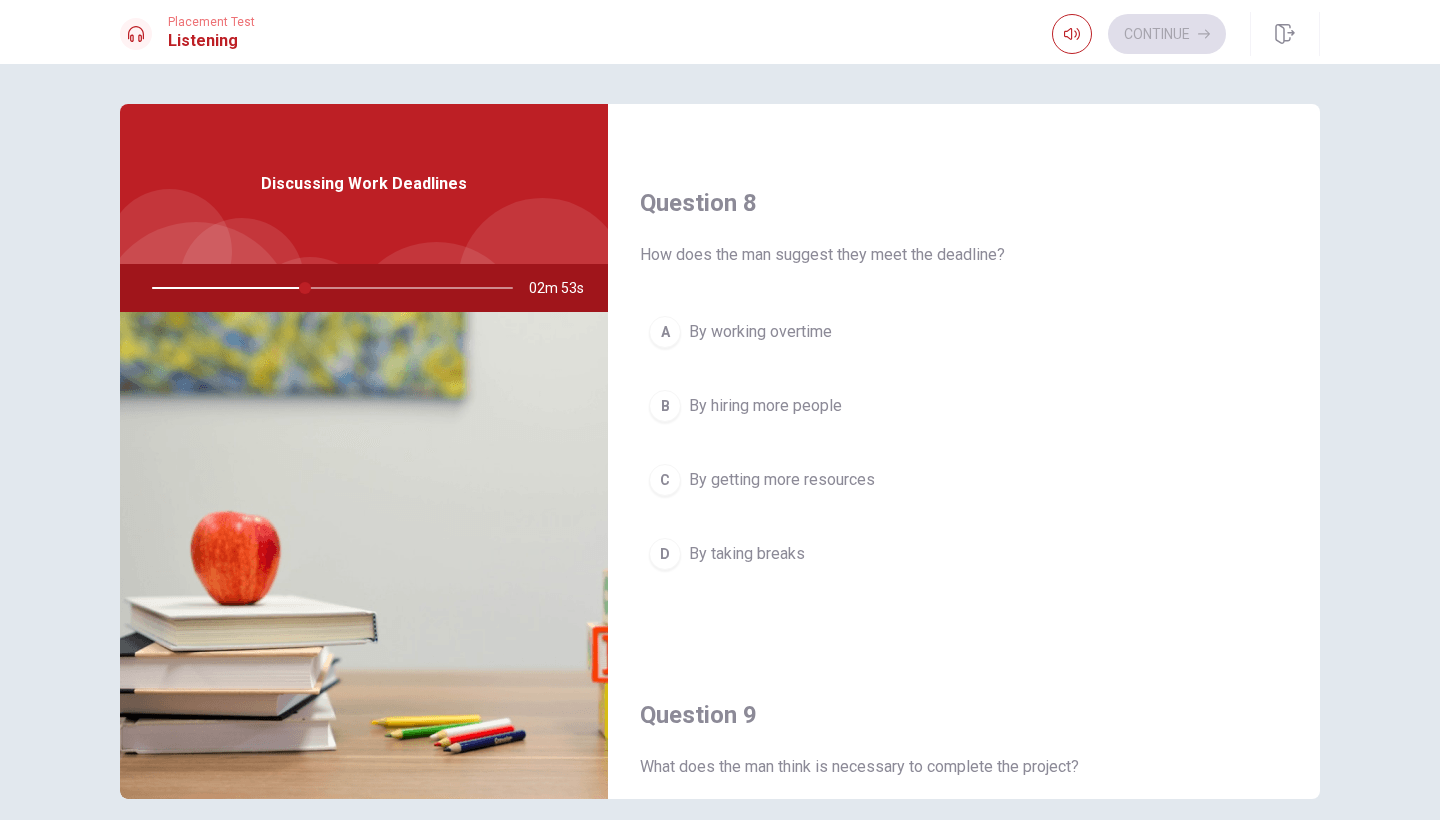 scroll, scrollTop: 980, scrollLeft: 0, axis: vertical 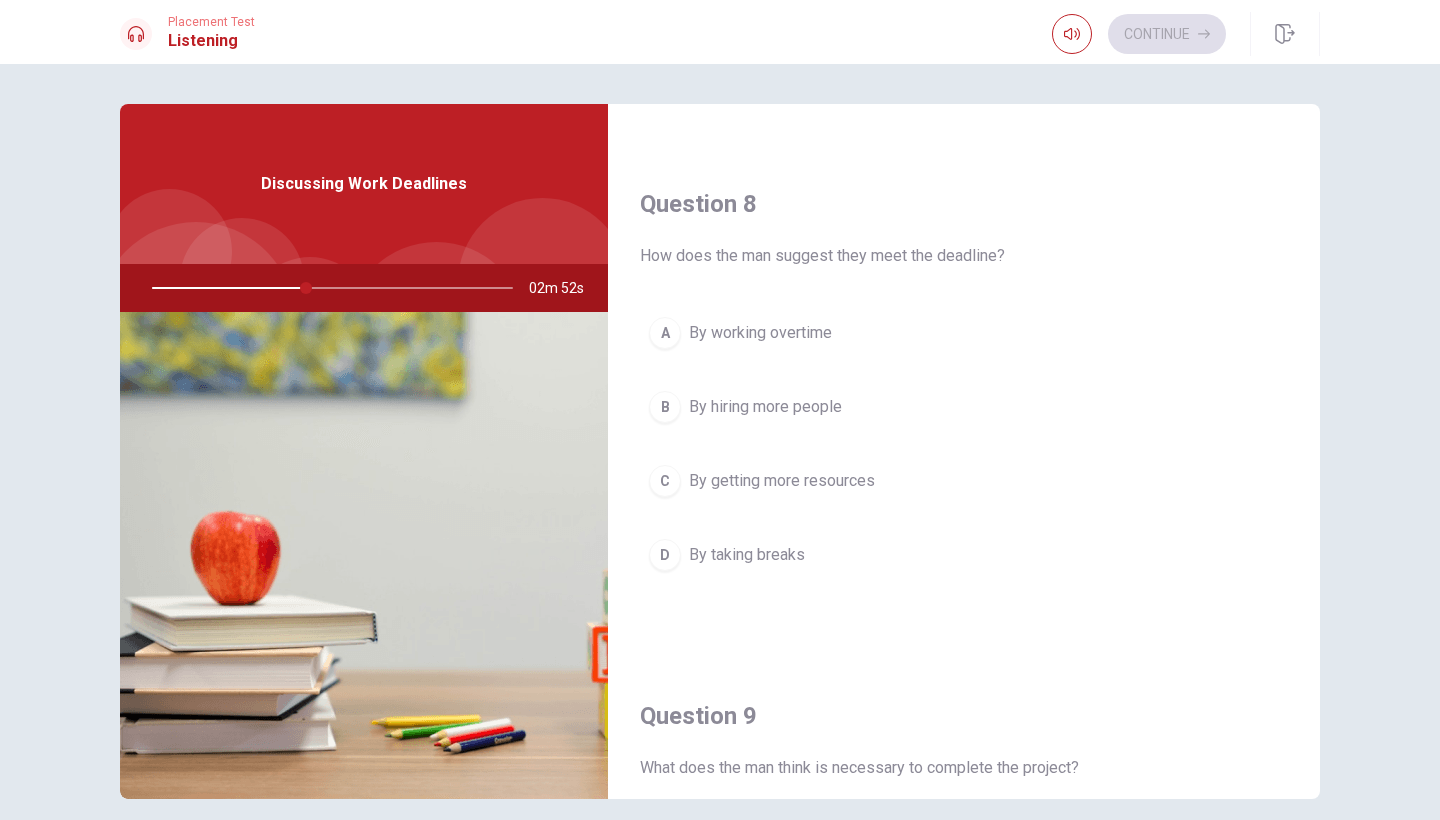 click on "By working overtime" at bounding box center [760, 333] 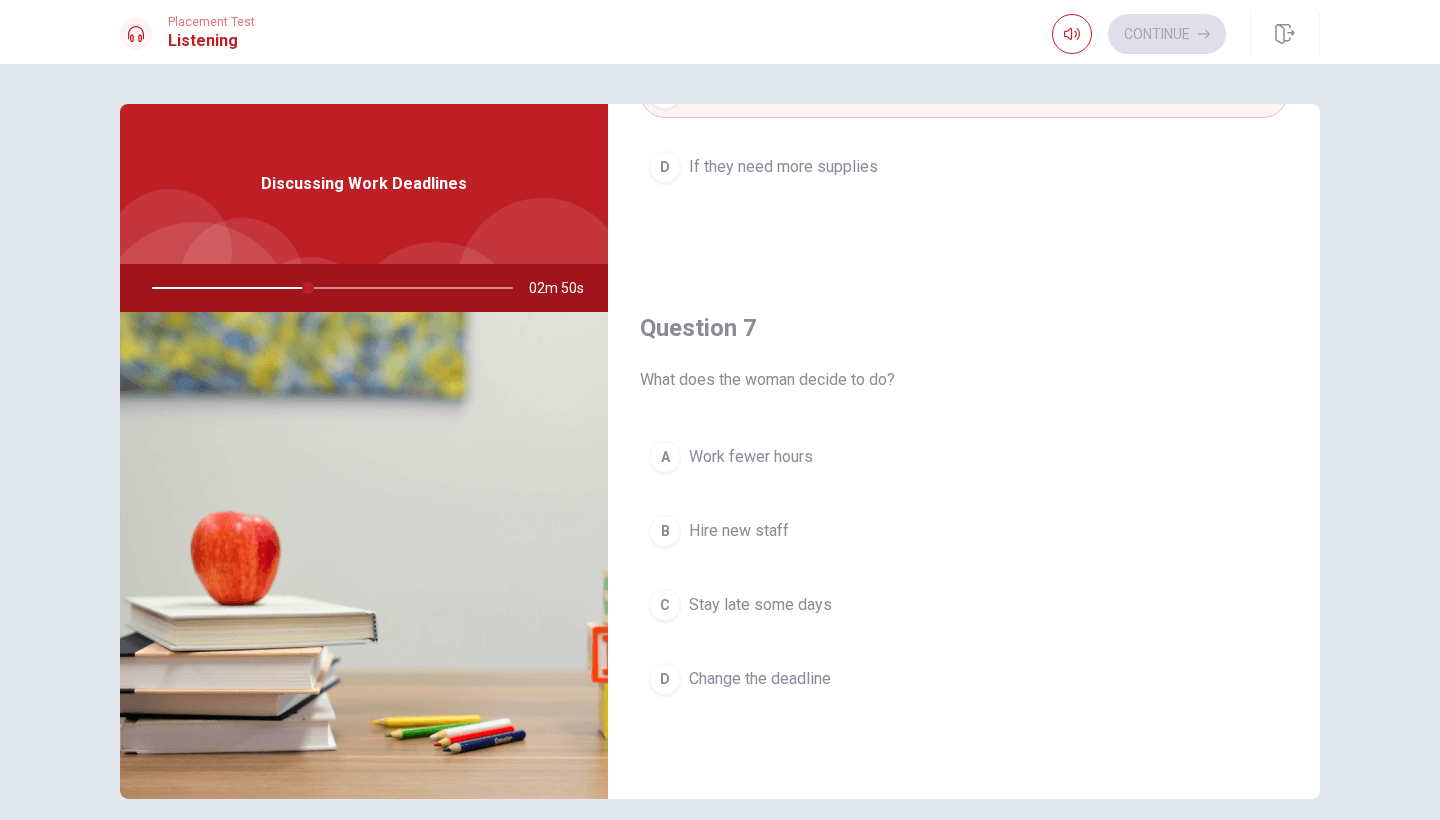 scroll, scrollTop: 352, scrollLeft: 0, axis: vertical 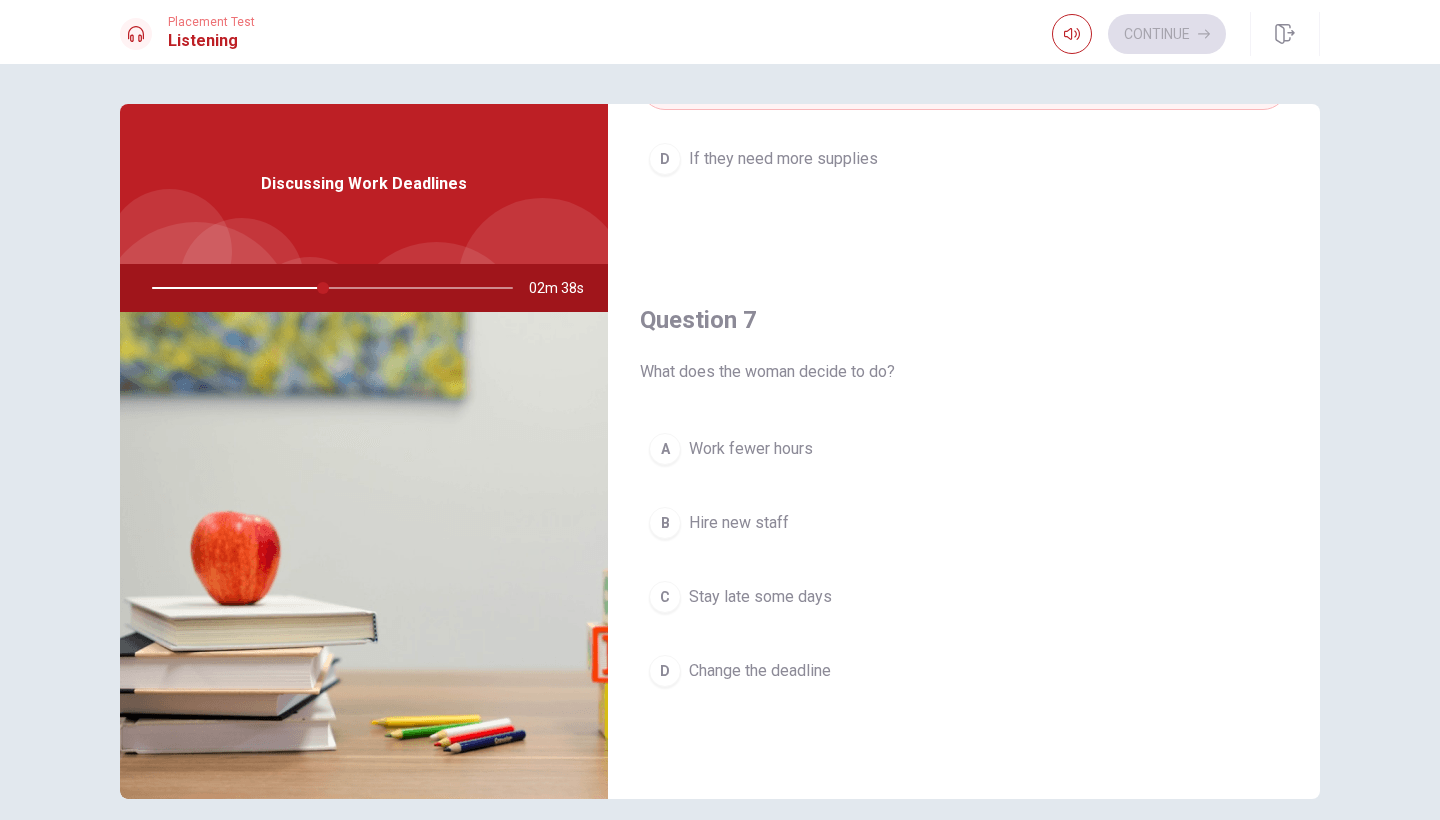click on "Stay late some days" at bounding box center [760, 597] 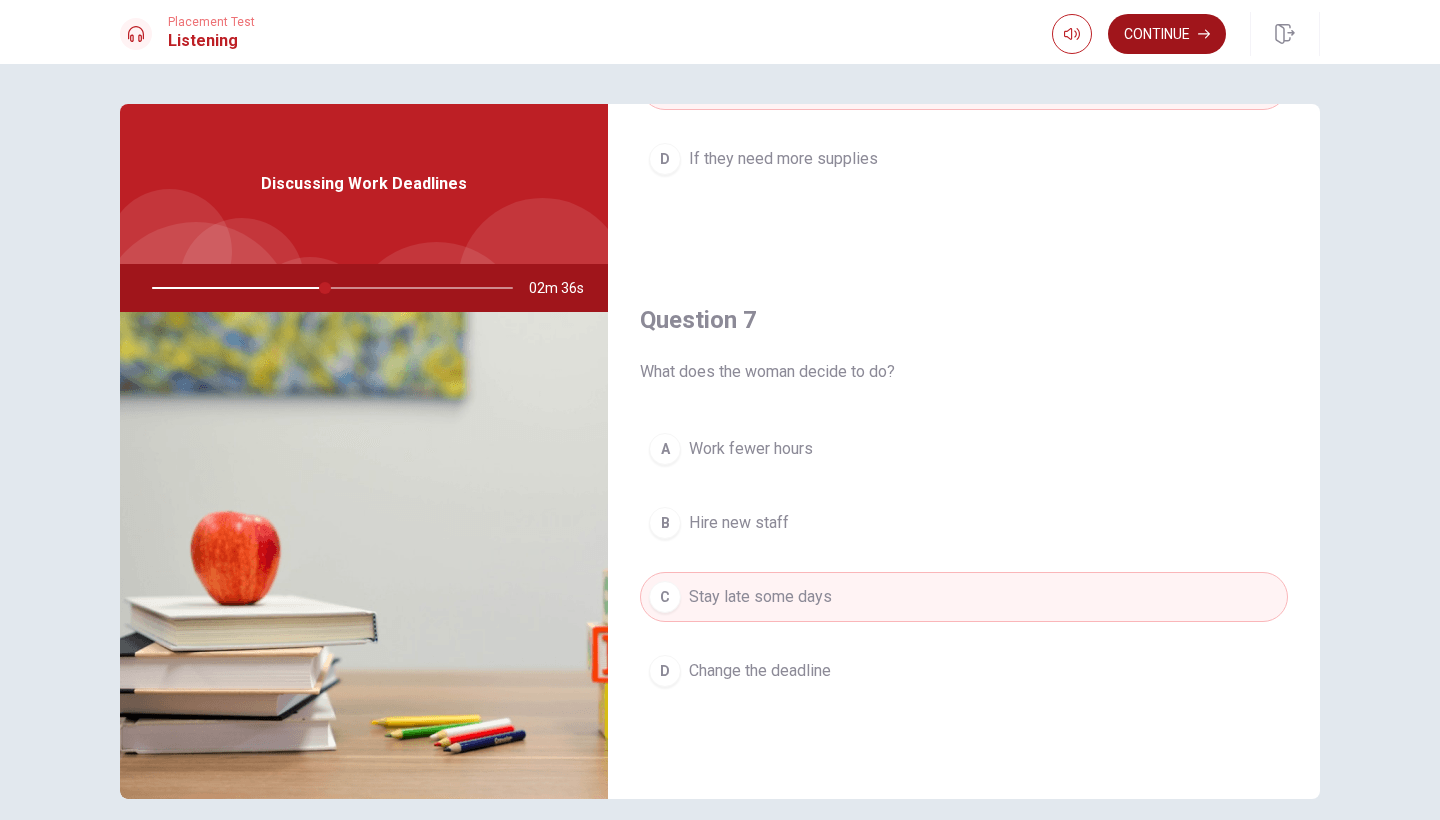 click on "Continue" at bounding box center (1167, 34) 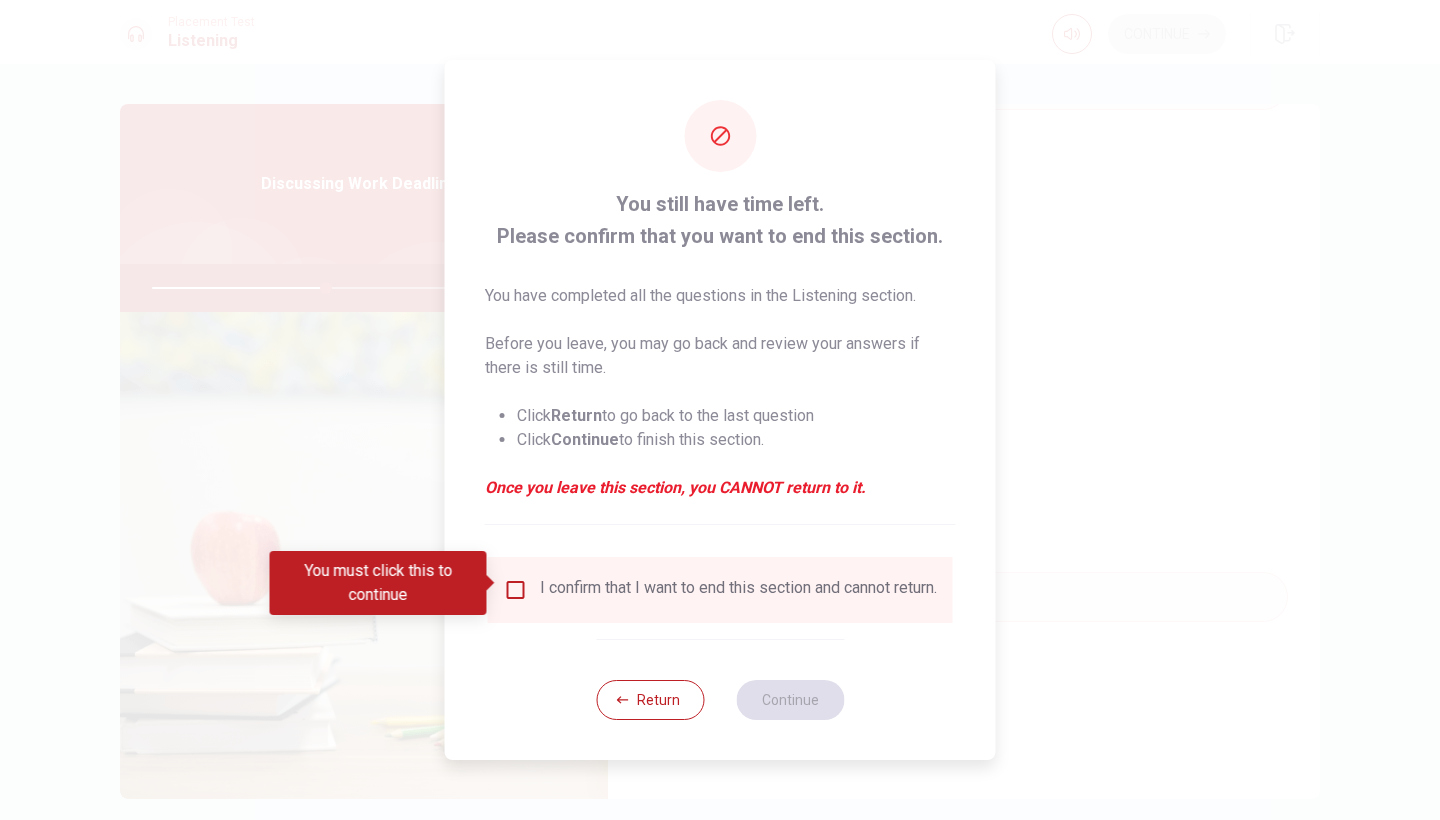 click on "I confirm that I want to end this section and cannot return." at bounding box center (738, 590) 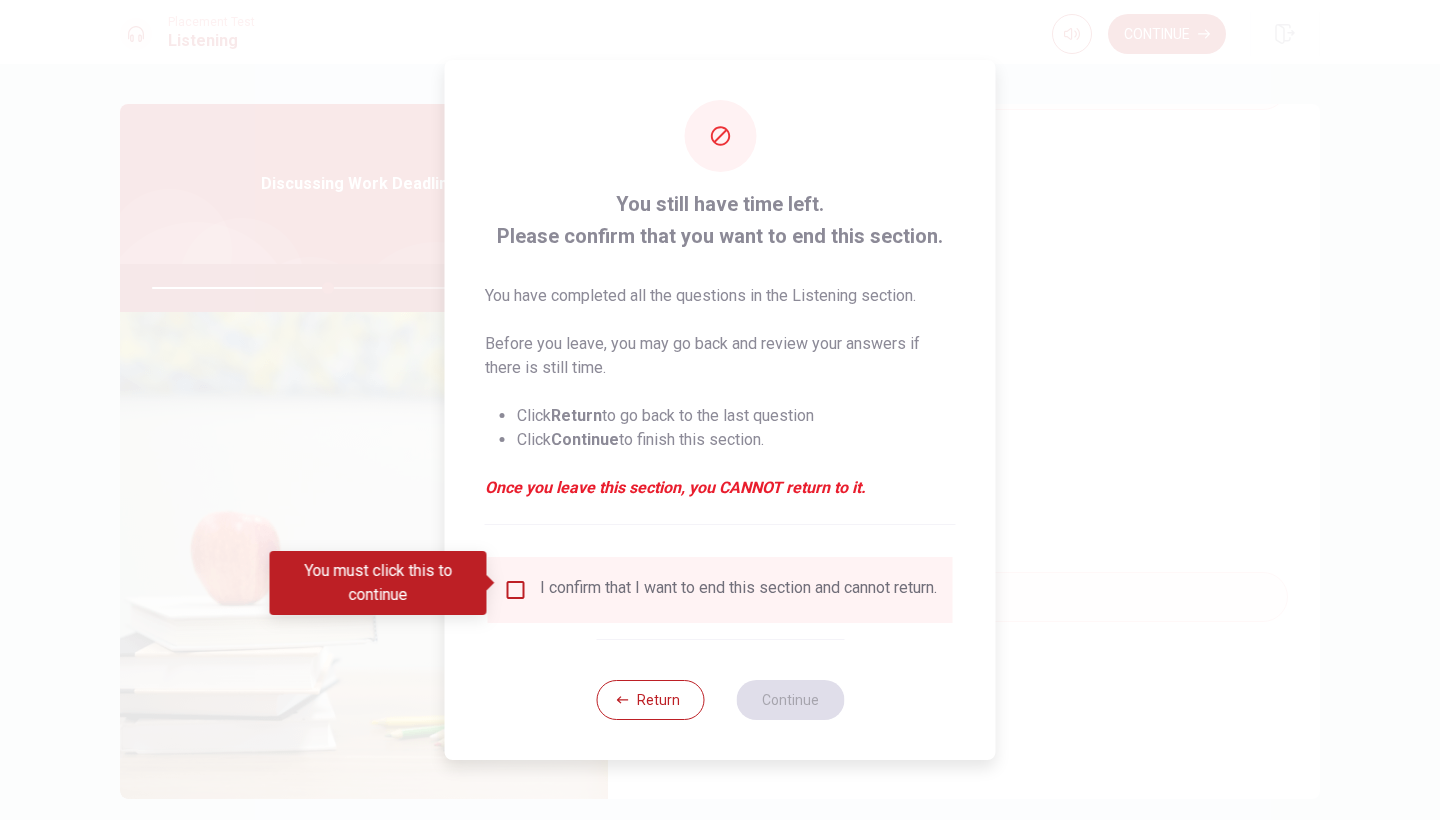 click at bounding box center (516, 590) 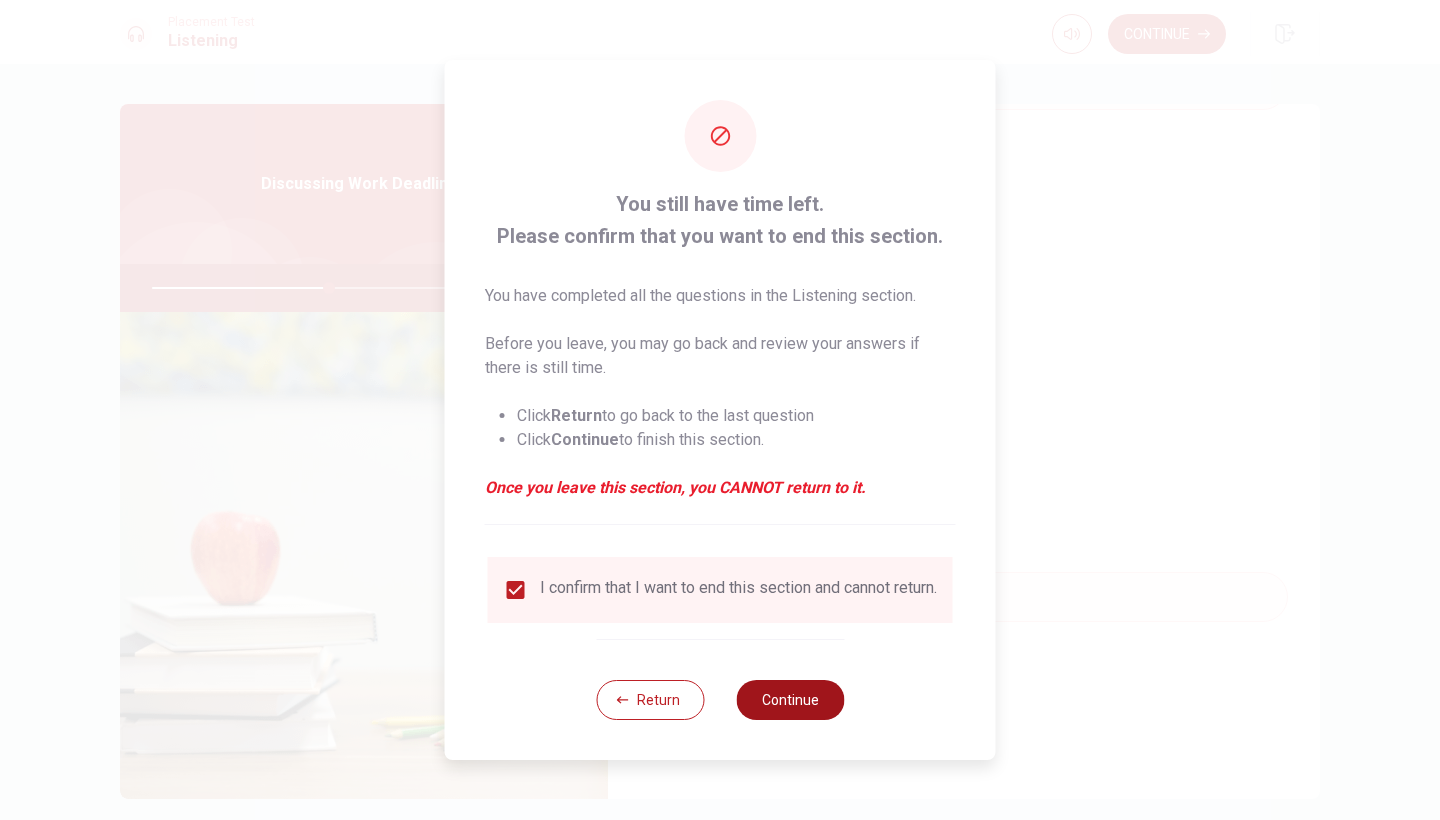 click on "Continue" at bounding box center (790, 700) 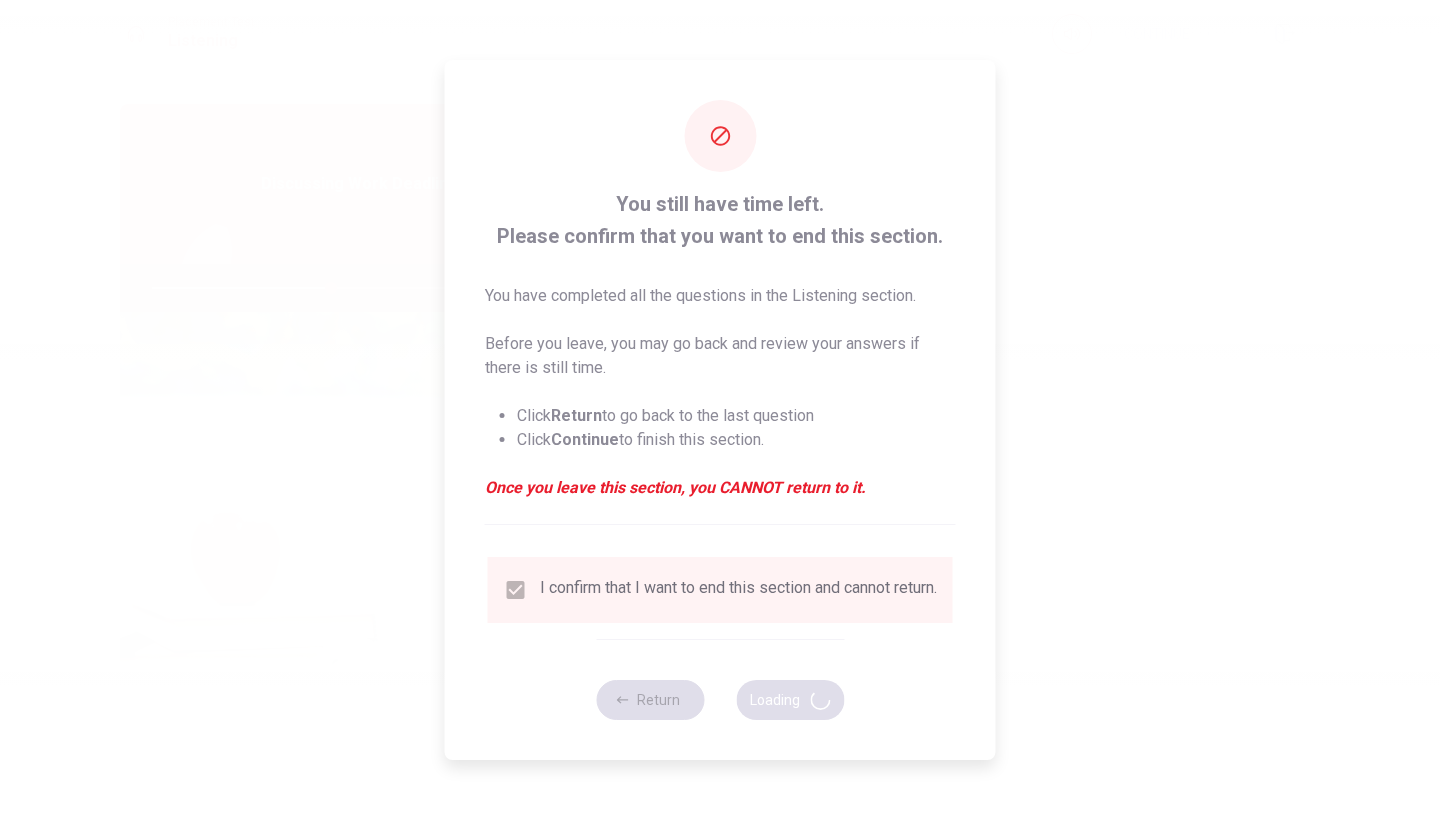 type on "50" 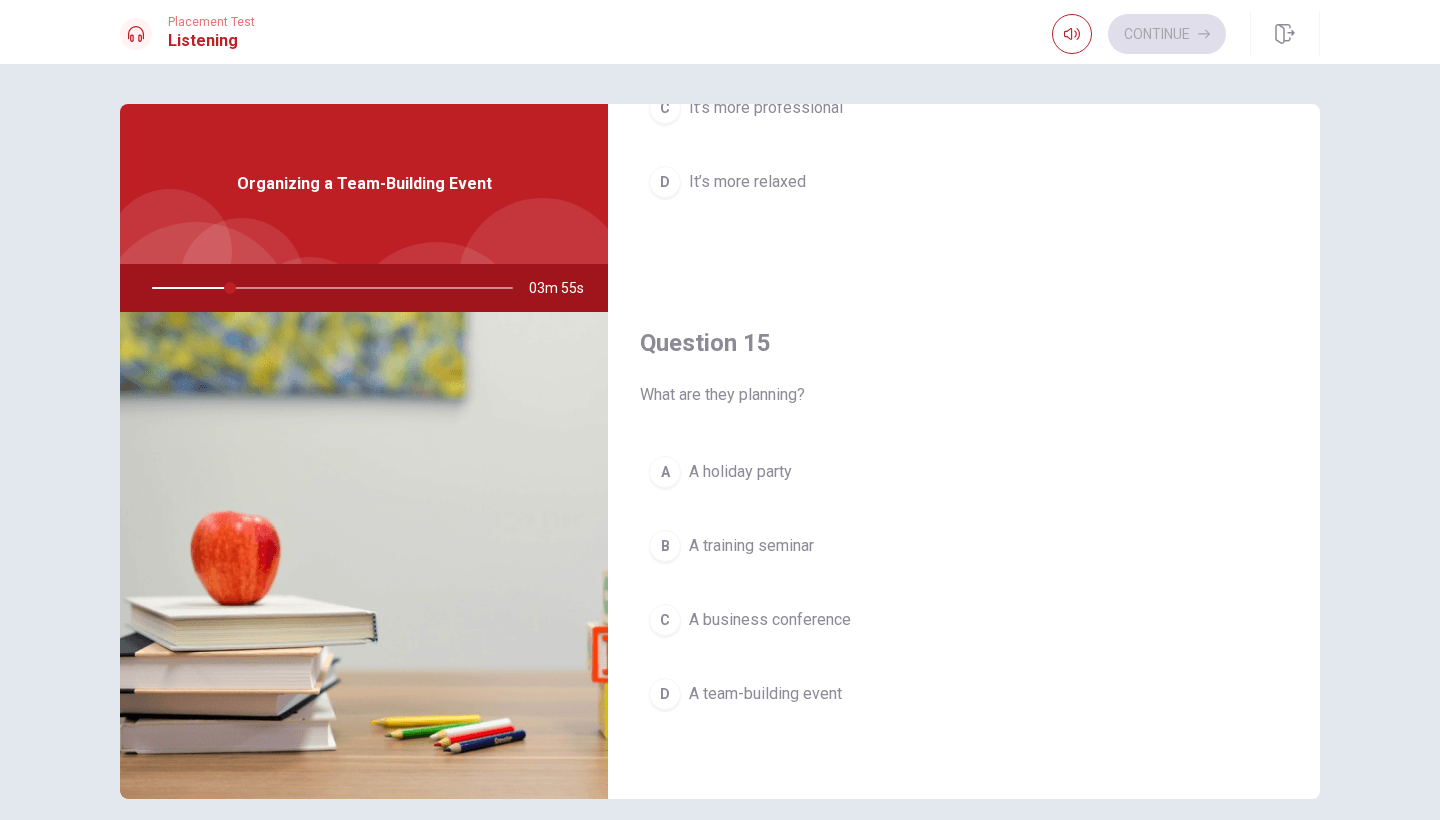 scroll, scrollTop: 1865, scrollLeft: 0, axis: vertical 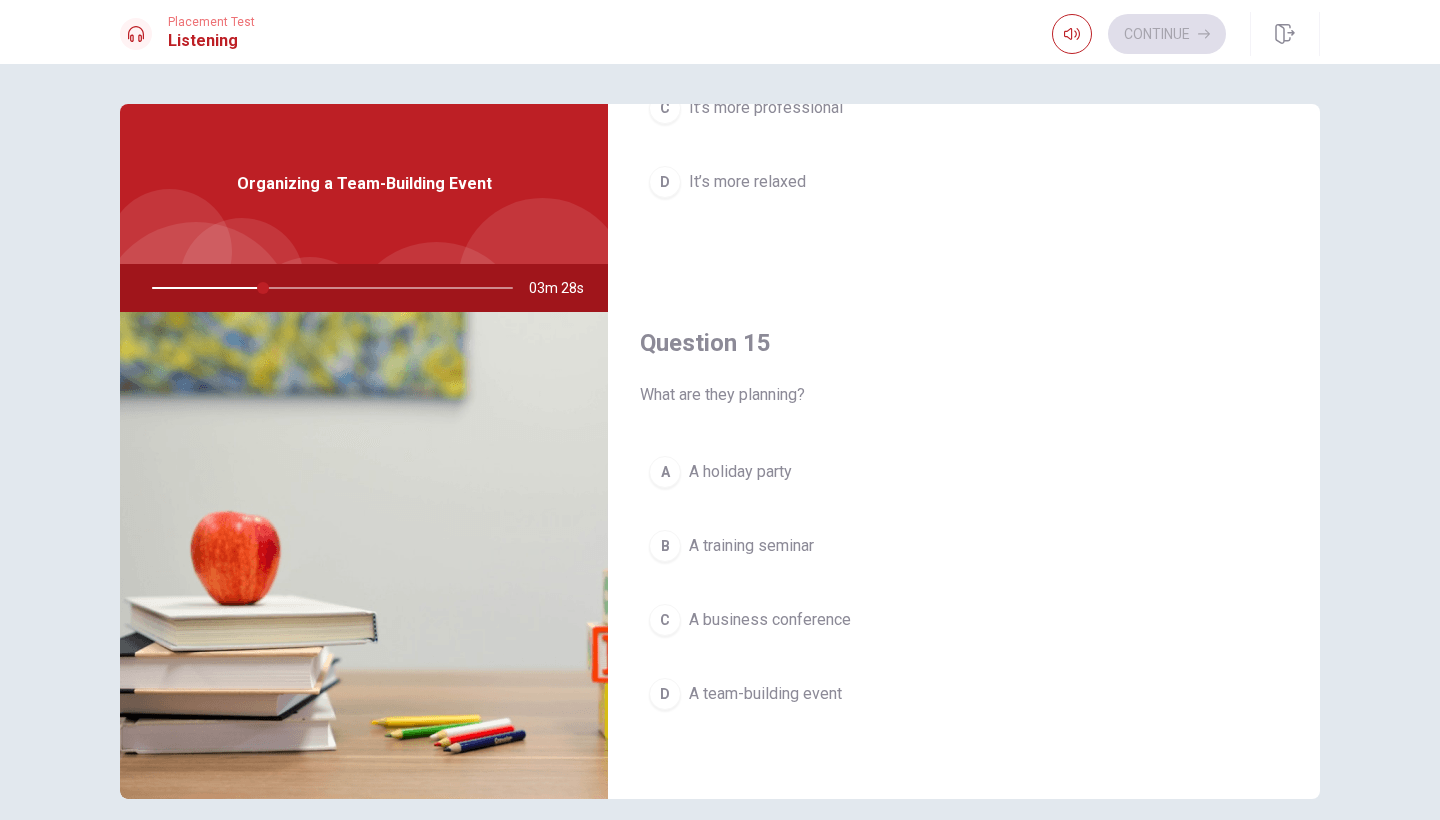click on "A team-building event" at bounding box center (765, 694) 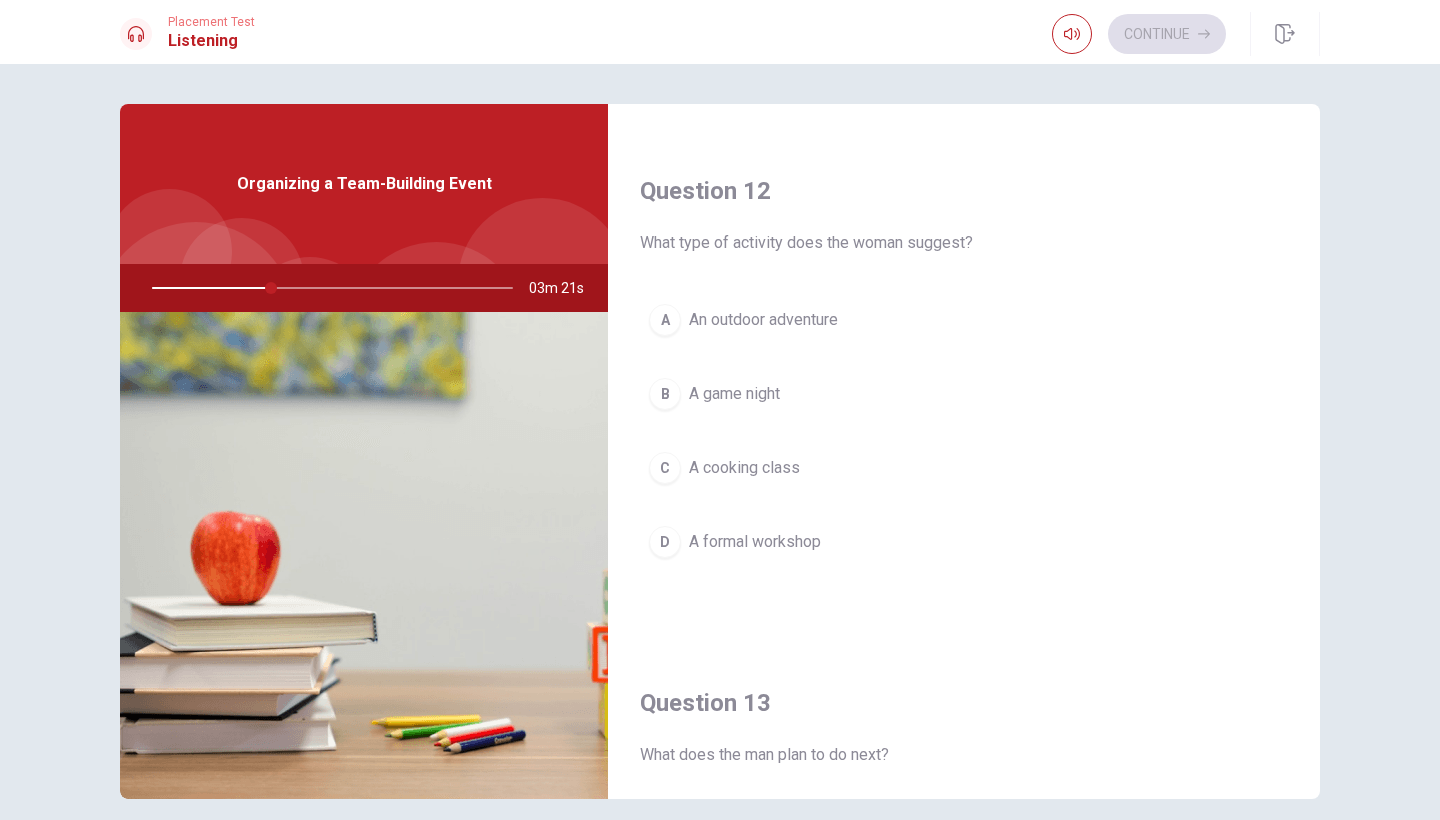 click on "An outdoor adventure" at bounding box center [763, 320] 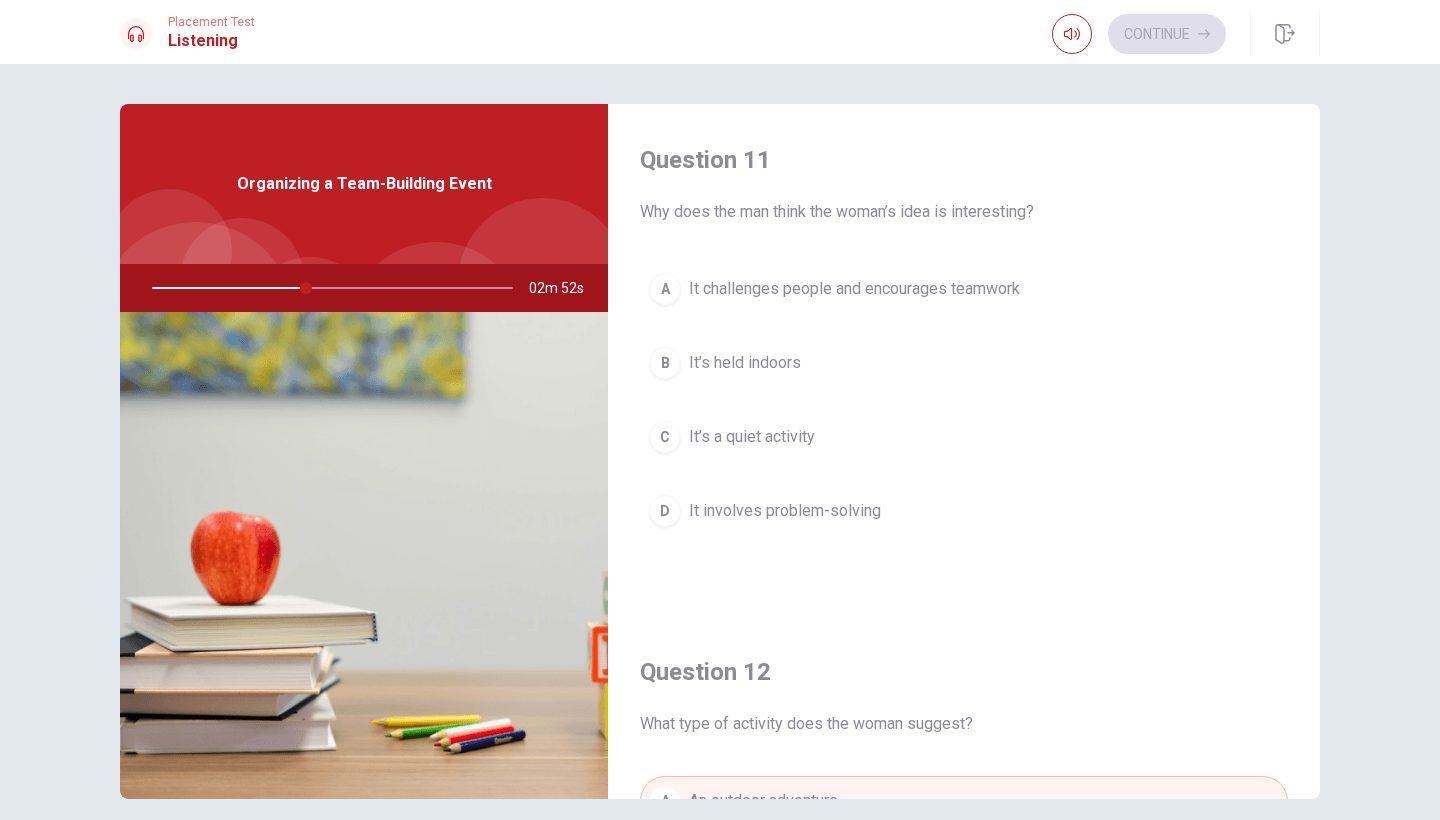 scroll, scrollTop: 0, scrollLeft: 0, axis: both 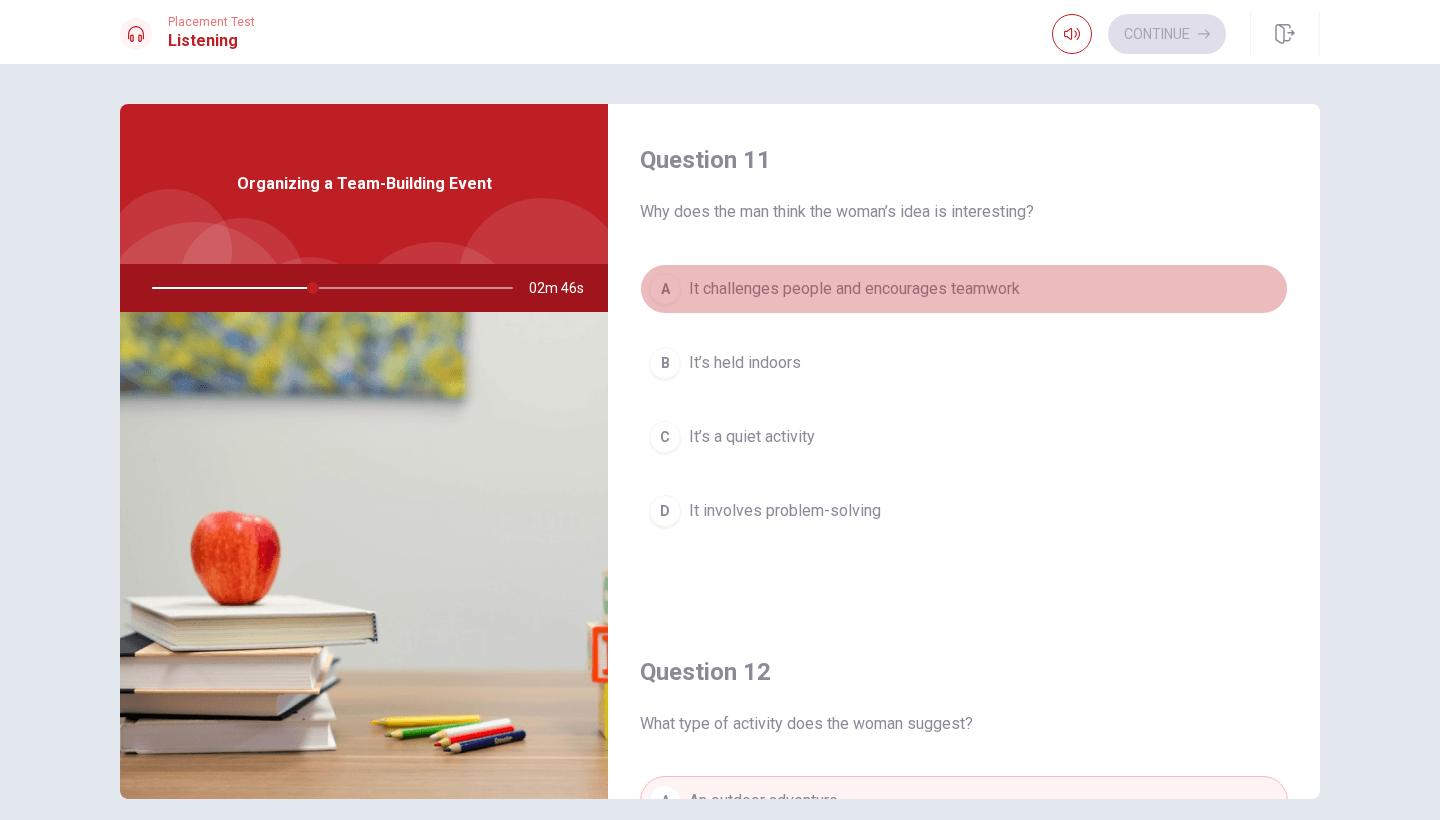 click on "It challenges people and encourages teamwork" at bounding box center (854, 289) 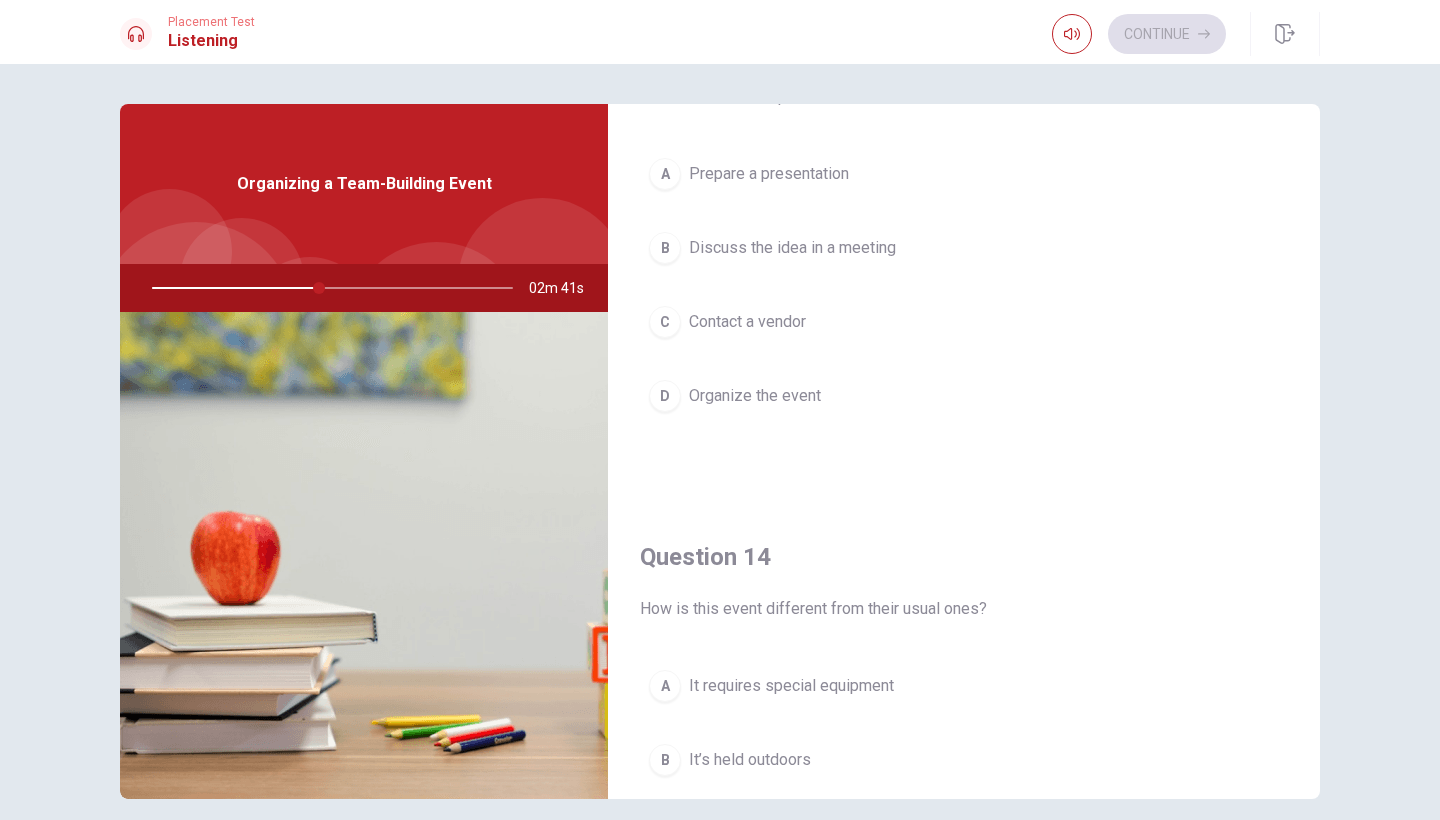scroll, scrollTop: 1137, scrollLeft: 0, axis: vertical 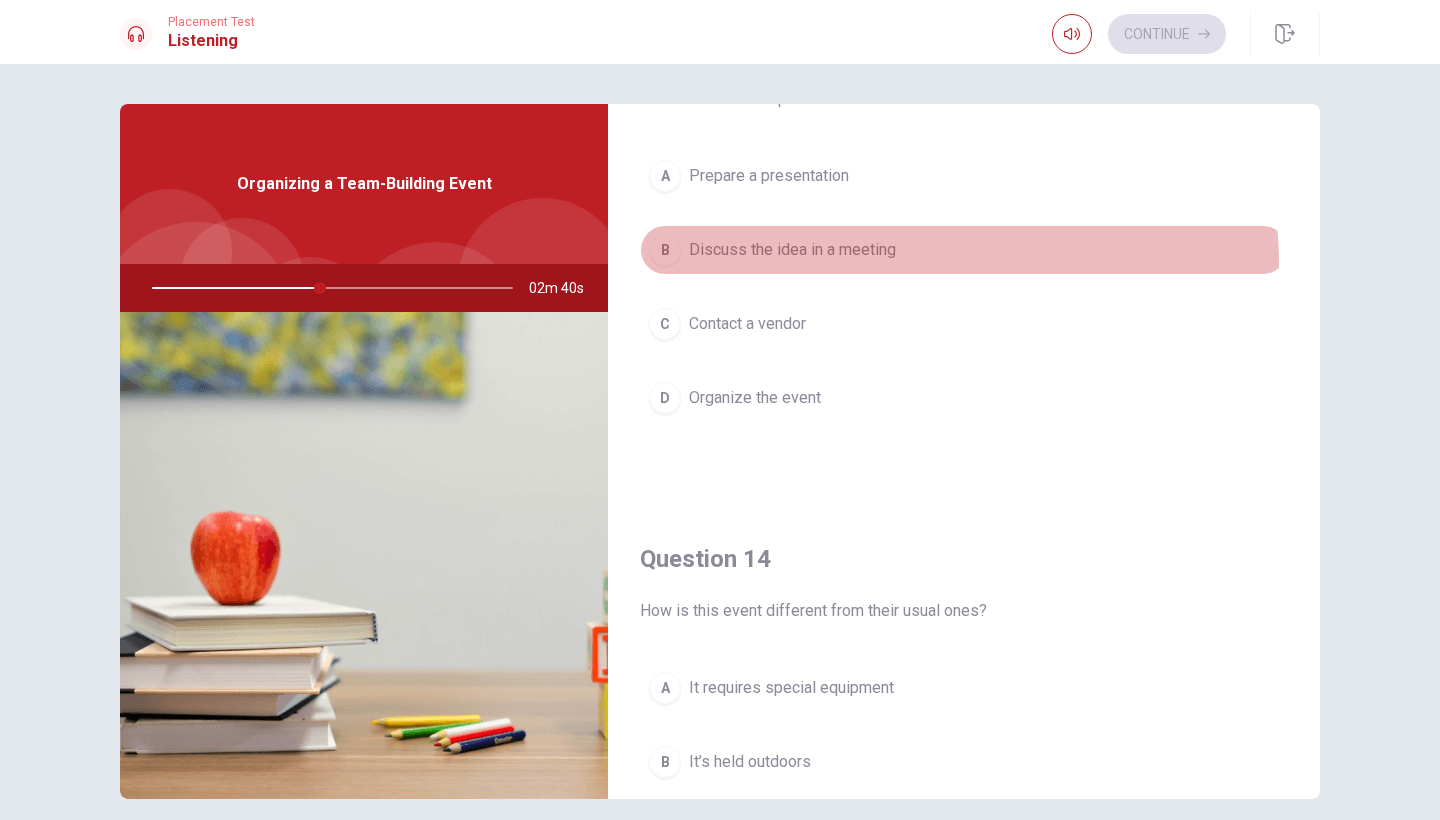 click on "B Discuss the idea in a meeting" at bounding box center [964, 250] 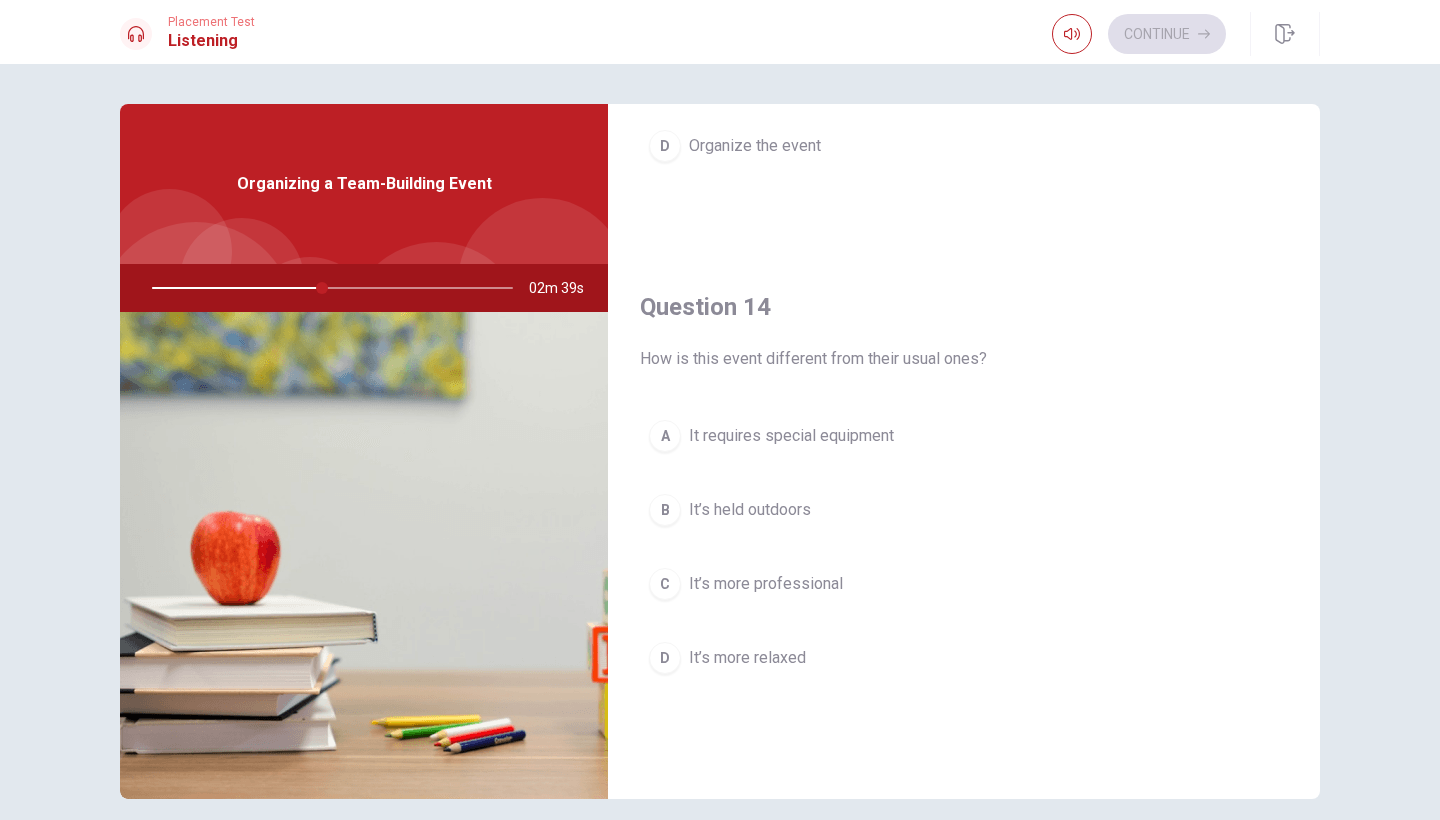 scroll, scrollTop: 1396, scrollLeft: 0, axis: vertical 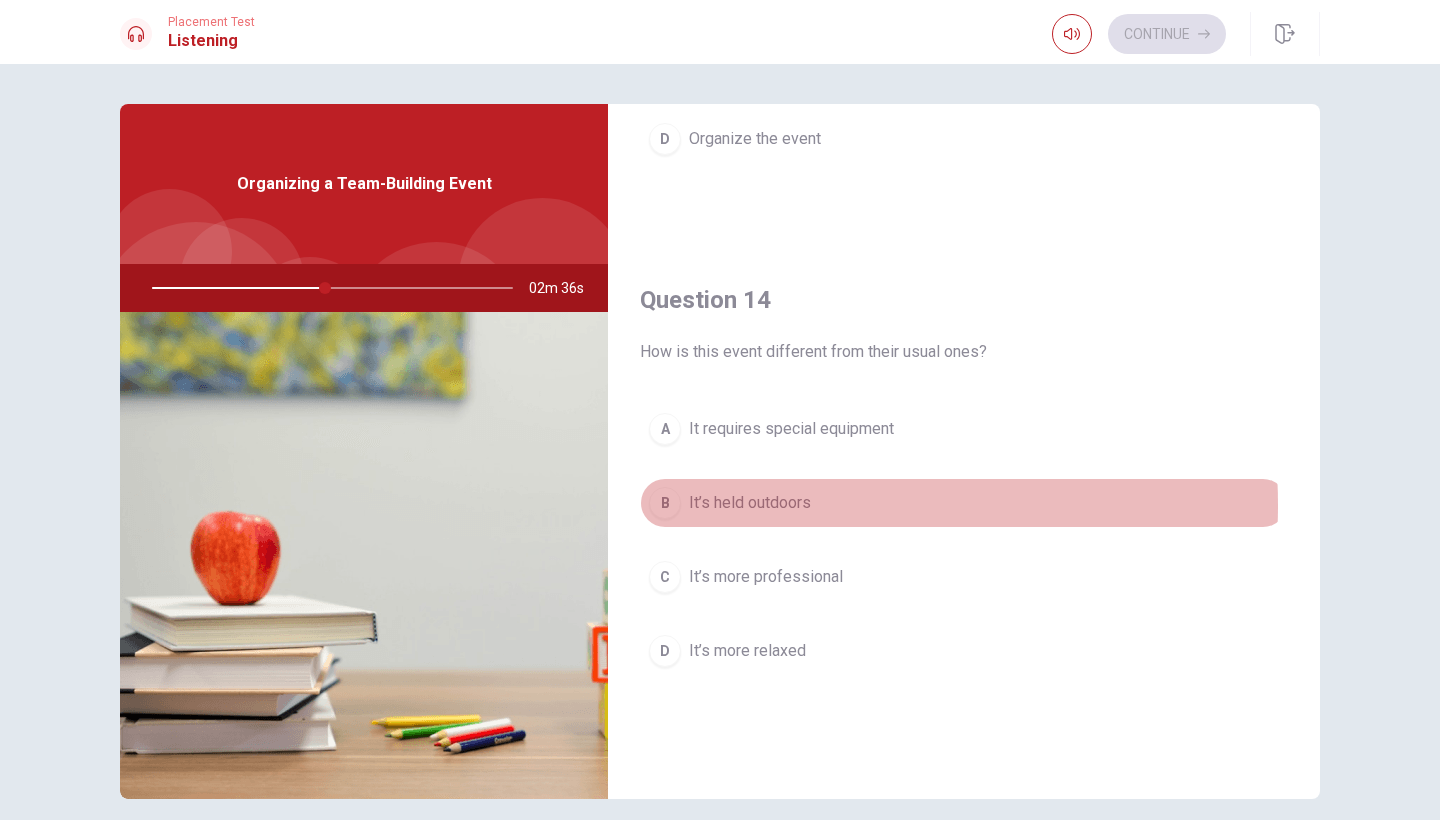 click on "It’s held outdoors" at bounding box center (750, 503) 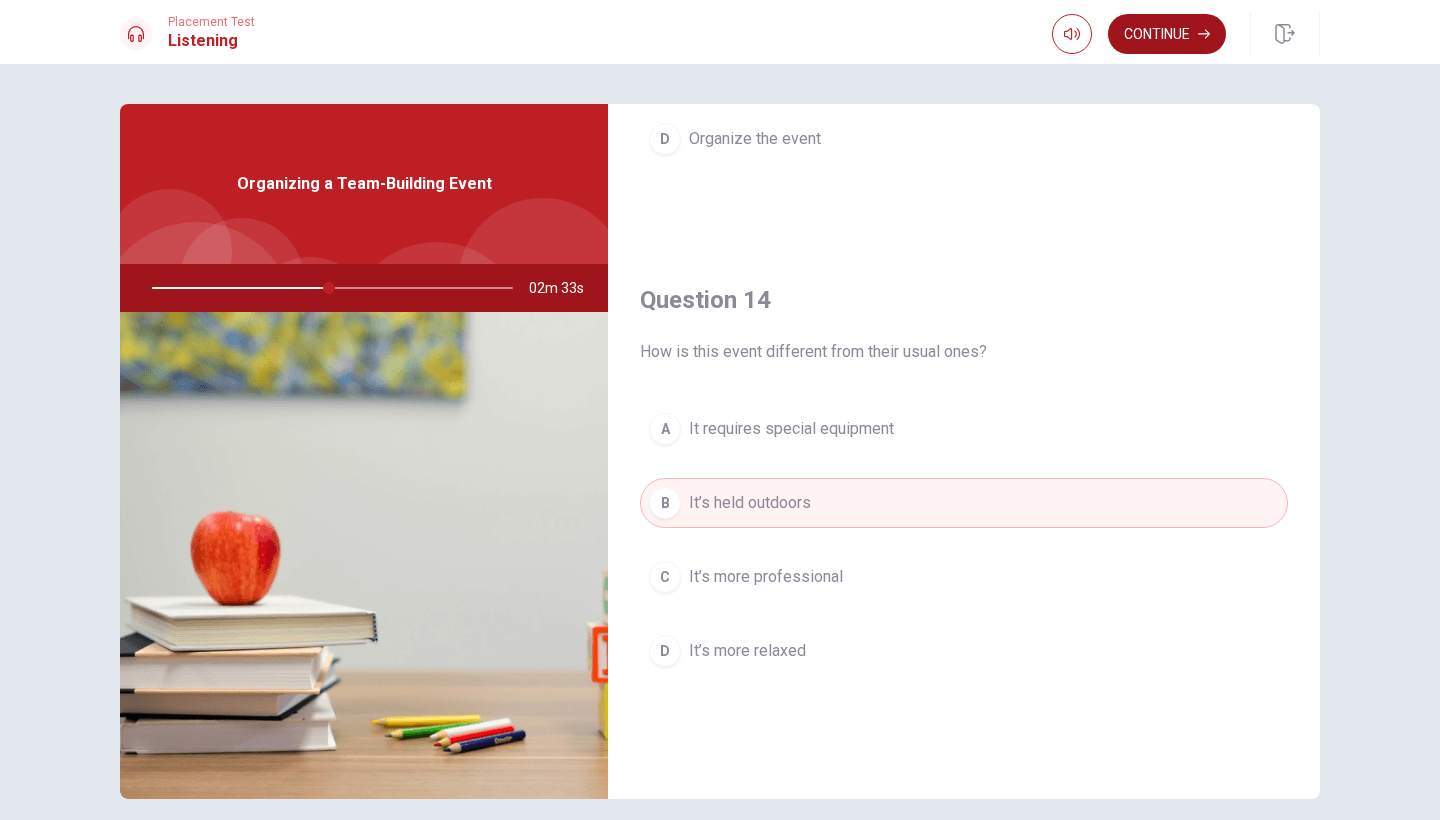 click on "Continue" at bounding box center [1167, 34] 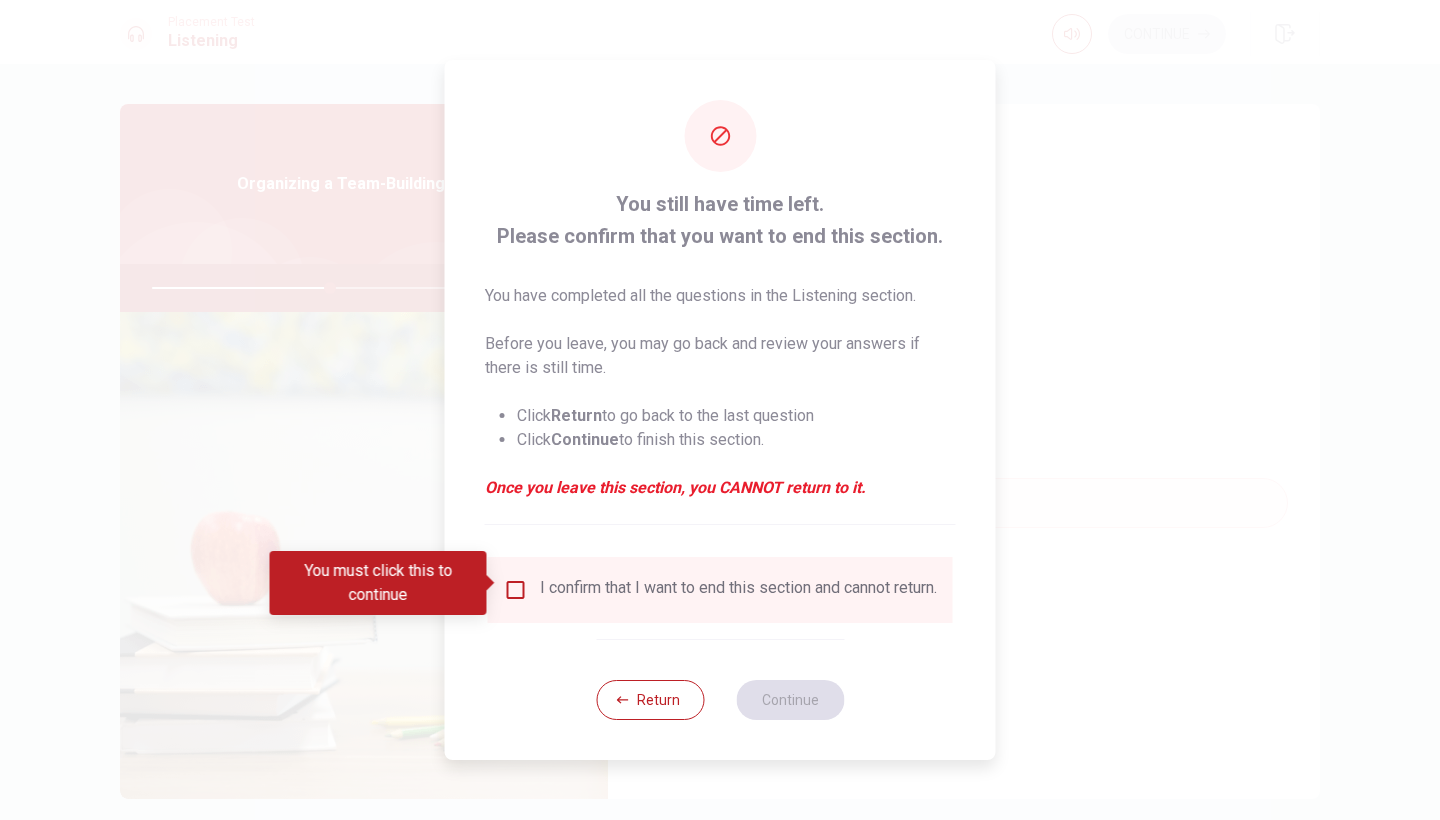 click on "You still have time left.   Please confirm that you want to end this section. You have completed all the questions in the Listening section. Before you leave, you may go back and review your answers if there is still time. Click  Return  to go back to the last question Click  Continue  to finish this section. Once you leave this section, you CANNOT return to it. I confirm that I want to end this section and cannot return. Return Continue" at bounding box center (720, 410) 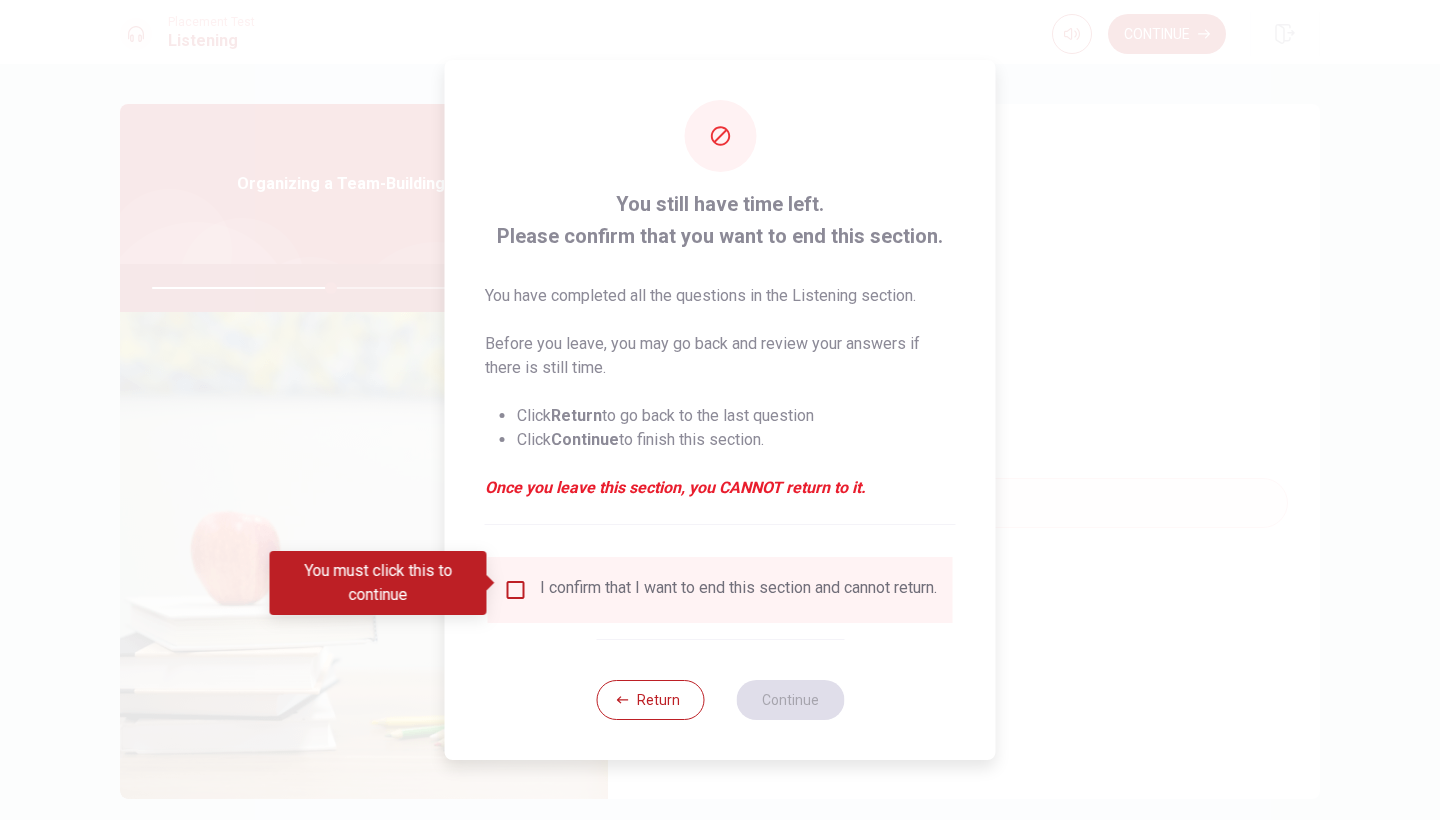 click at bounding box center [516, 590] 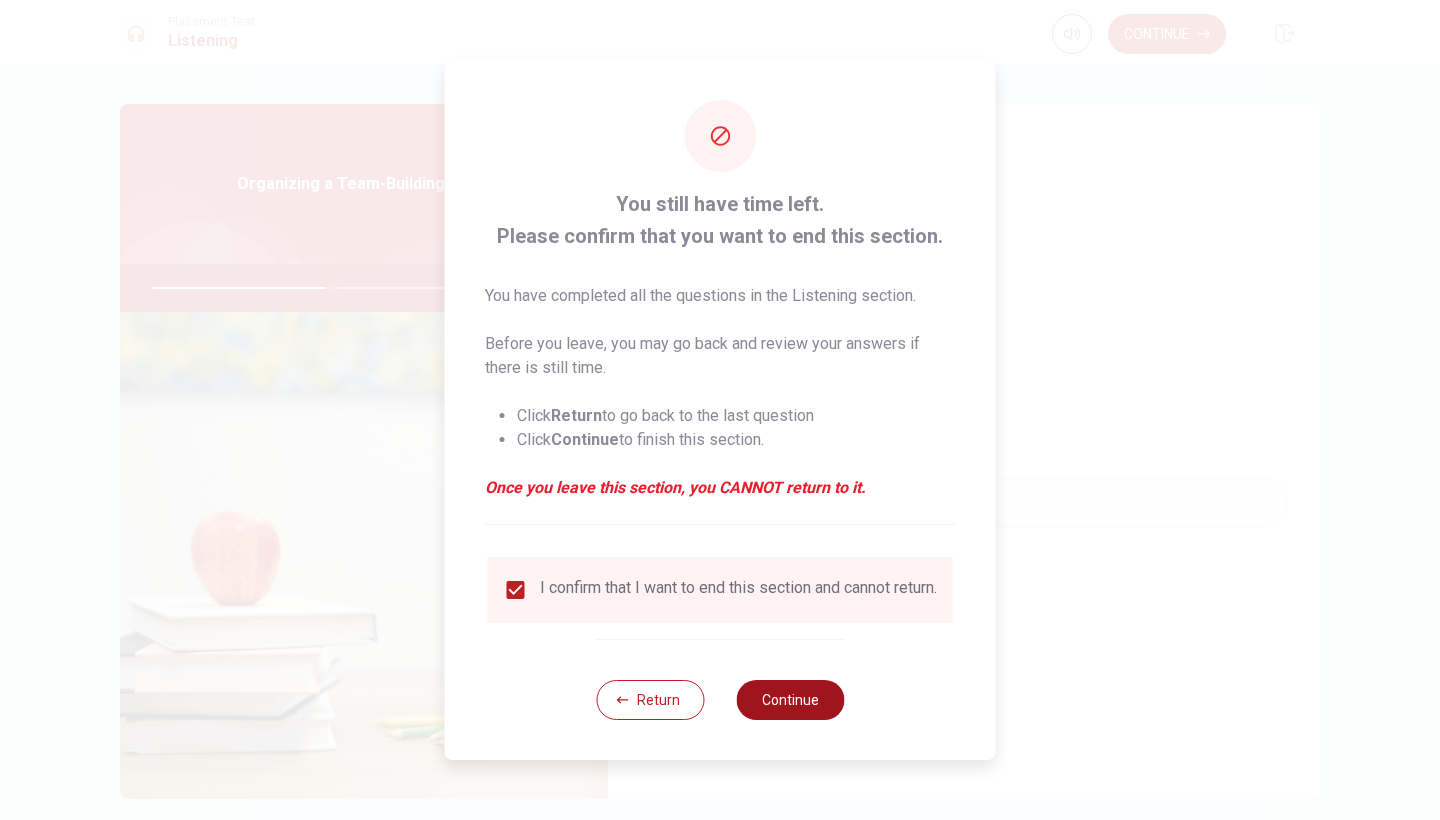 click on "Continue" at bounding box center (790, 700) 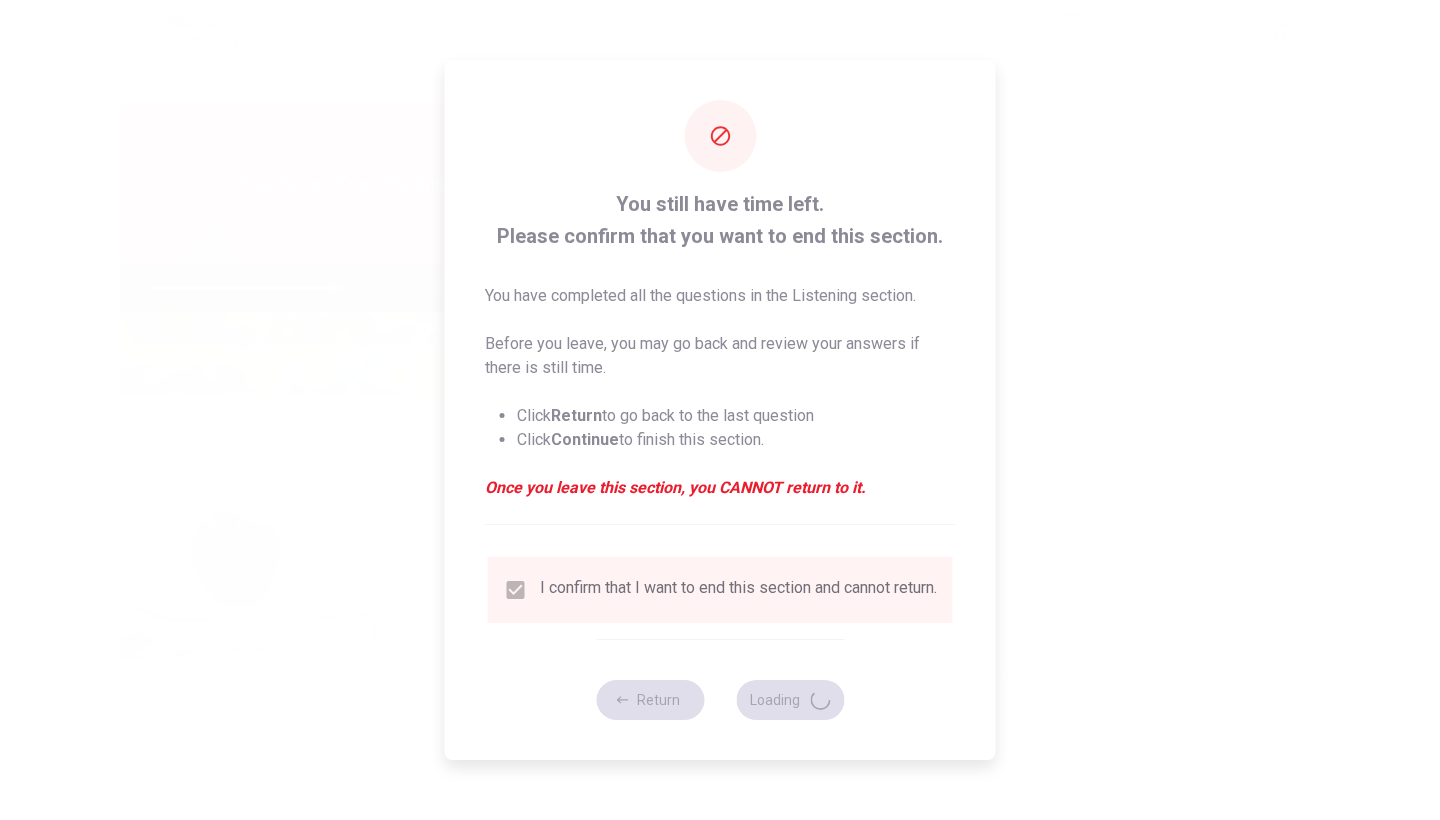type on "51" 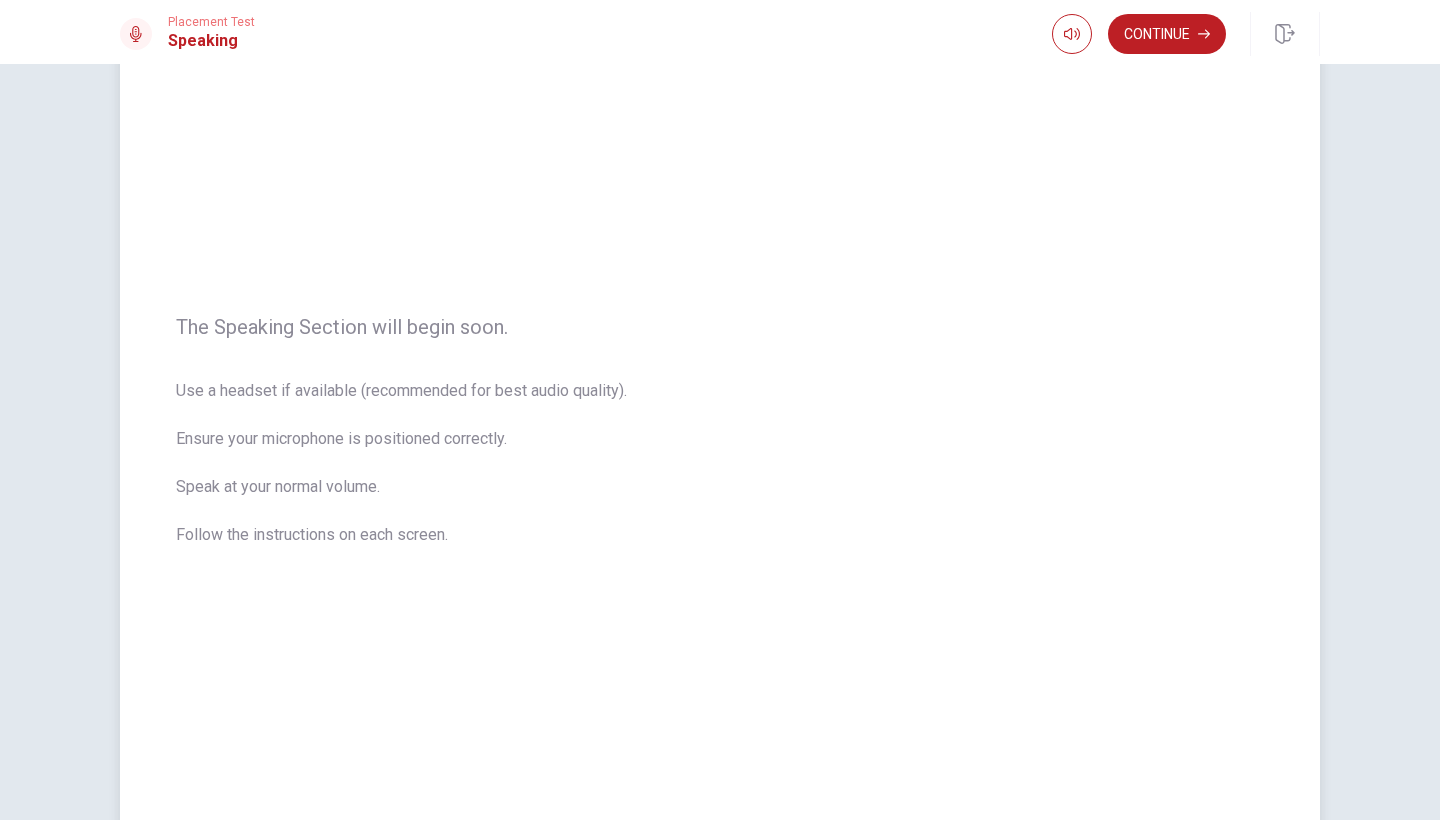 scroll, scrollTop: 111, scrollLeft: 0, axis: vertical 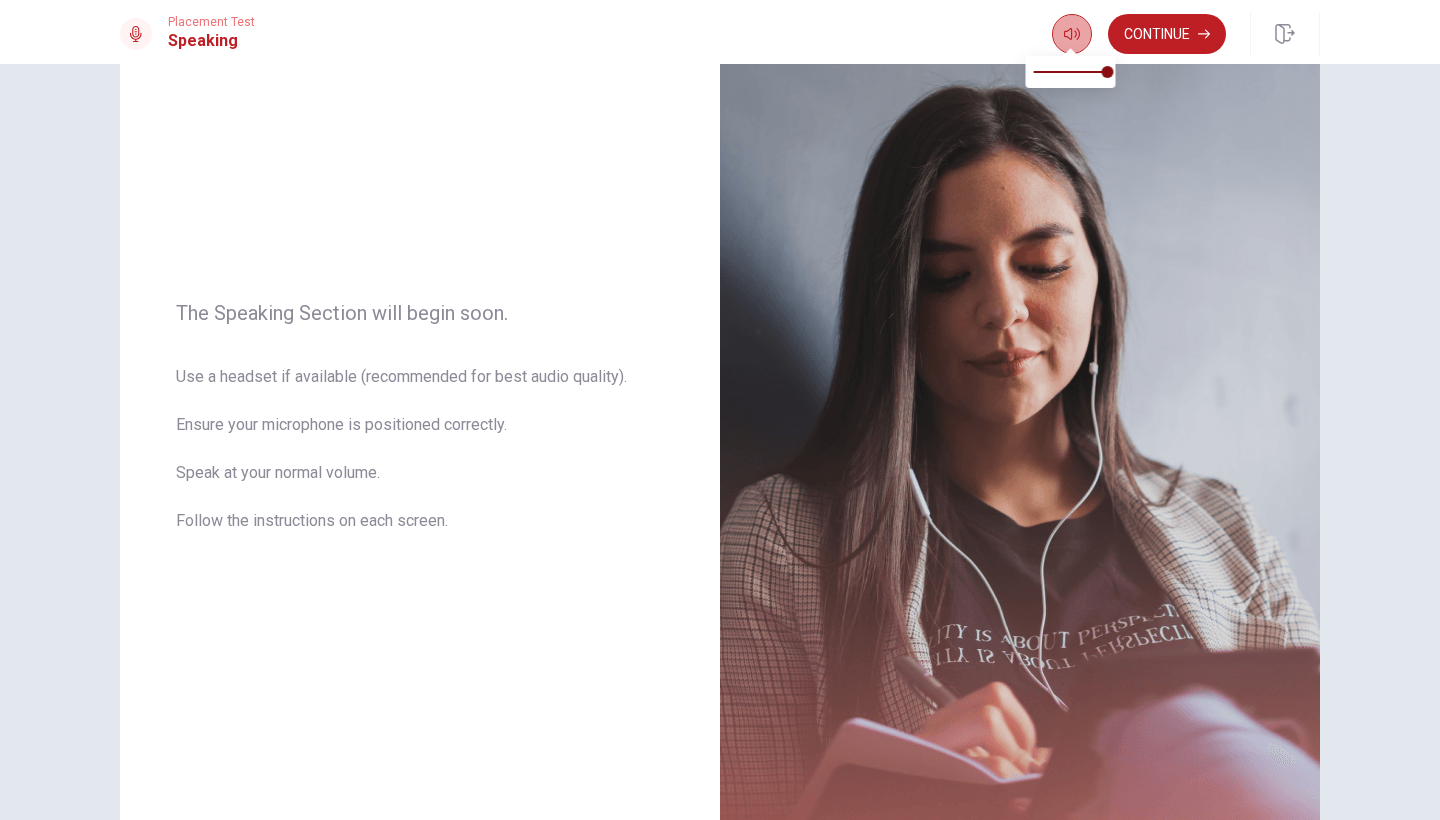 click 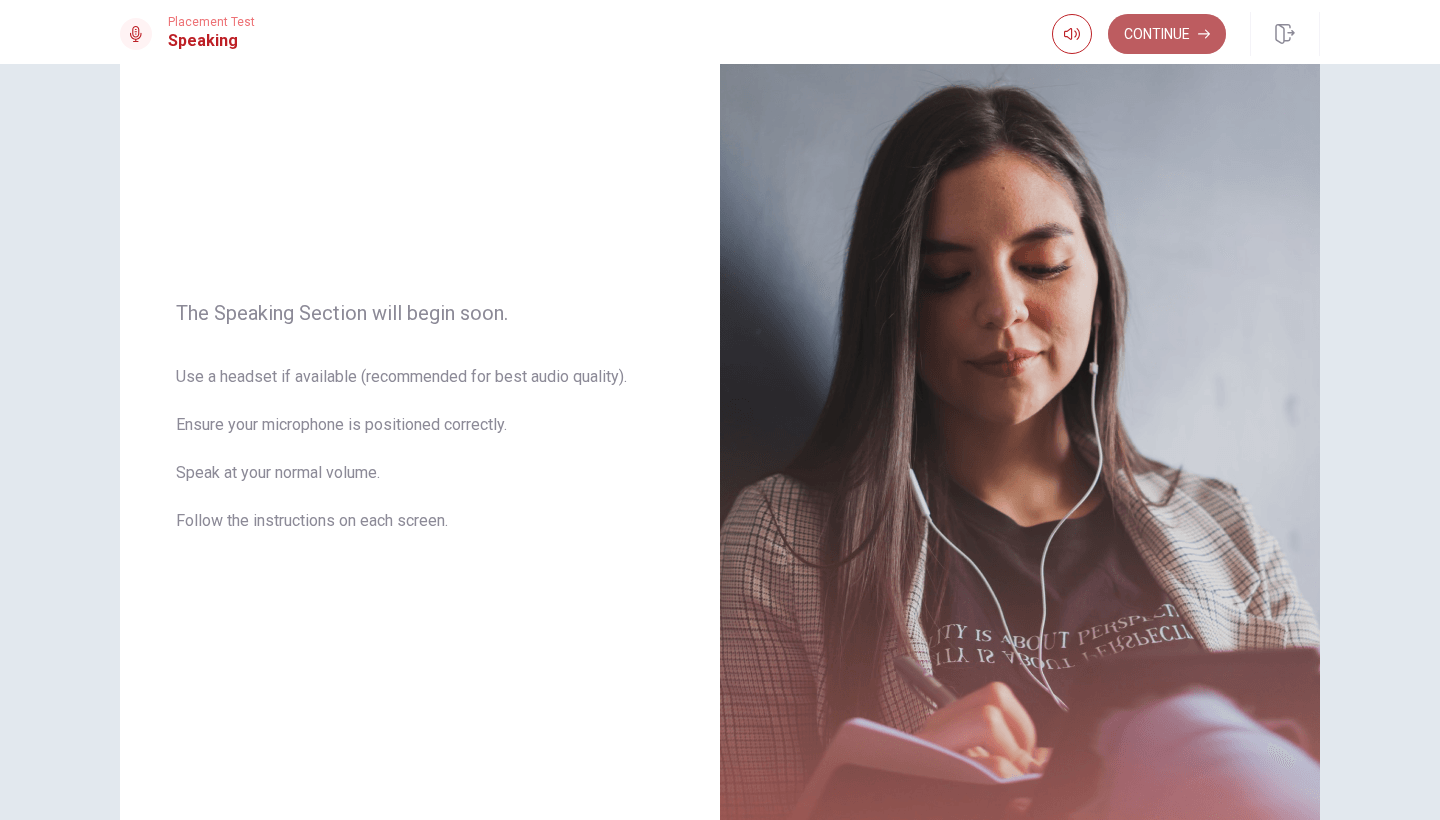 click on "Continue" at bounding box center [1167, 34] 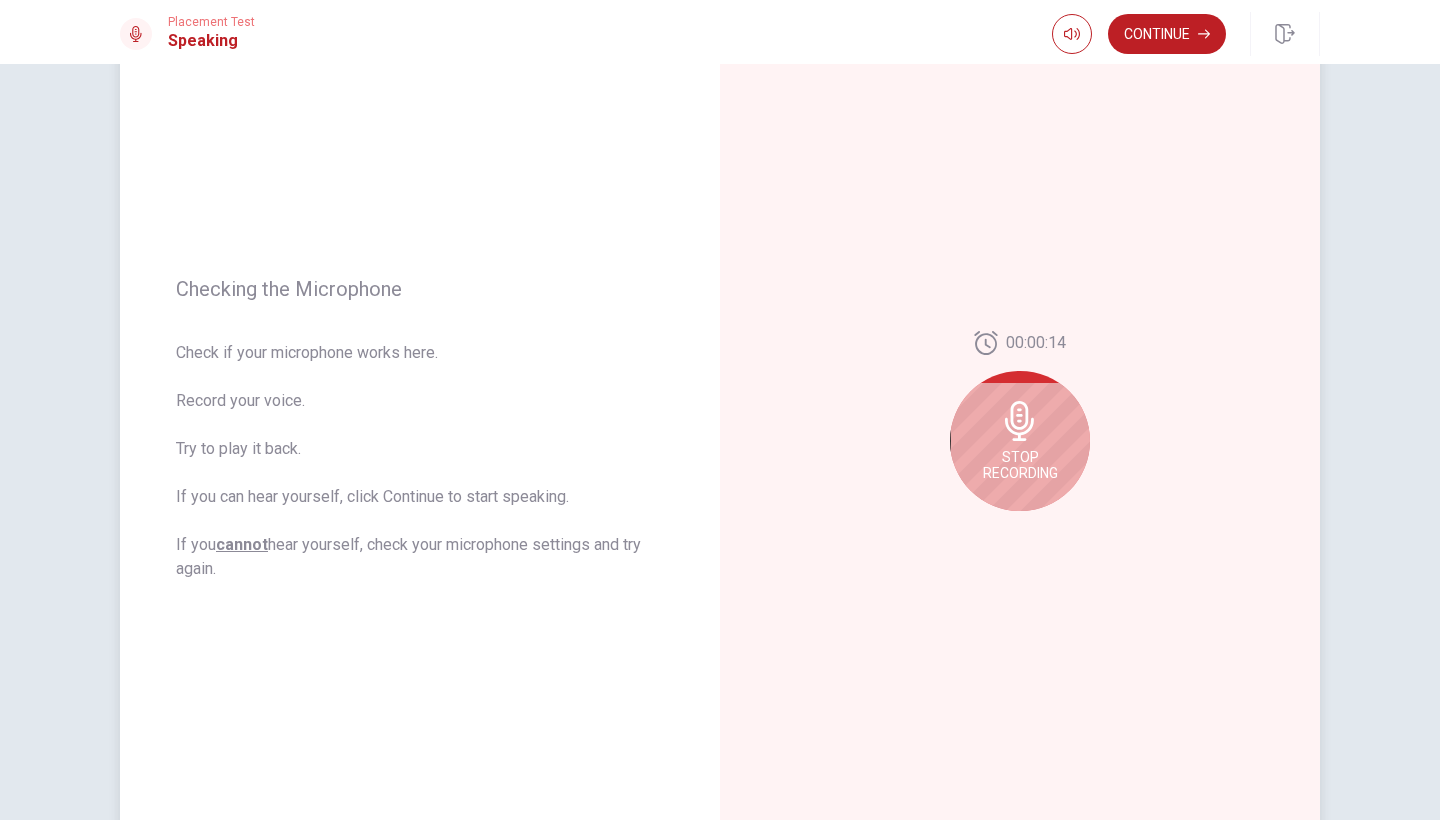 click 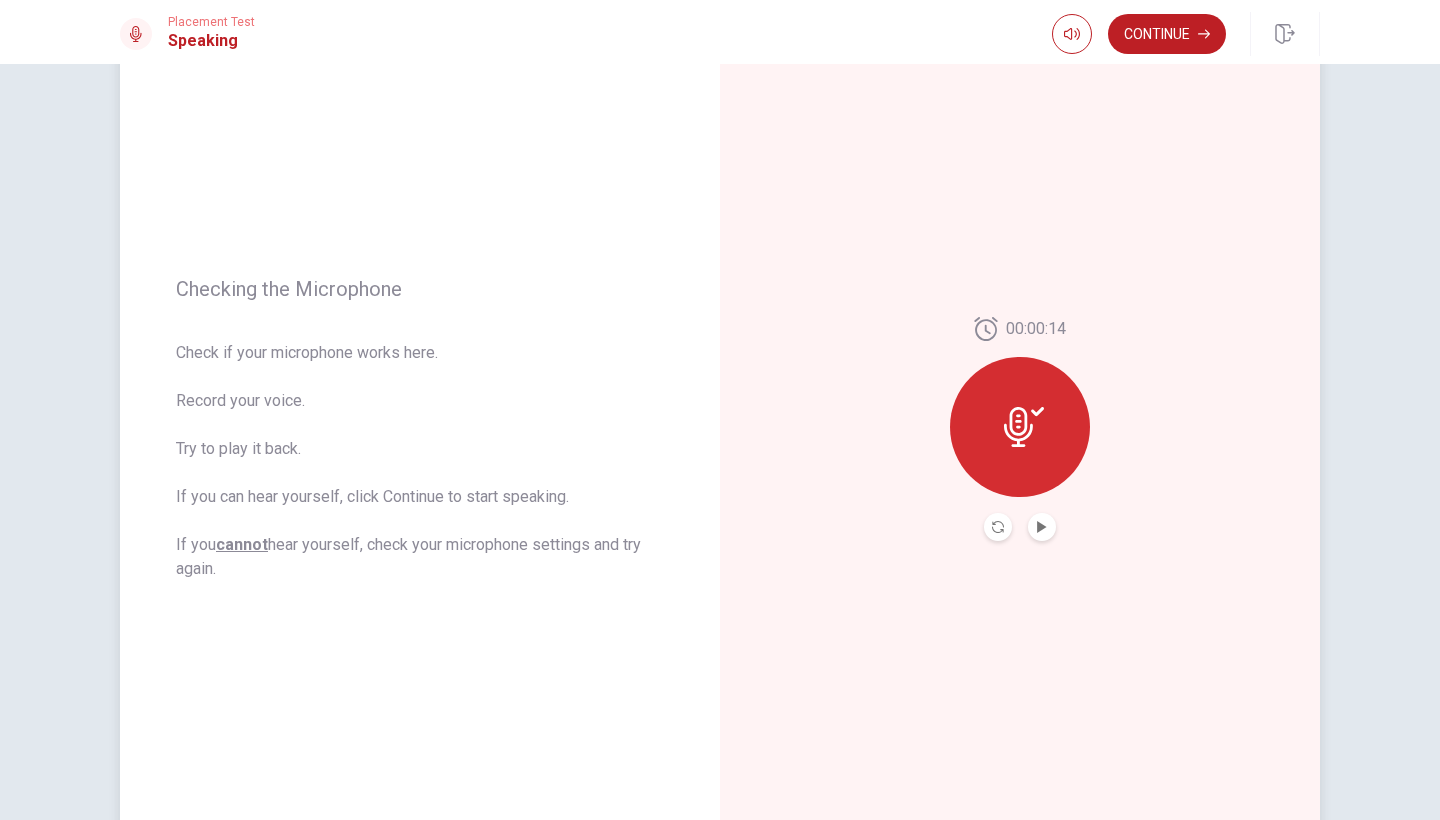 click at bounding box center [1042, 527] 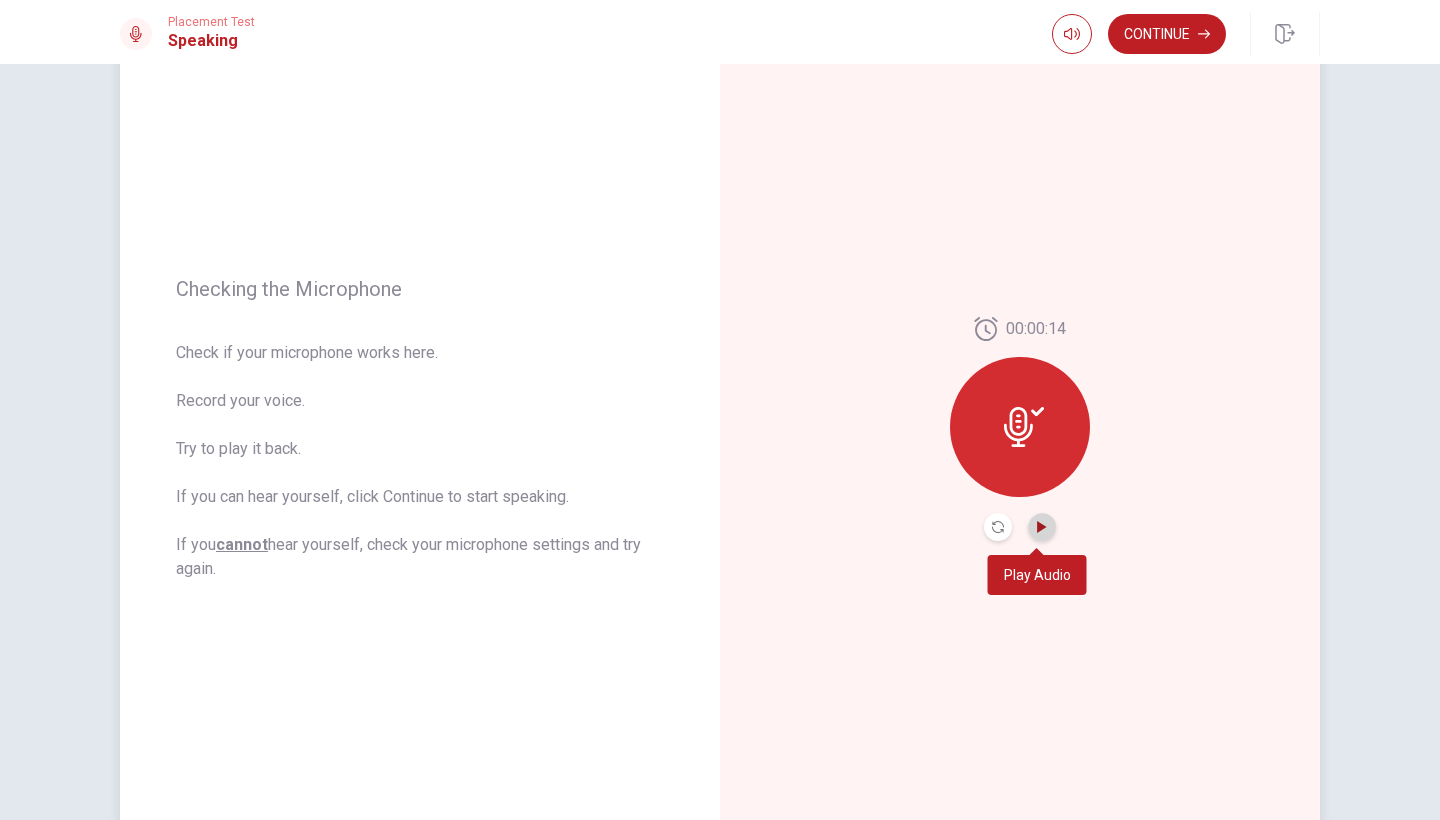 click 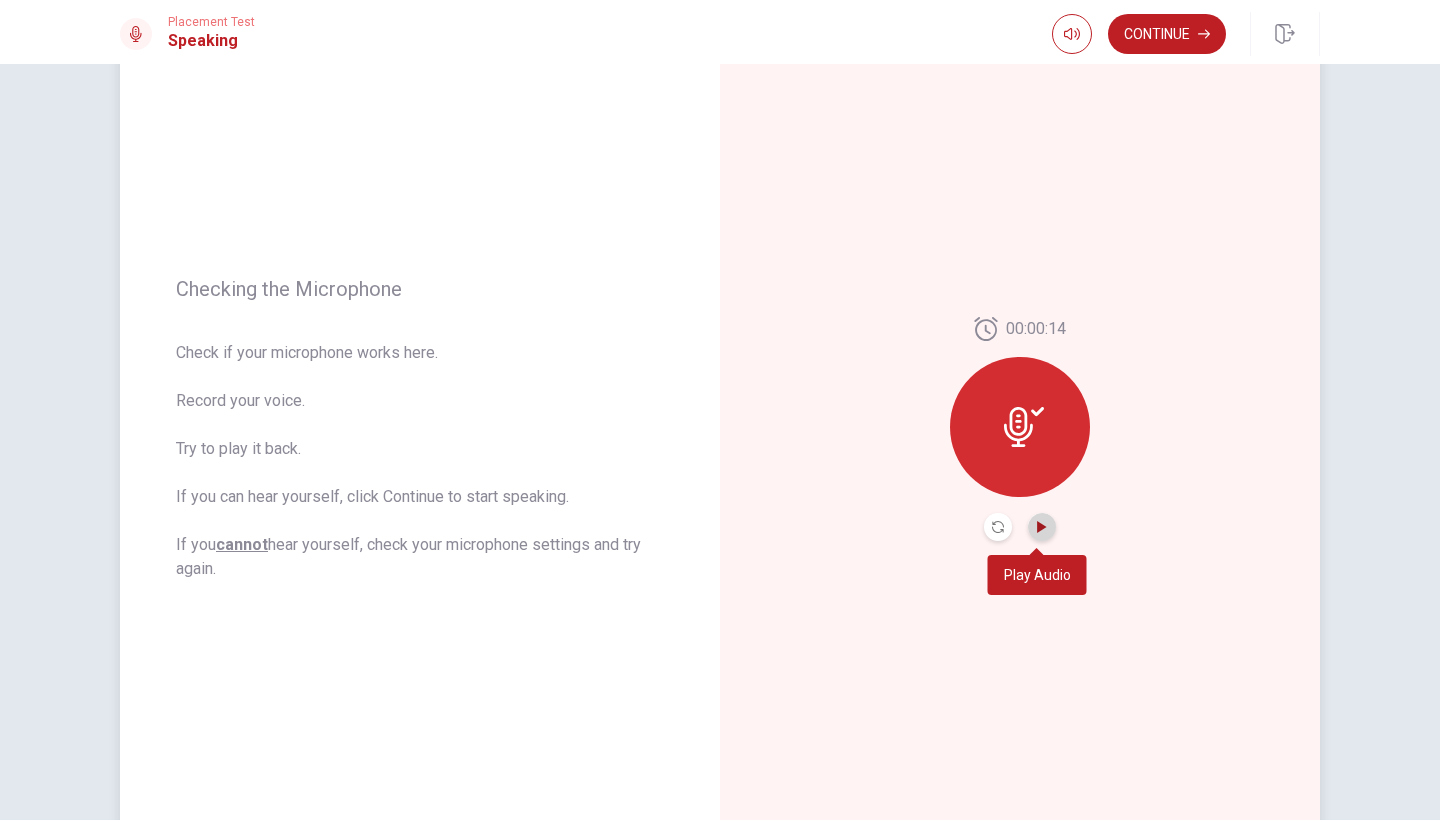 click 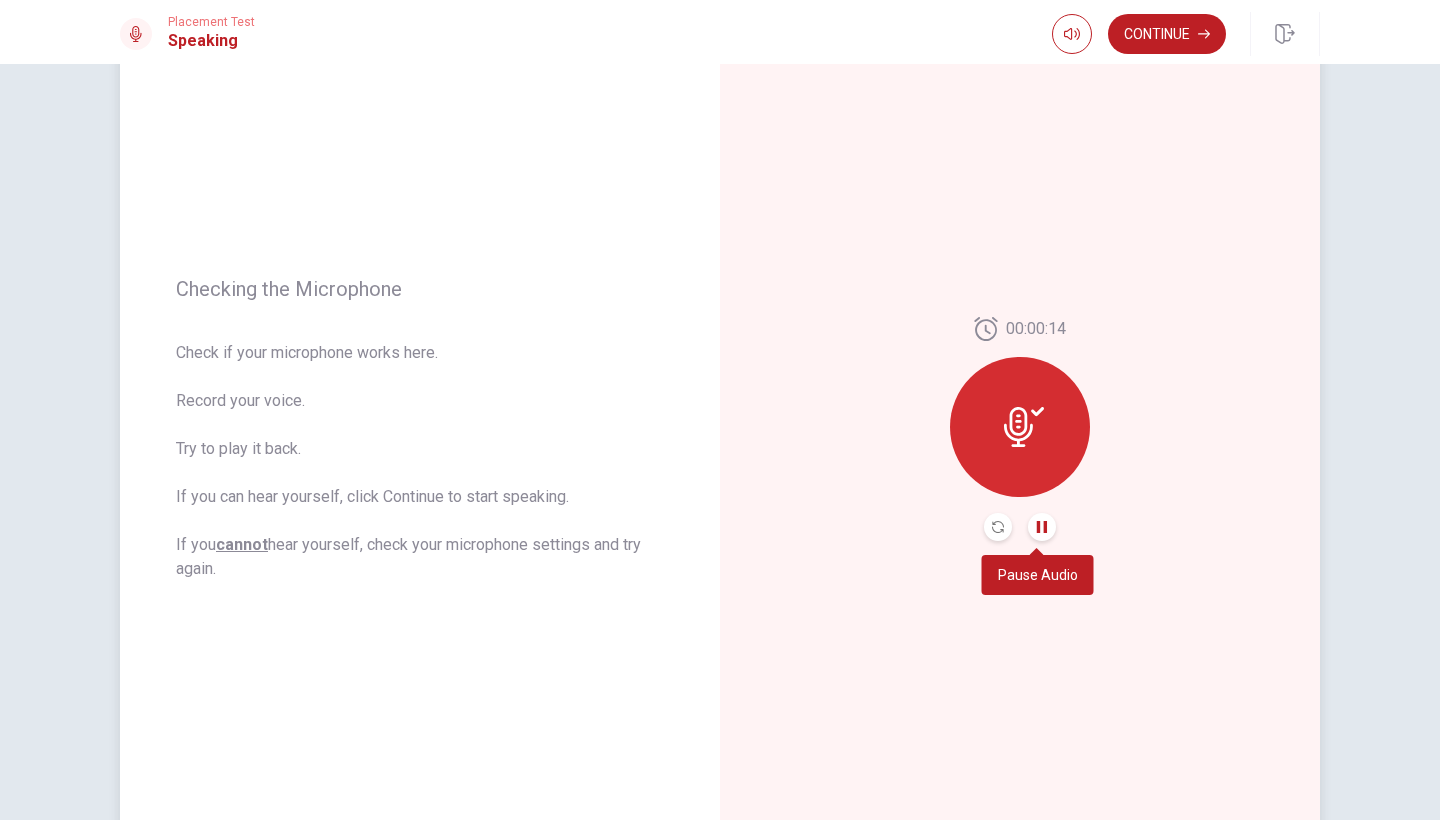 click 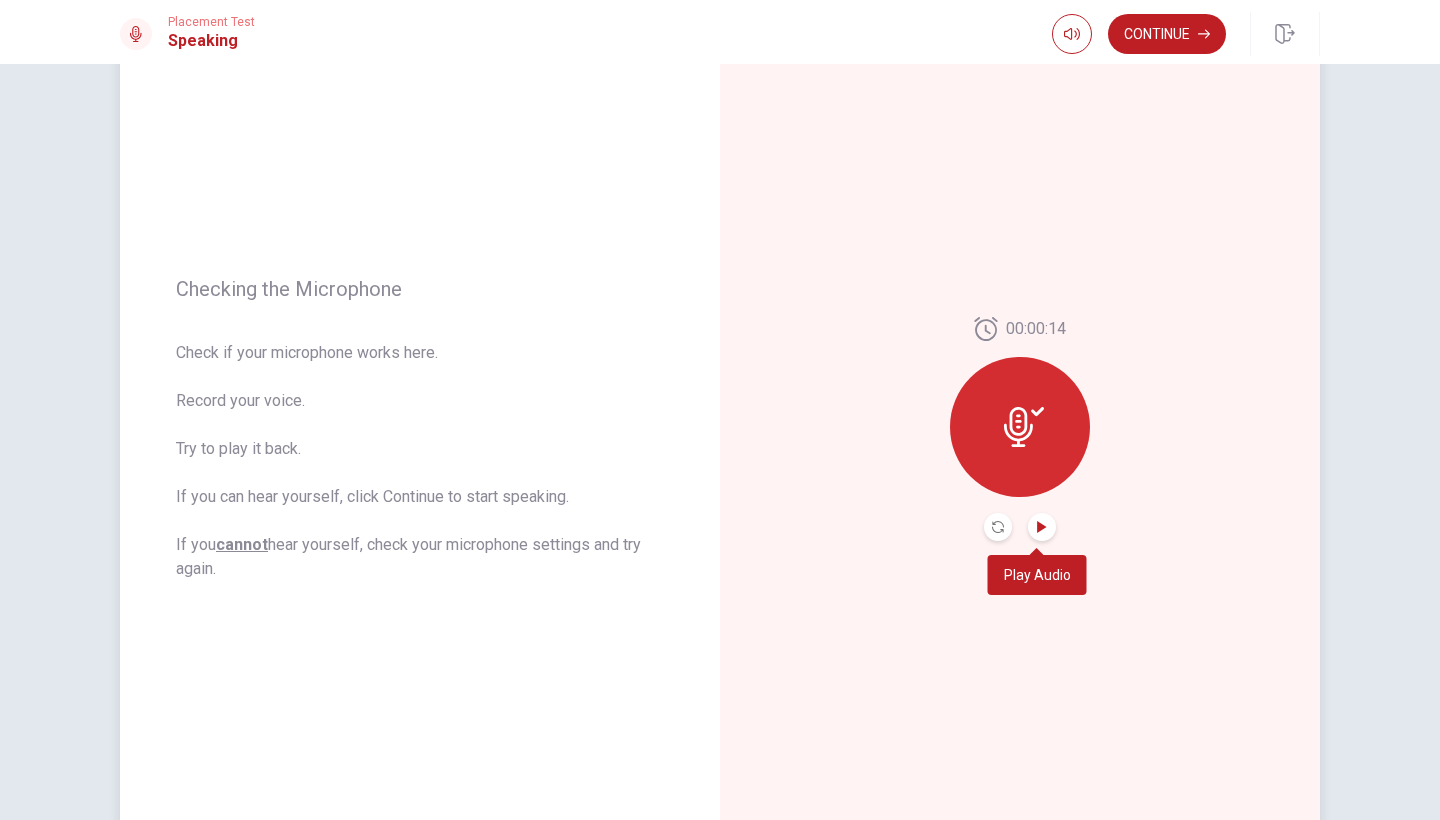 click 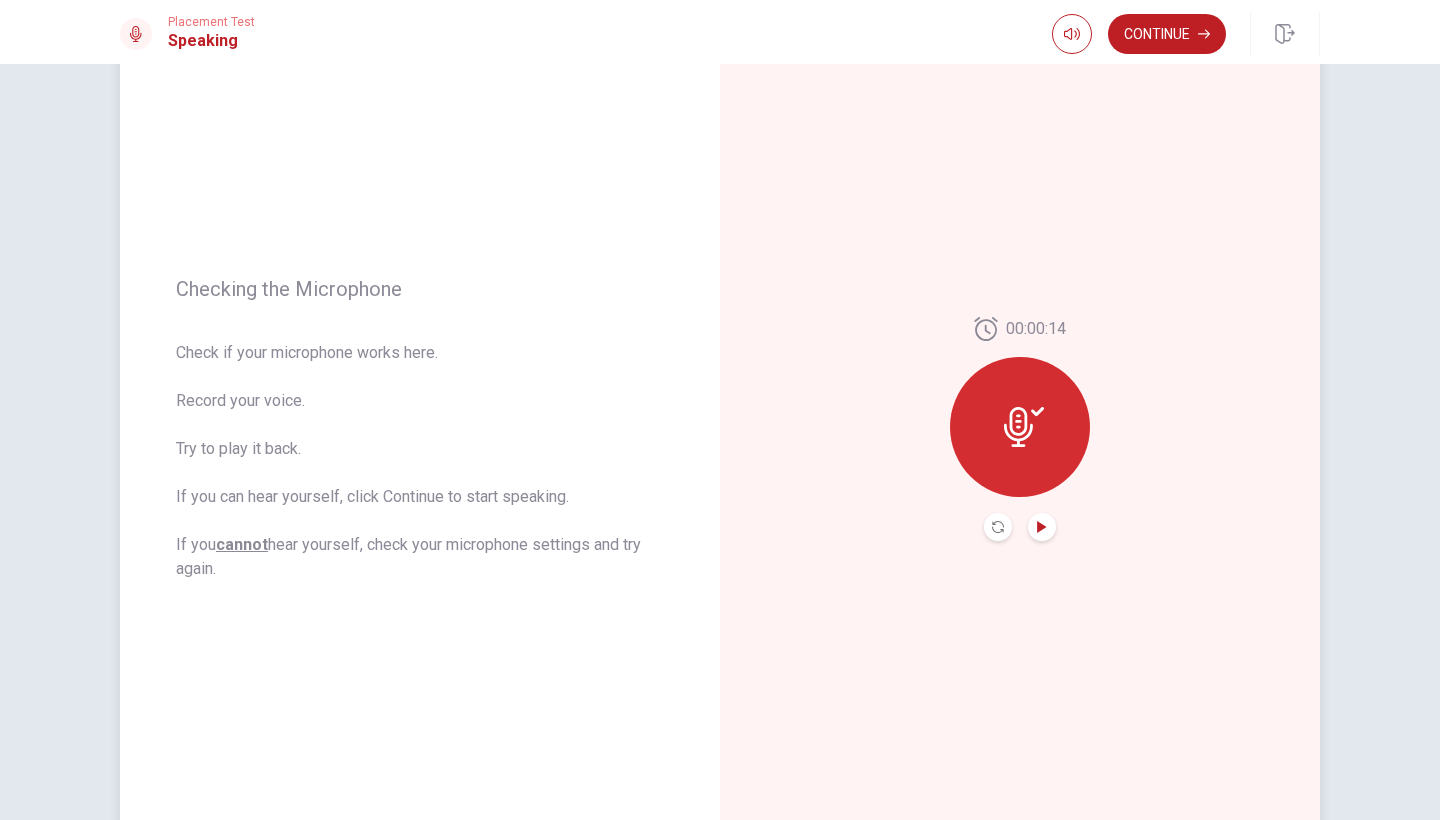 click 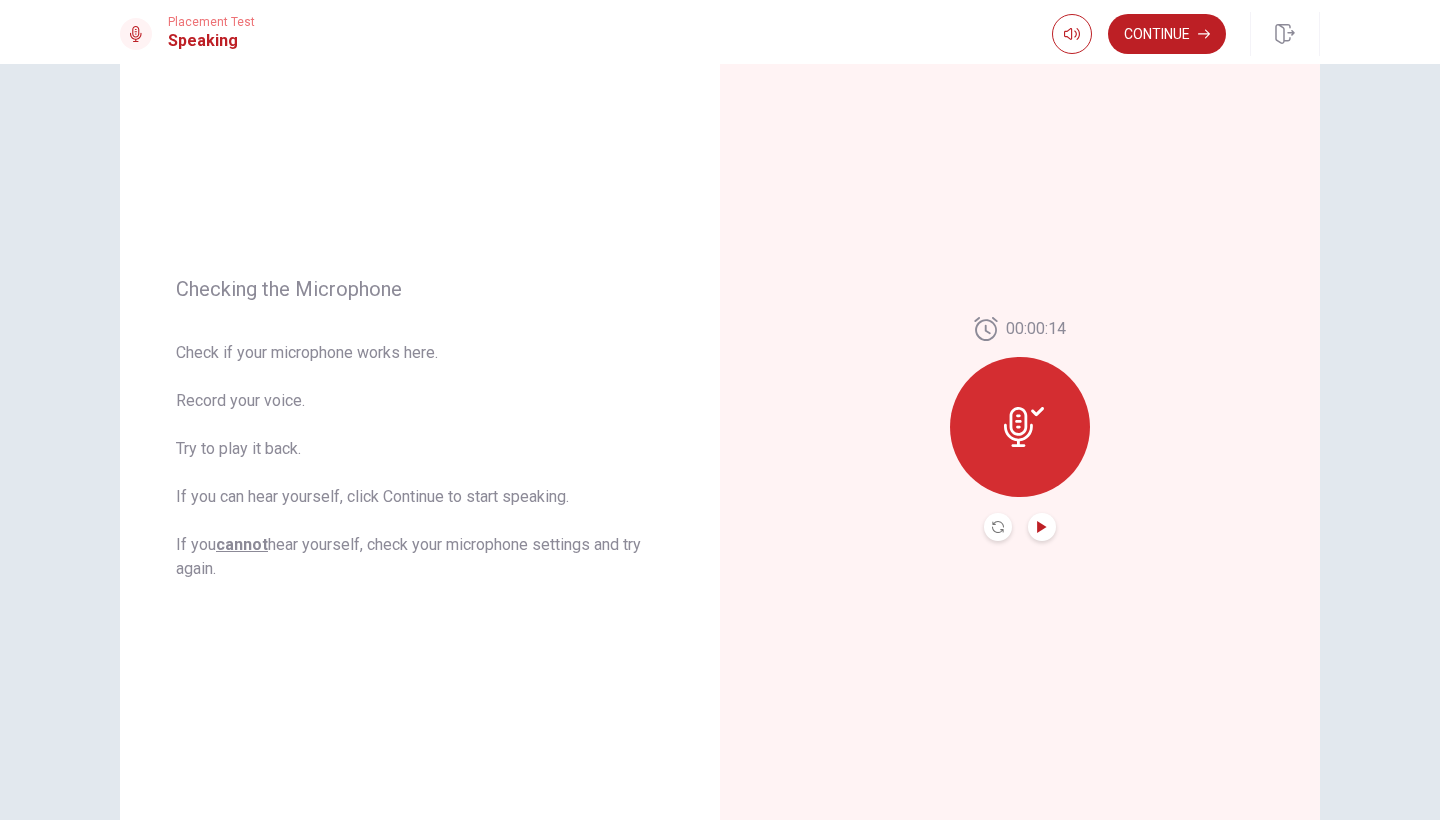 click at bounding box center (998, 527) 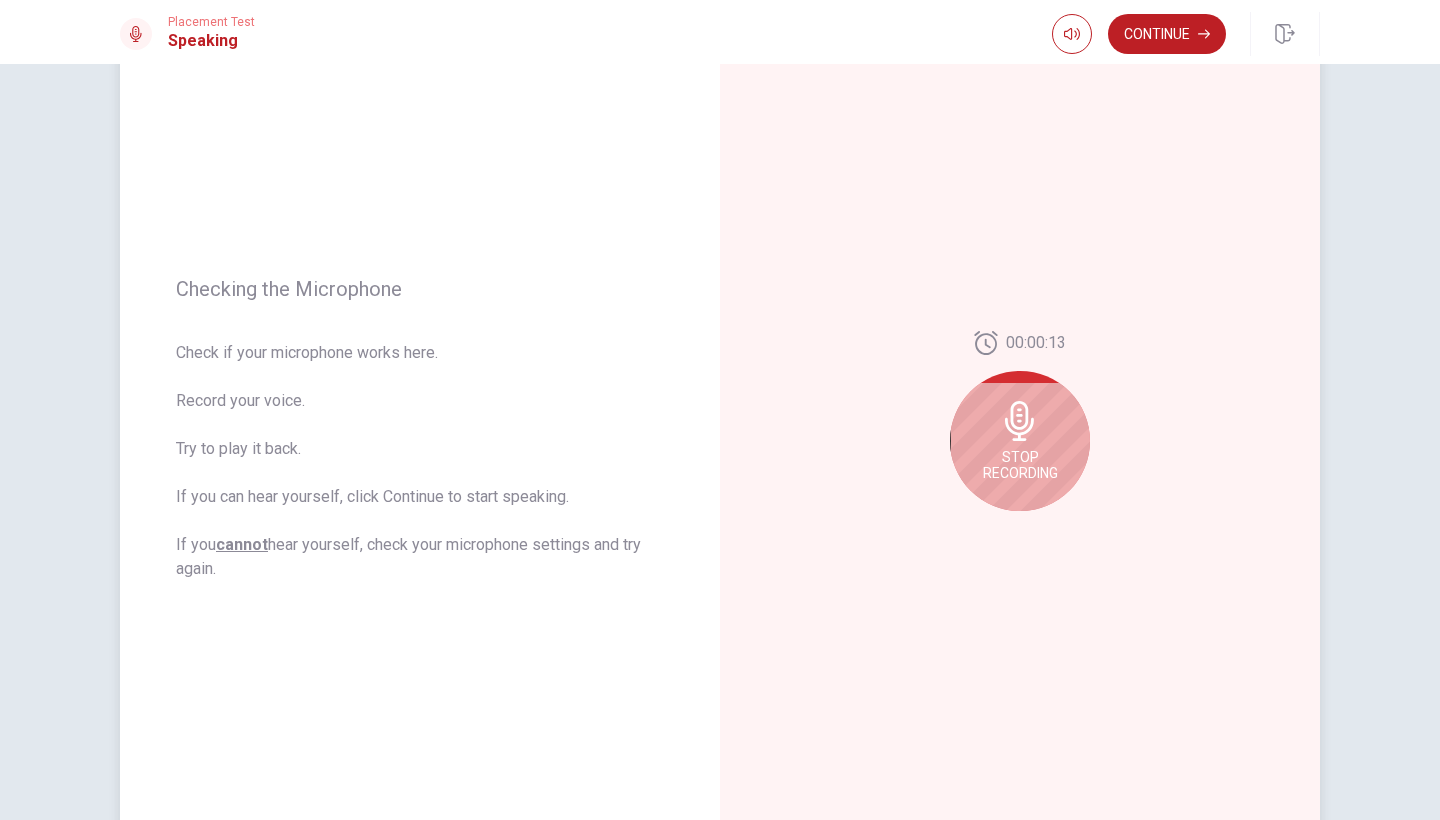 click on "Stop   Recording" at bounding box center (1020, 465) 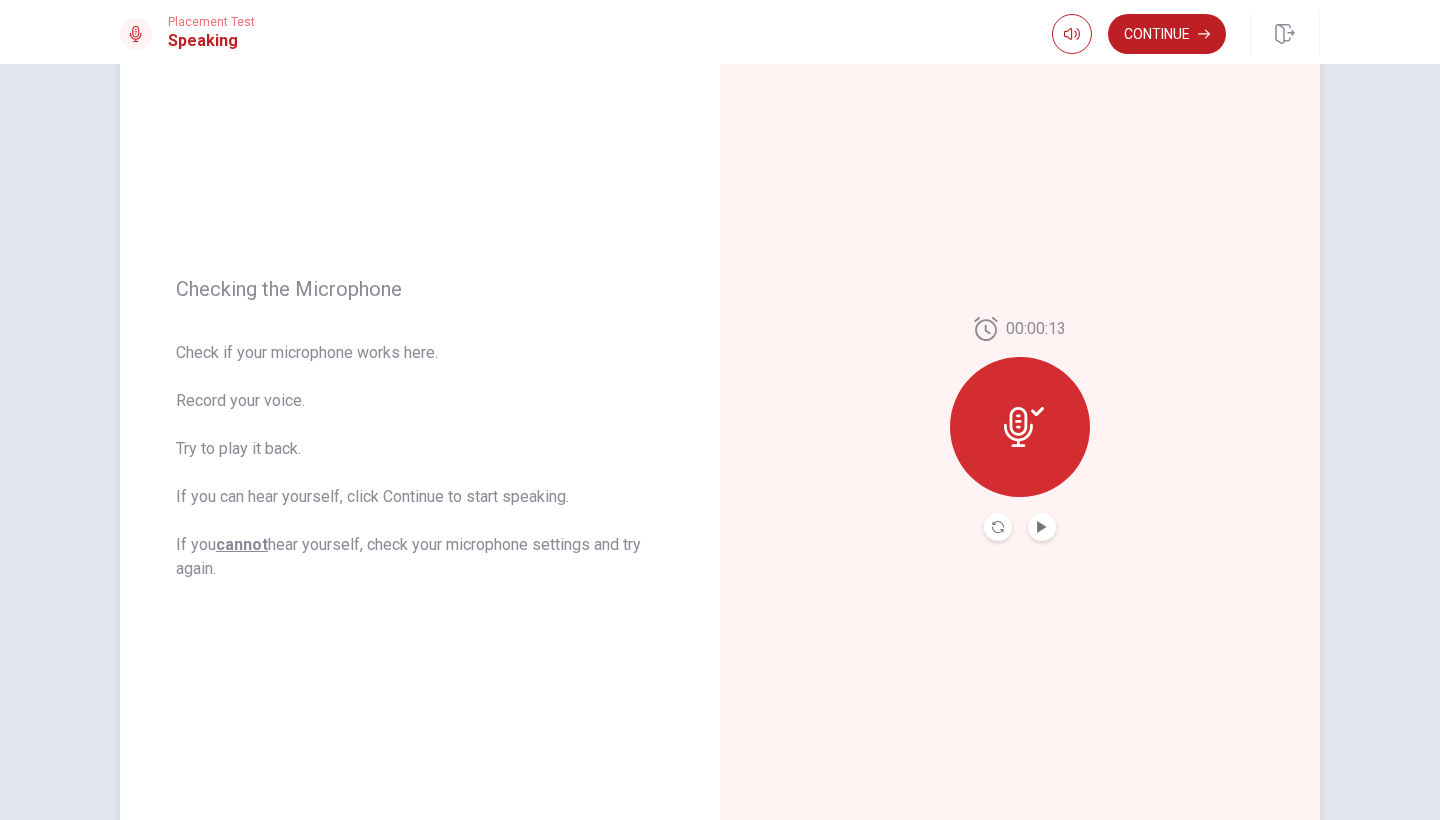 click at bounding box center [998, 527] 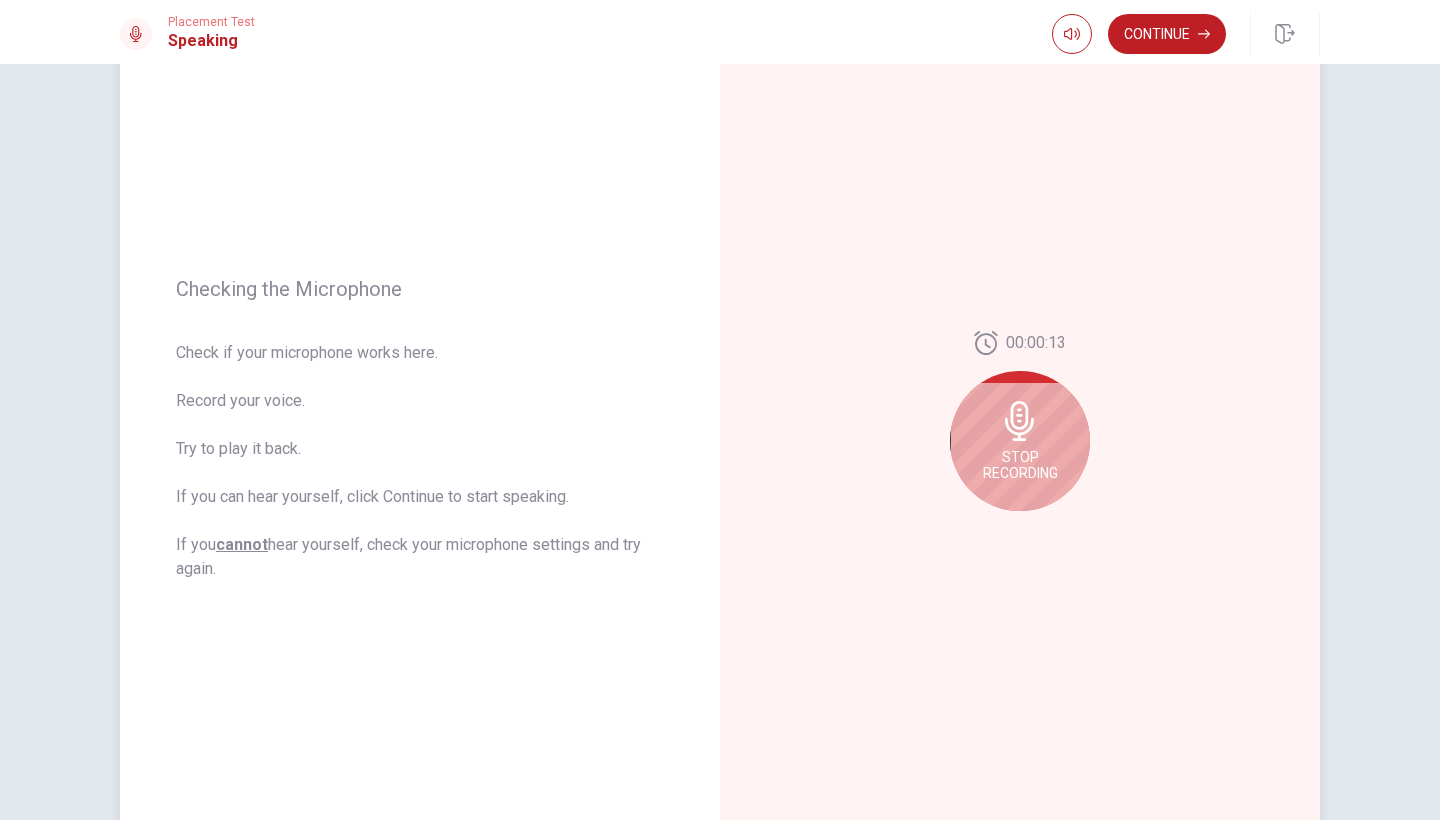 click on "Stop   Recording" at bounding box center (1020, 465) 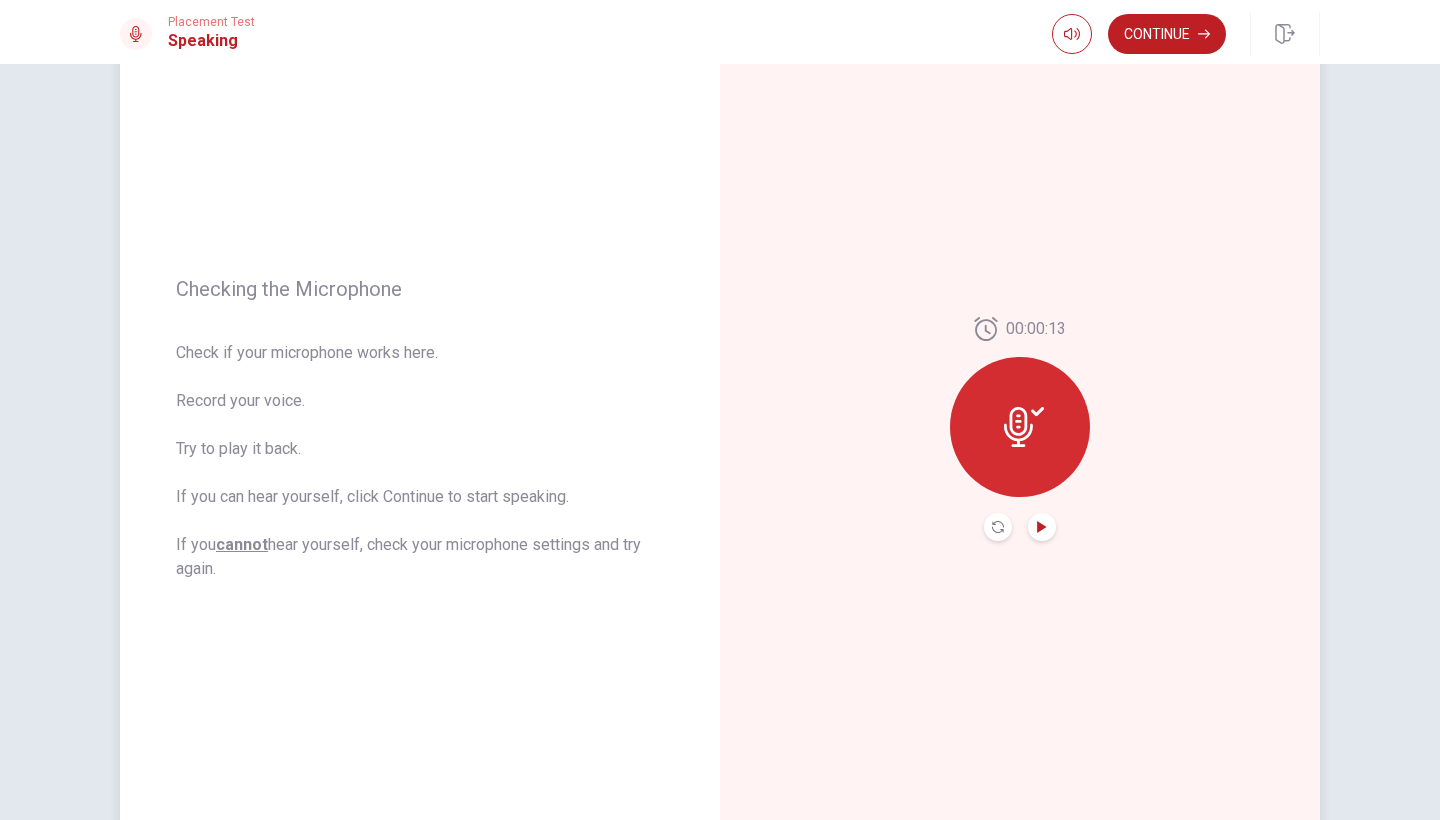 click 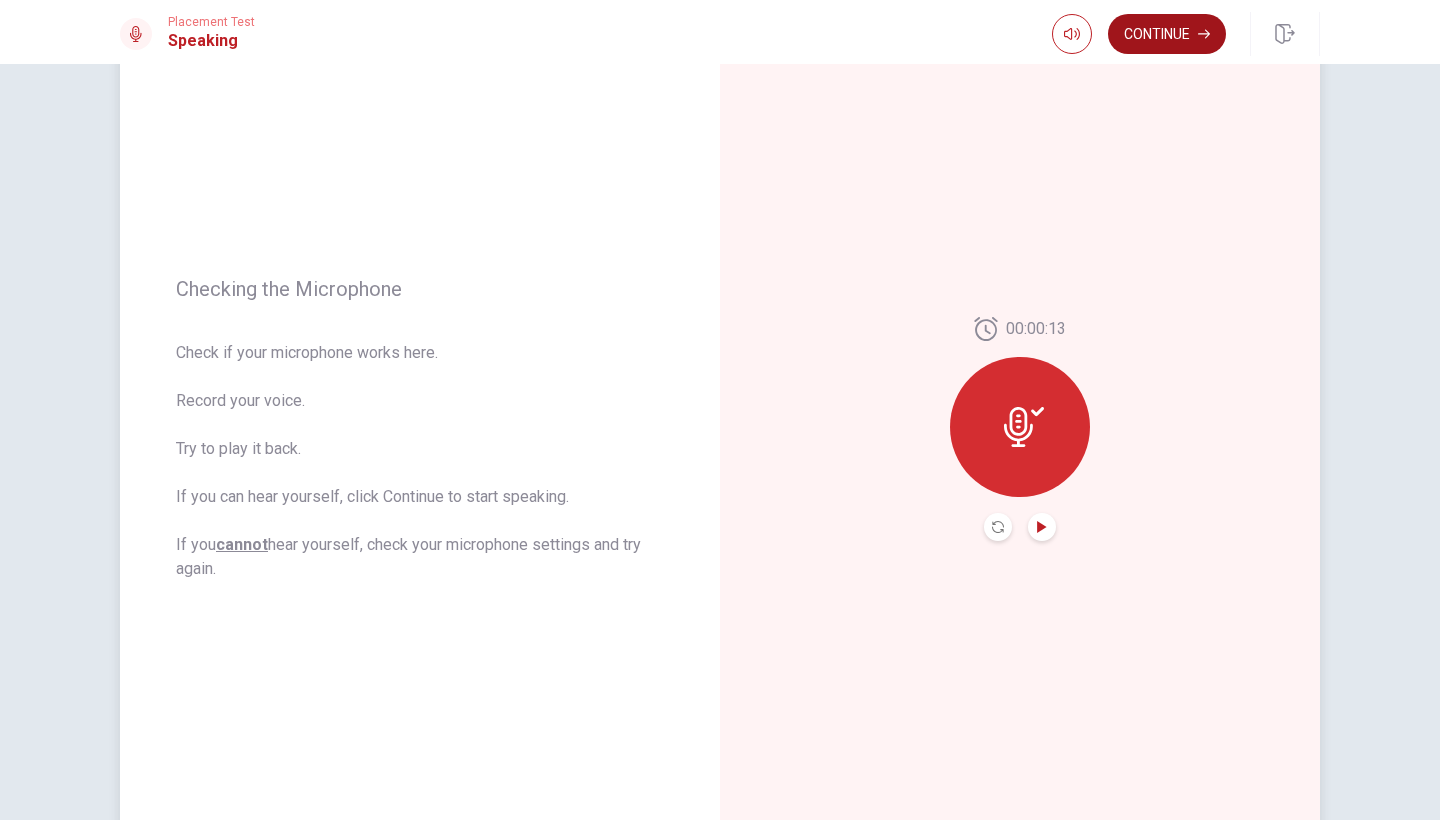 click 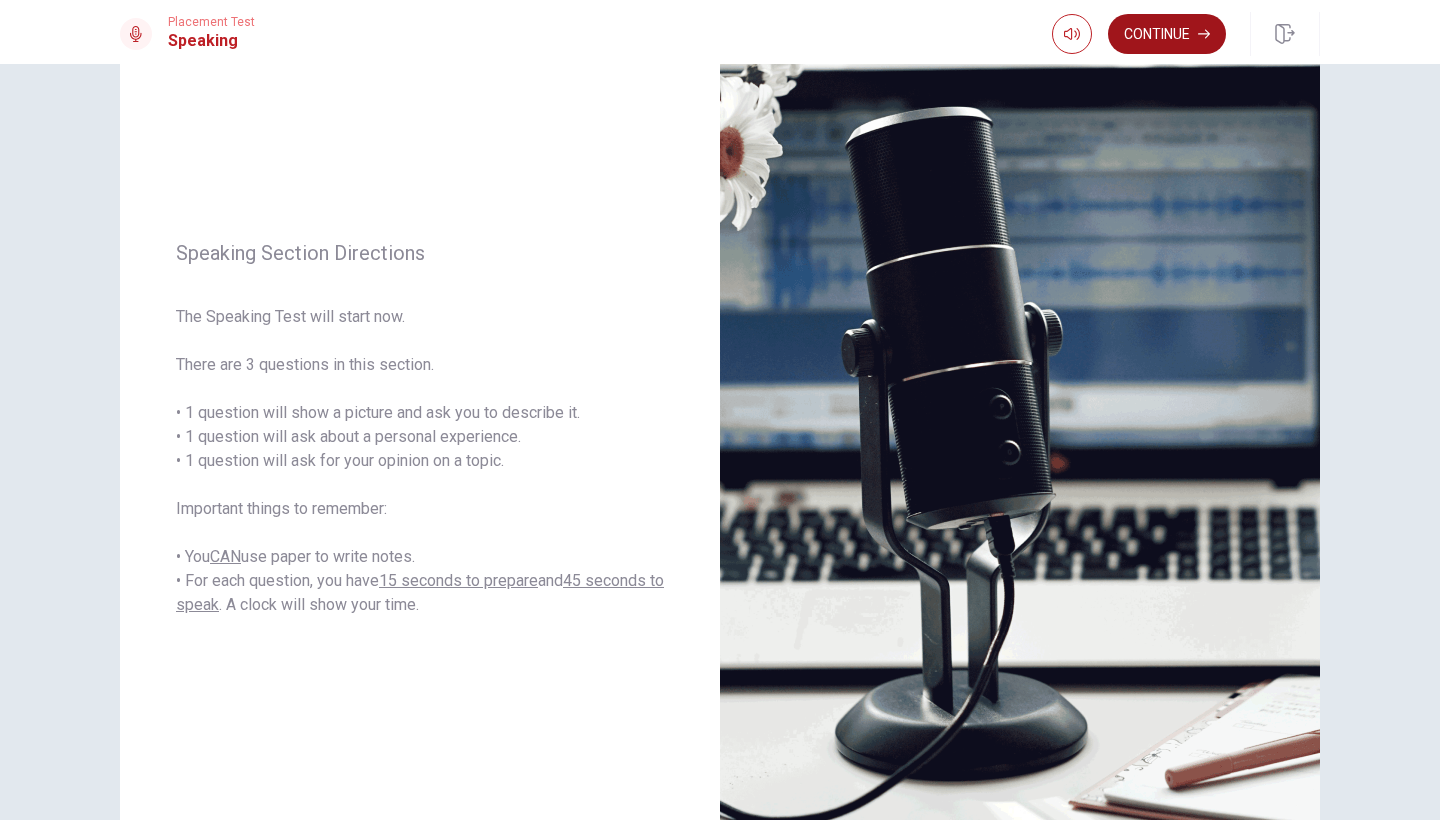 click on "Continue" at bounding box center (1167, 34) 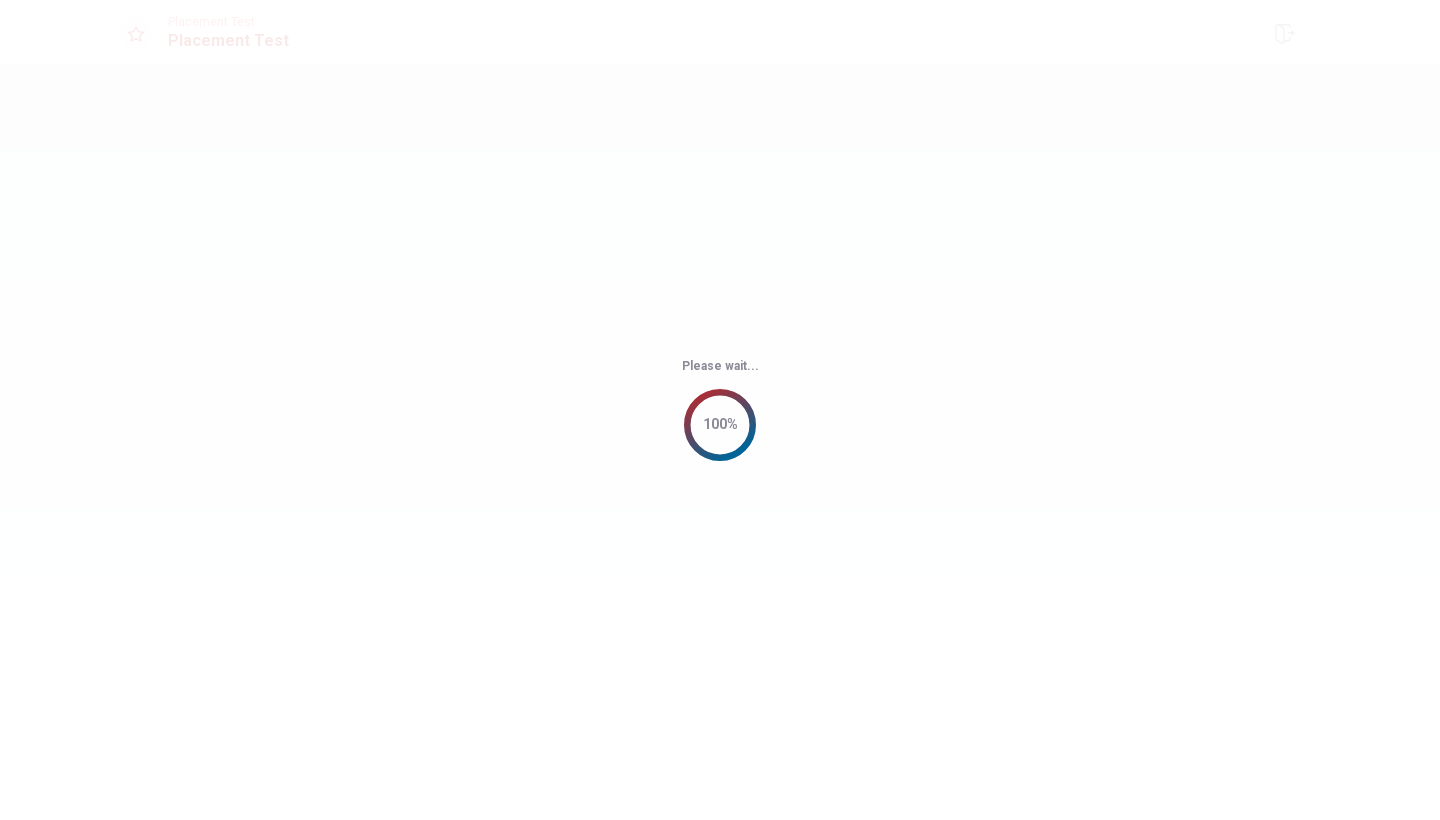scroll, scrollTop: 0, scrollLeft: 0, axis: both 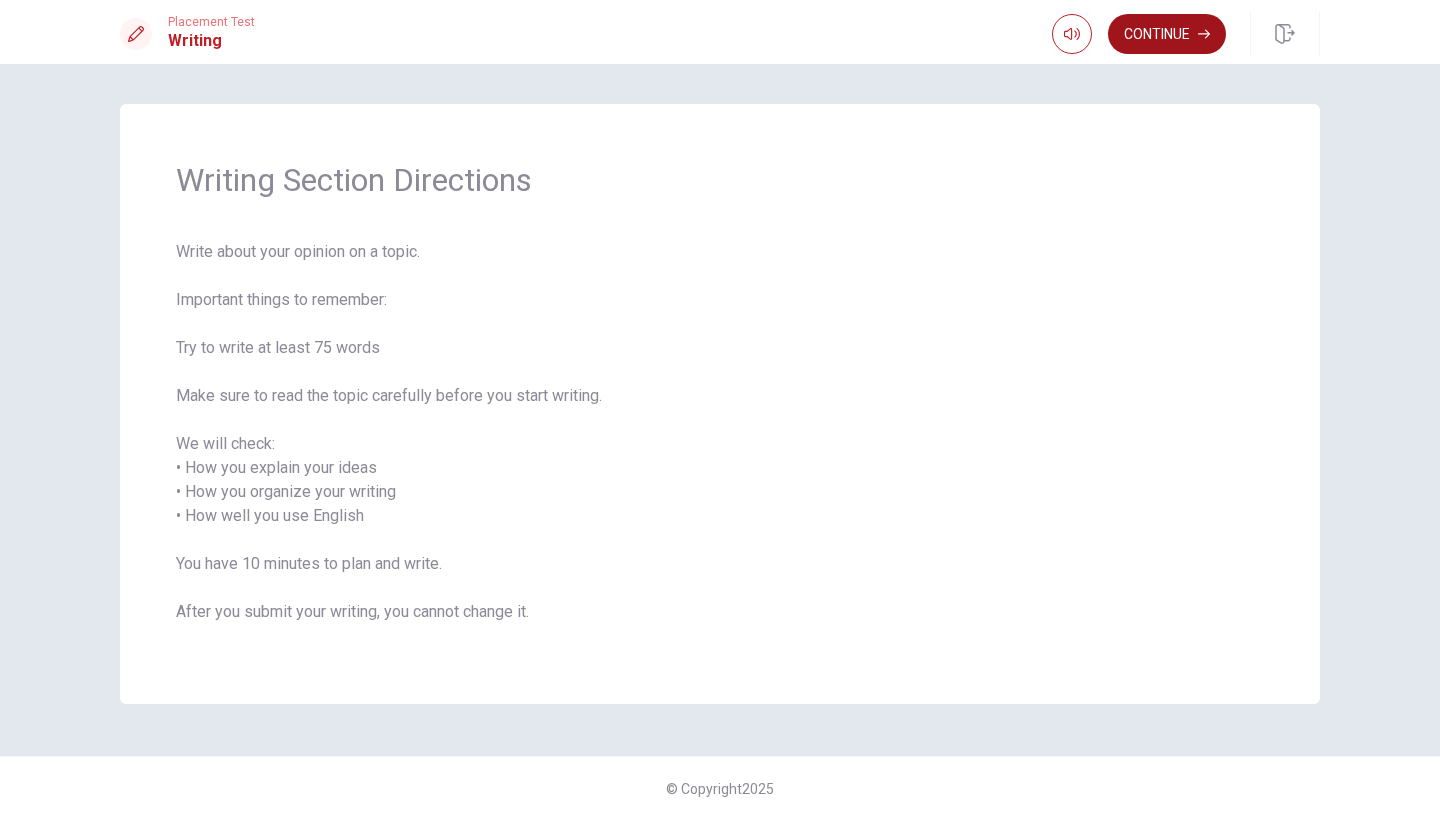 click on "Continue" at bounding box center [1167, 34] 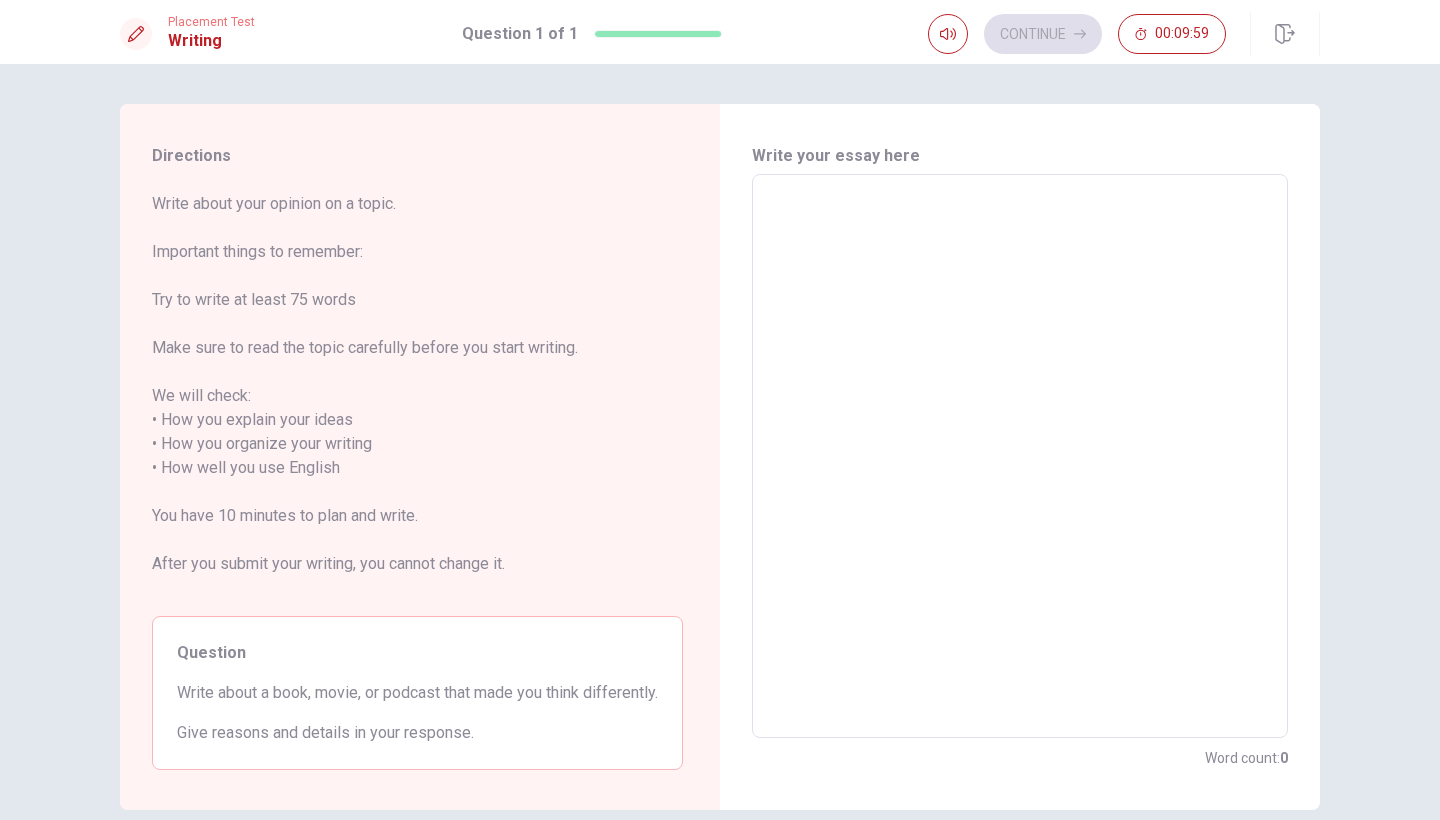 click at bounding box center [1020, 456] 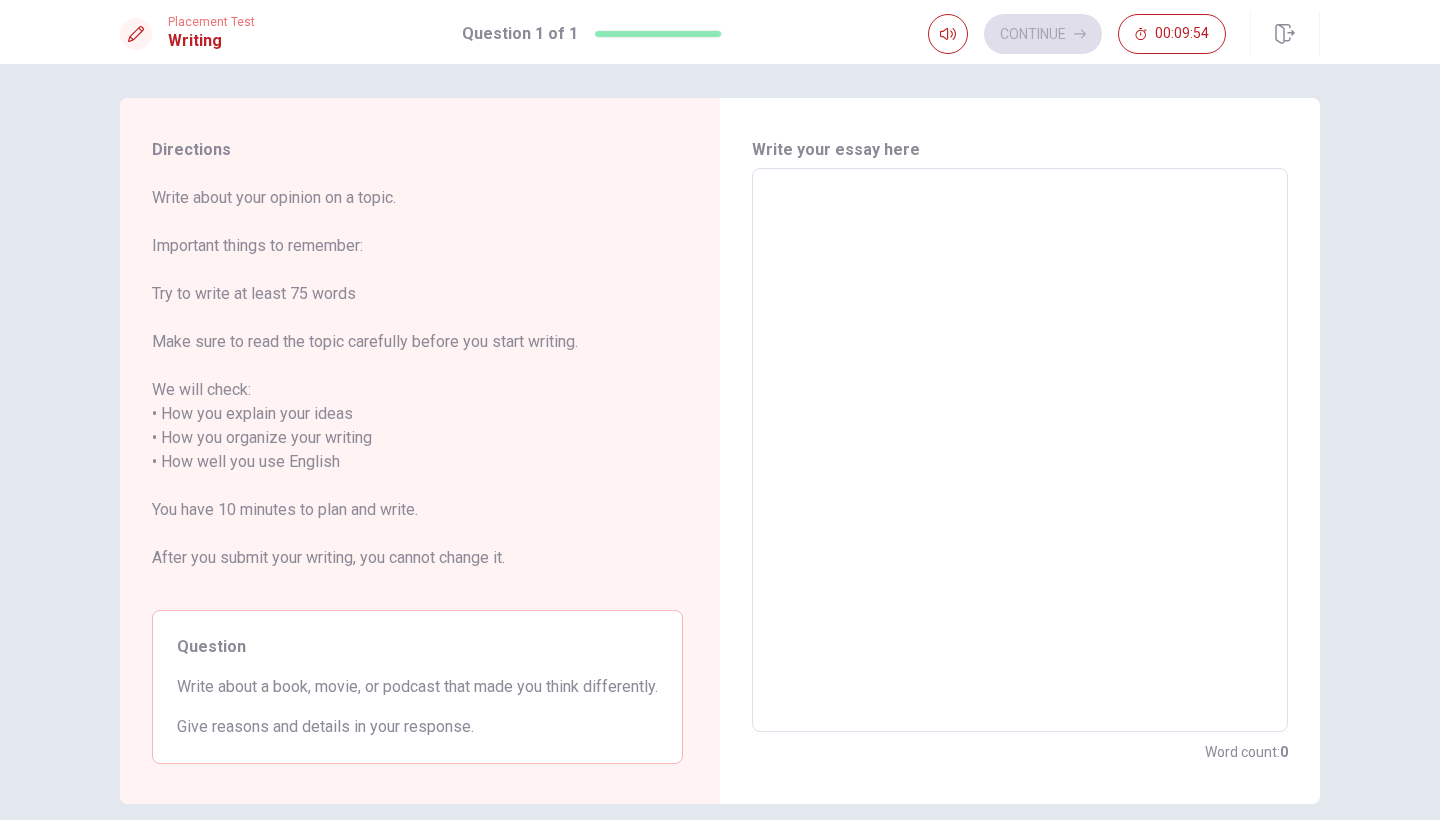 scroll, scrollTop: 0, scrollLeft: 0, axis: both 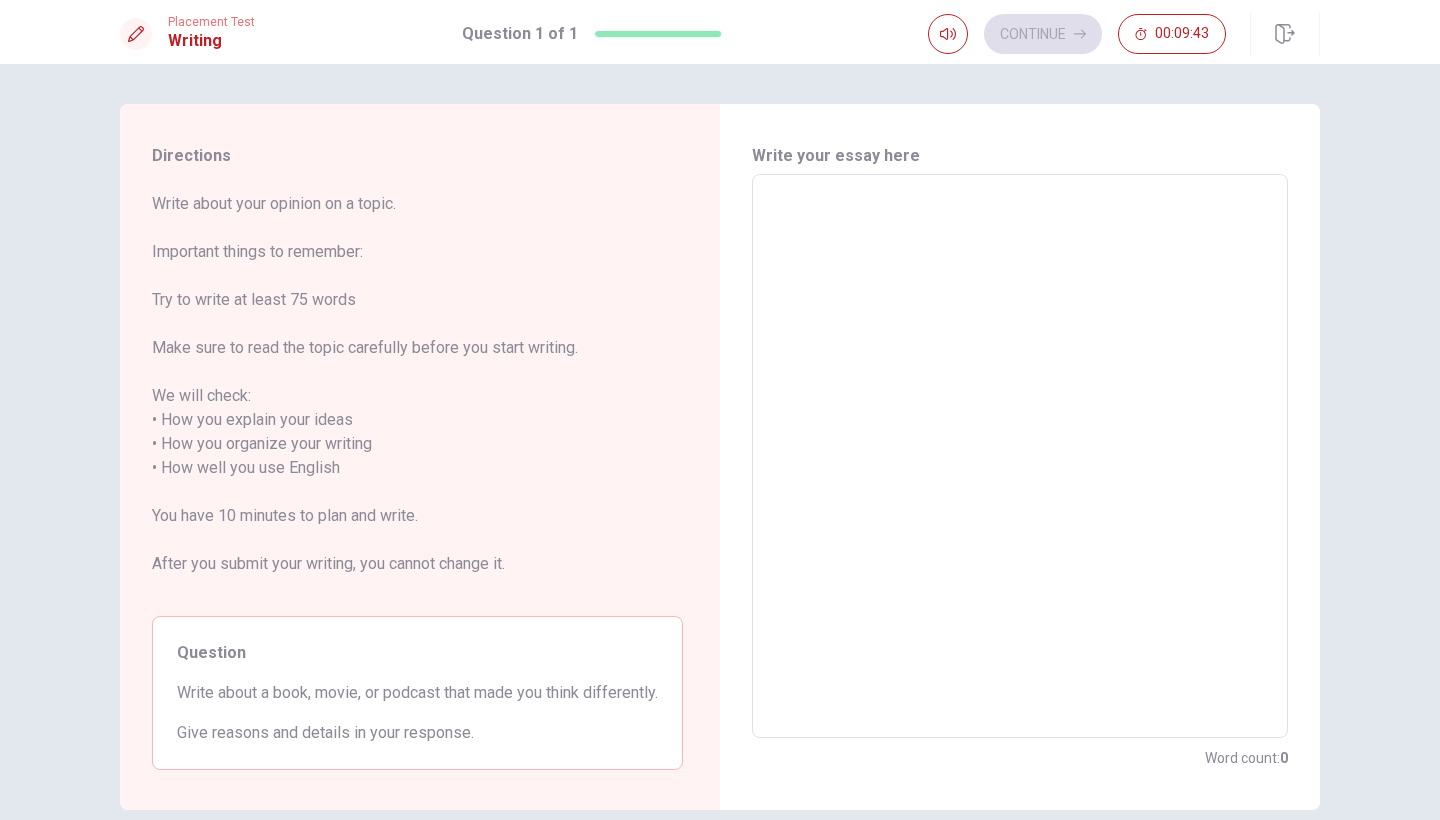 type on "a" 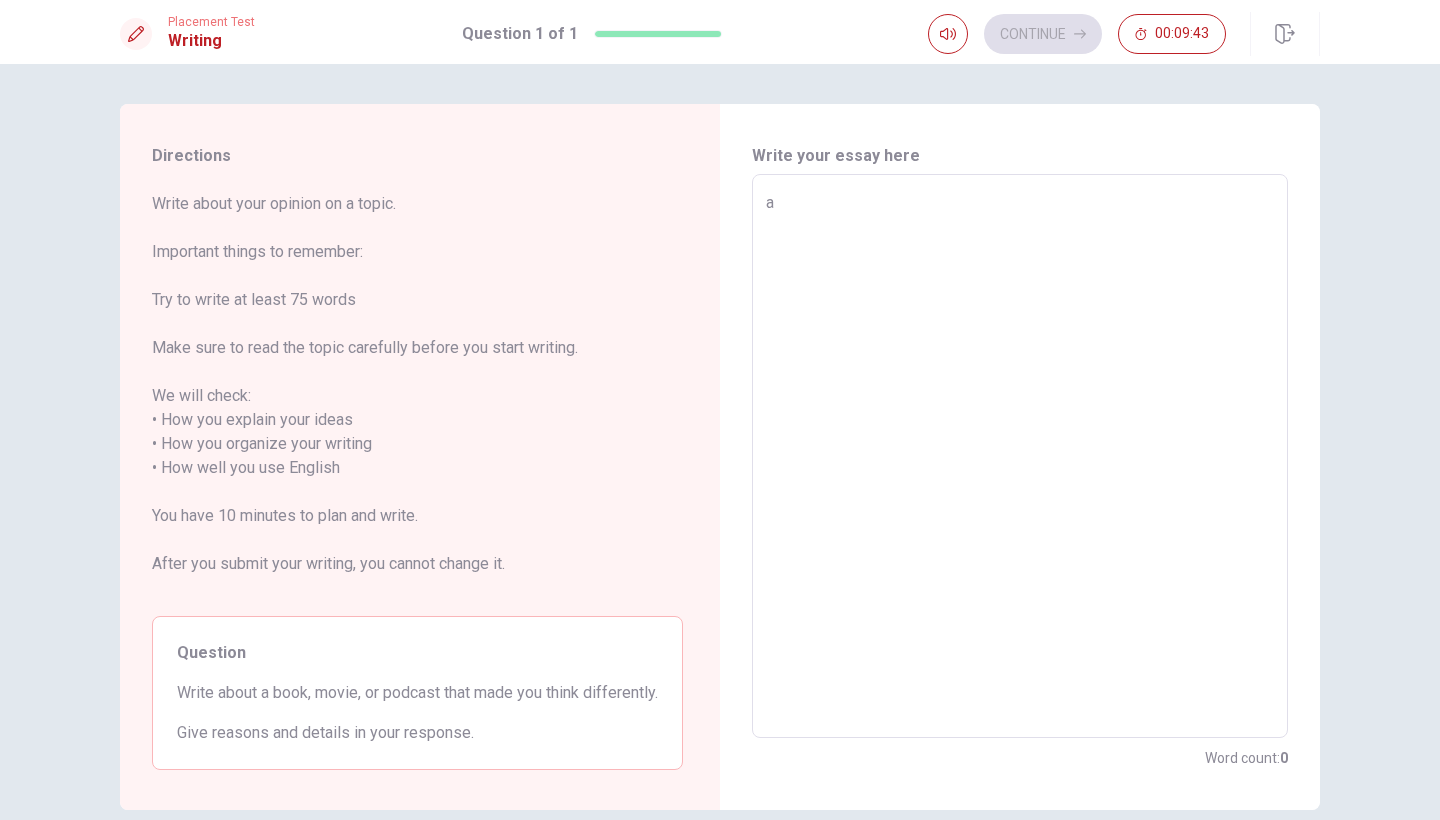 type on "x" 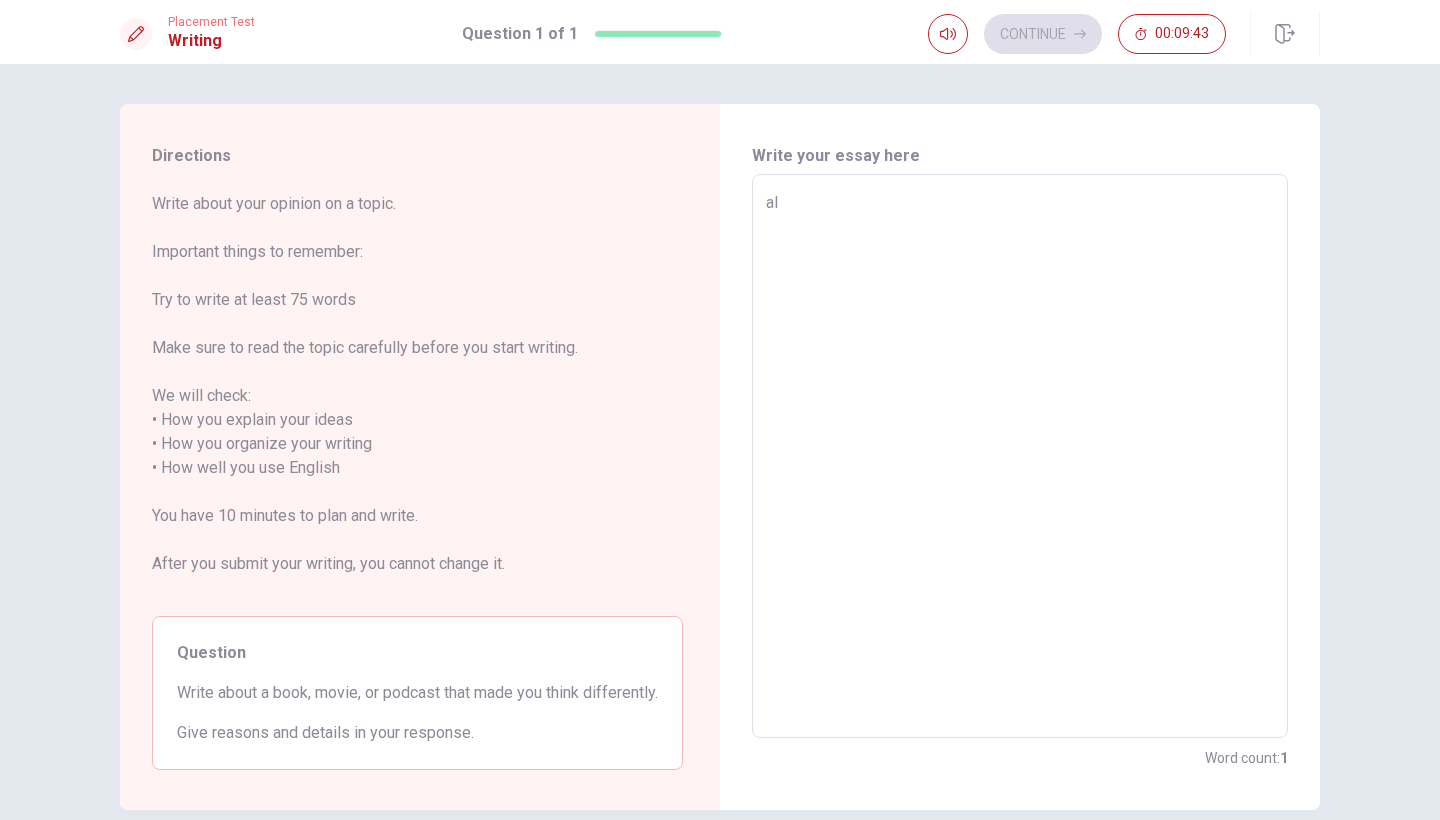 type on "x" 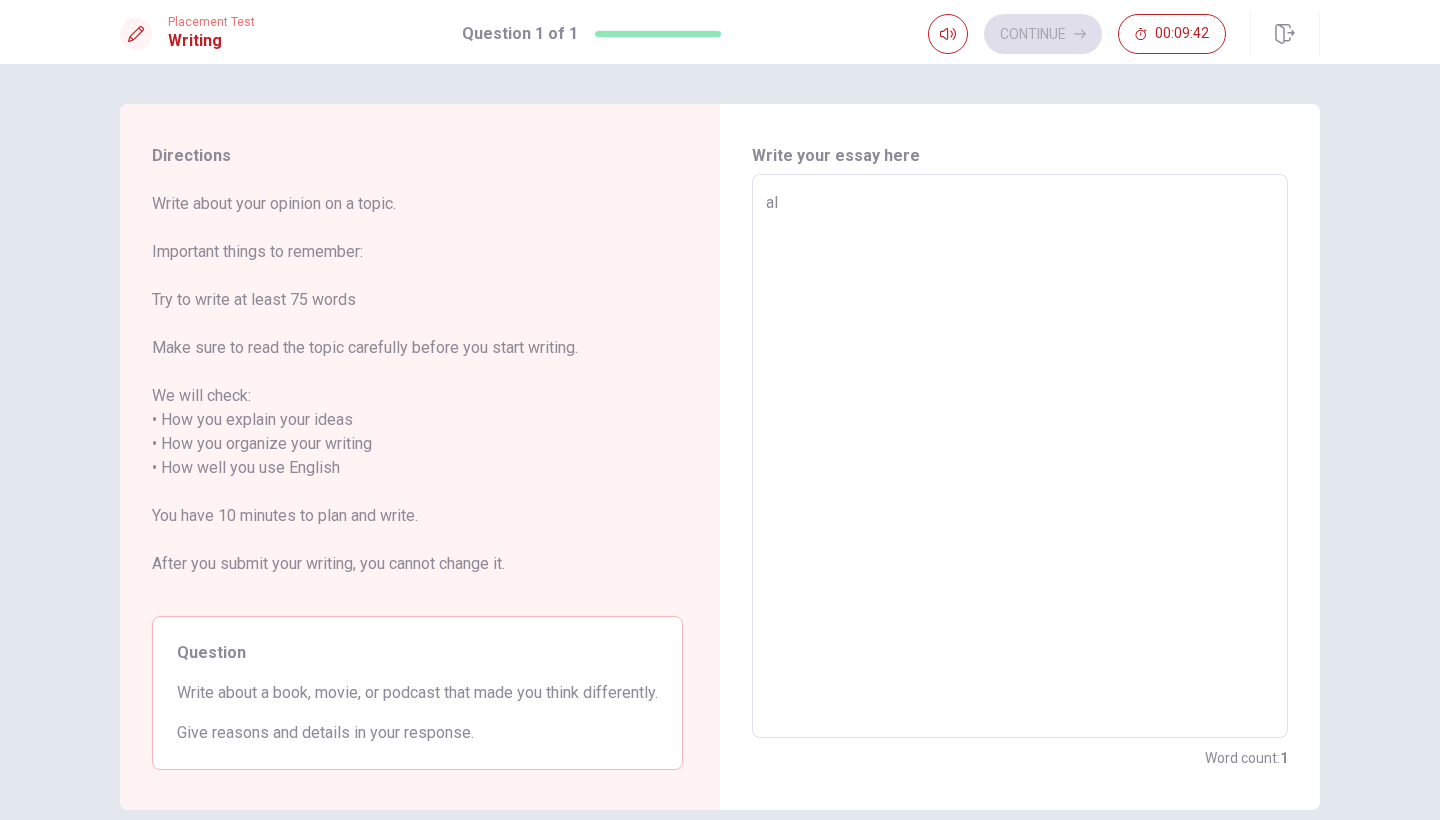 type on "a" 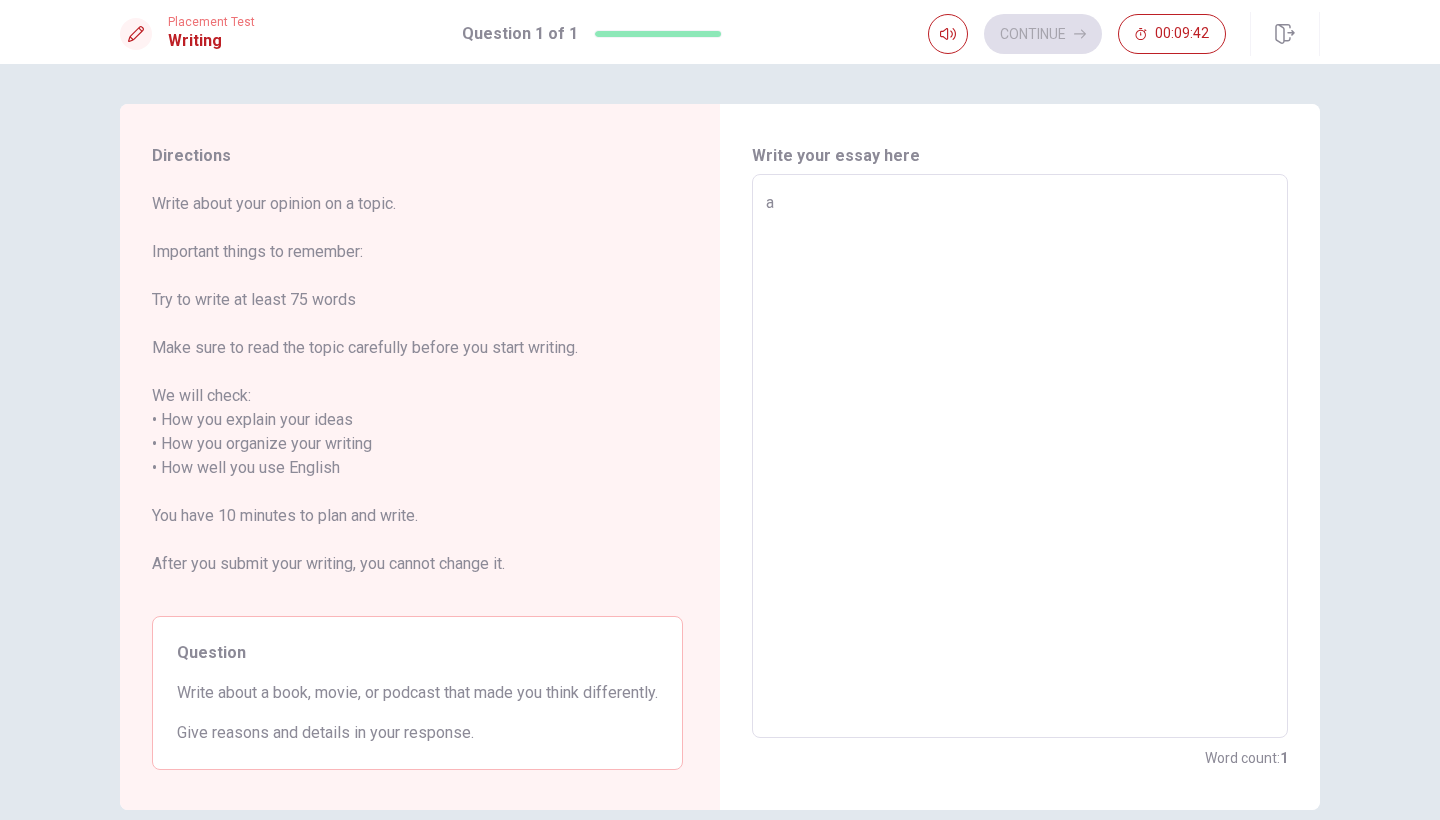 type on "x" 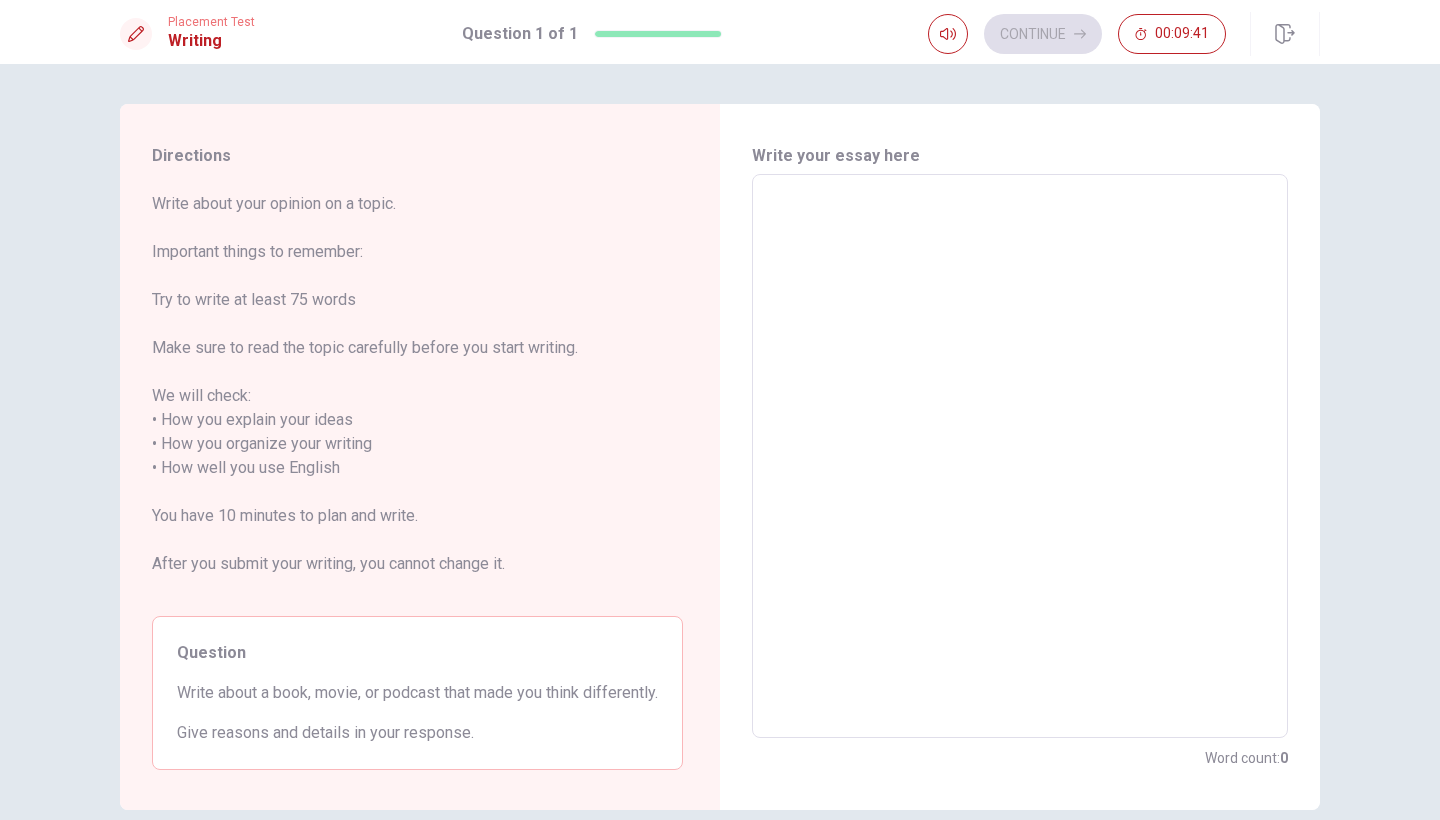 type on "A" 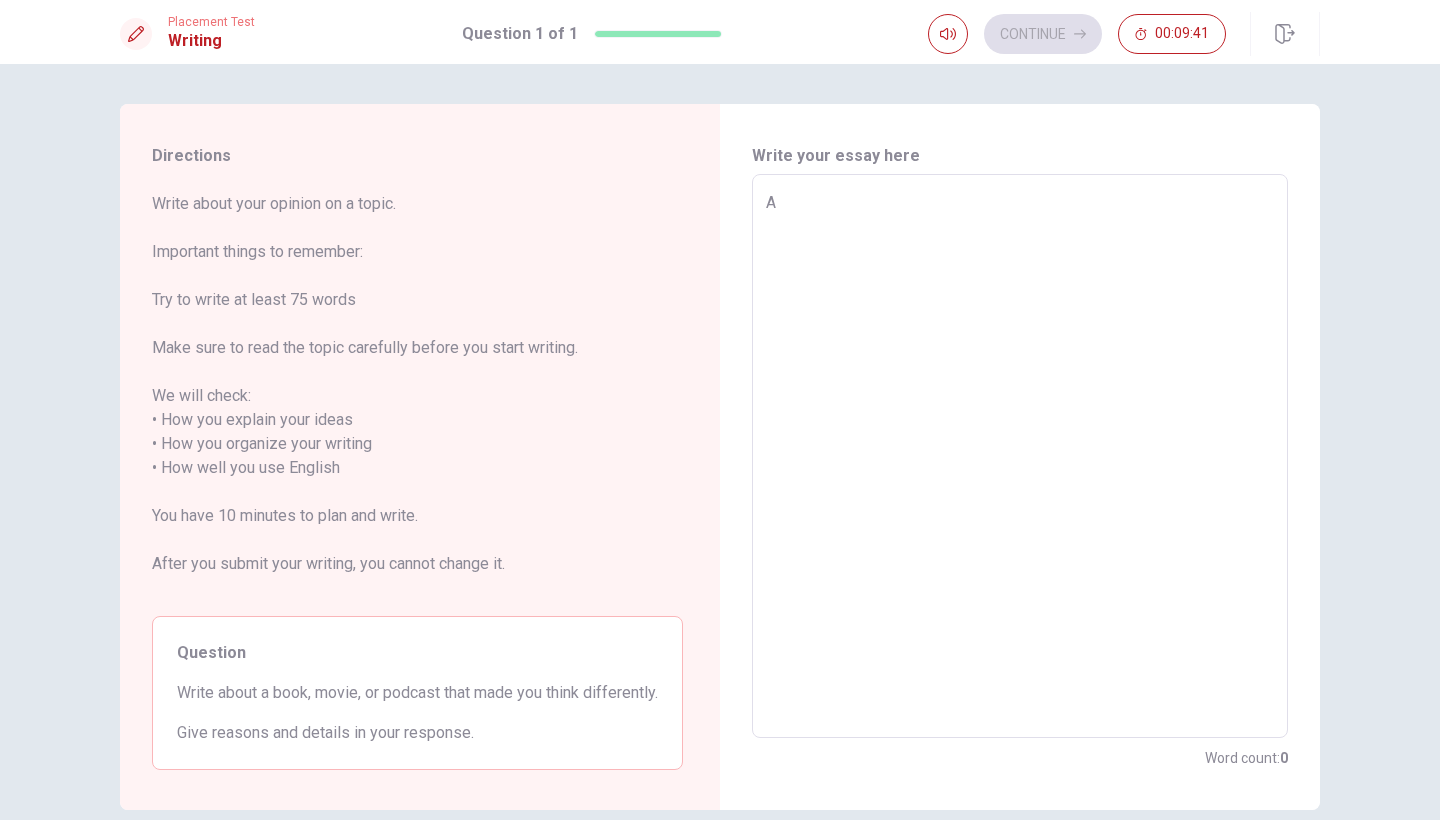 type on "x" 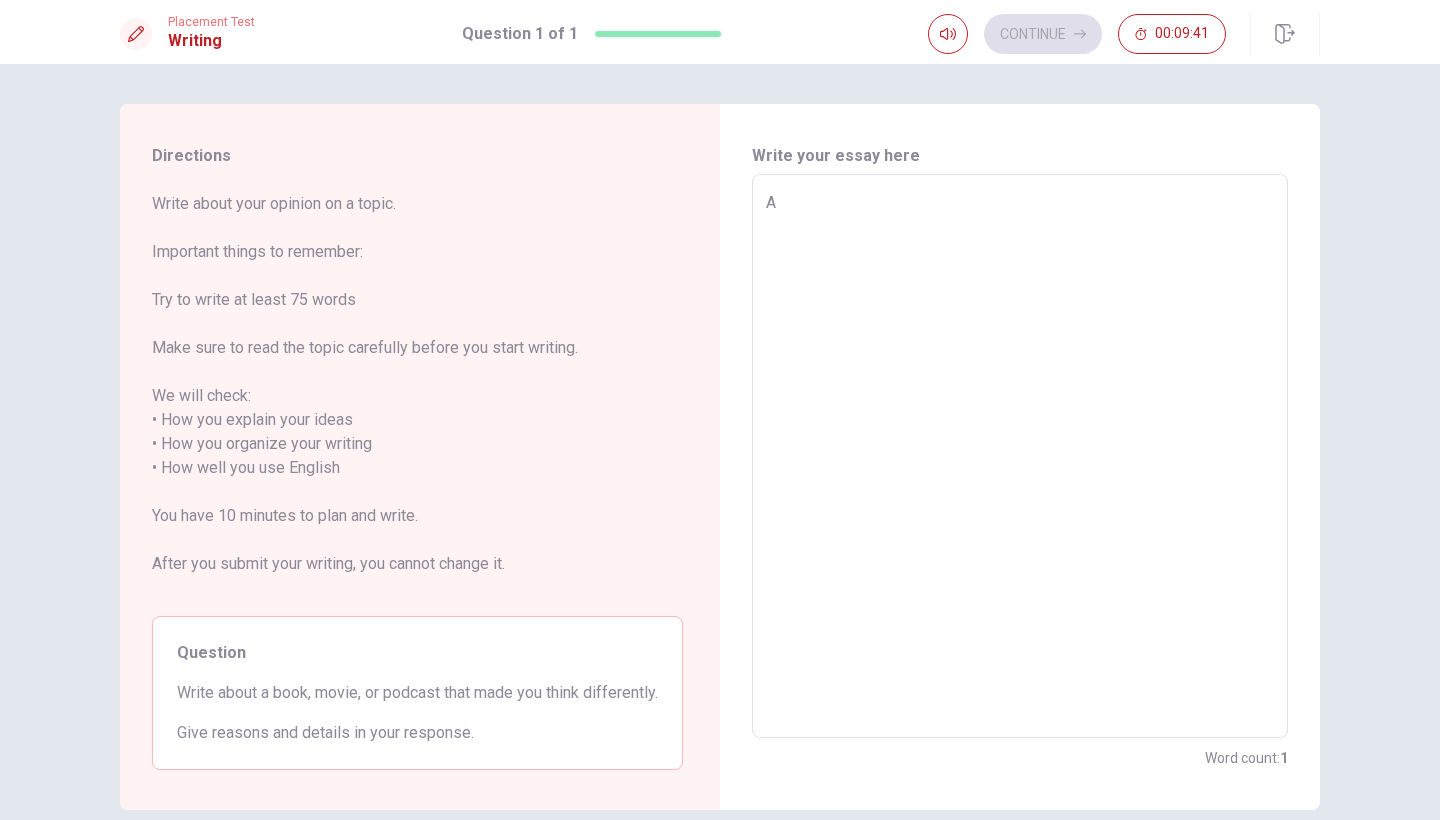 type on "A" 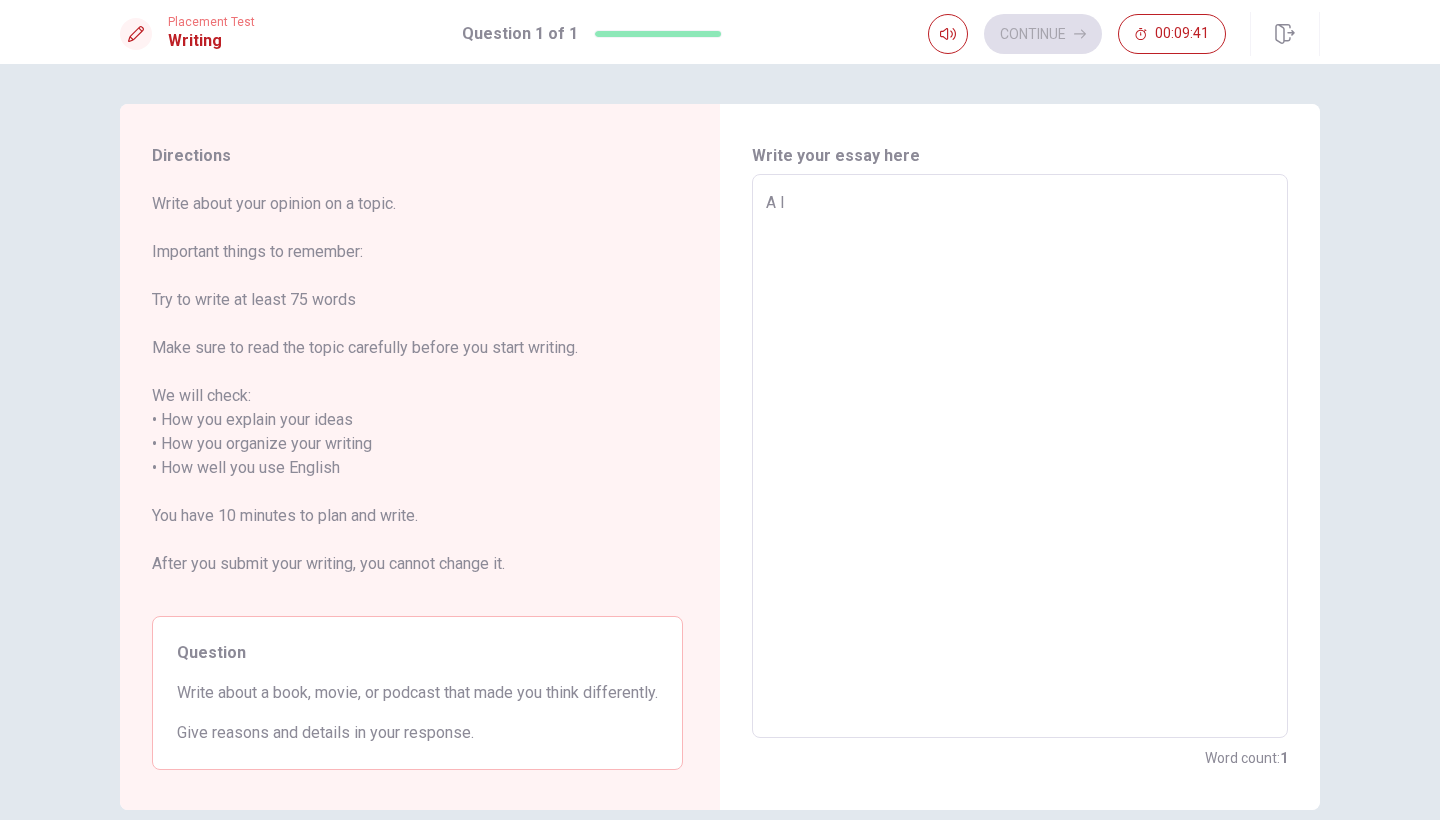 type on "x" 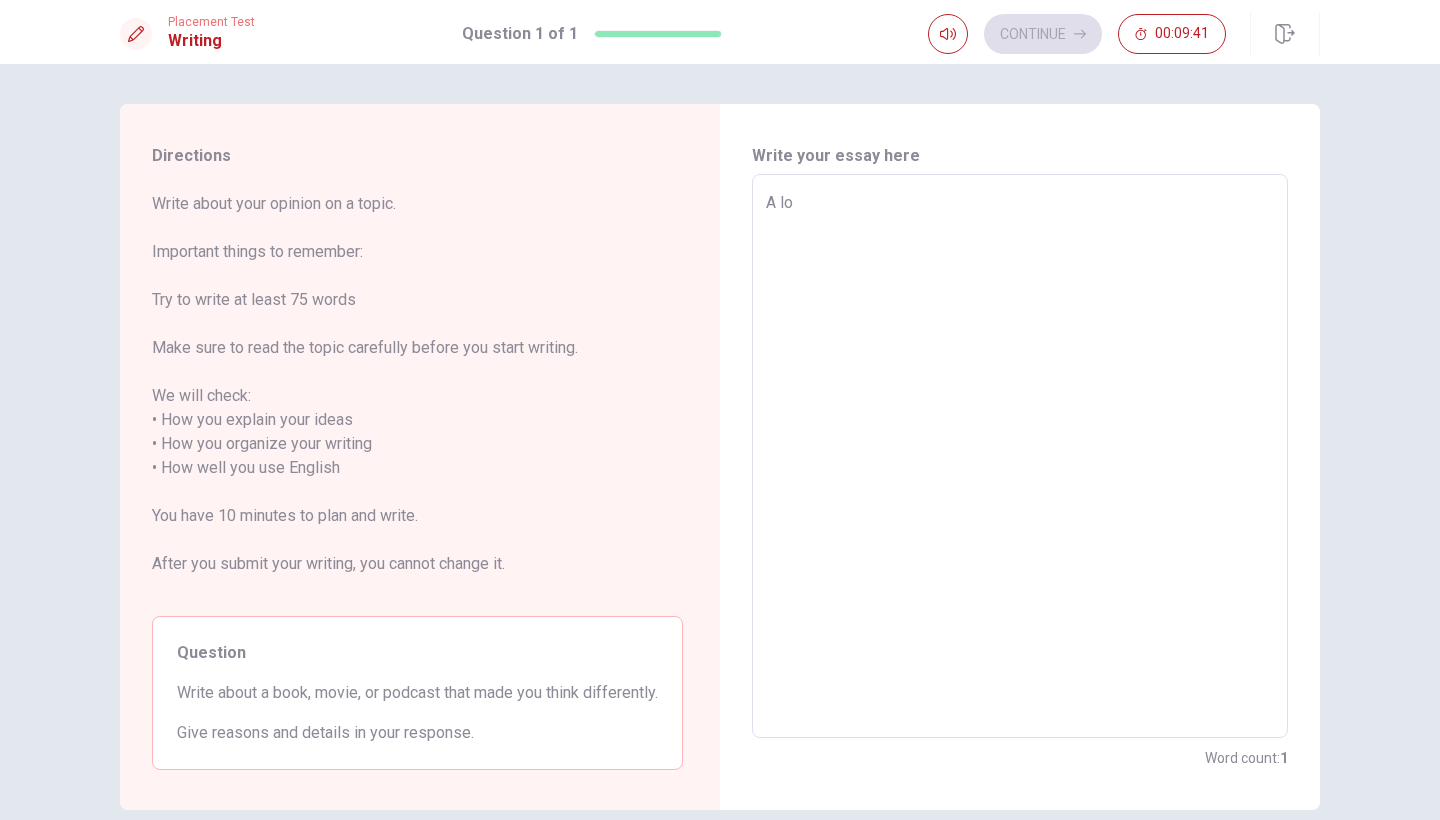 type on "x" 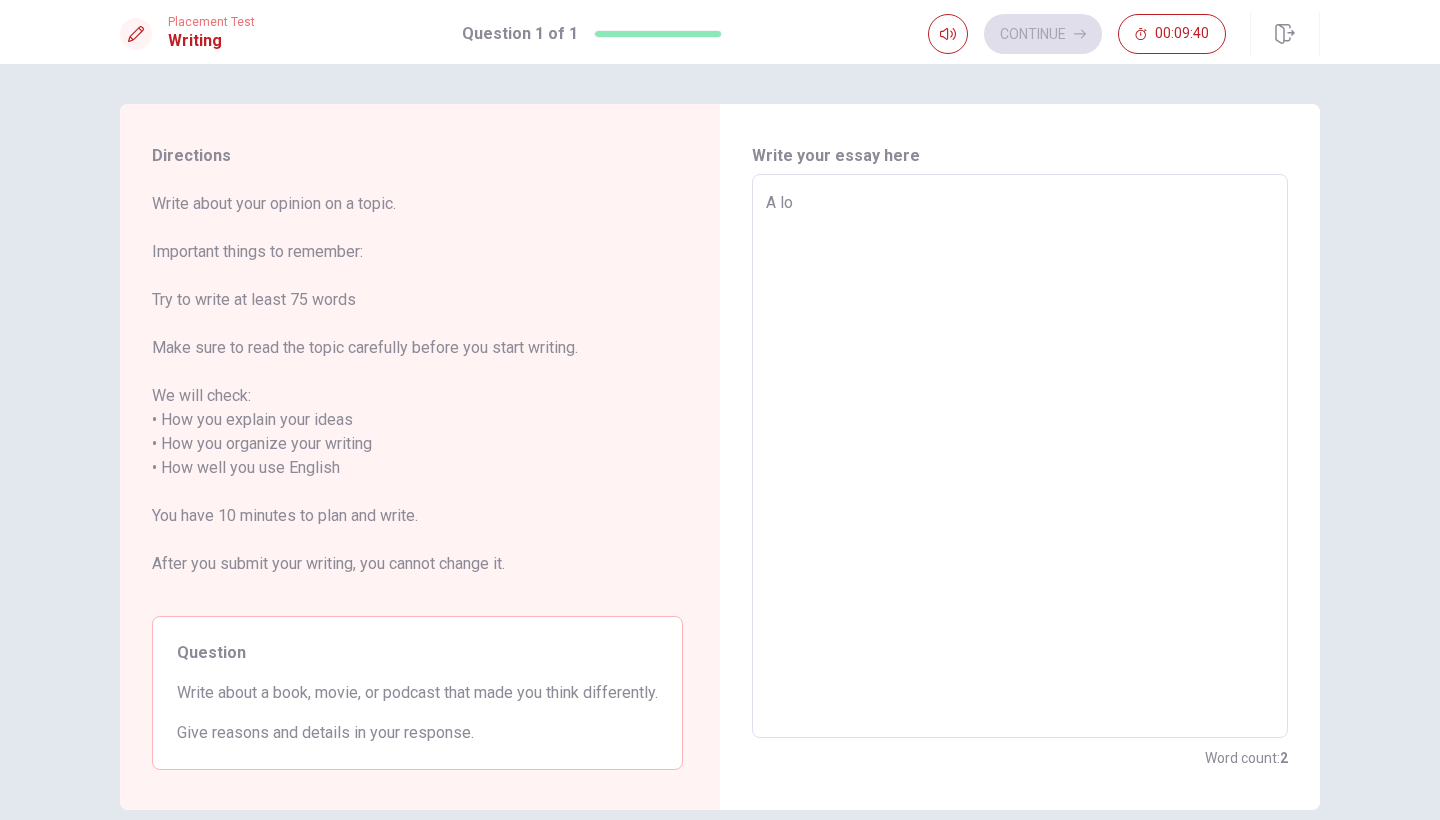 type on "A lot" 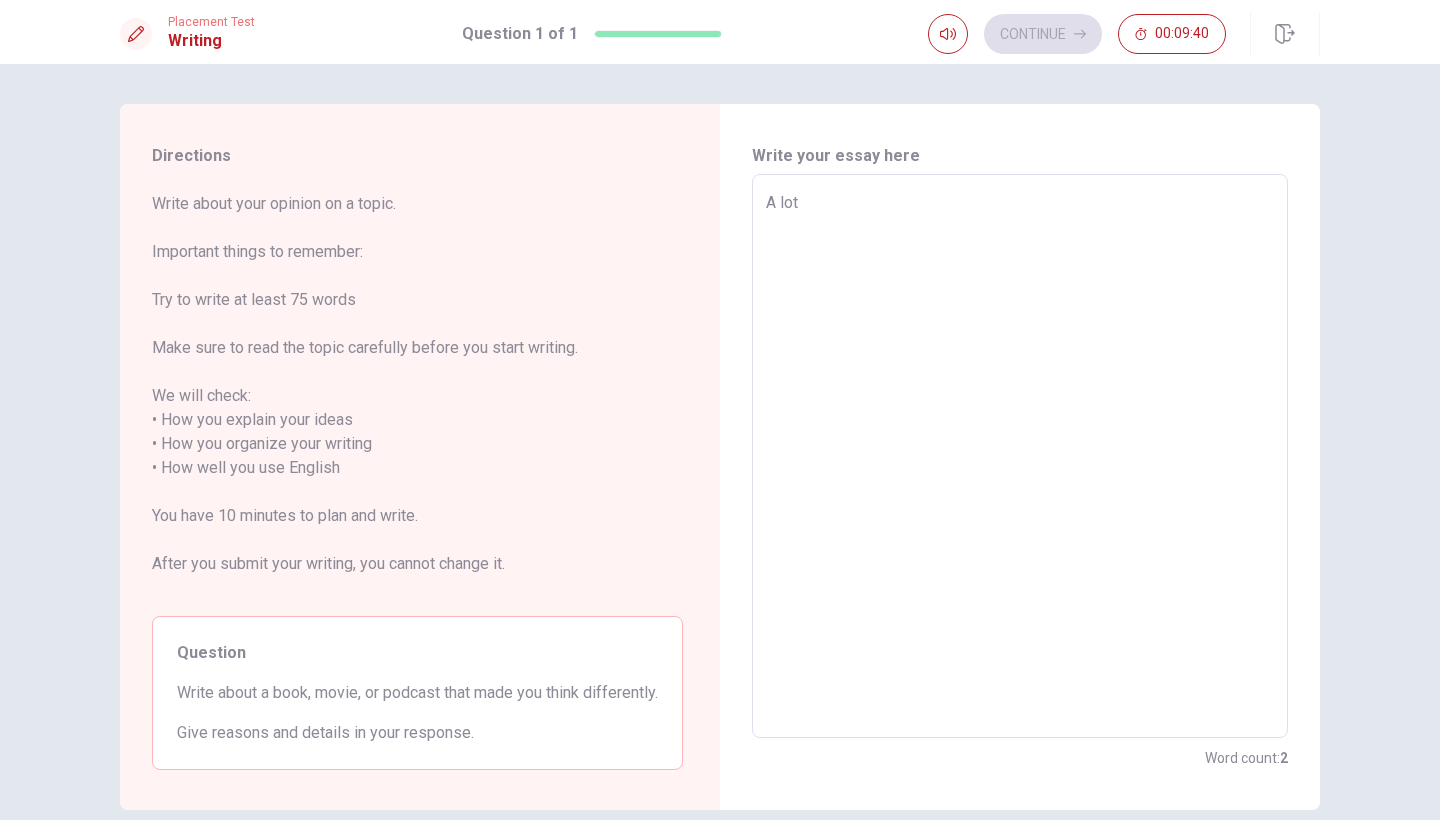type on "x" 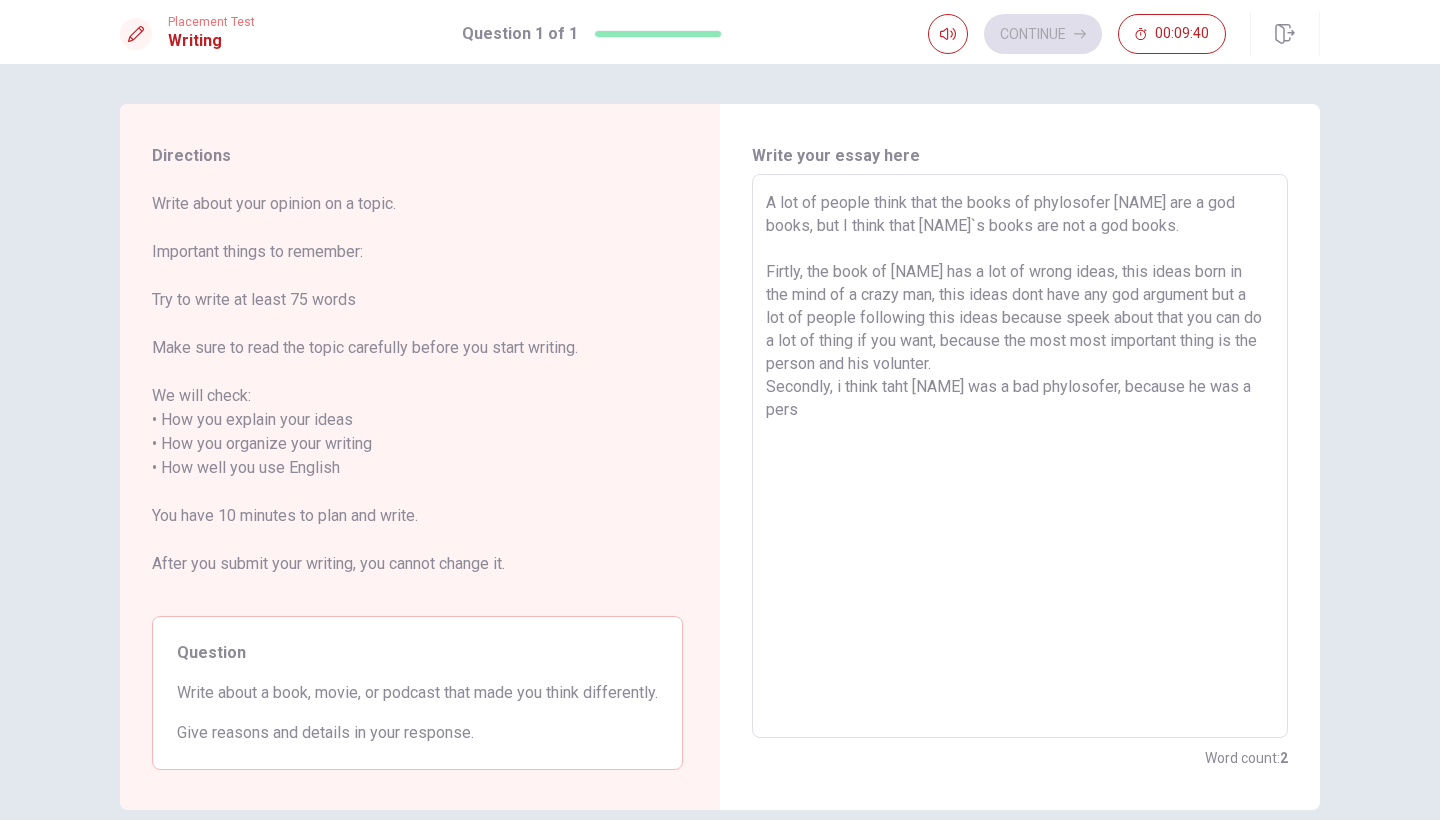 type on "x" 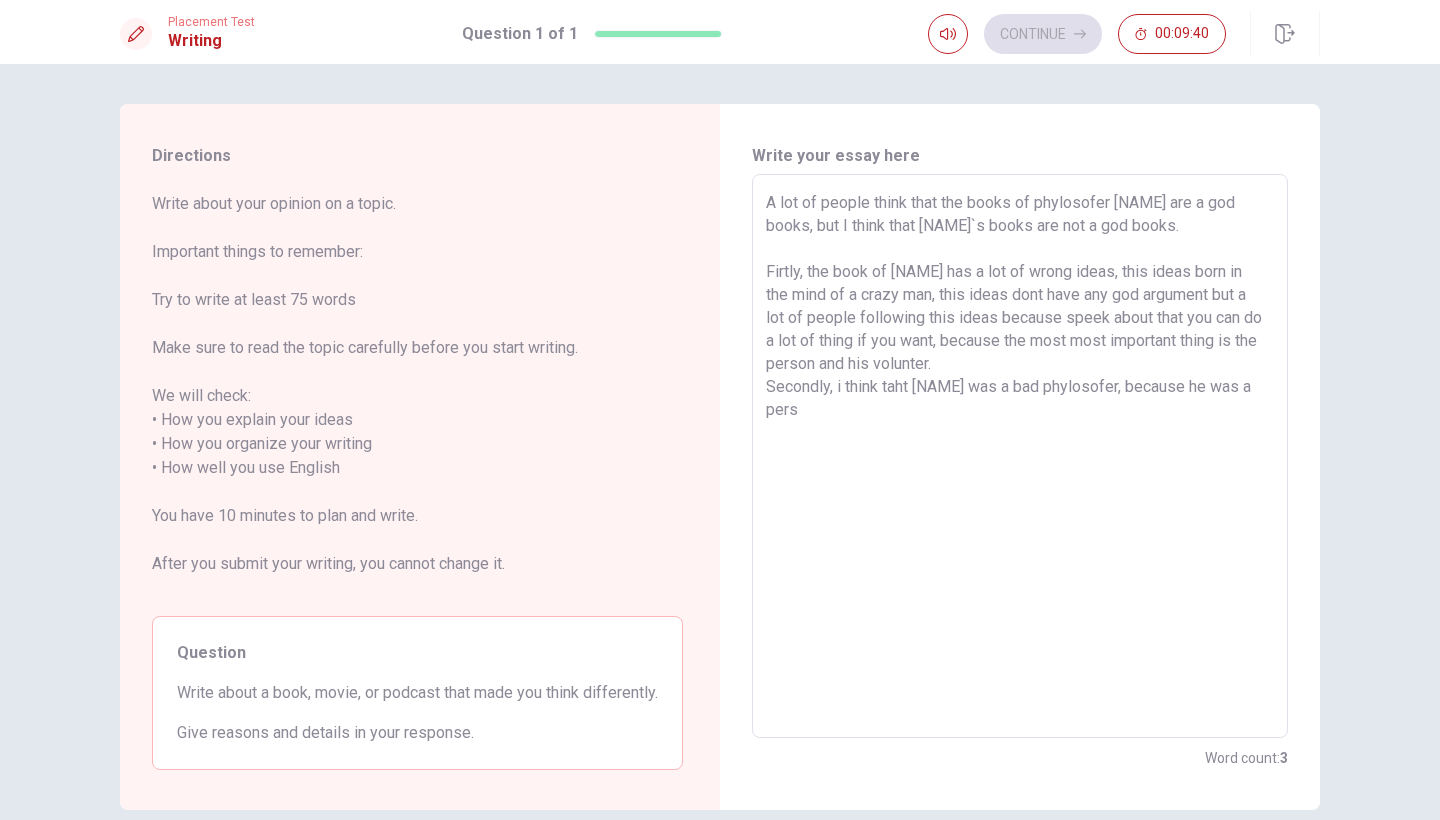 type on "A lot of" 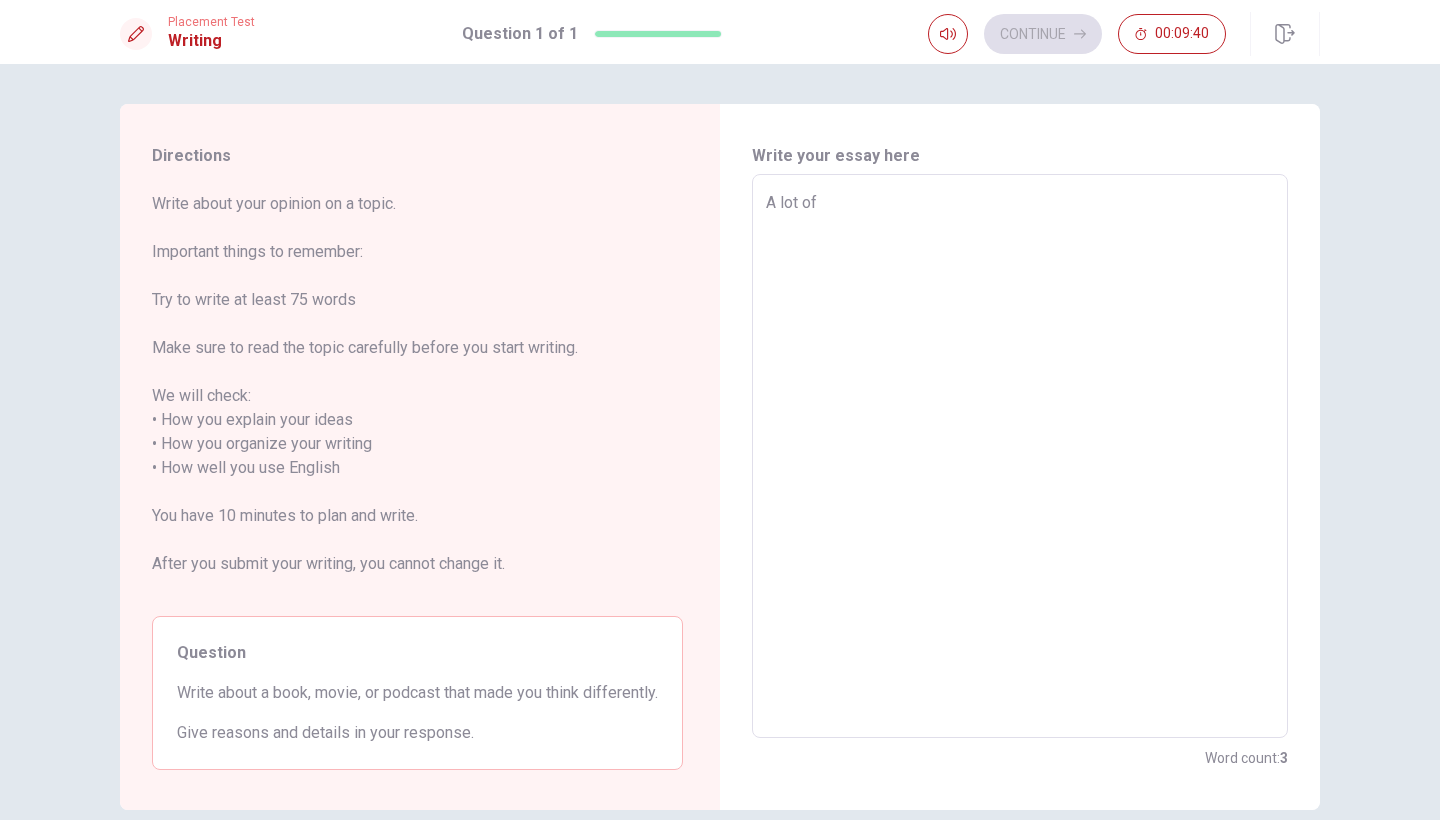 type on "x" 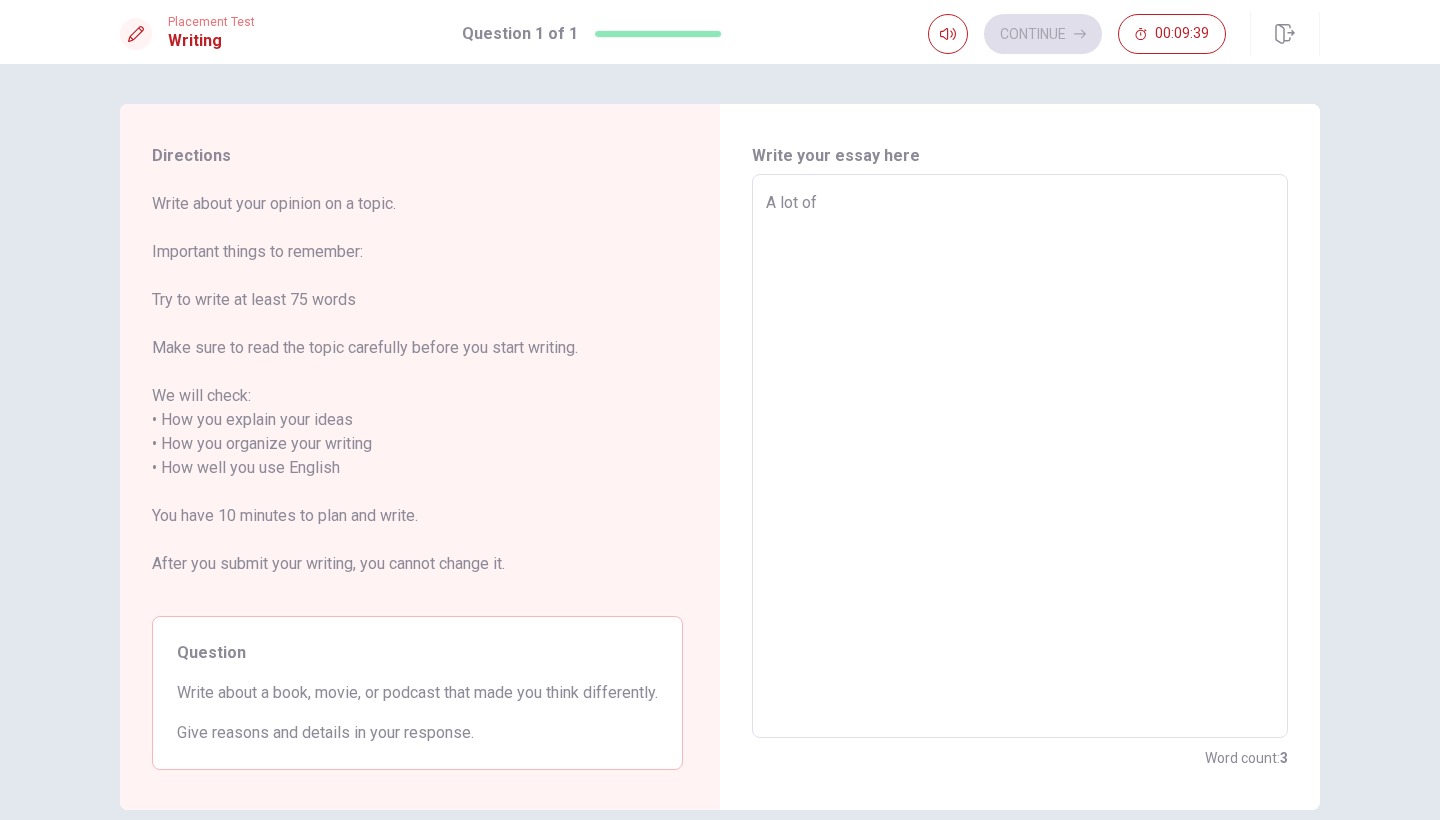 type on "A lot of p" 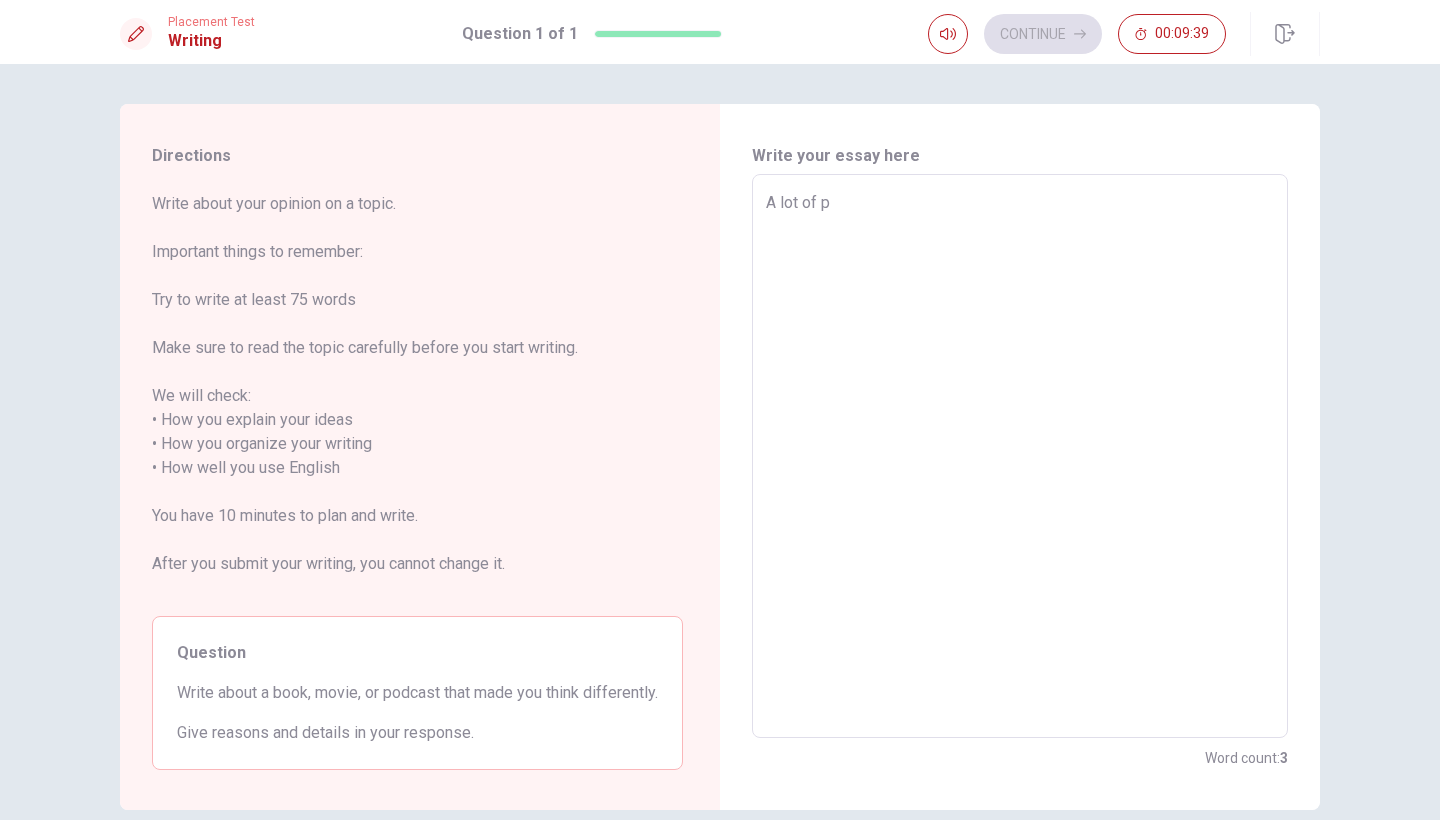 type on "x" 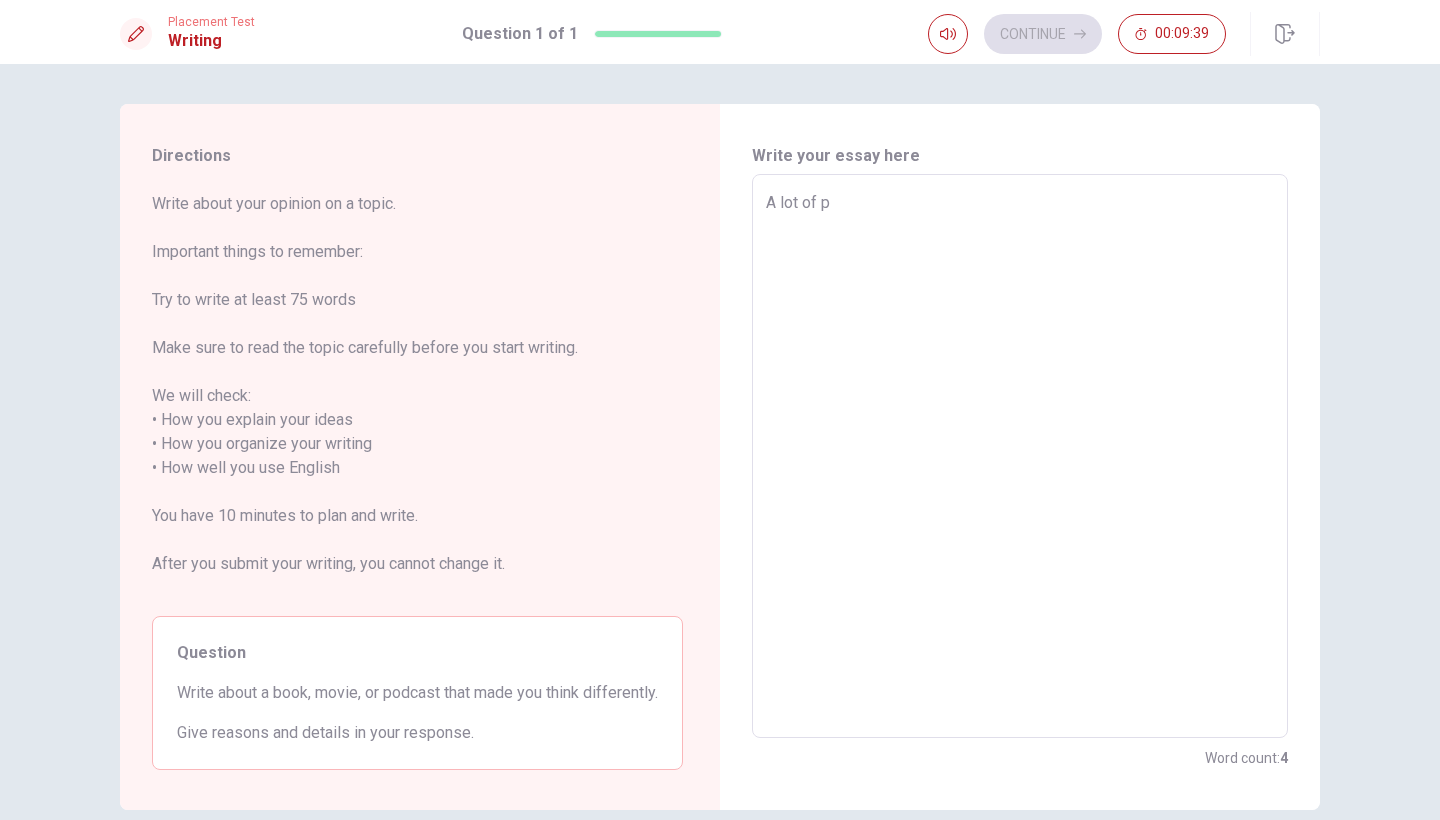 type on "A lot of pe" 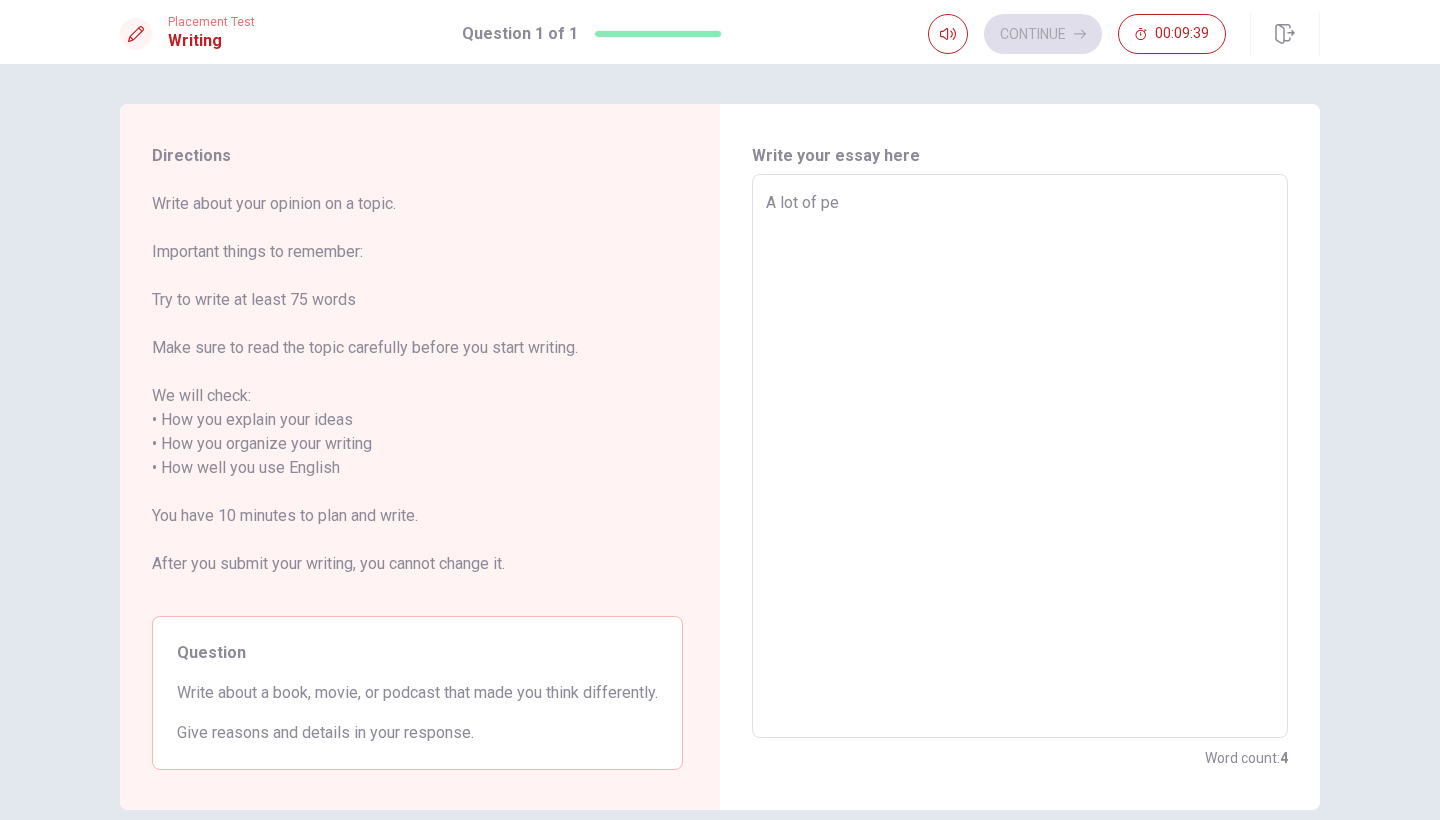 type on "x" 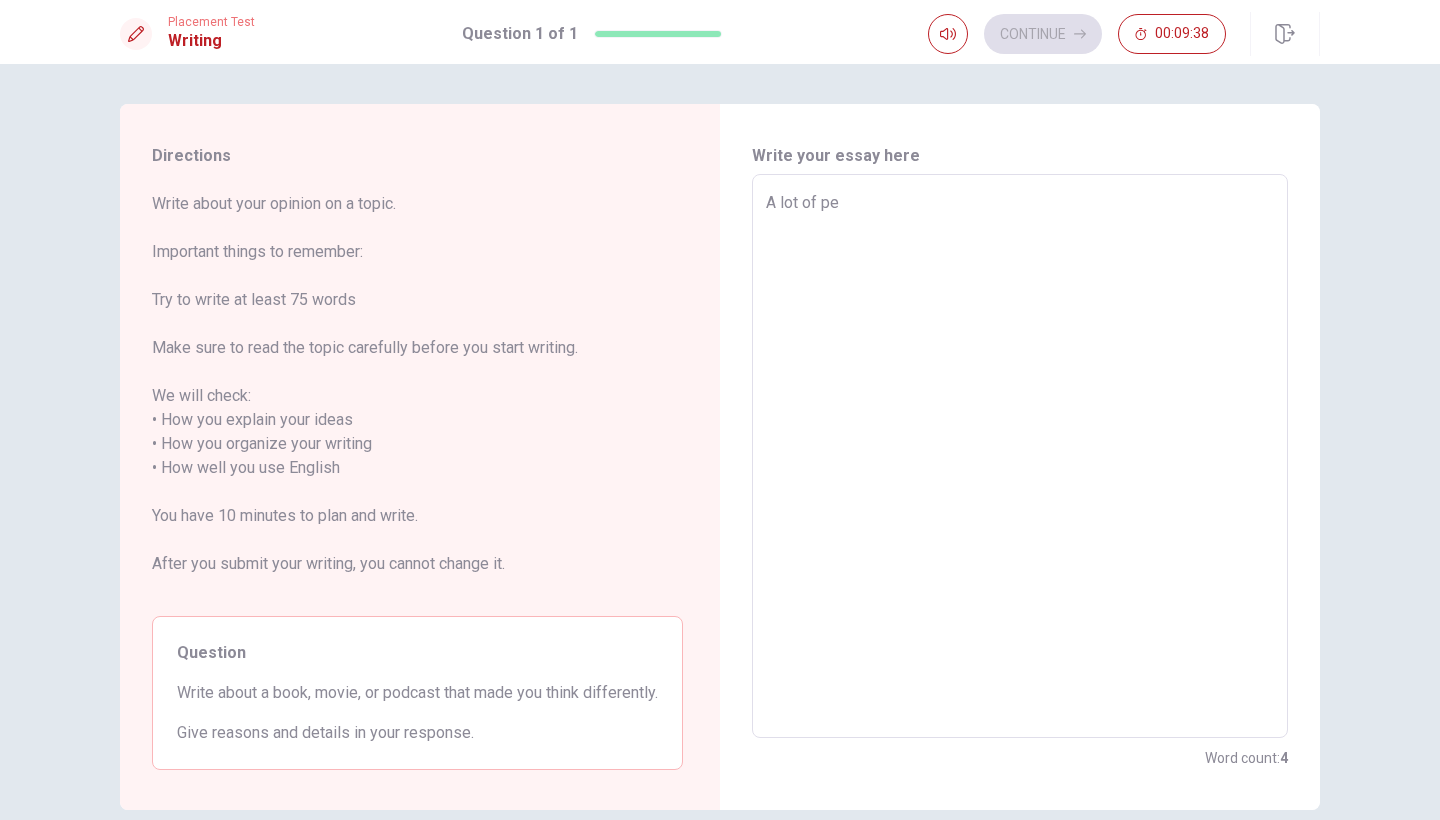 type on "A lot of peo" 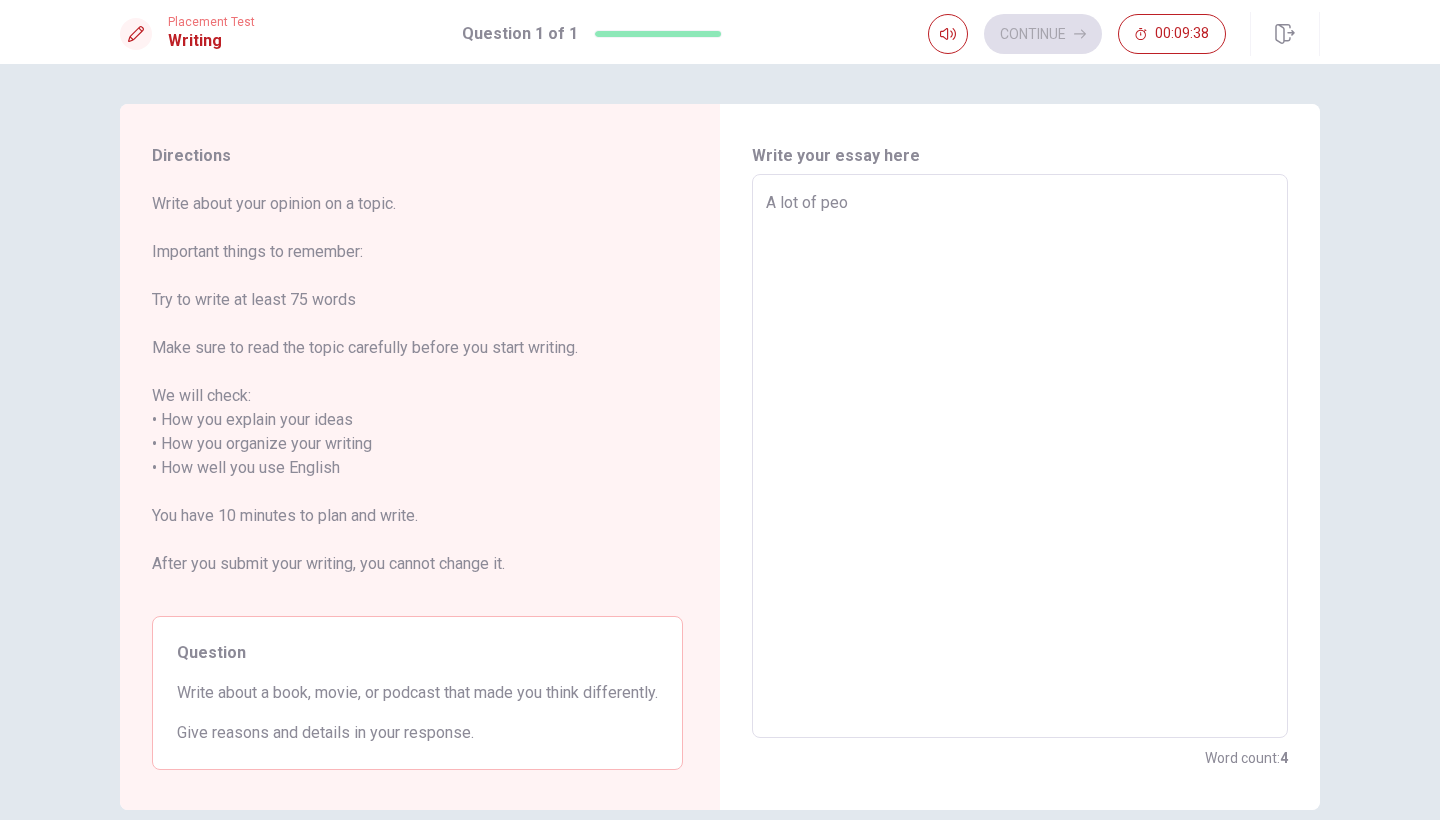 type on "x" 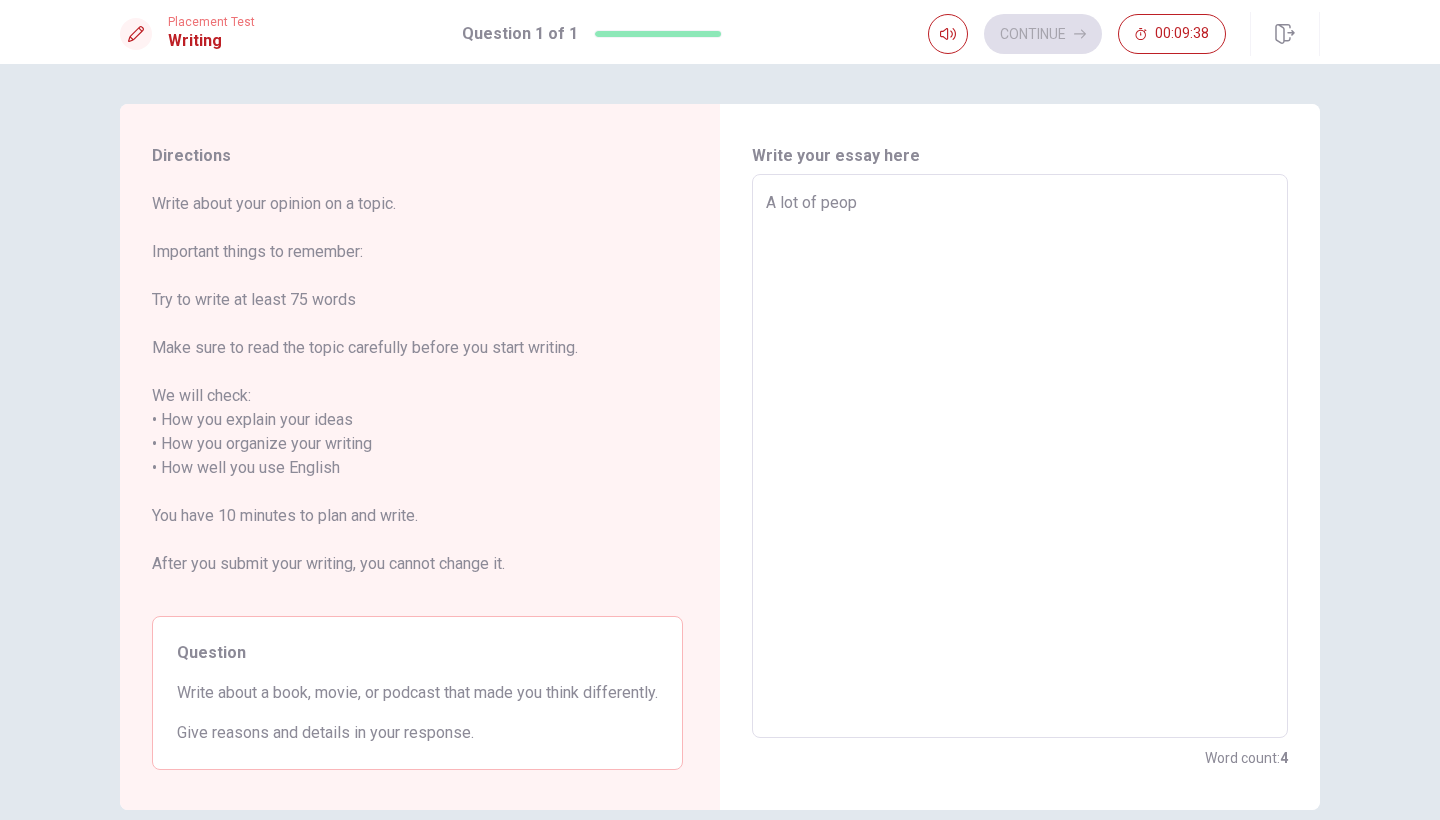 type on "x" 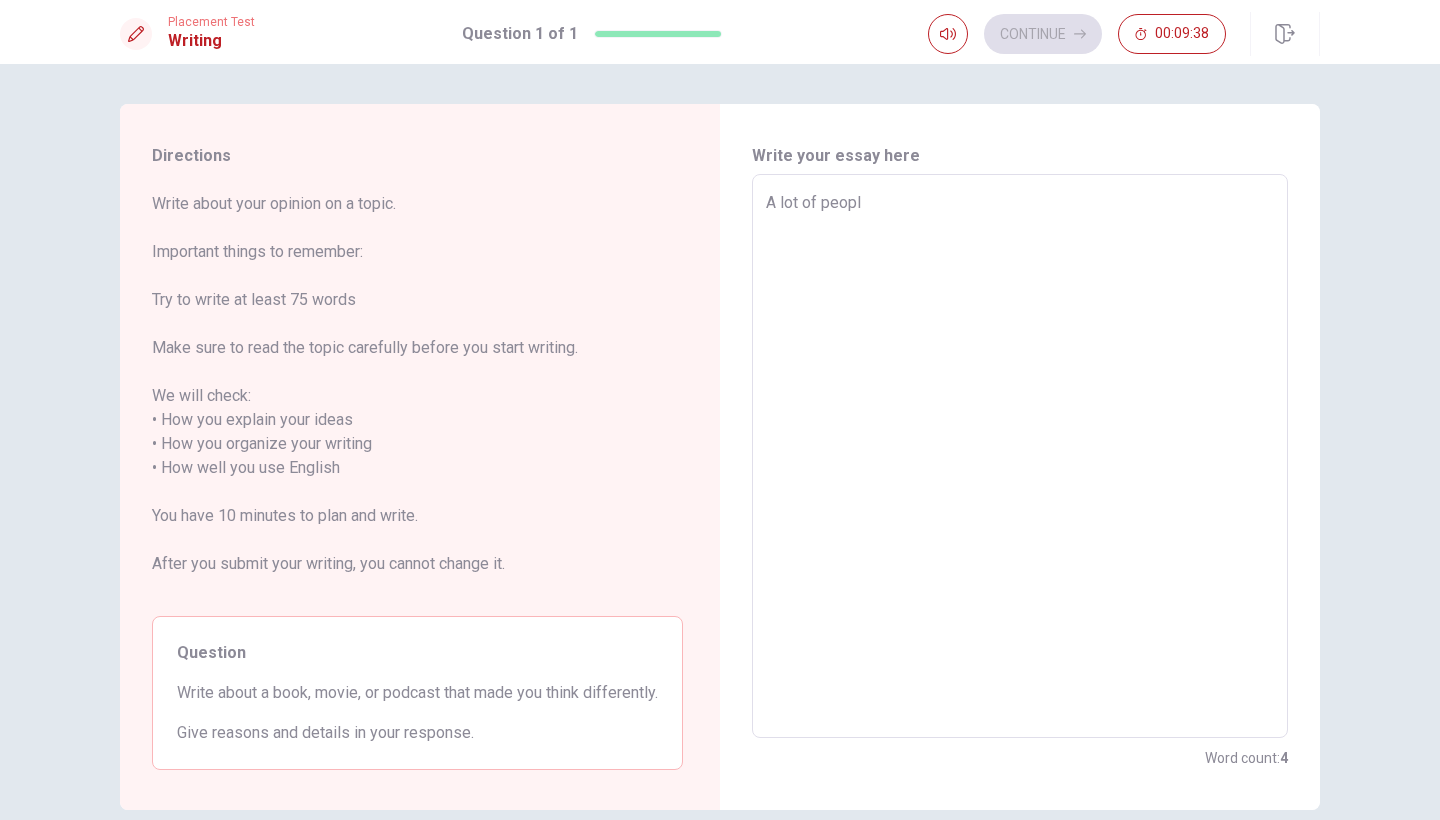 type on "x" 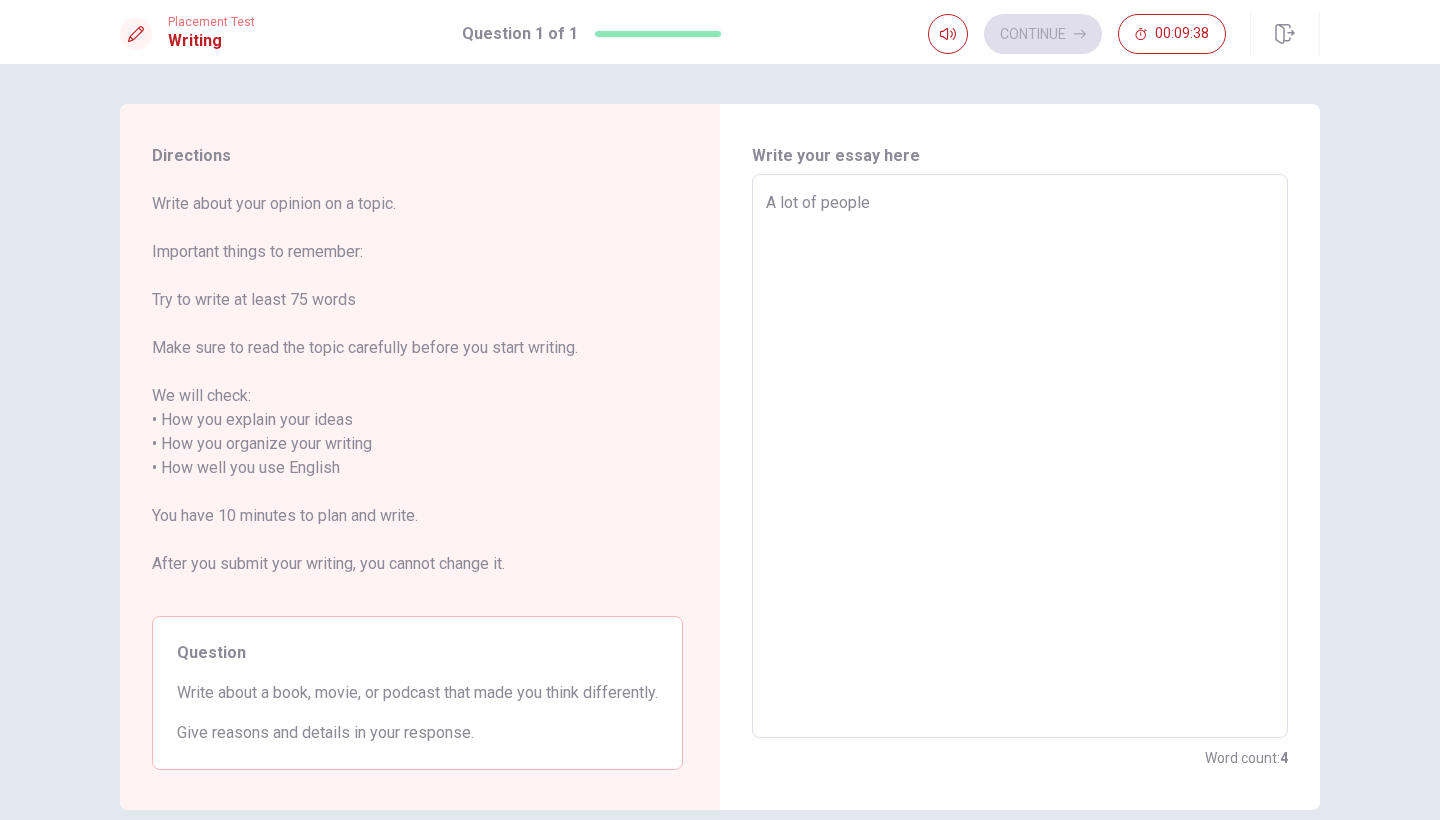type on "x" 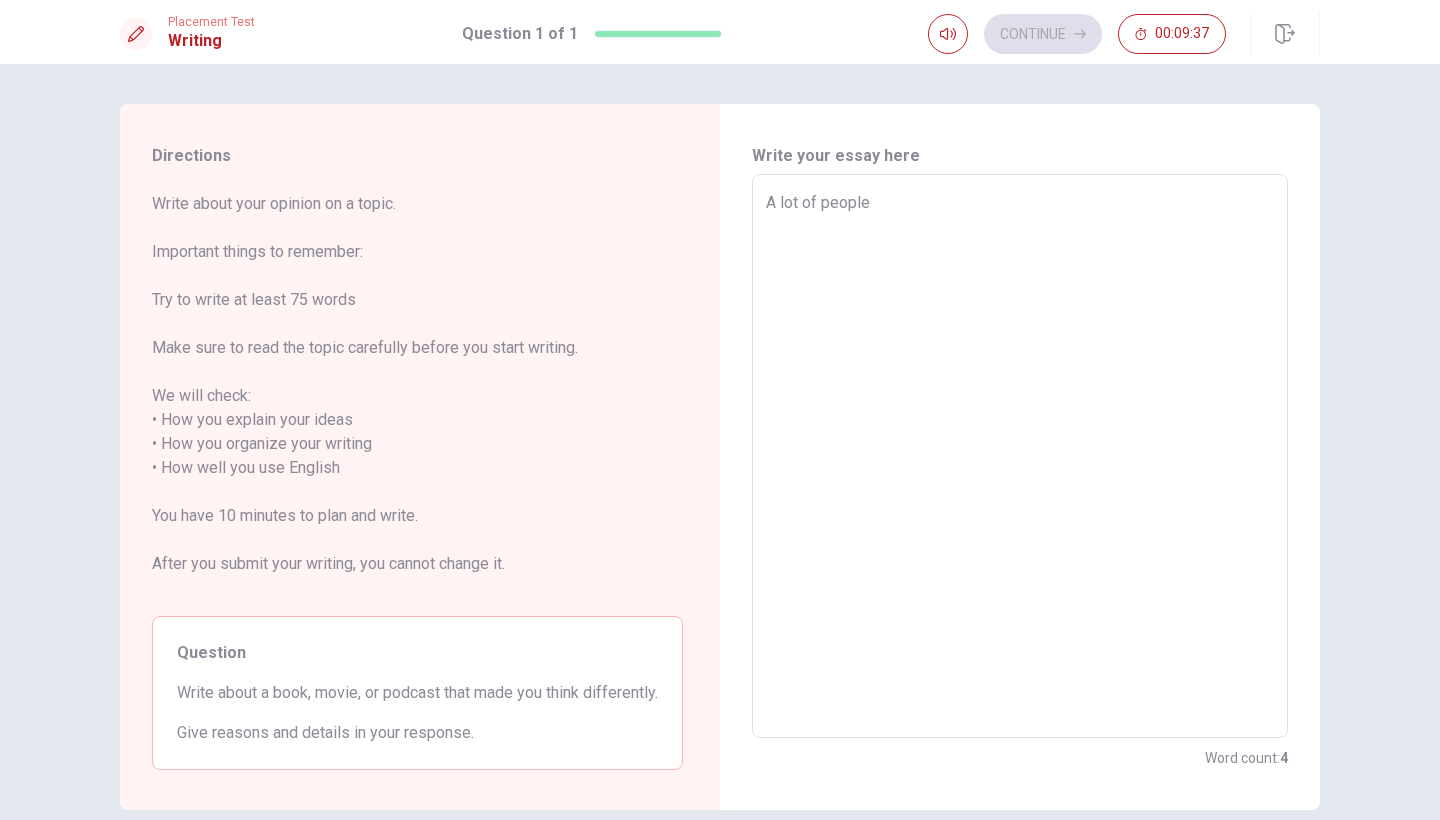 type on "x" 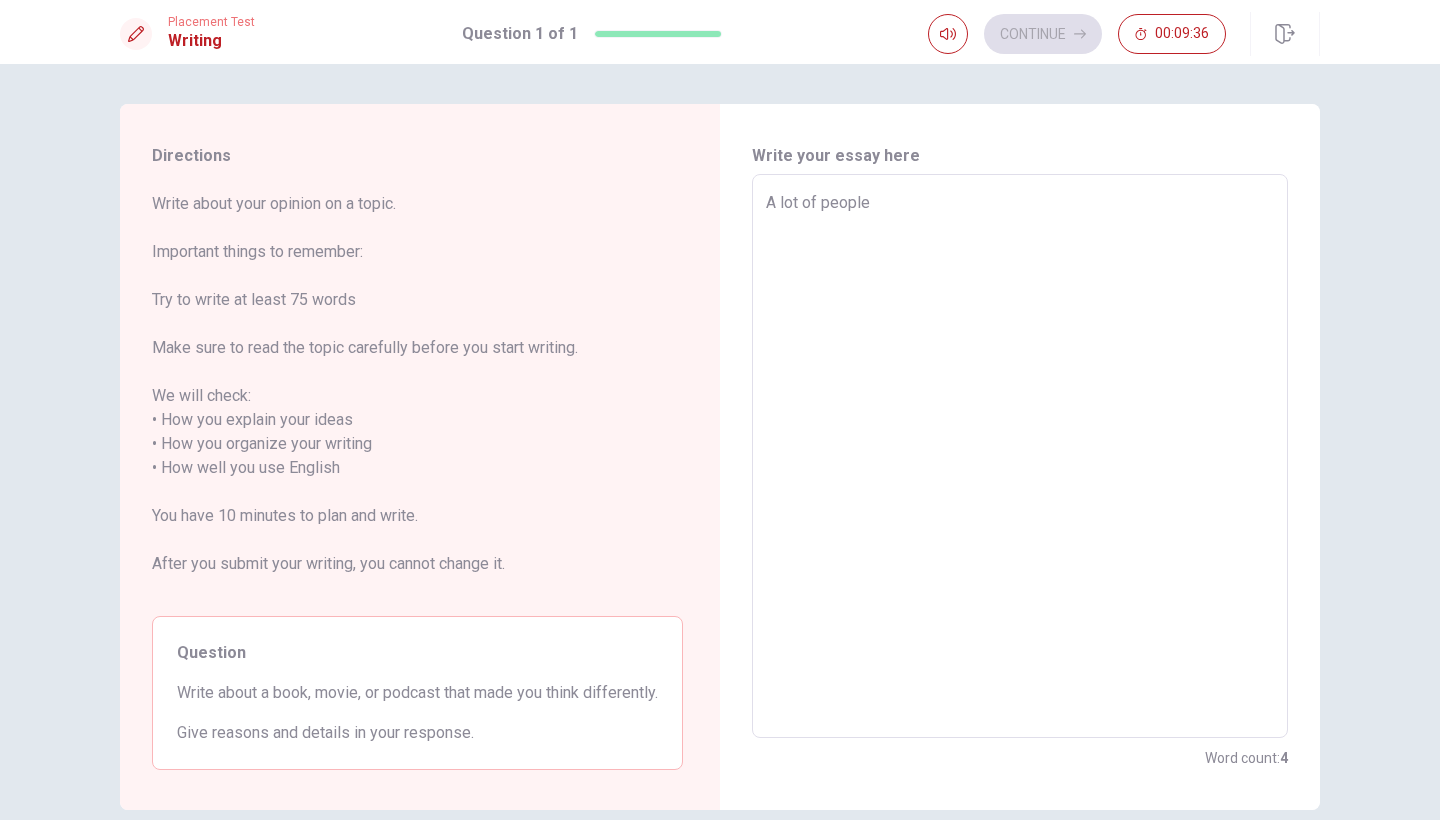 type on "A lot of people t" 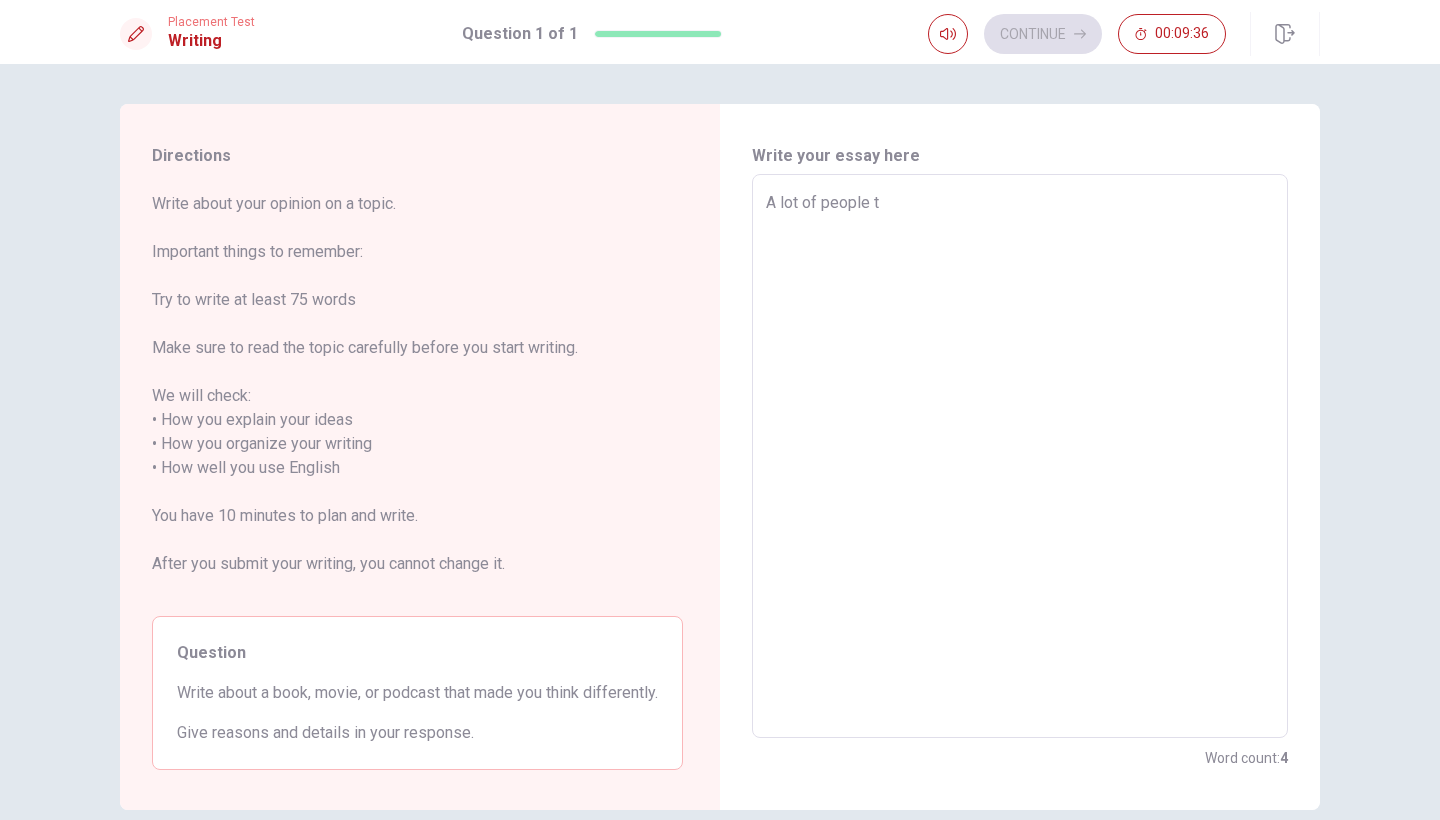 type on "x" 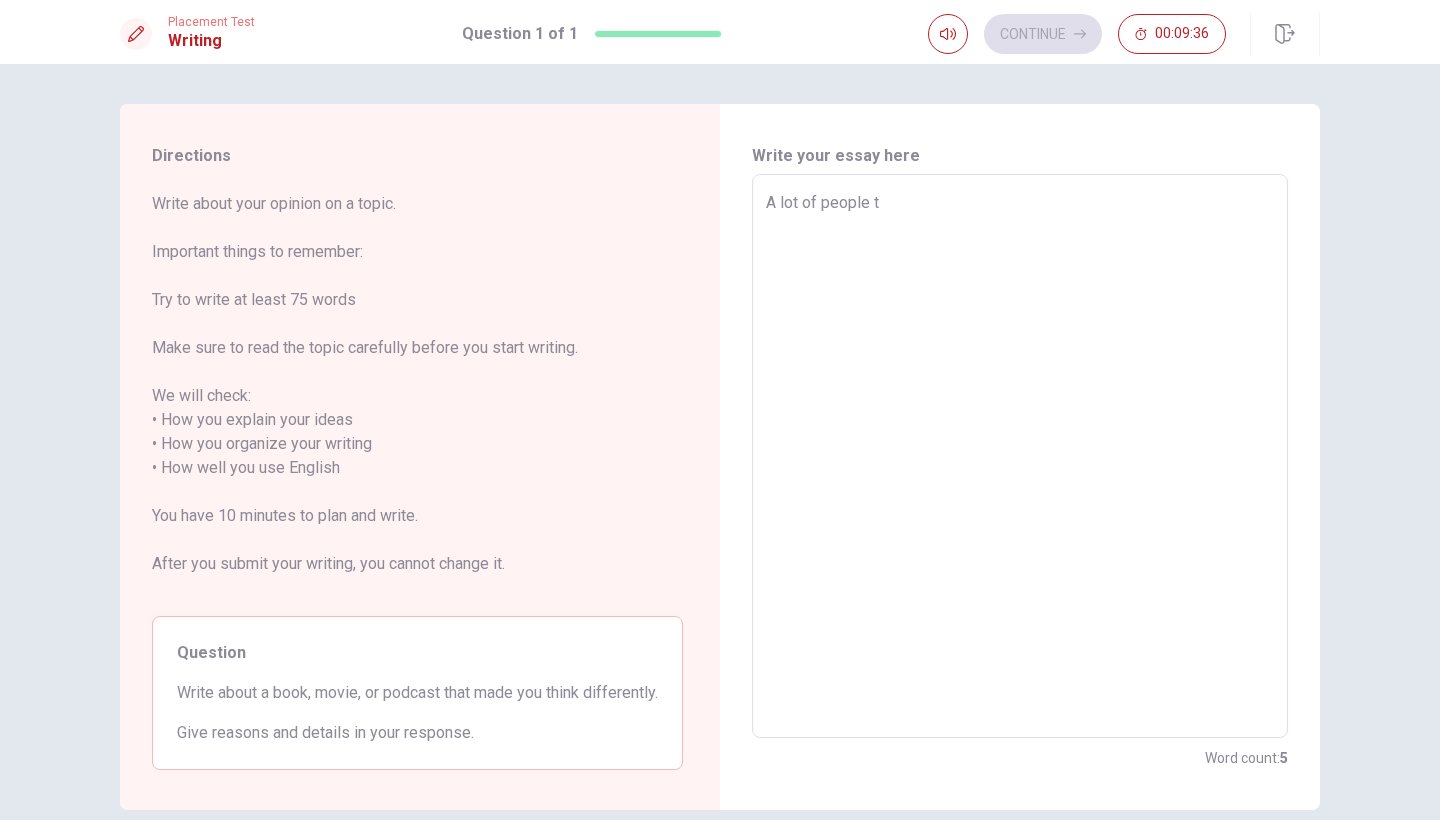 type on "A lot of people th" 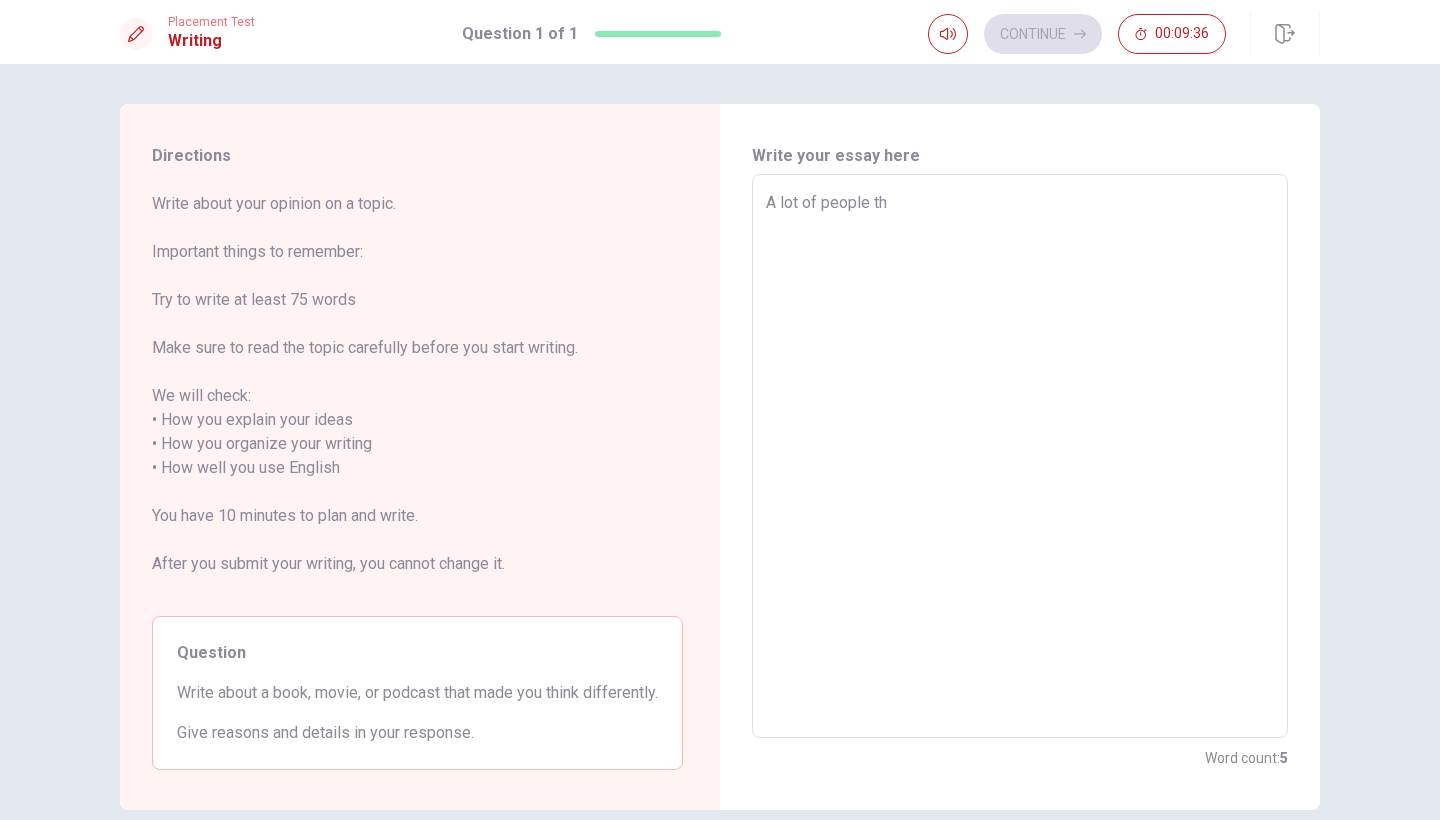 type on "x" 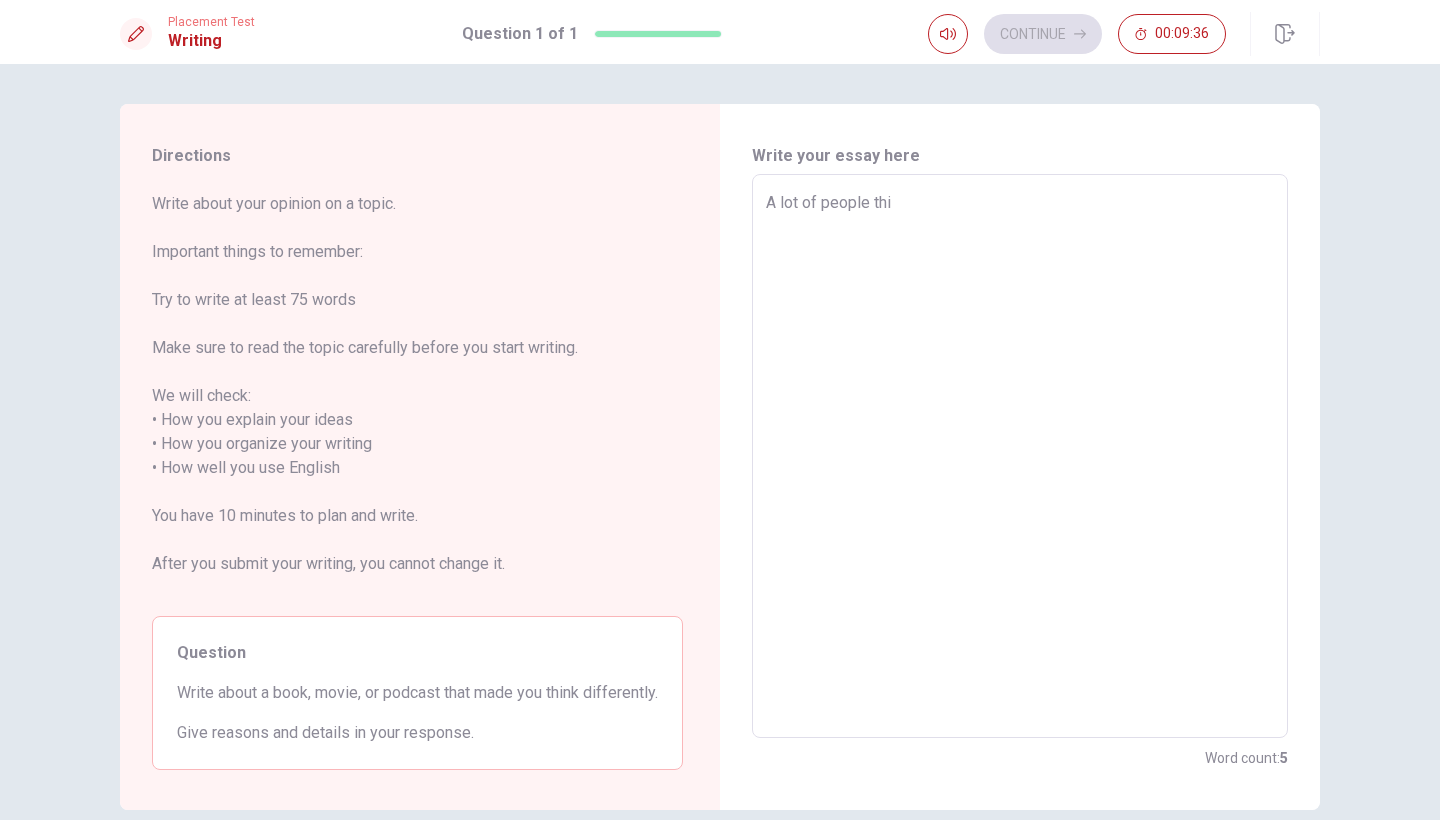 type on "x" 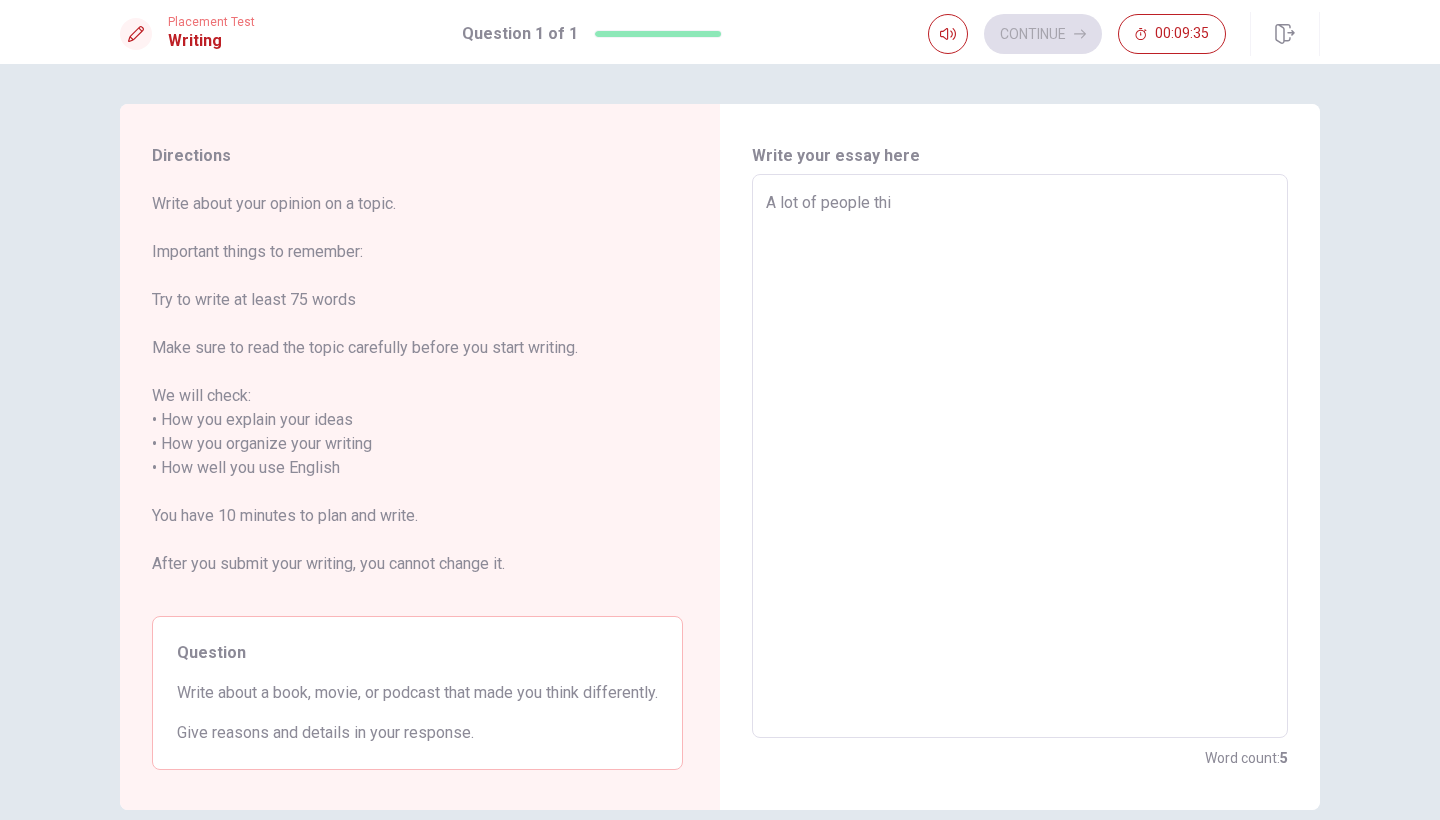 type on "A lot of people thin" 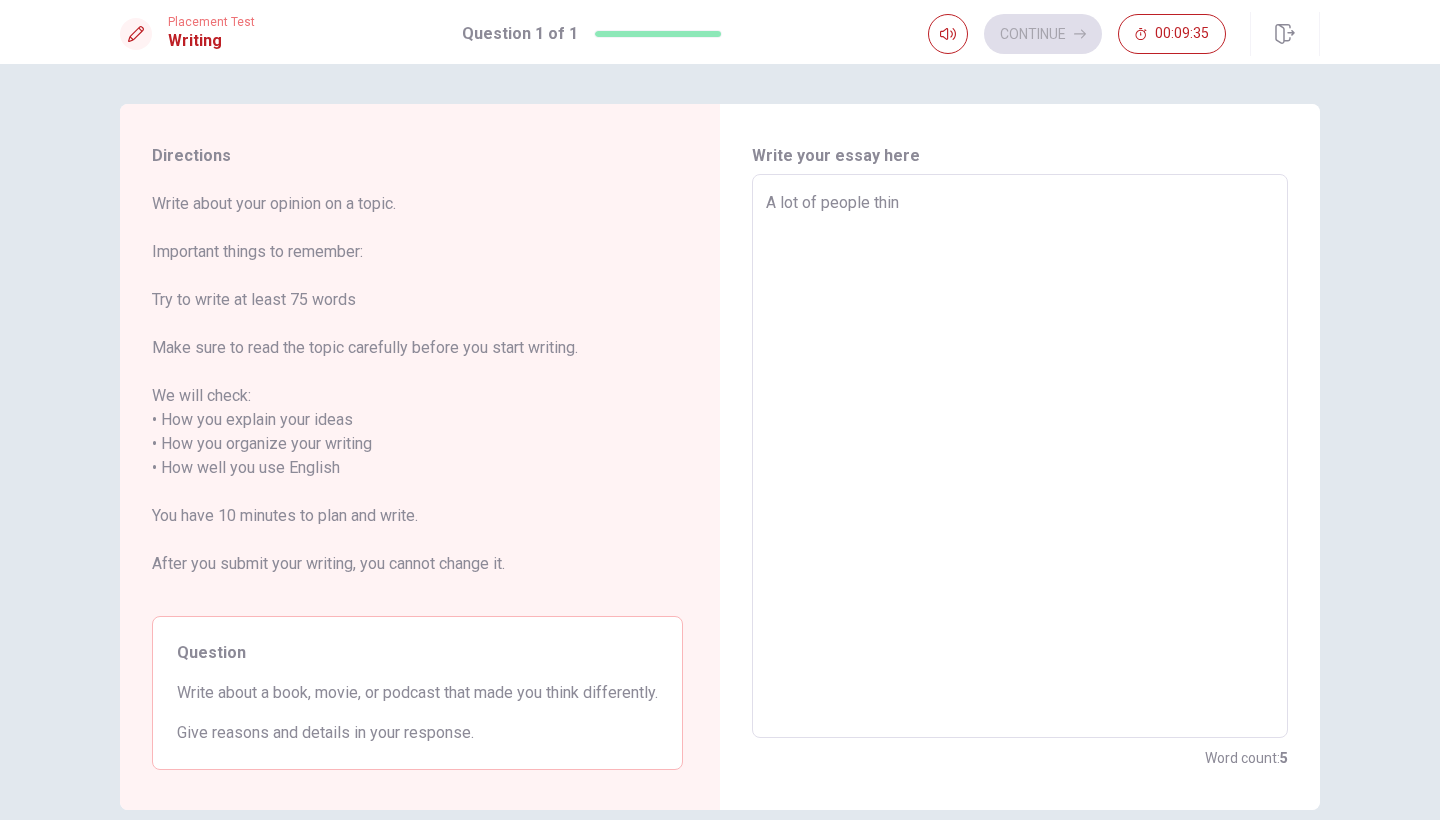 type on "x" 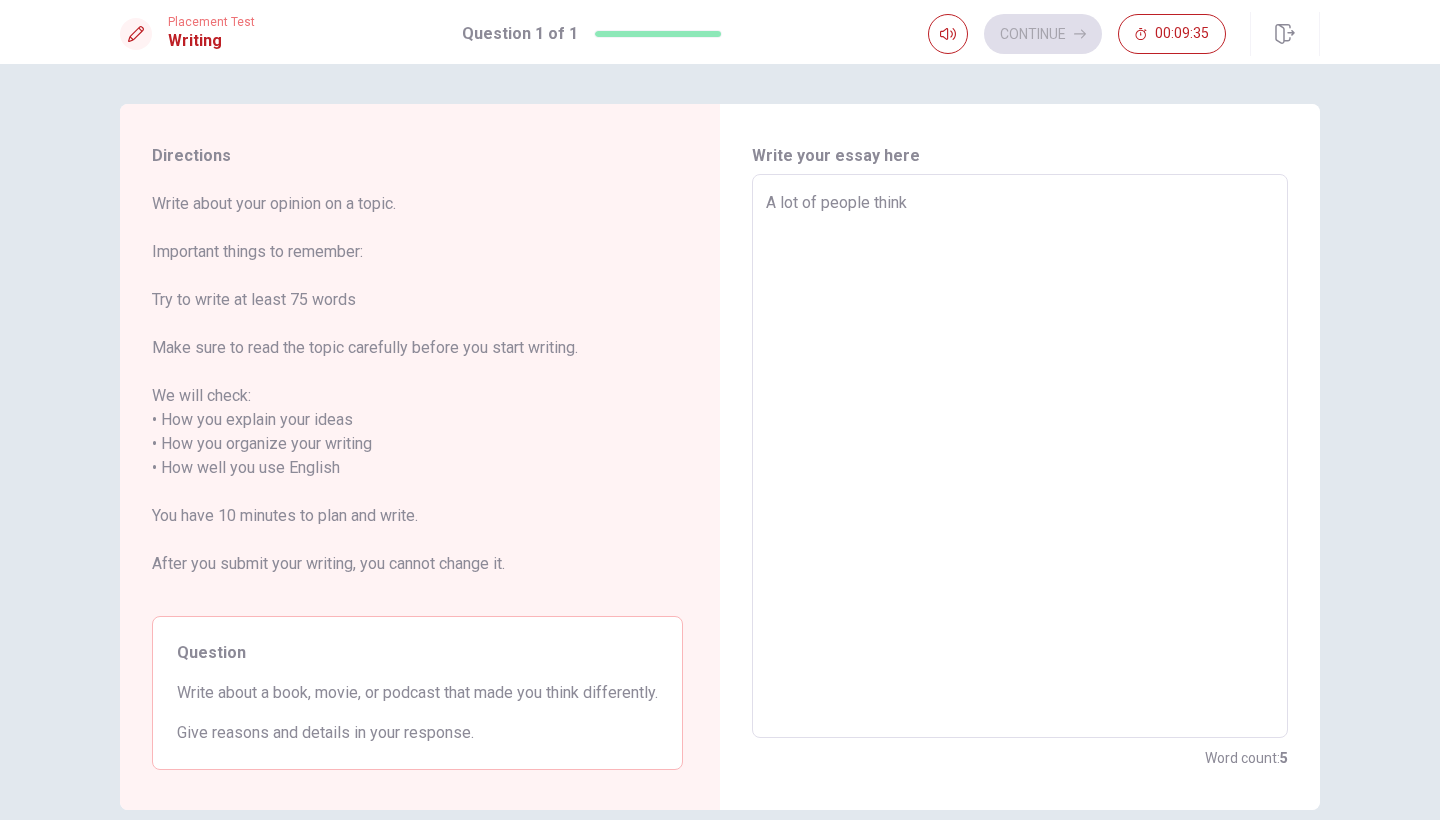 type on "x" 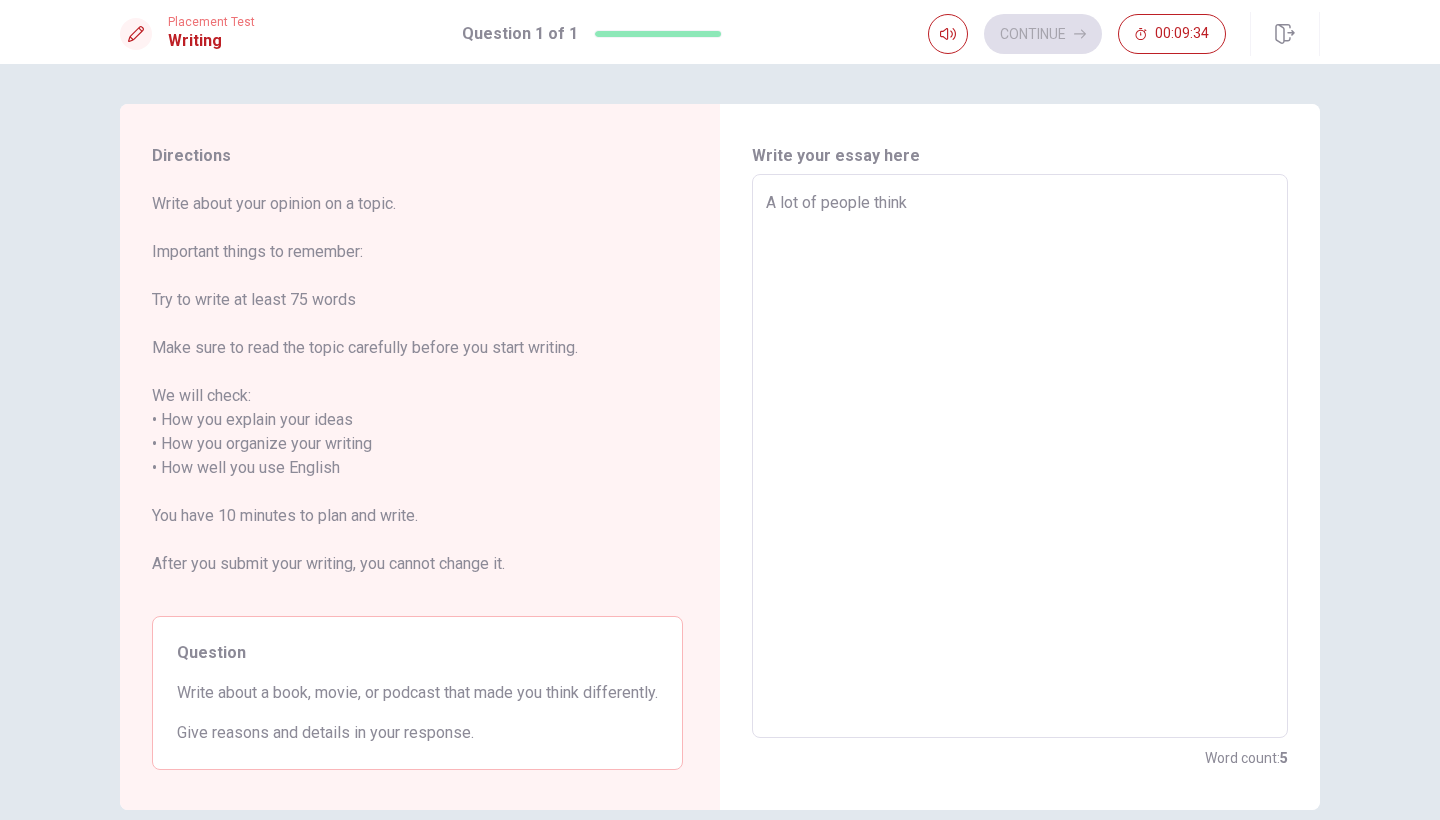 type on "A lot of people think t" 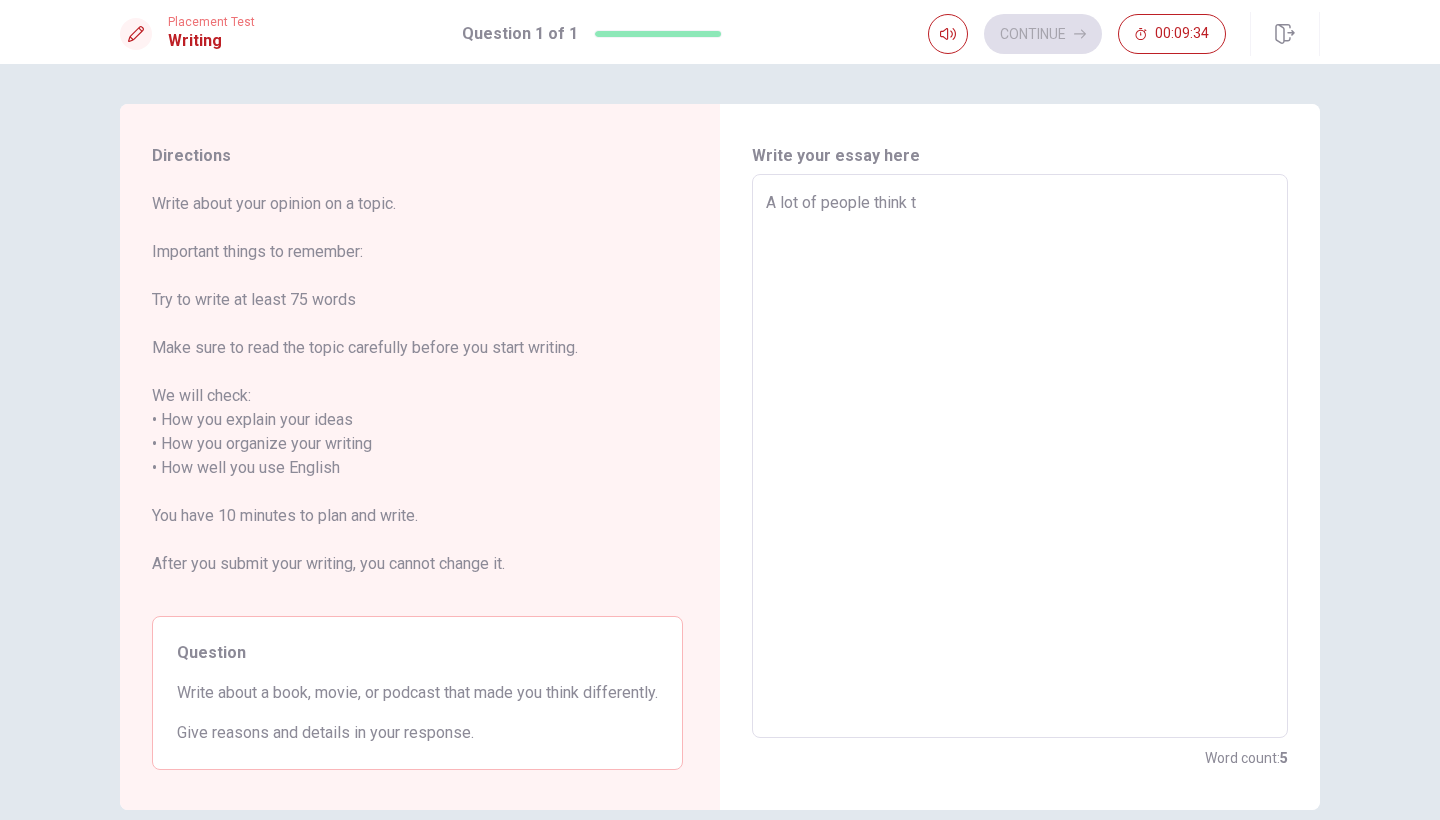 type on "x" 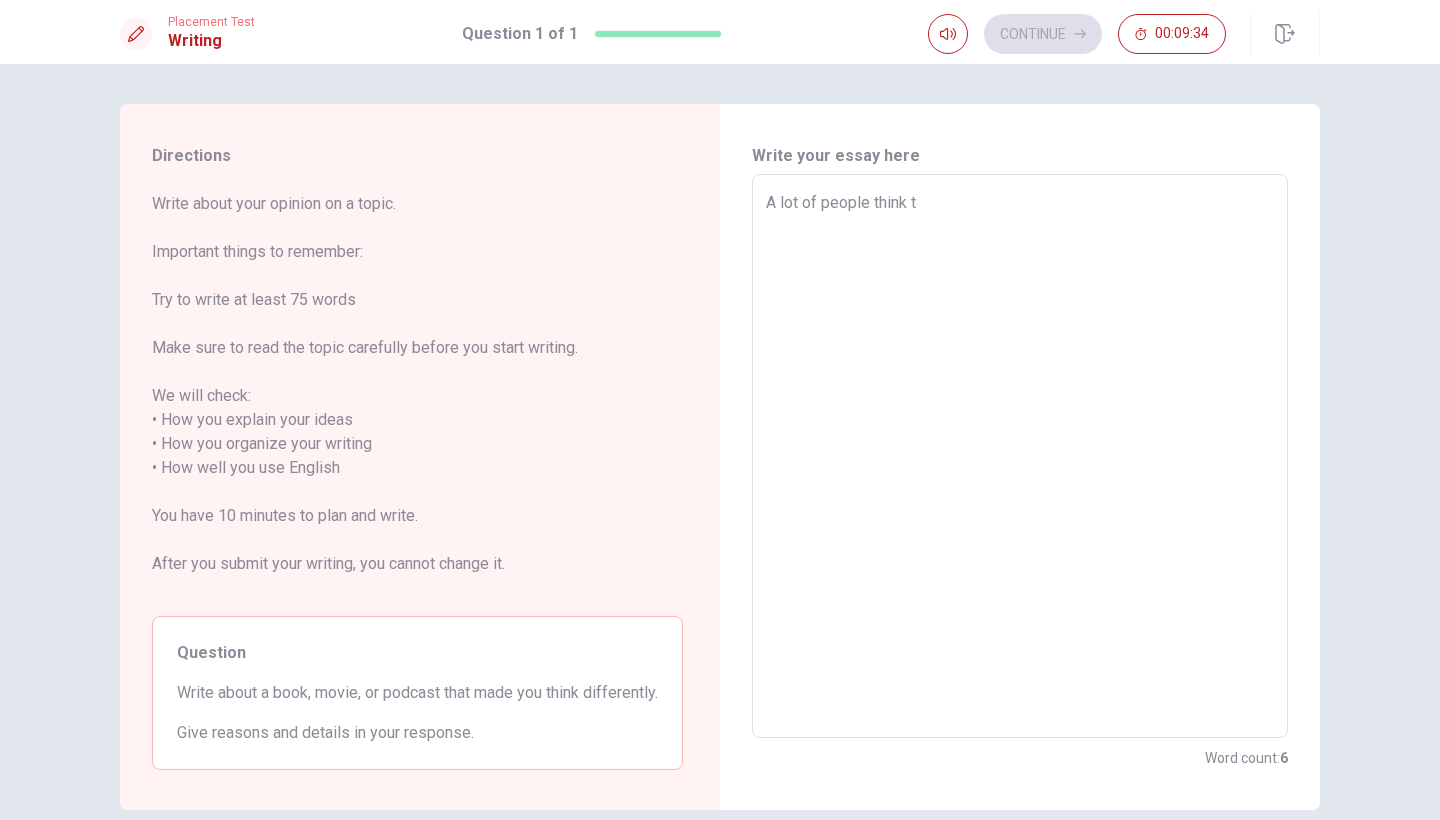 type on "A lot of people think th" 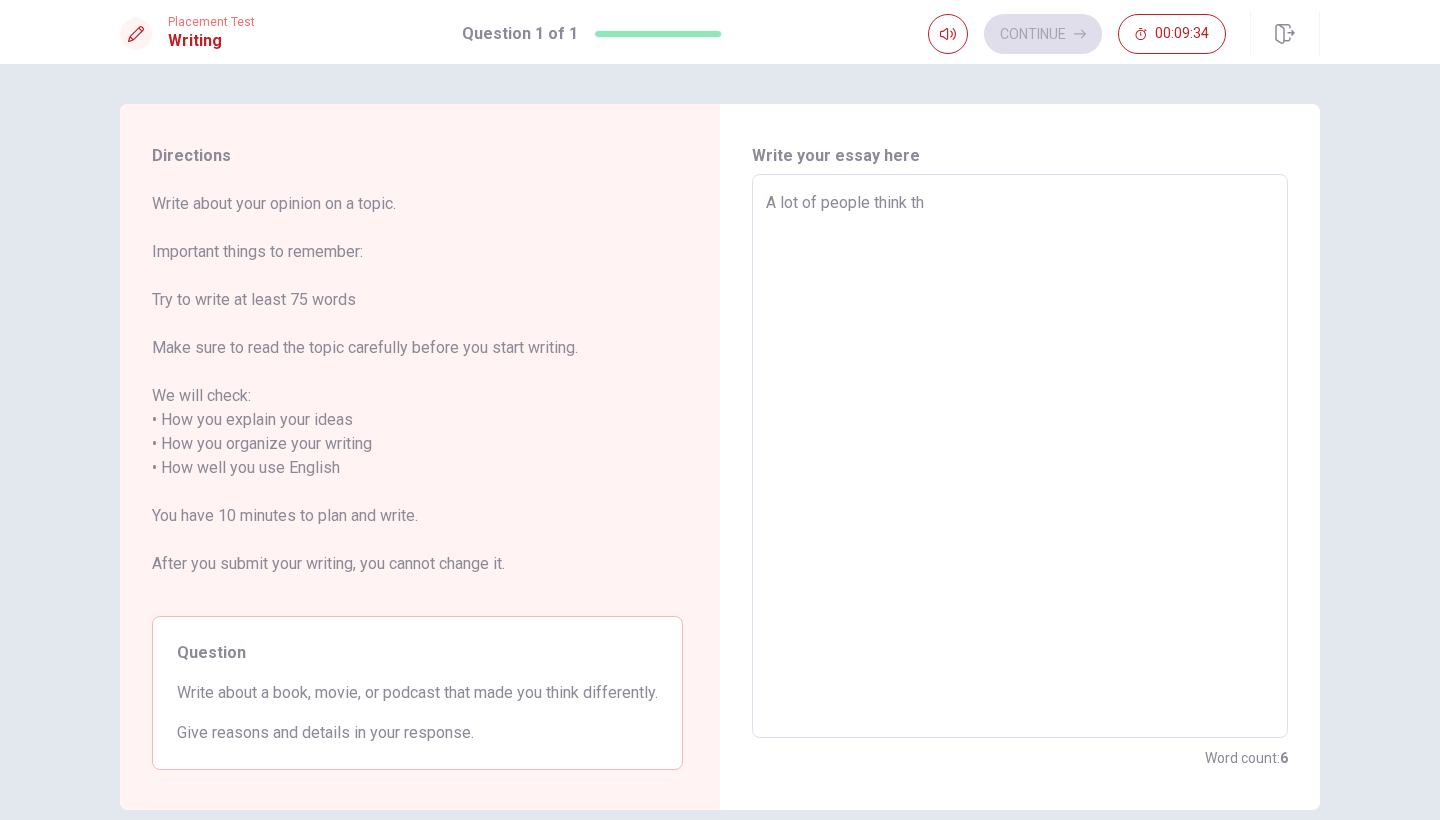 type on "x" 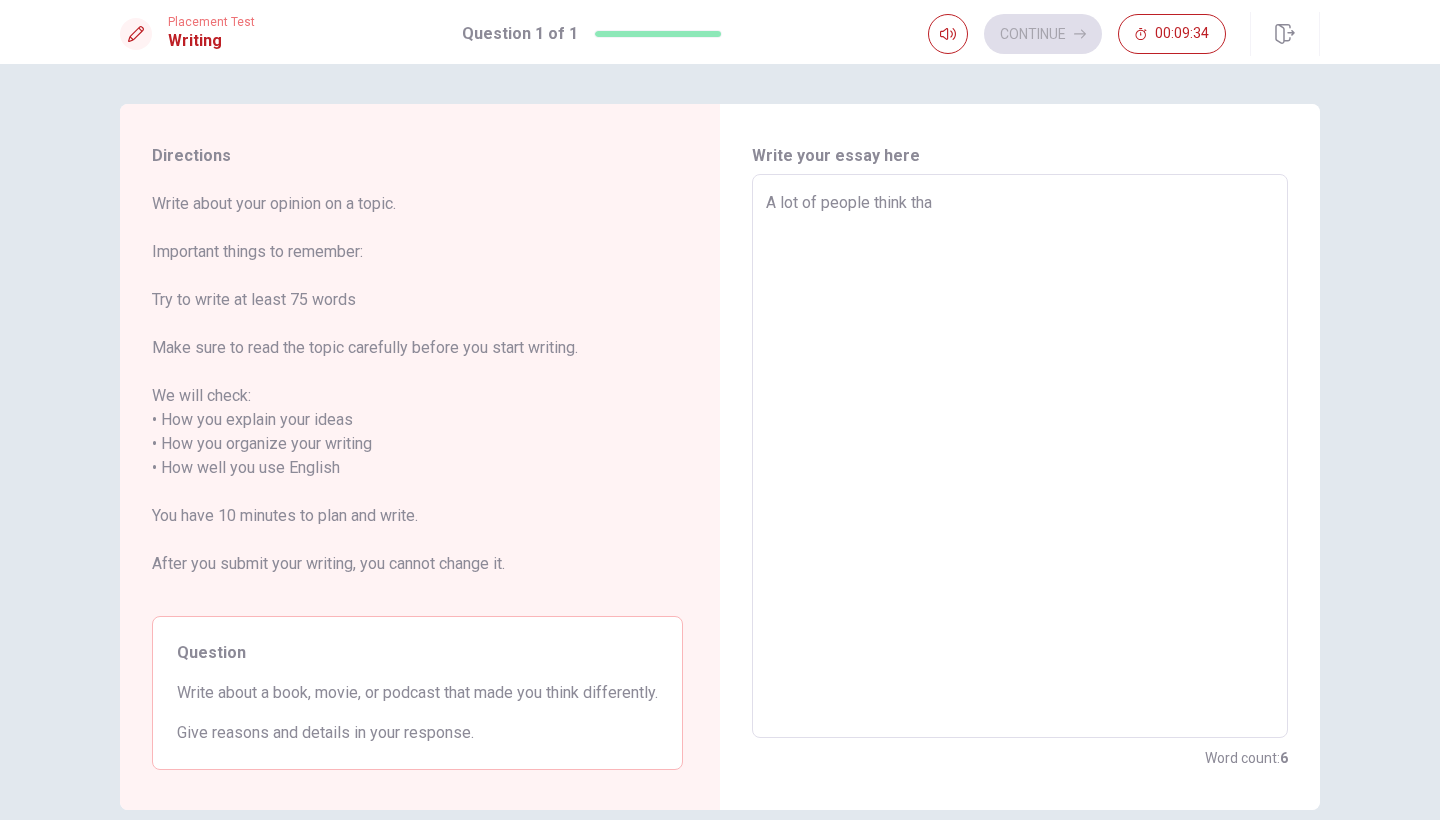 type on "x" 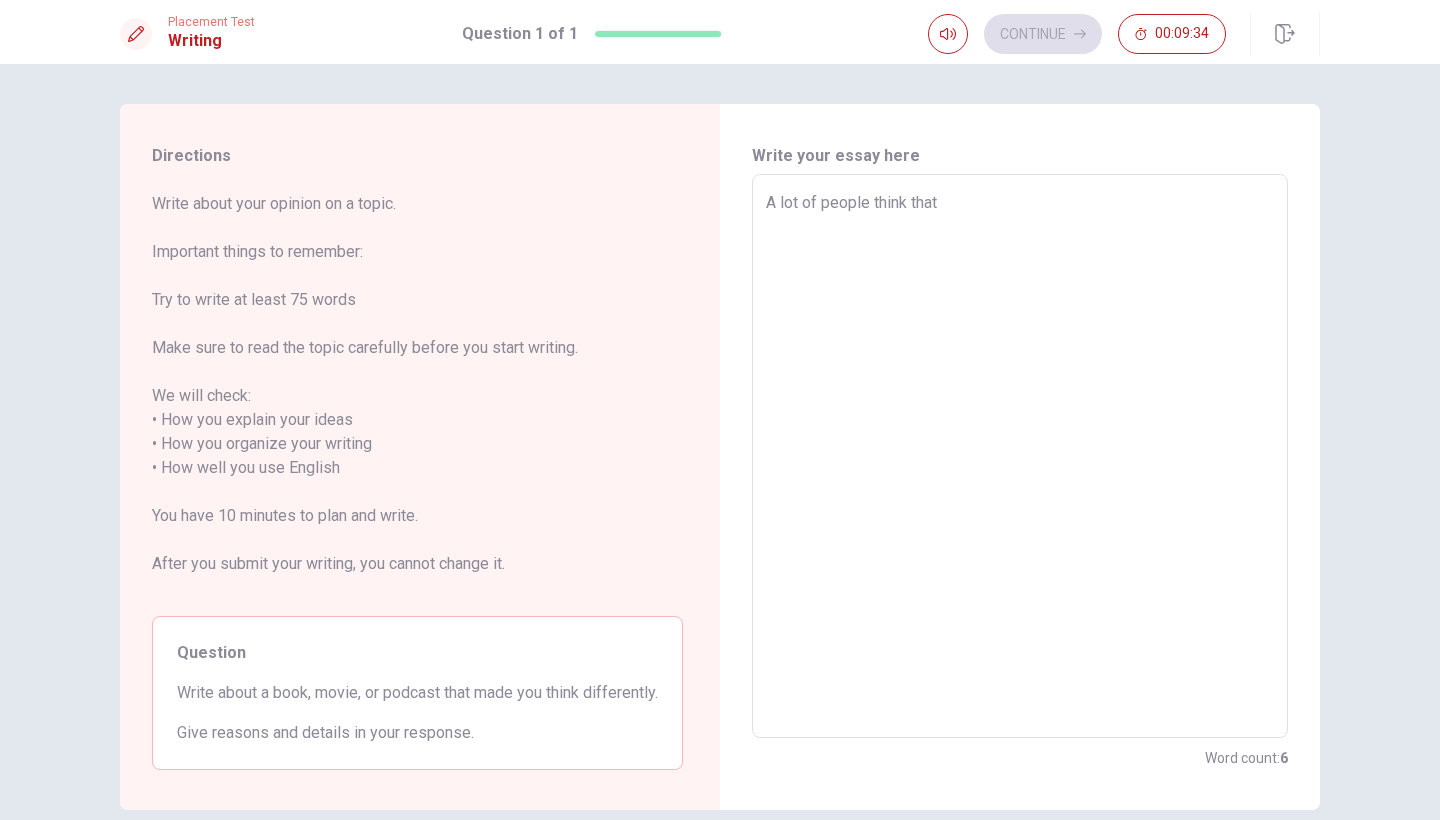 type on "x" 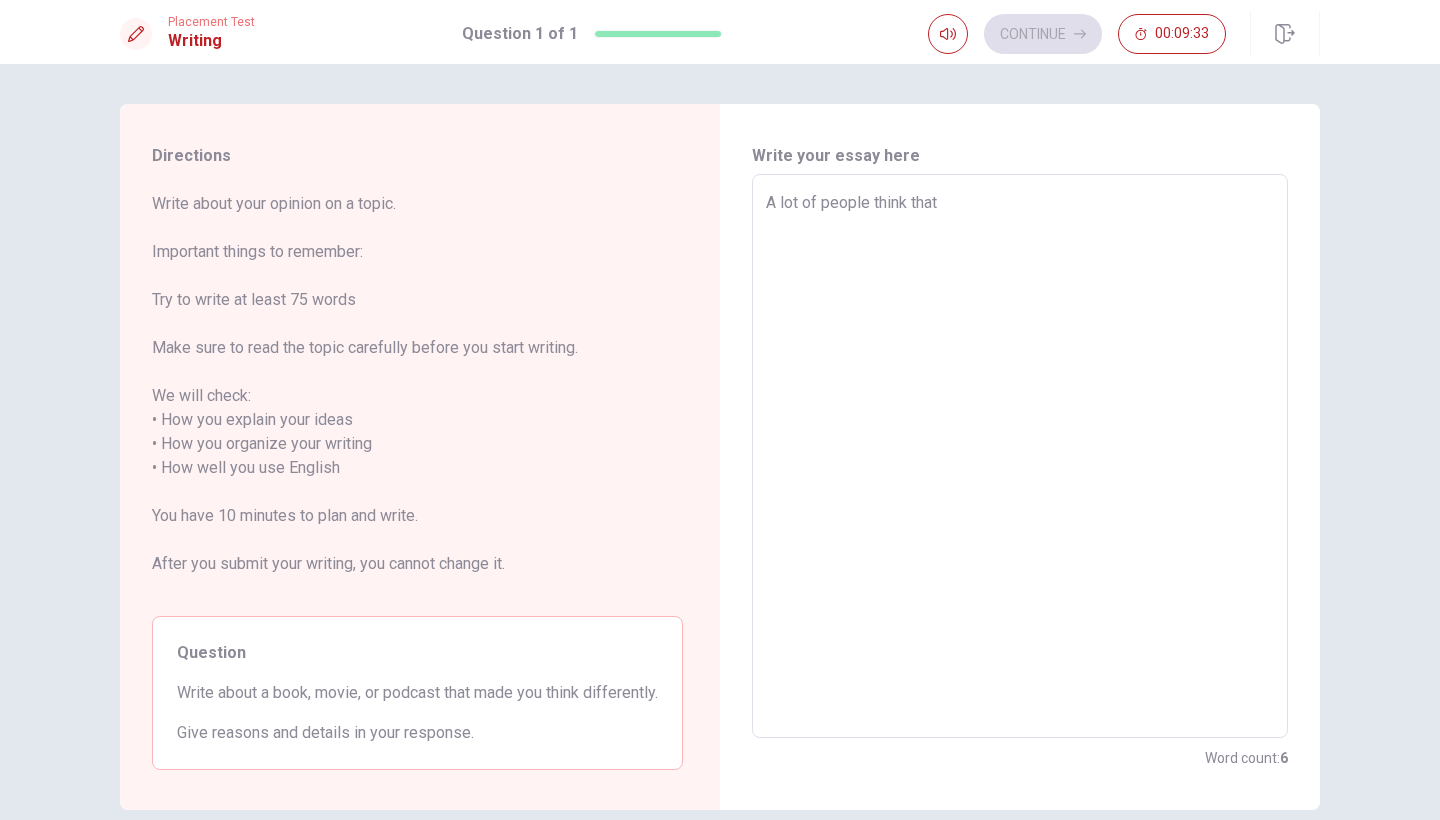 type on "A lot of people think that t" 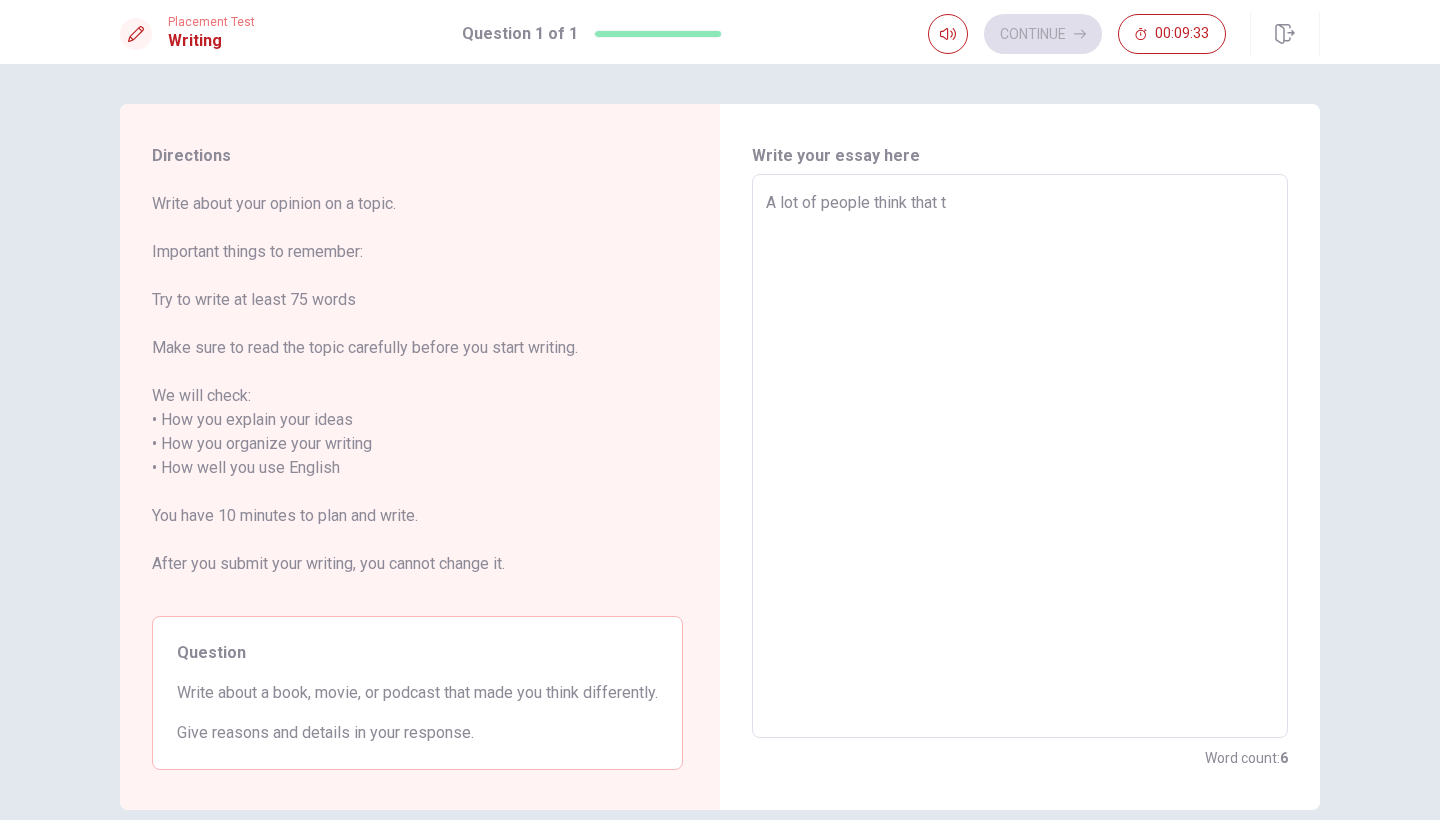 type on "x" 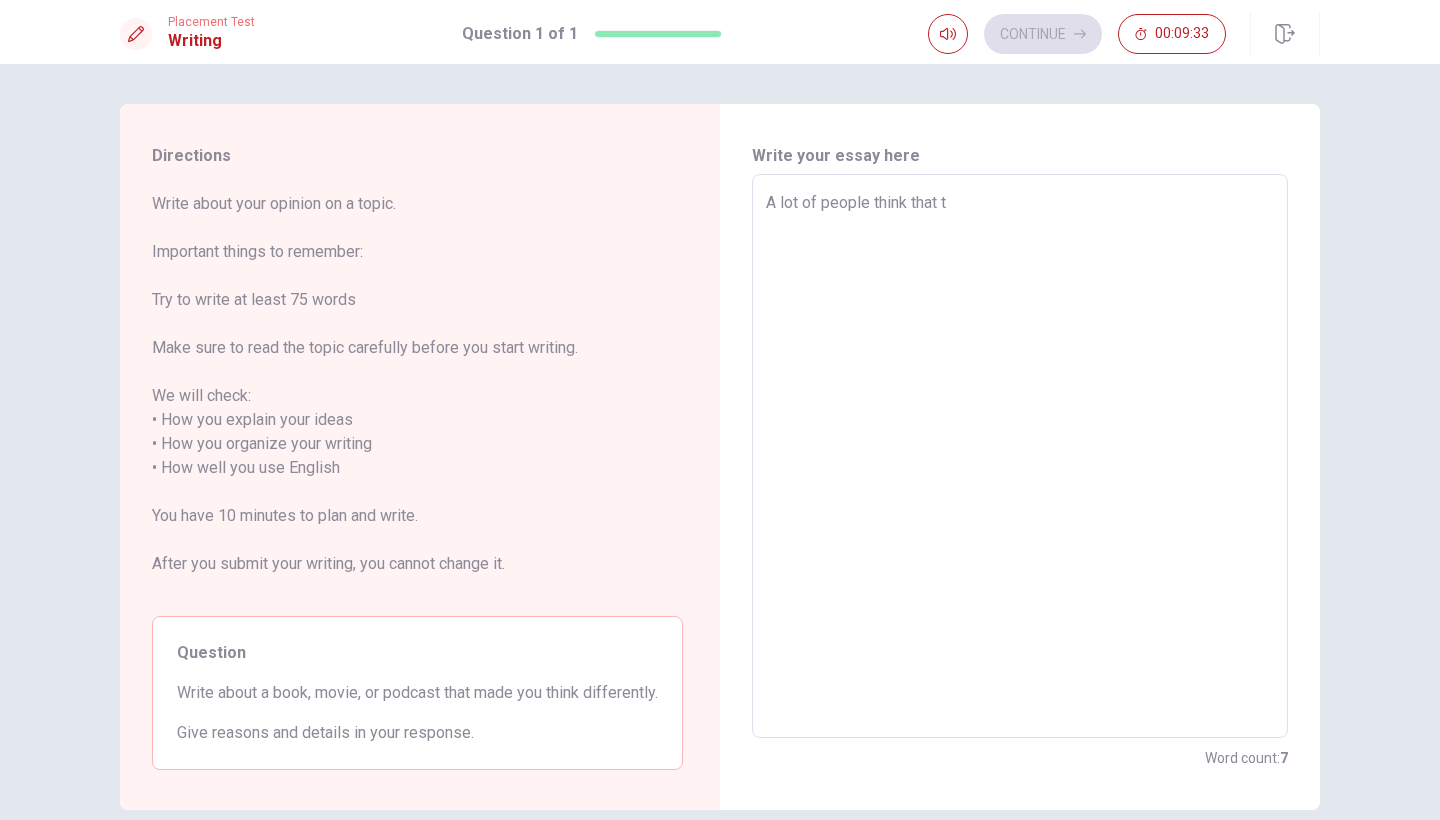 type on "A lot of people think that th" 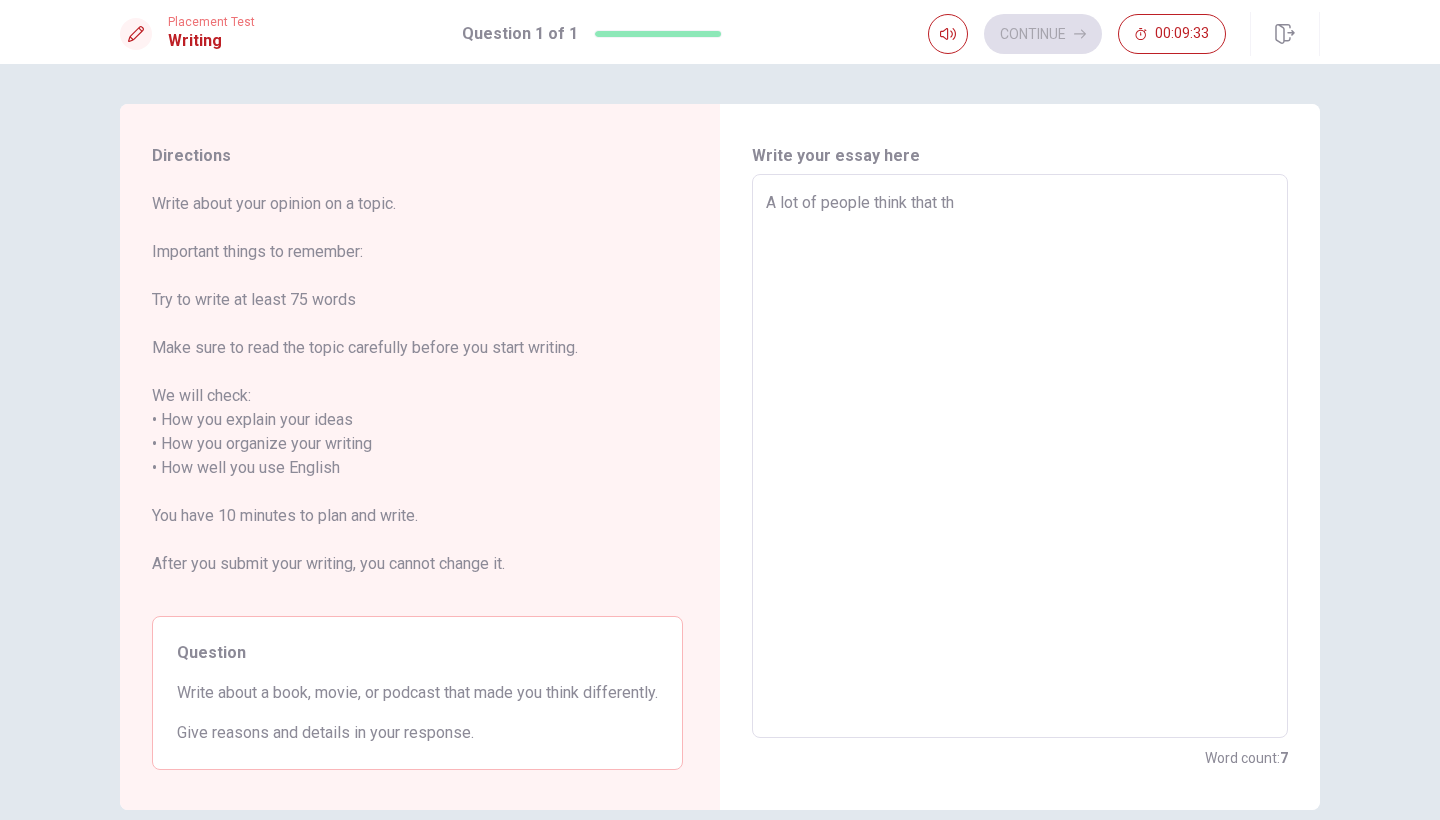 type on "x" 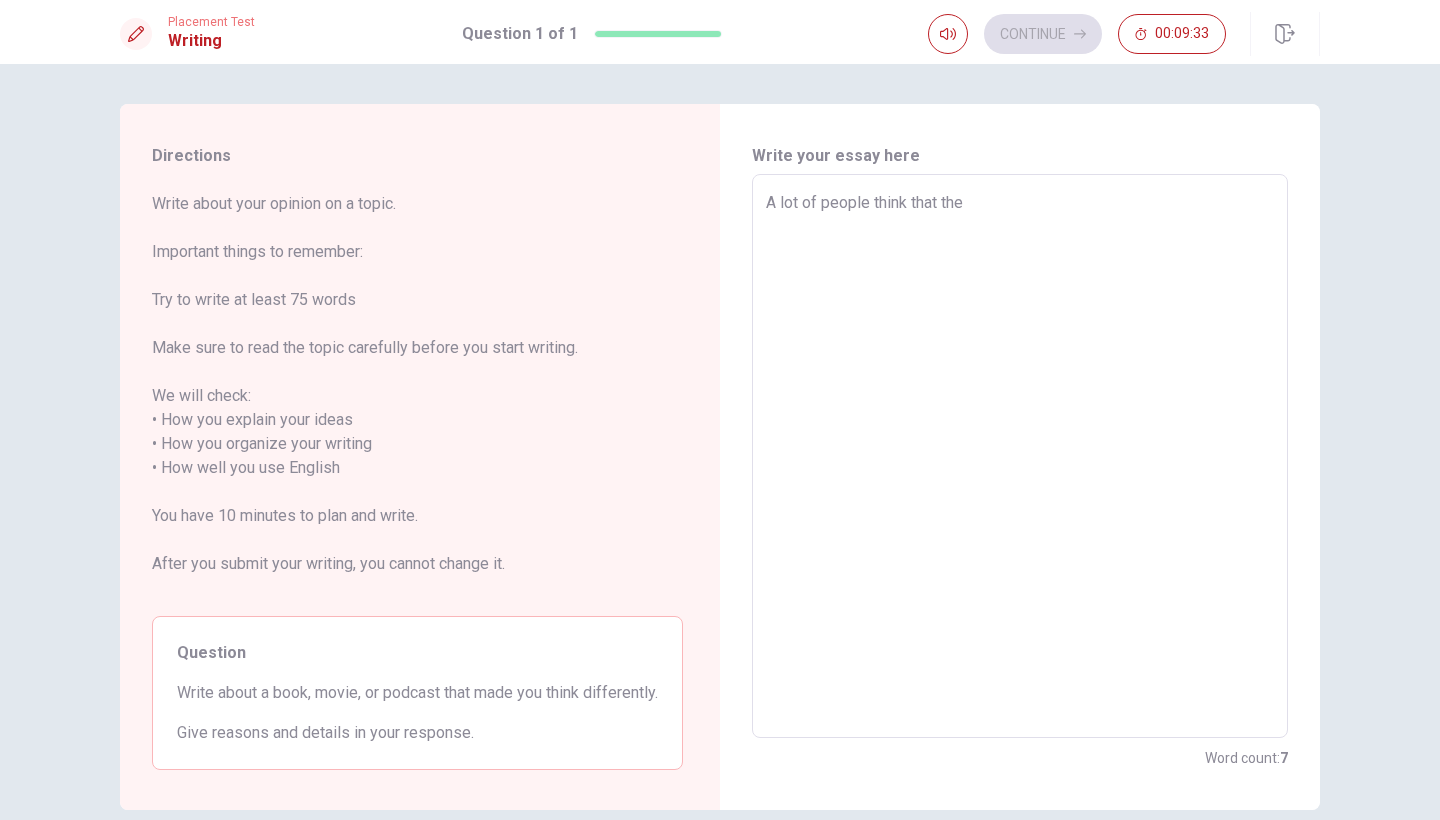 type on "x" 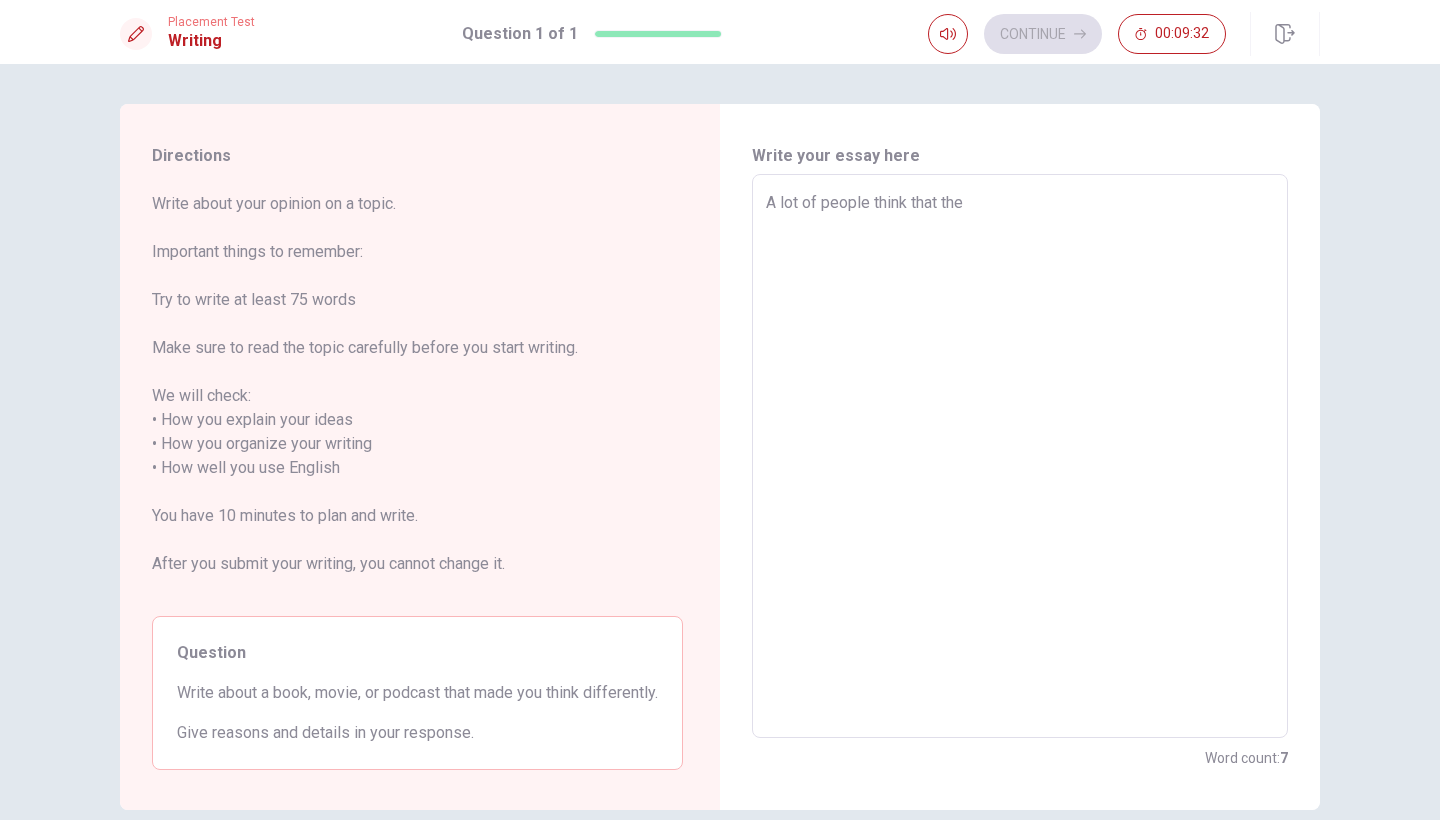 type on "x" 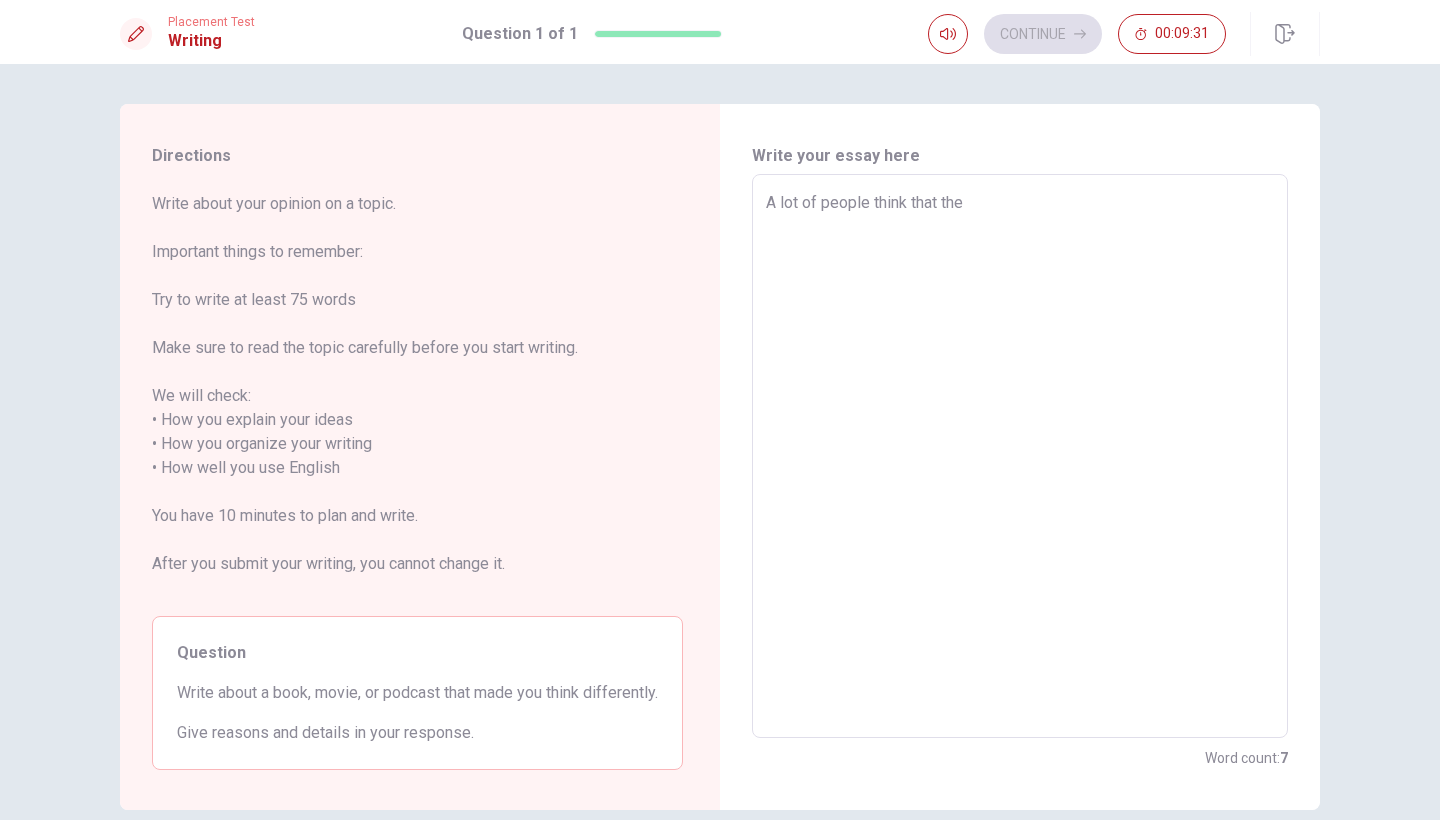 type on "A lot of people think that the b" 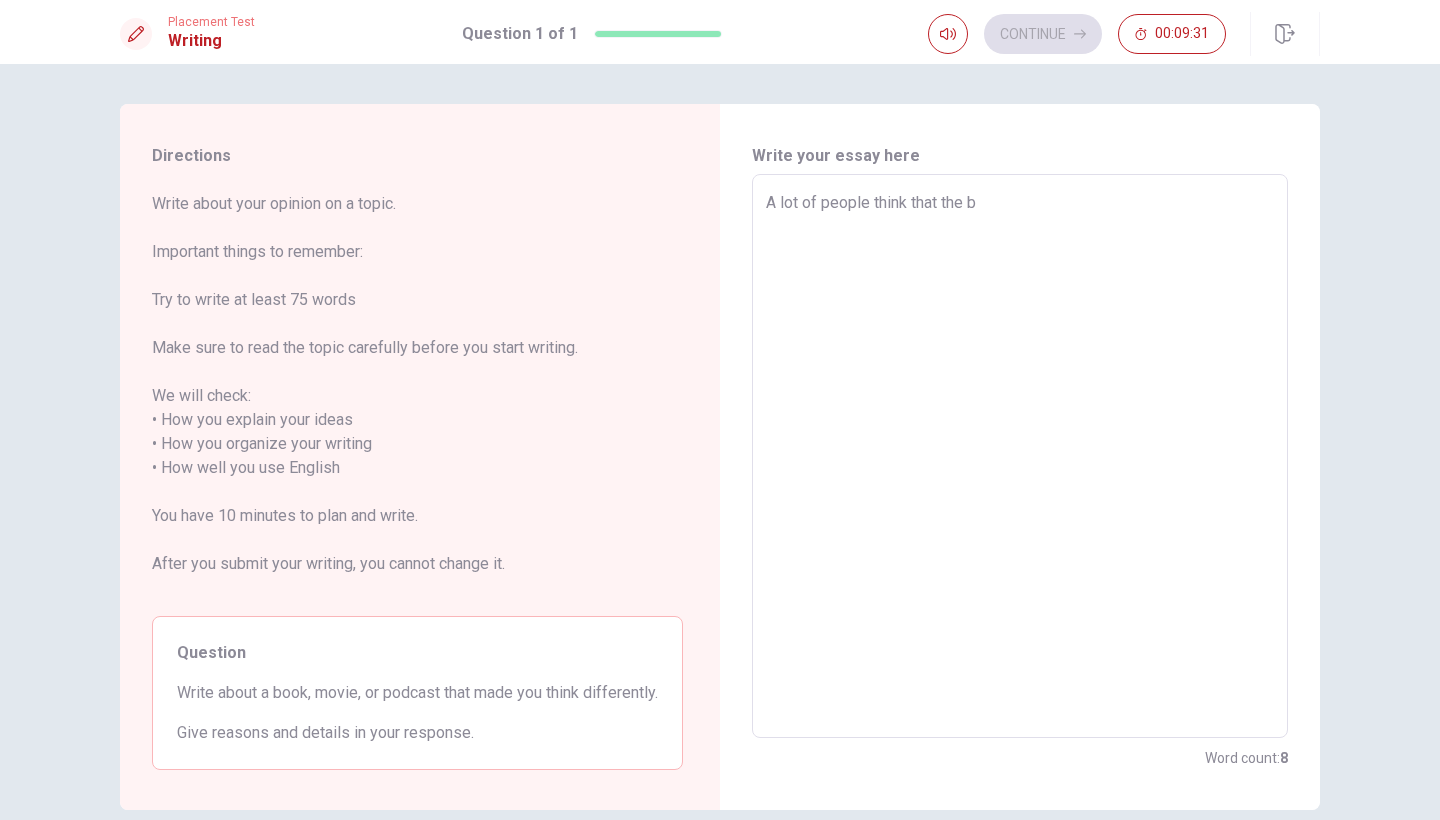type on "x" 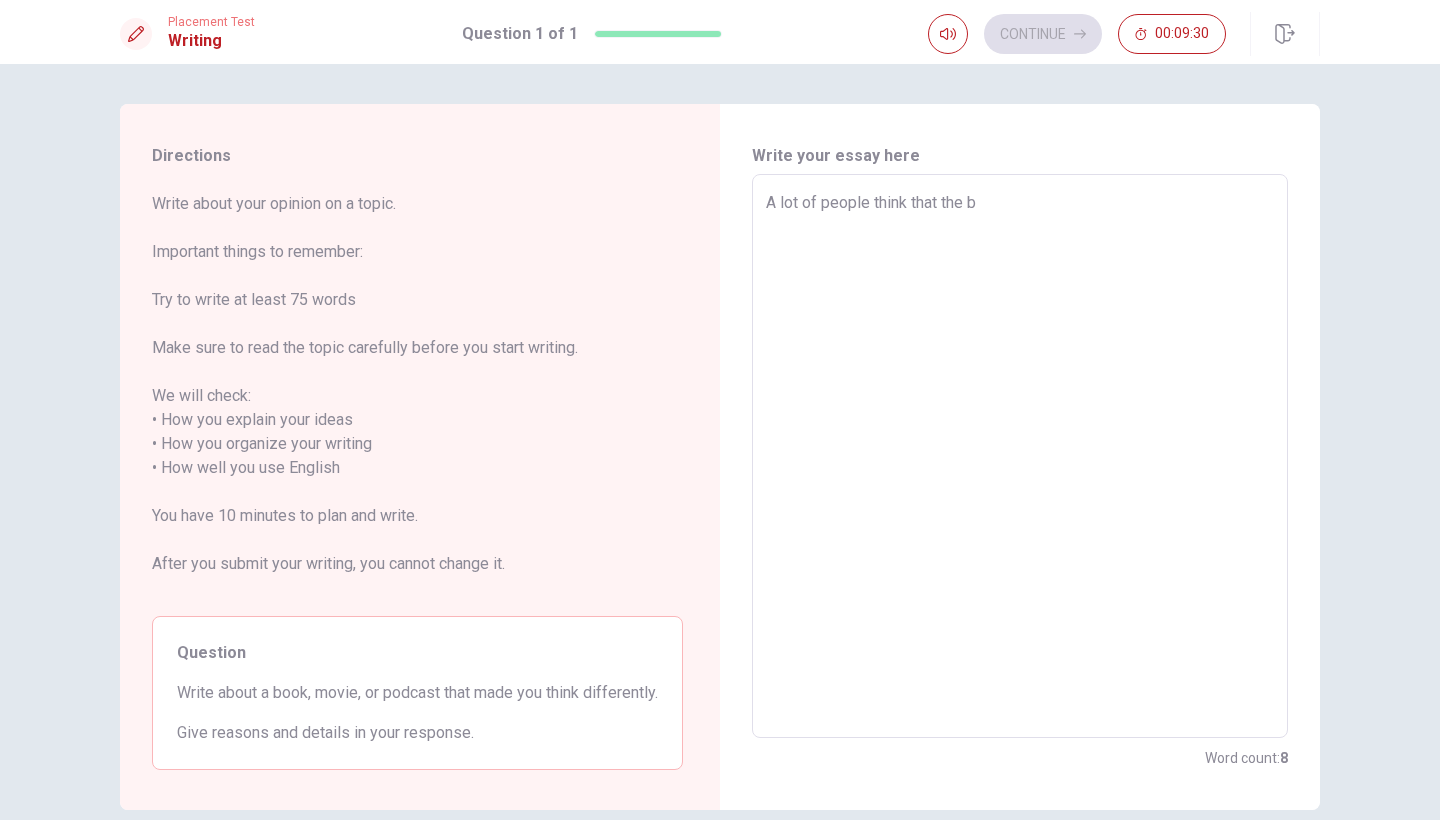 type on "A lot of people think that the bo" 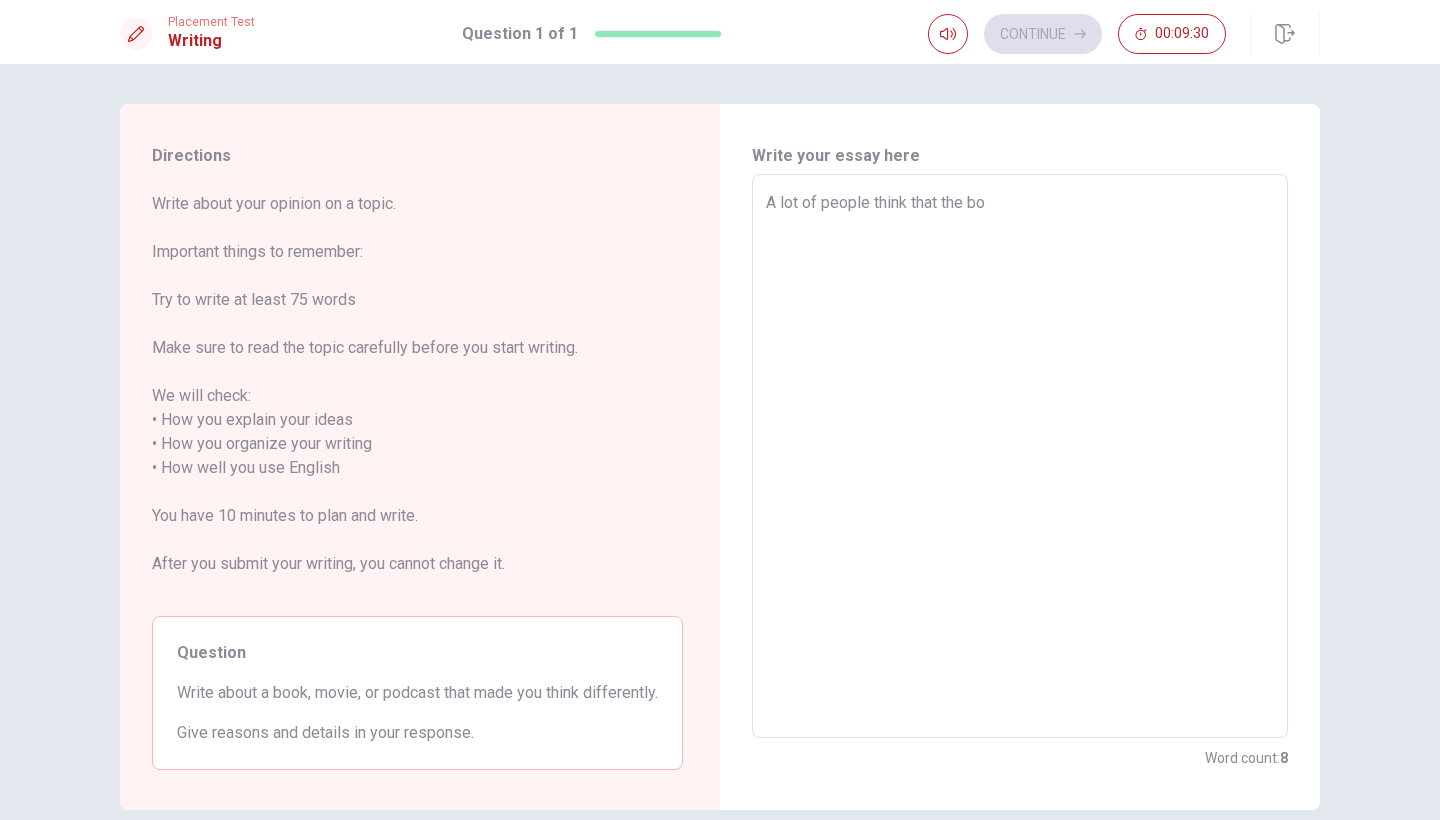 type on "x" 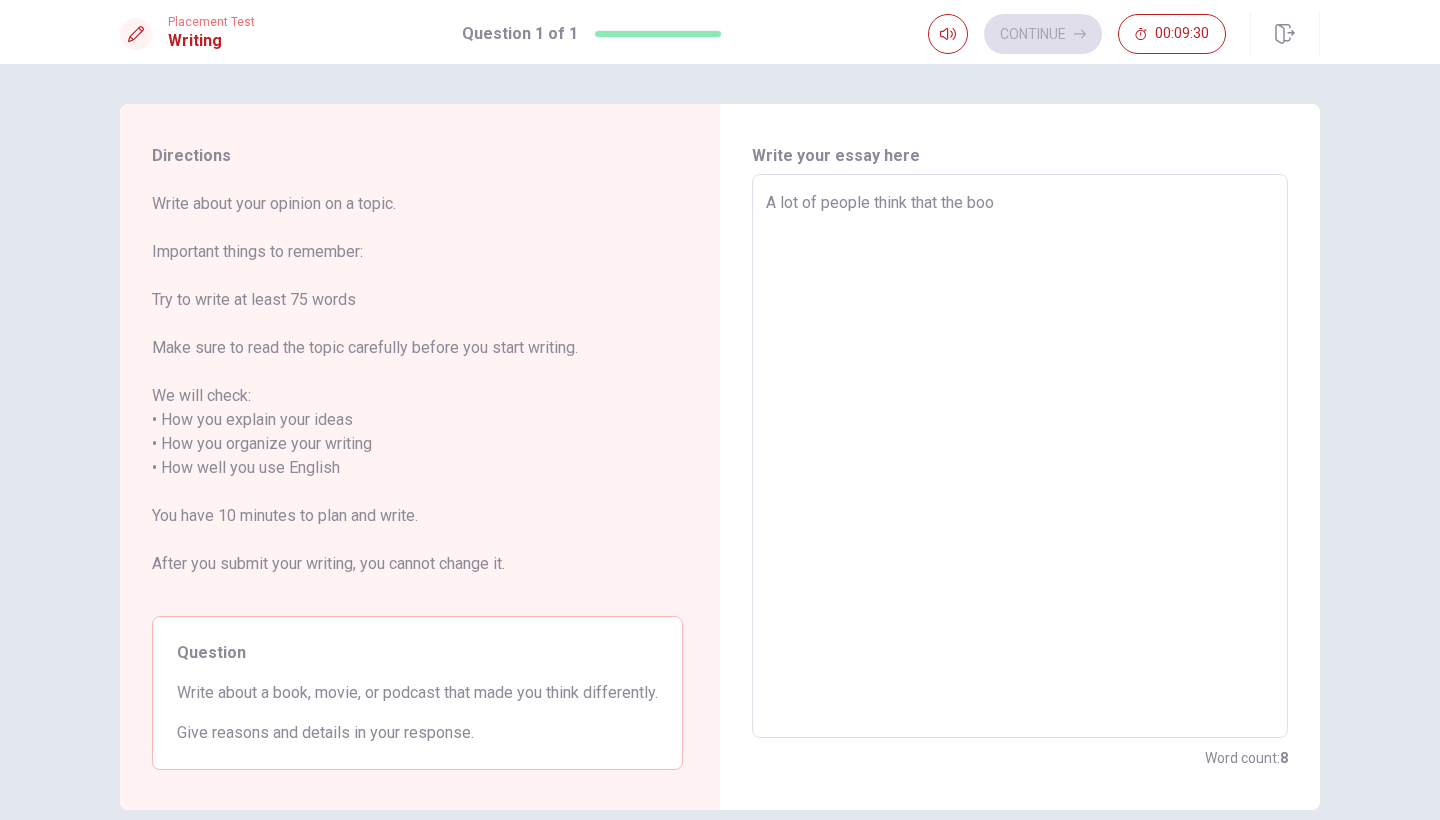 type on "x" 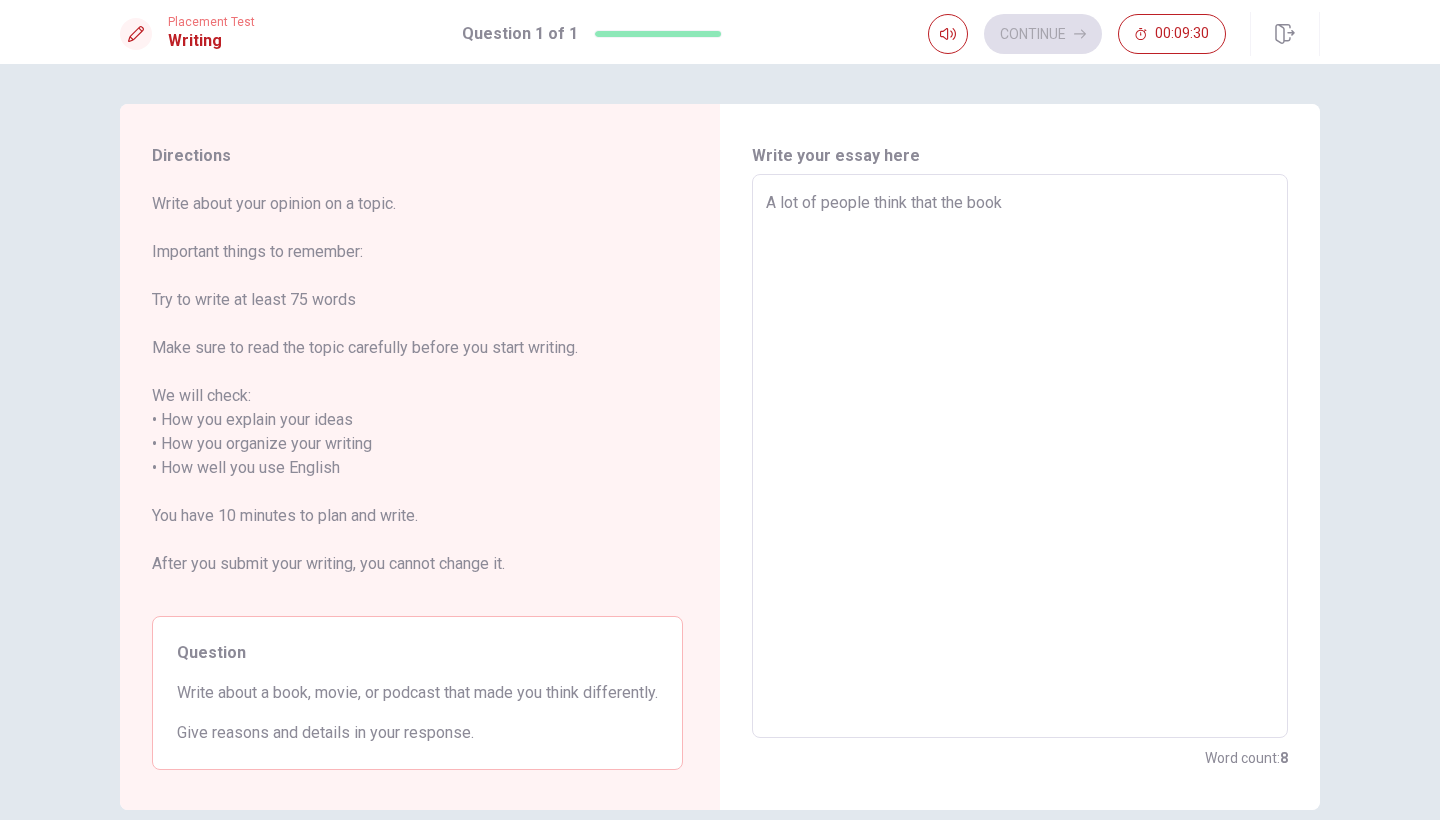 type on "x" 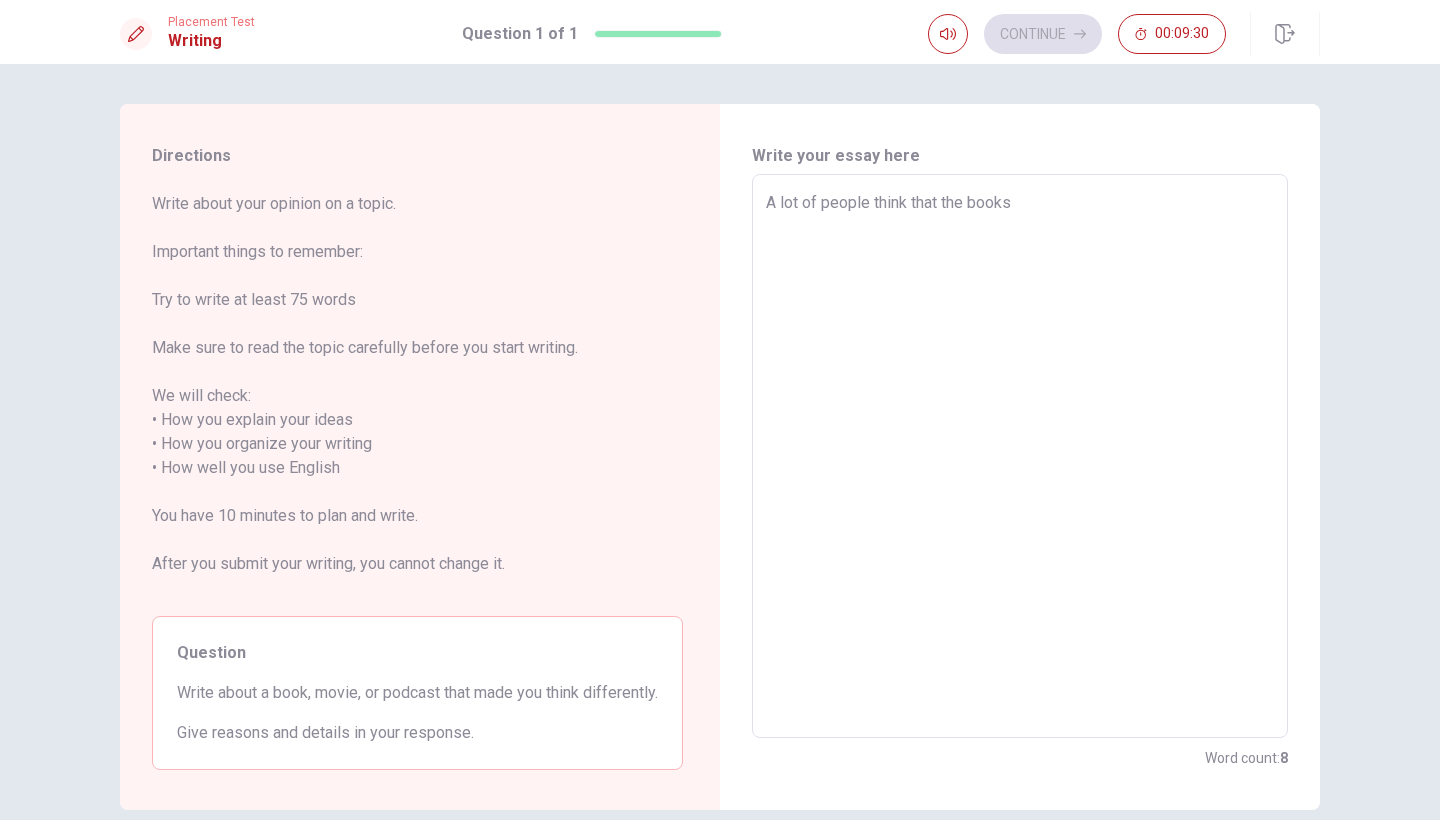 type on "x" 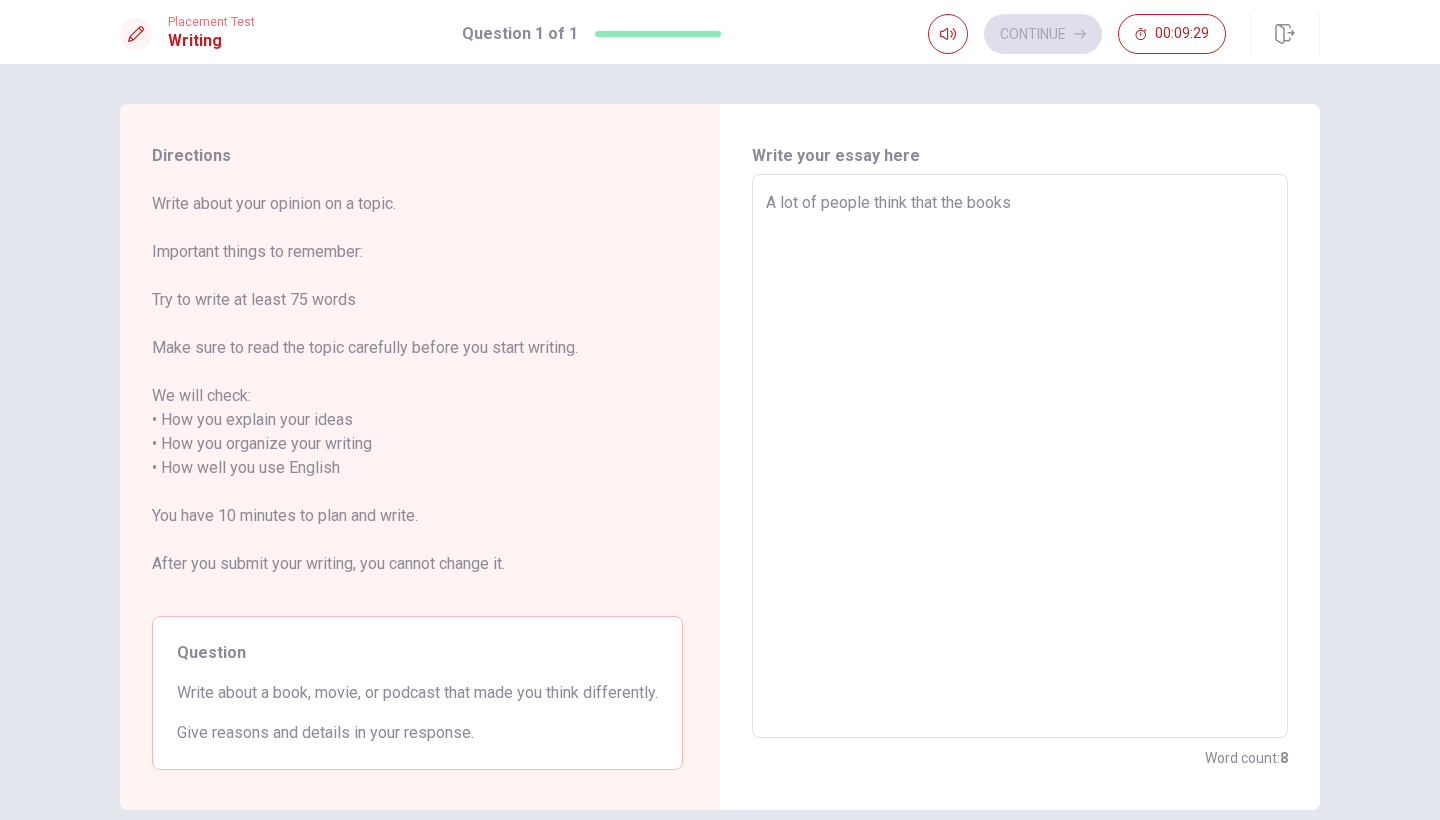 type on "A lot of people think that the books o" 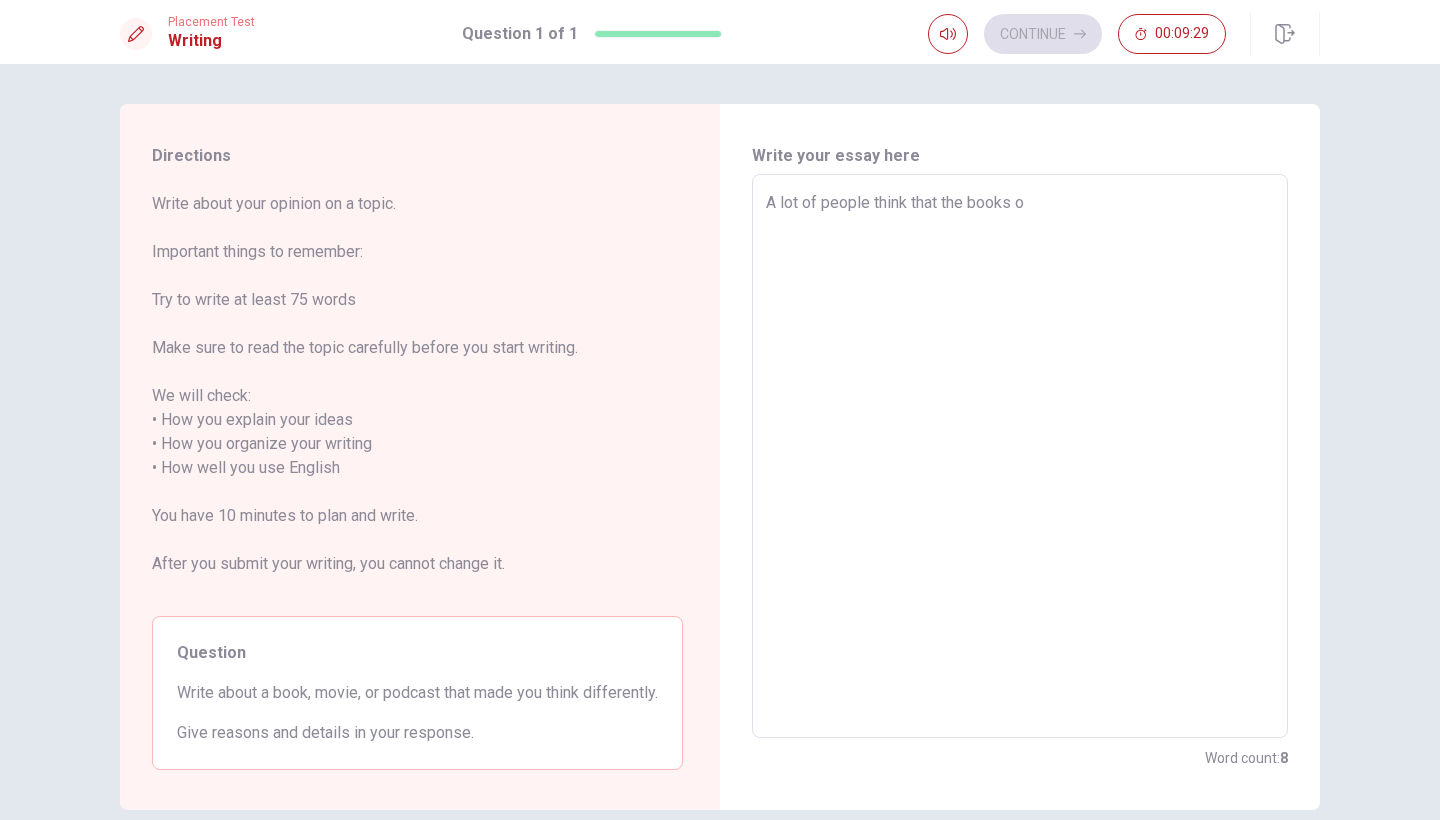 type on "x" 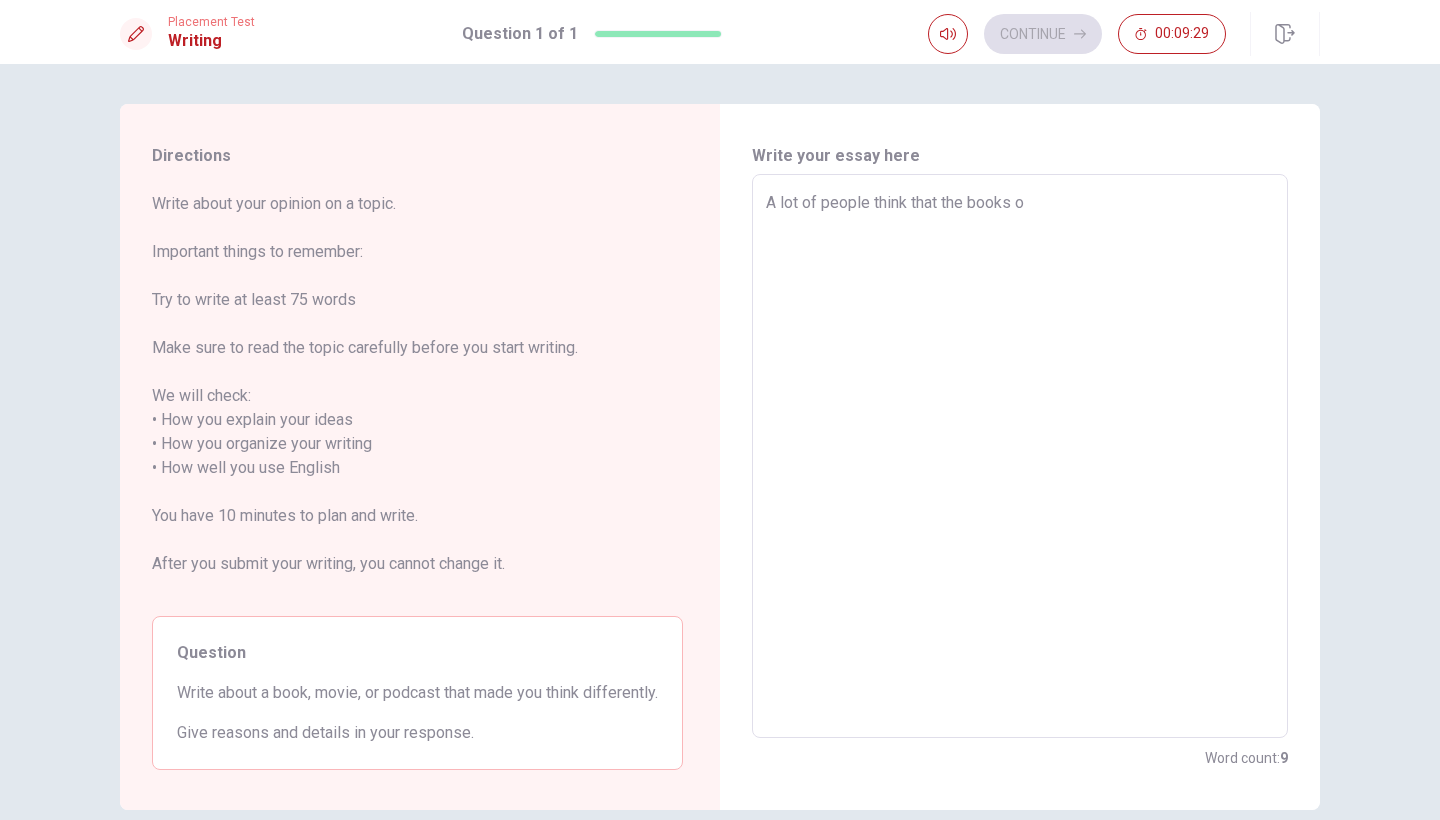 type on "A lot of people think that the books of" 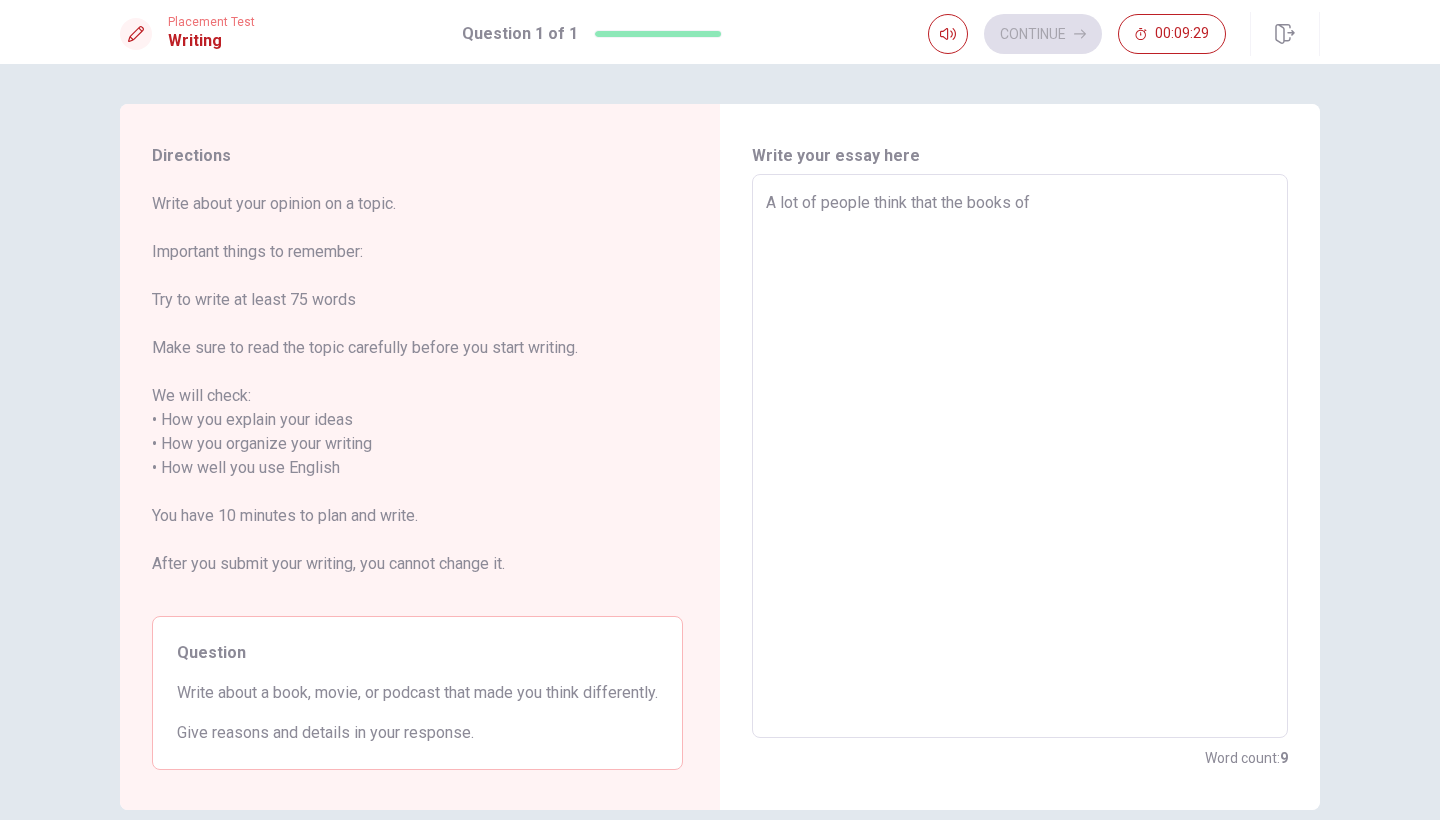 type on "x" 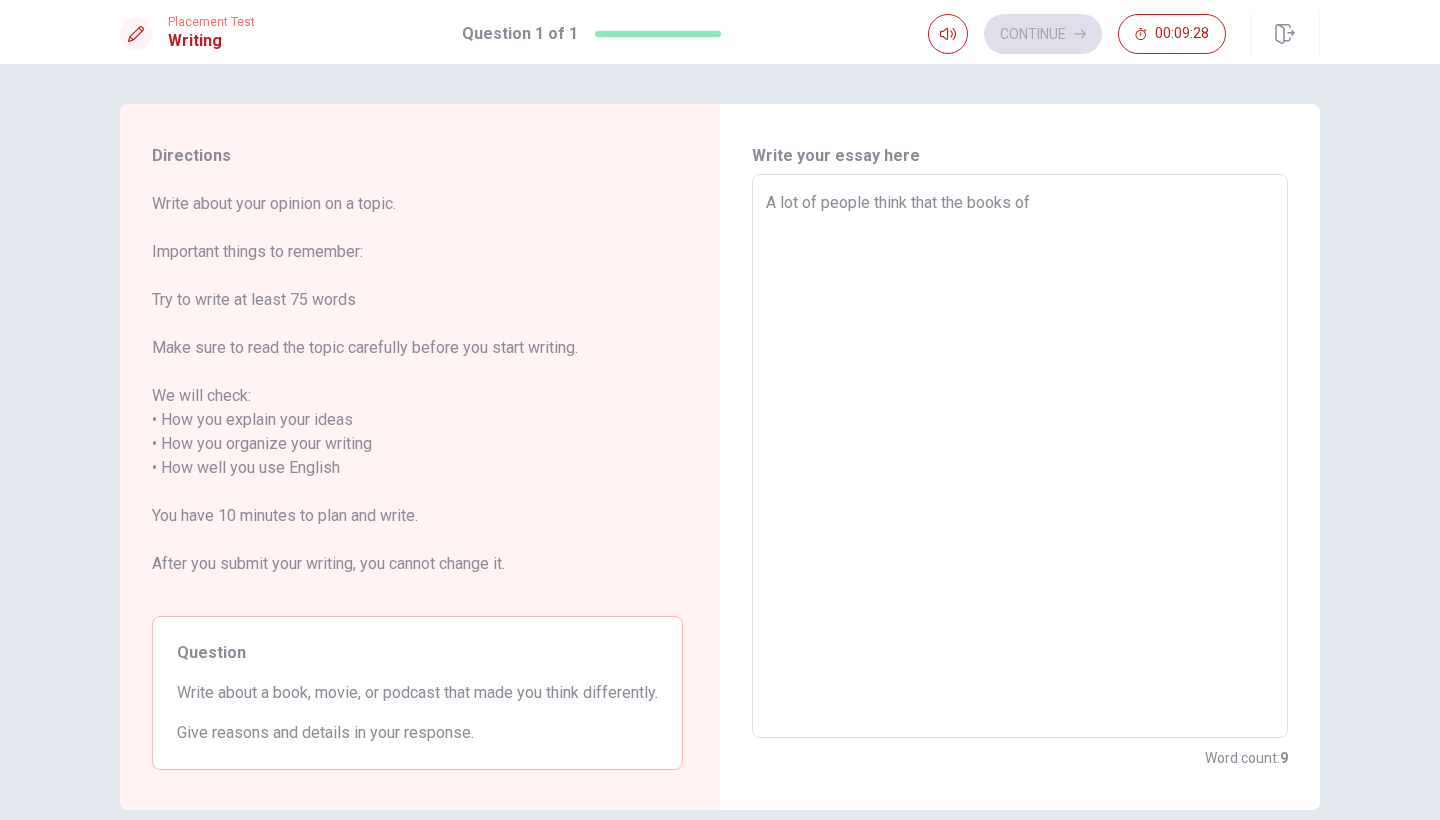 type on "A lot of people think that the books of phylosofer [NAME]" 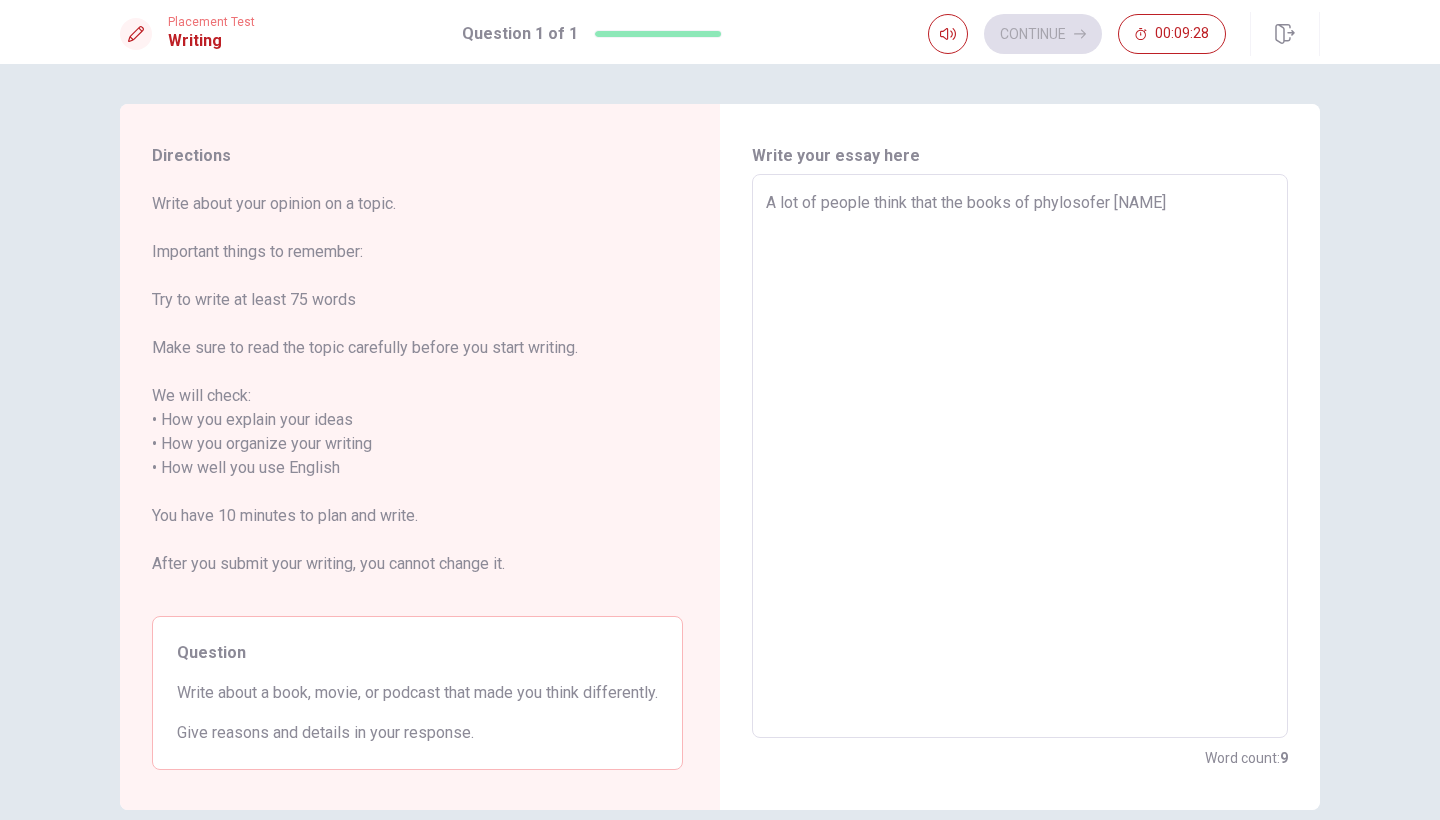 type on "x" 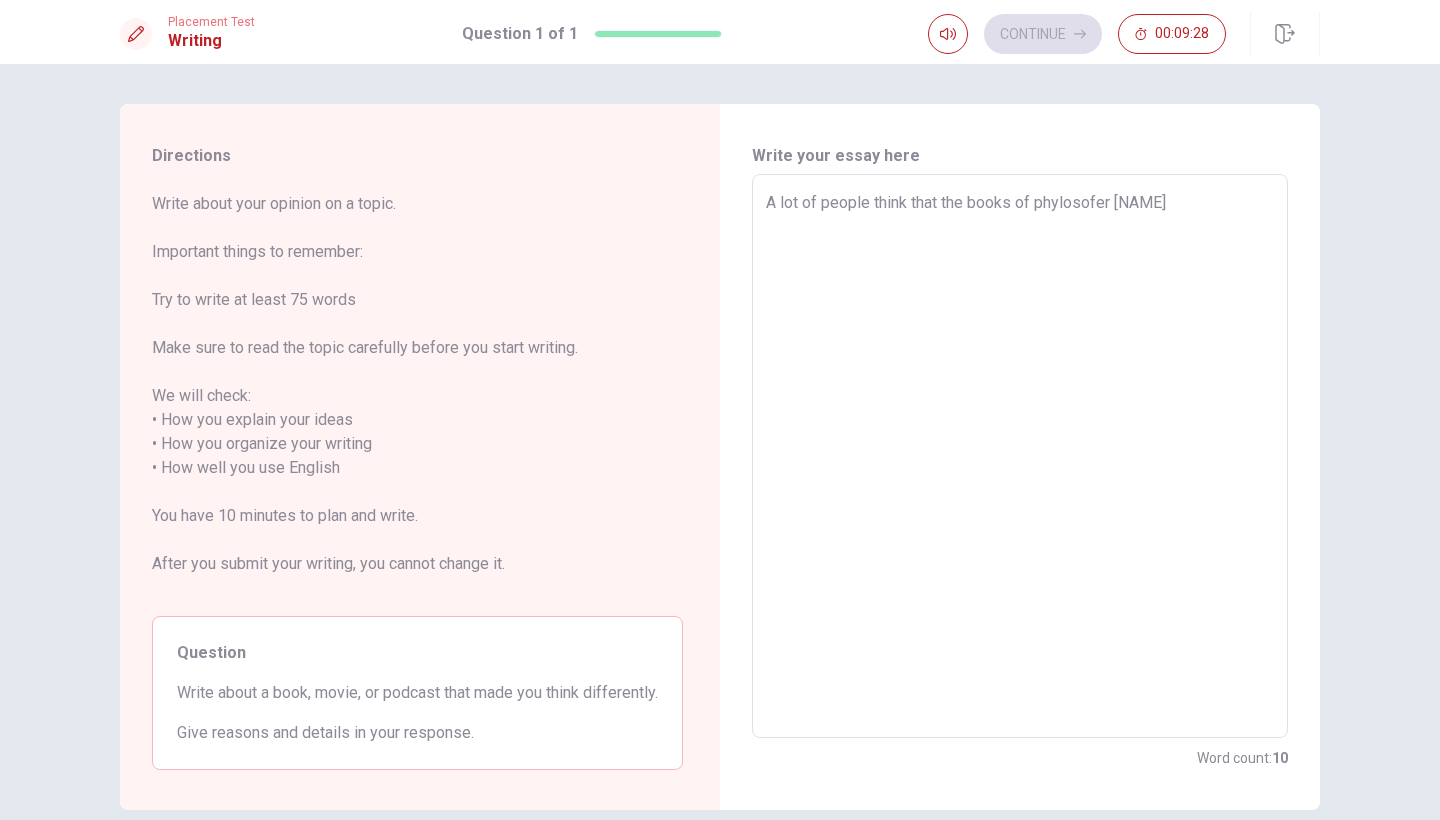 type on "A lot of people think that the books of [PERSON]" 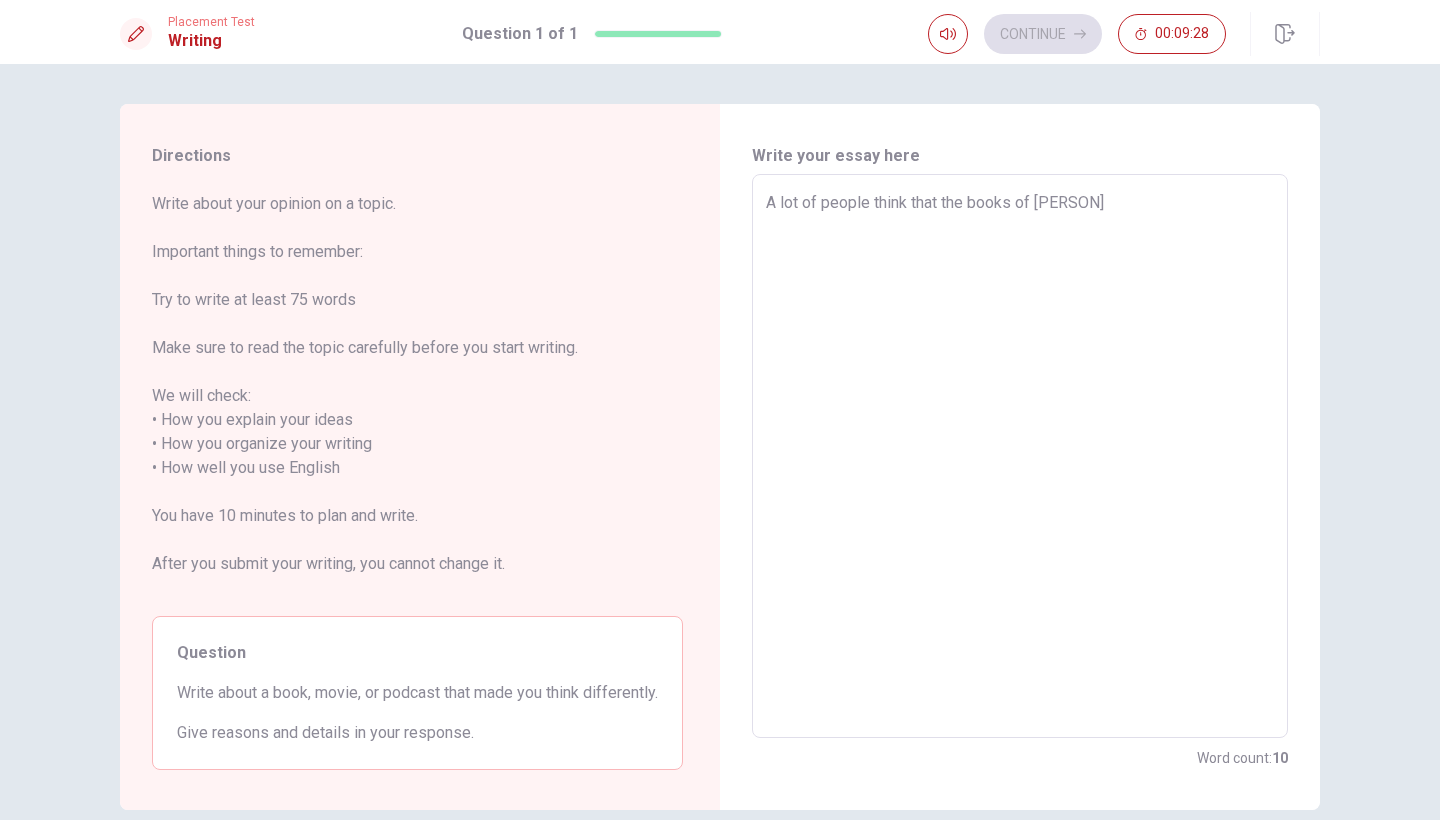 type on "x" 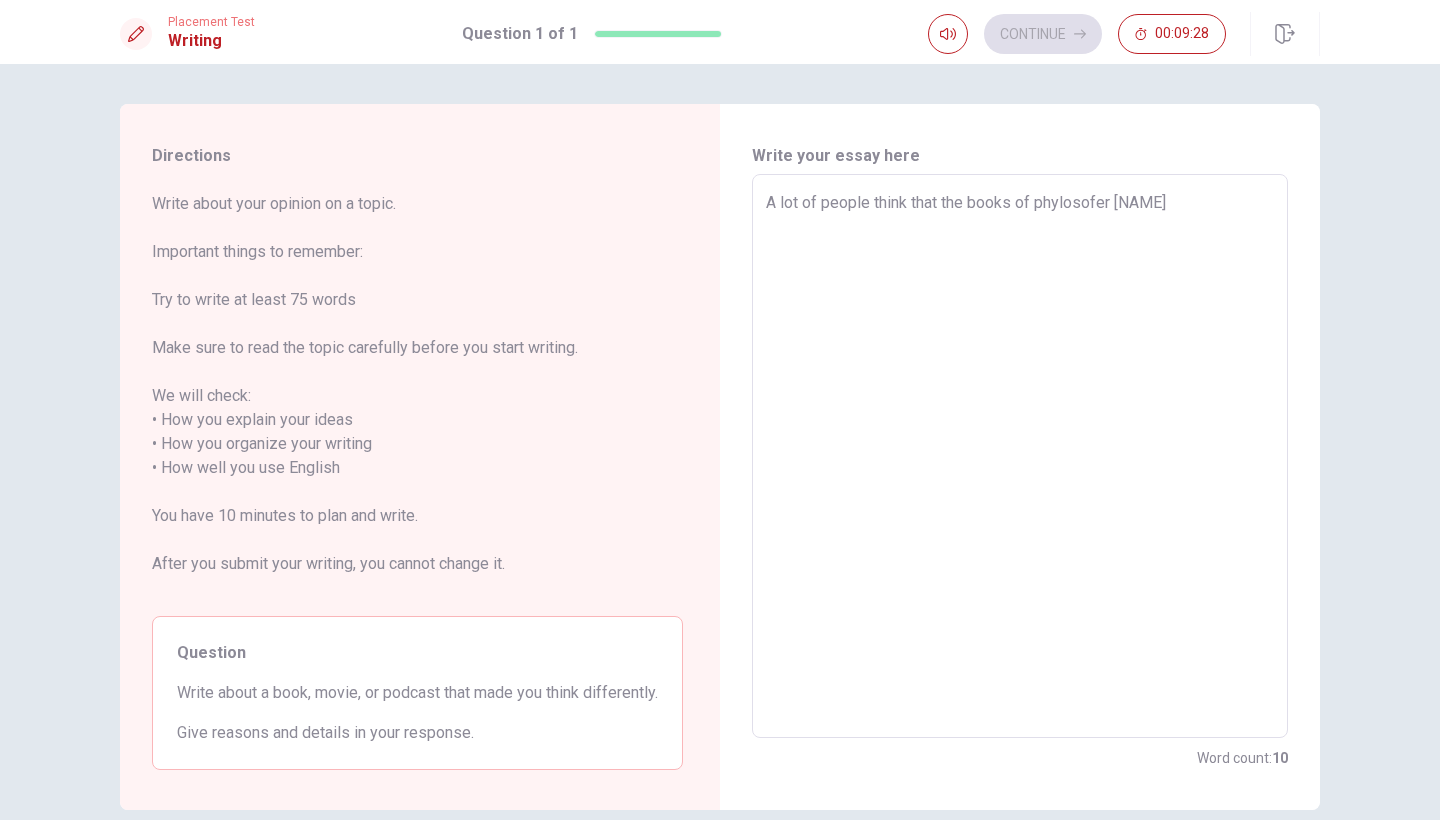 type on "x" 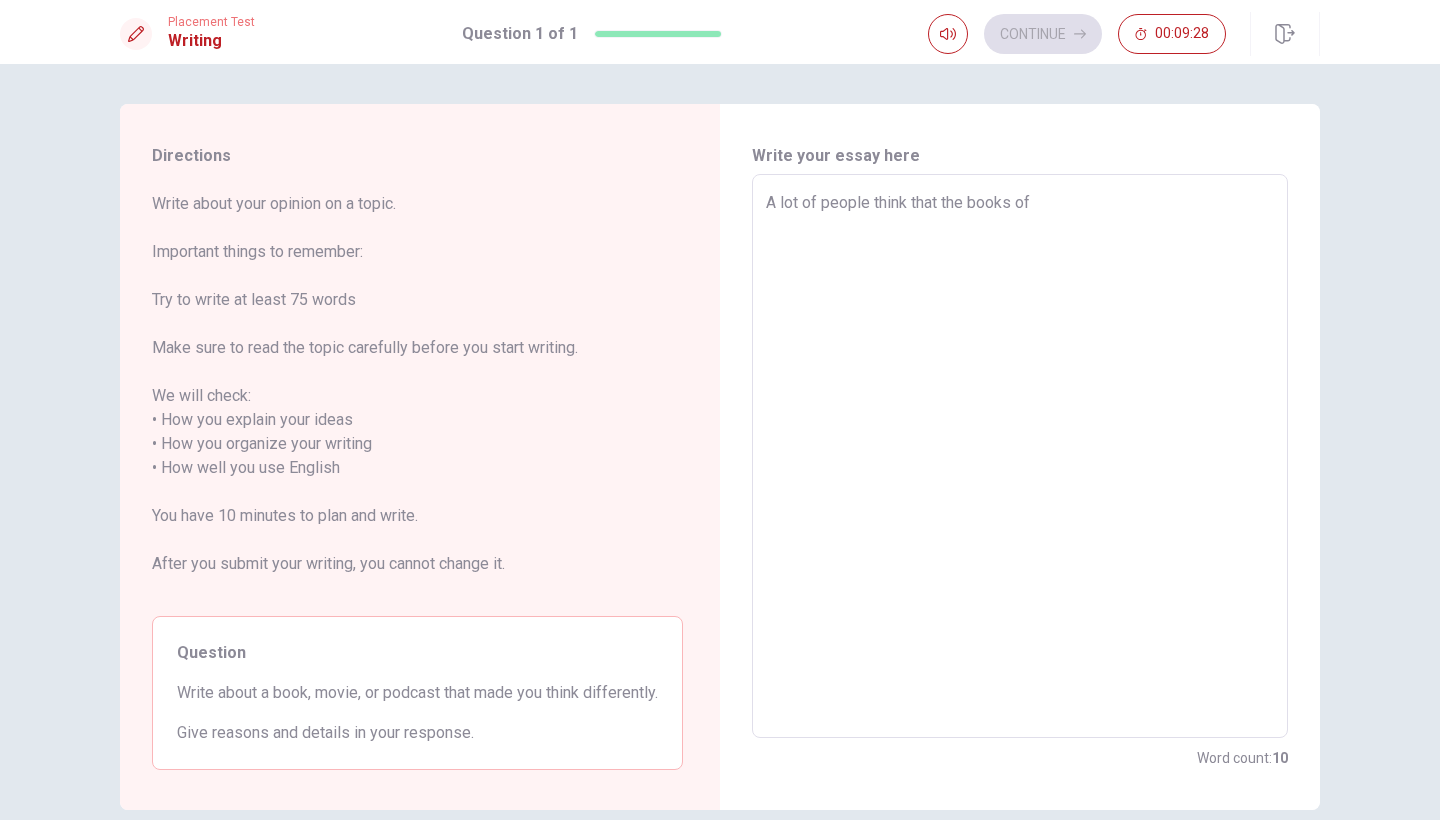 type on "x" 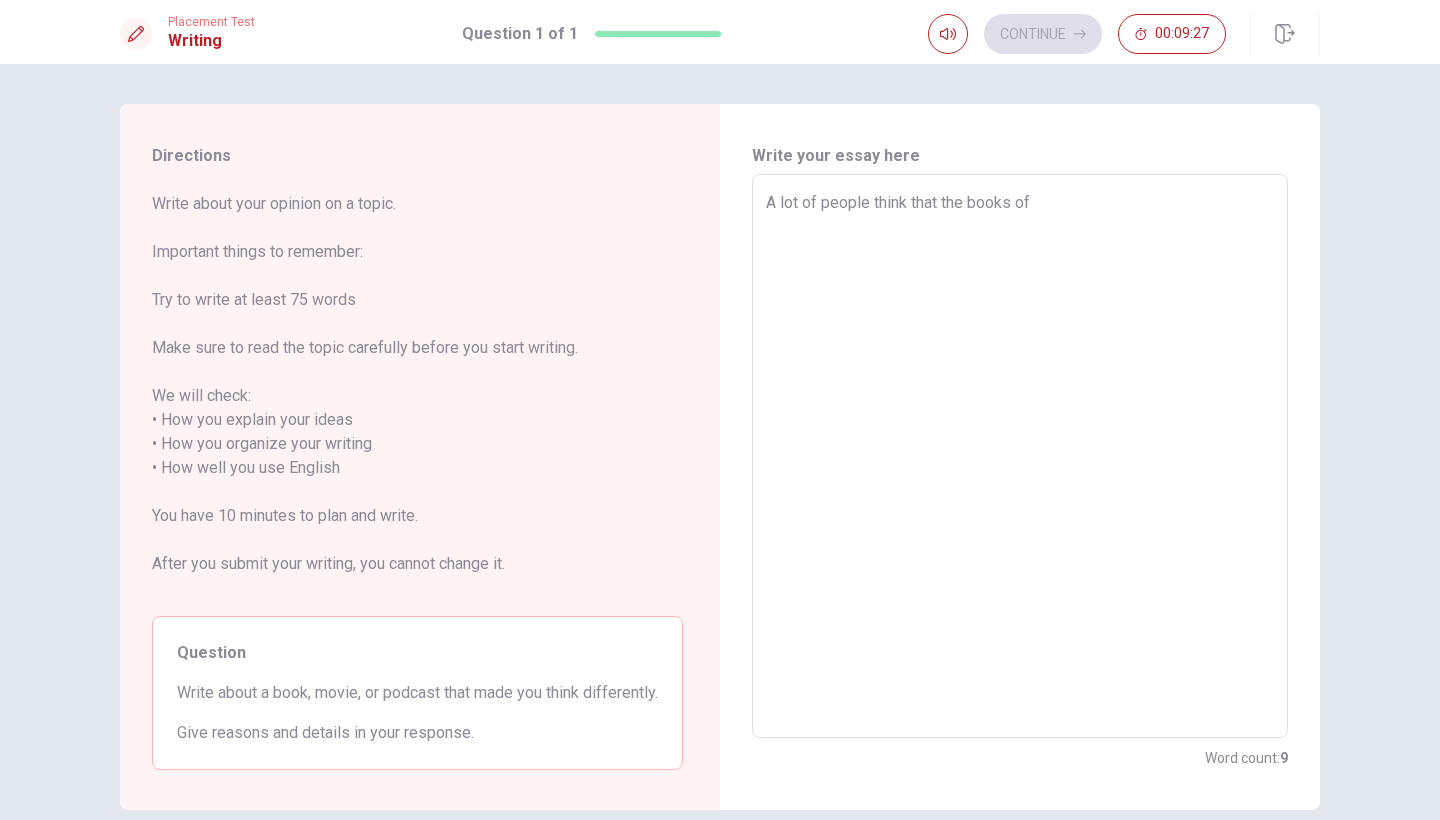 type on "A lot of people think that the books of p" 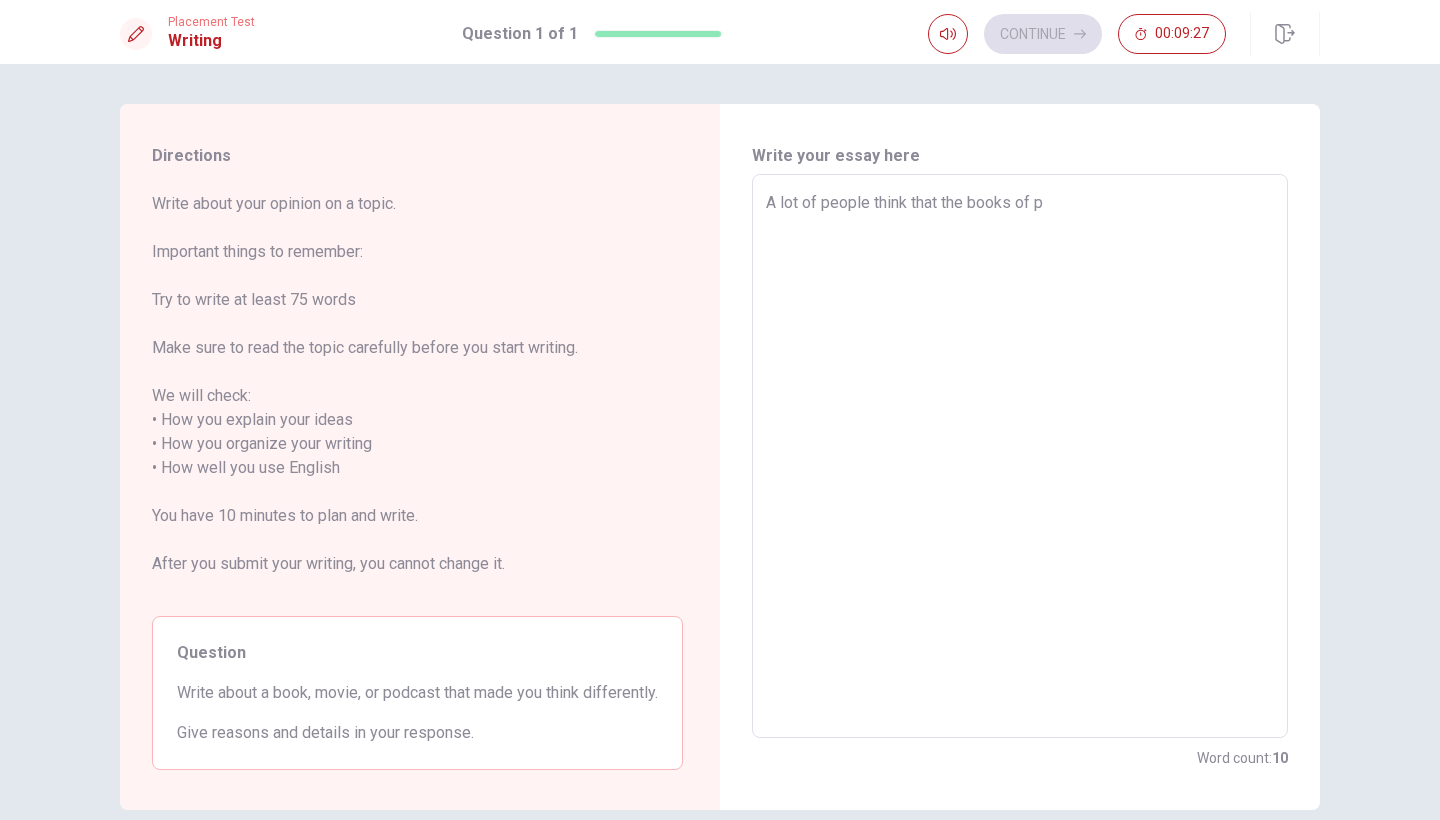 type on "x" 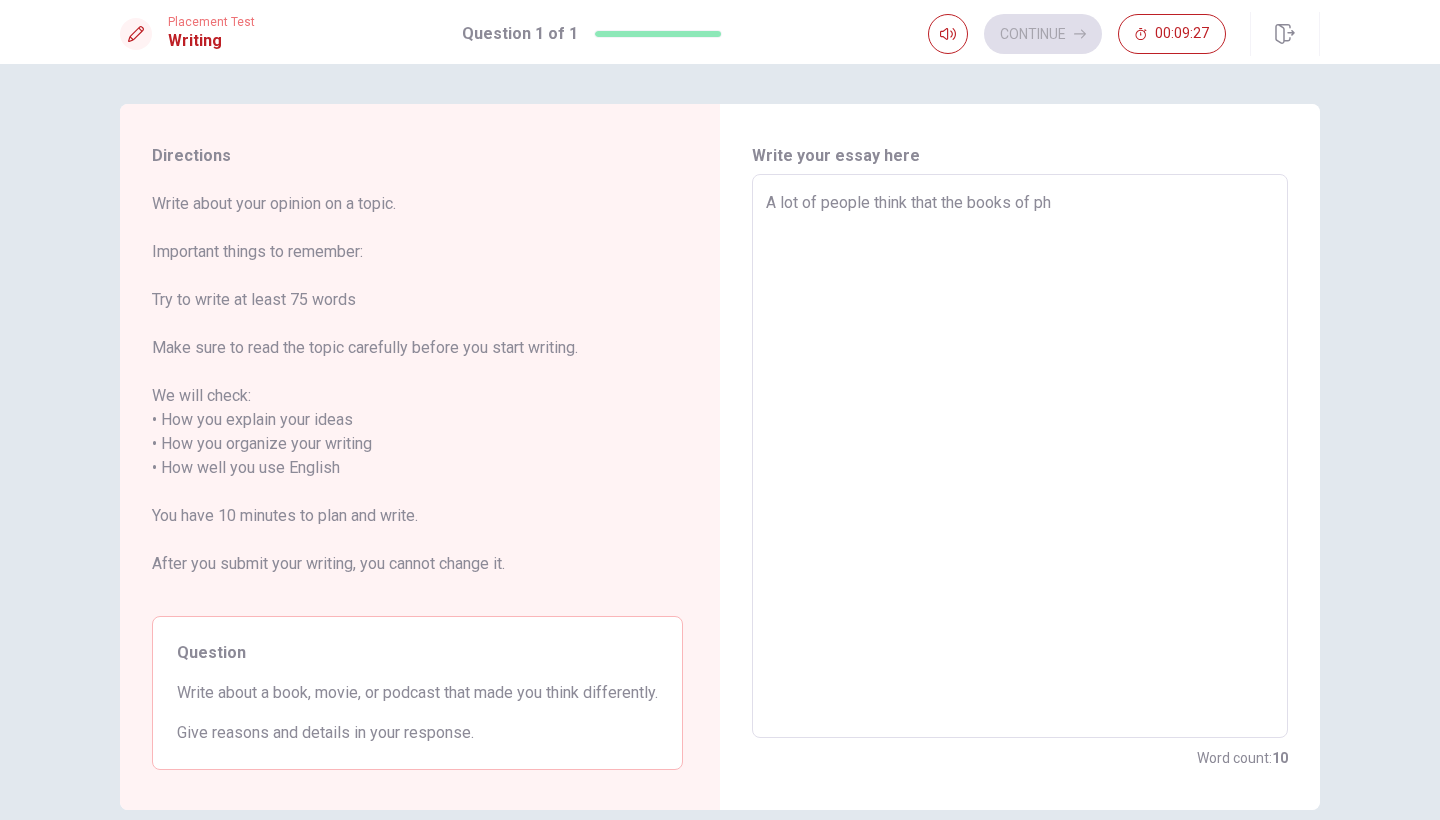 type on "x" 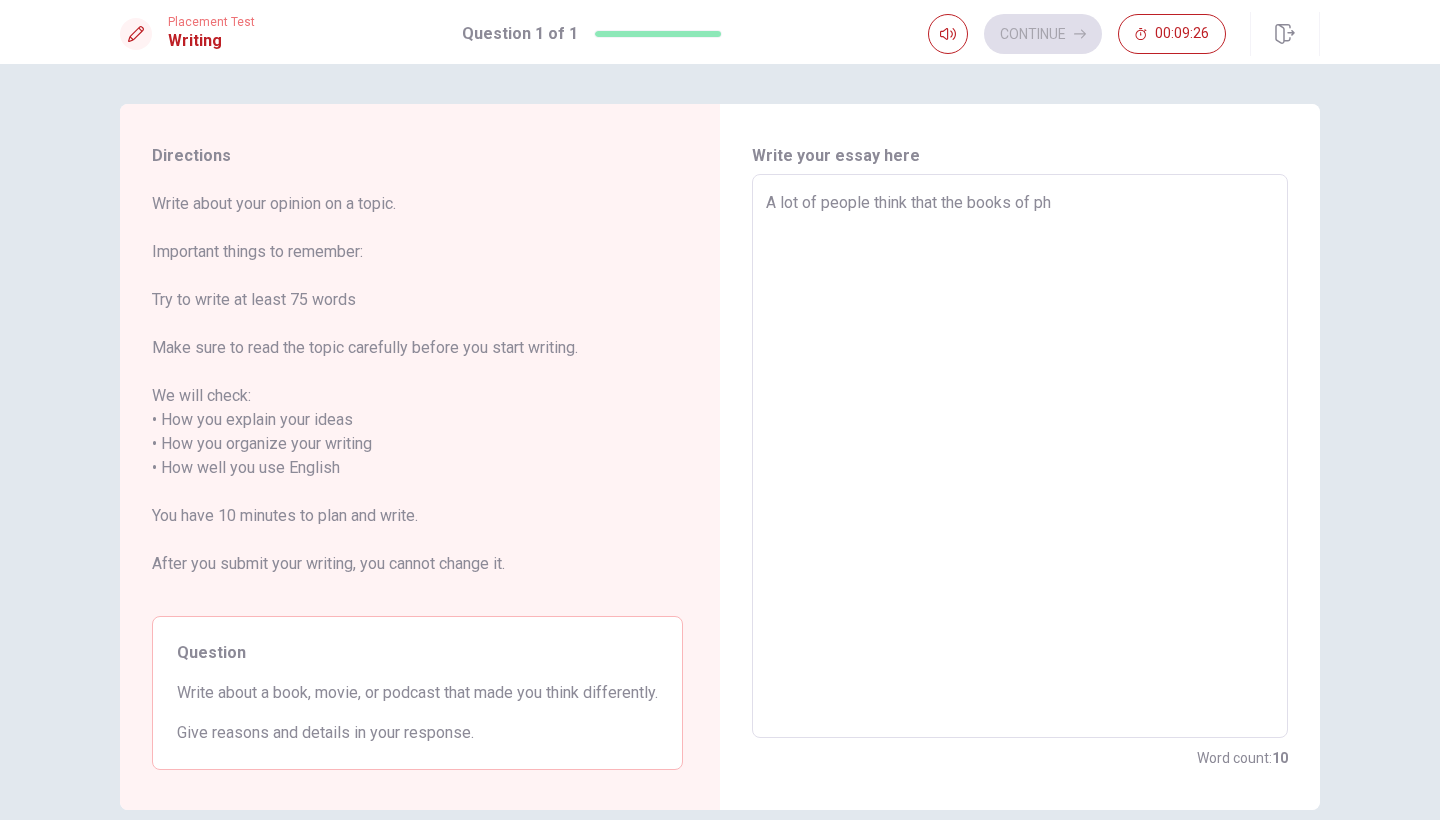 type on "A lot of people think that the books of phi" 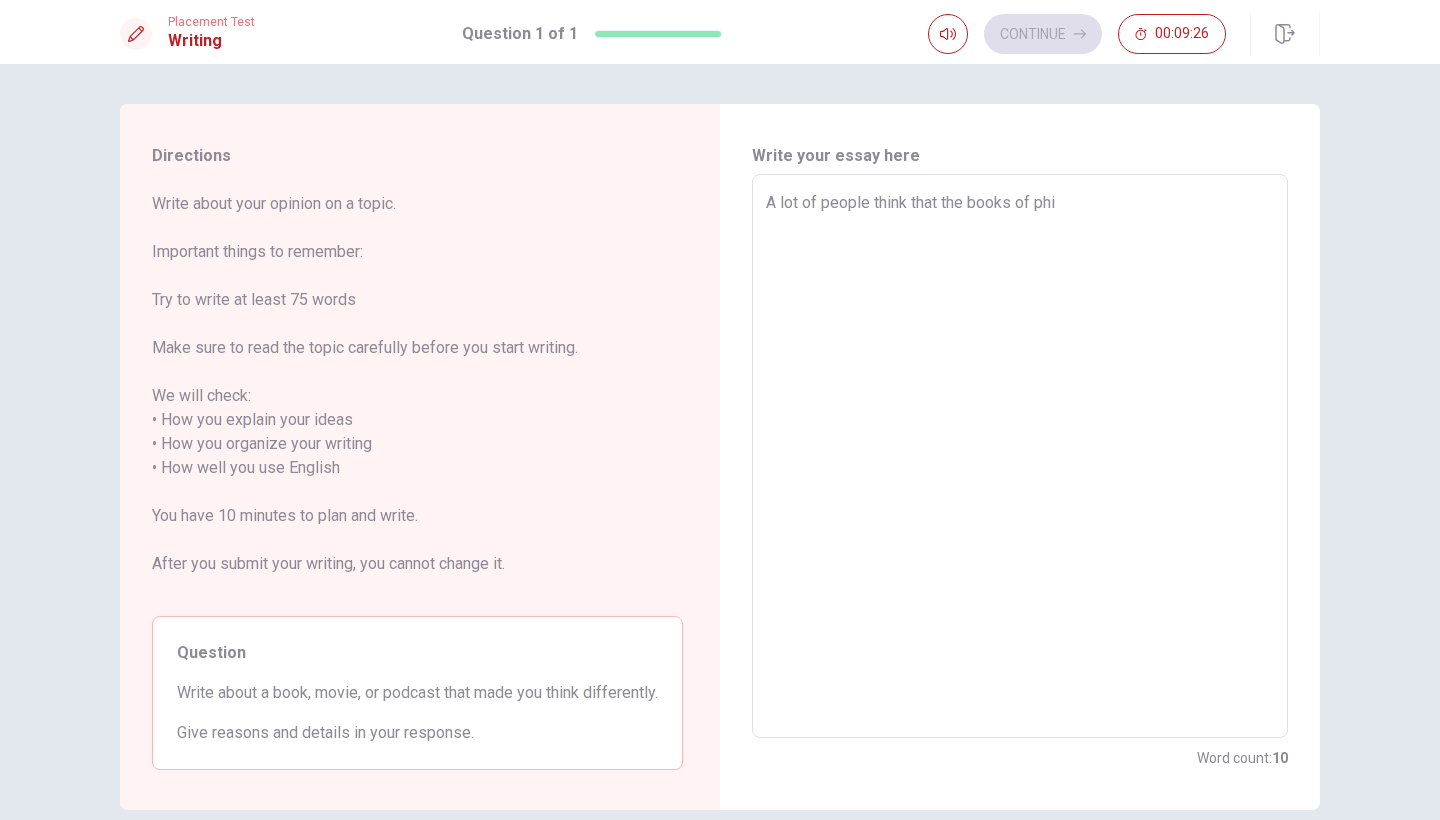 type on "x" 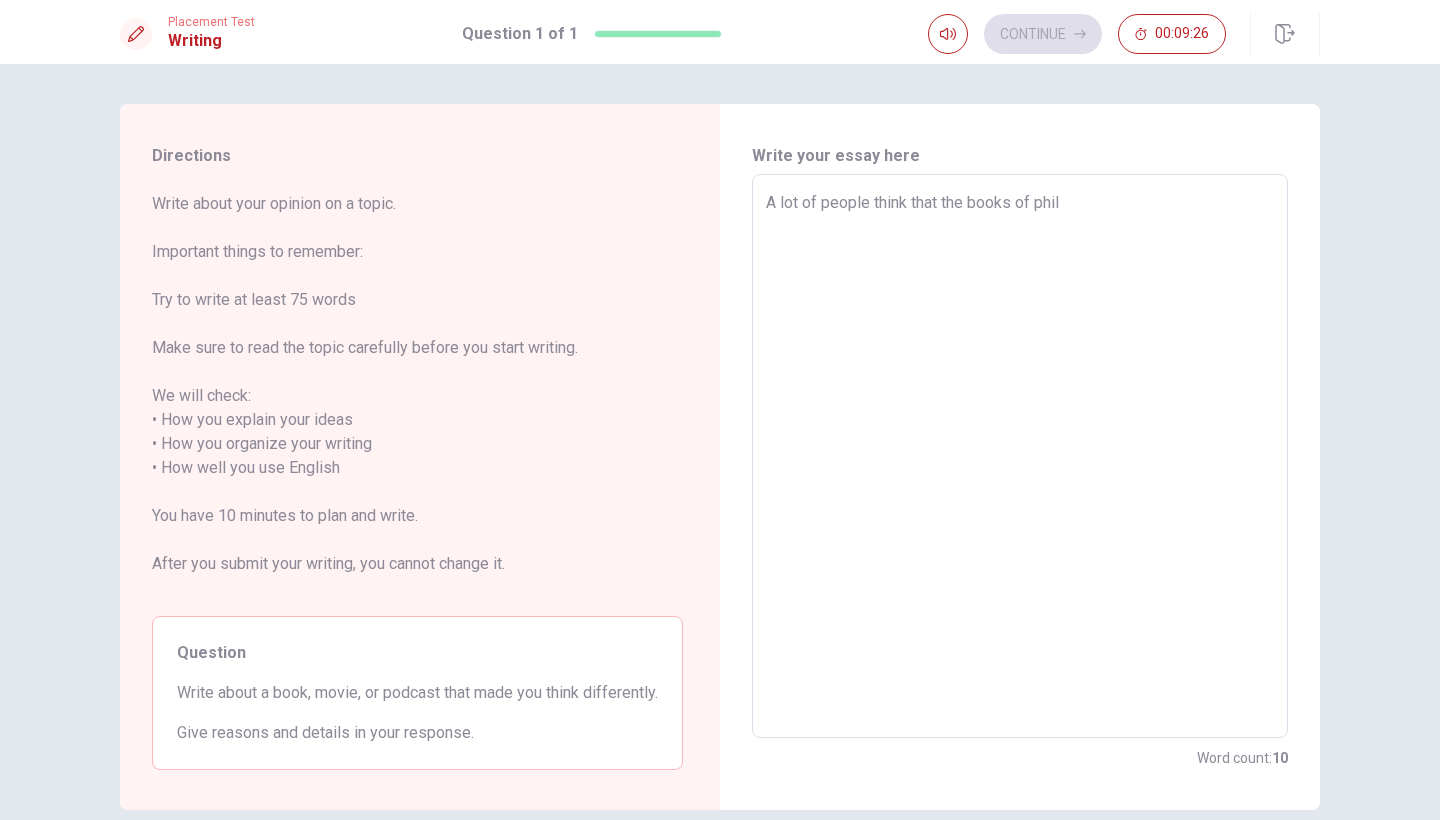 type on "x" 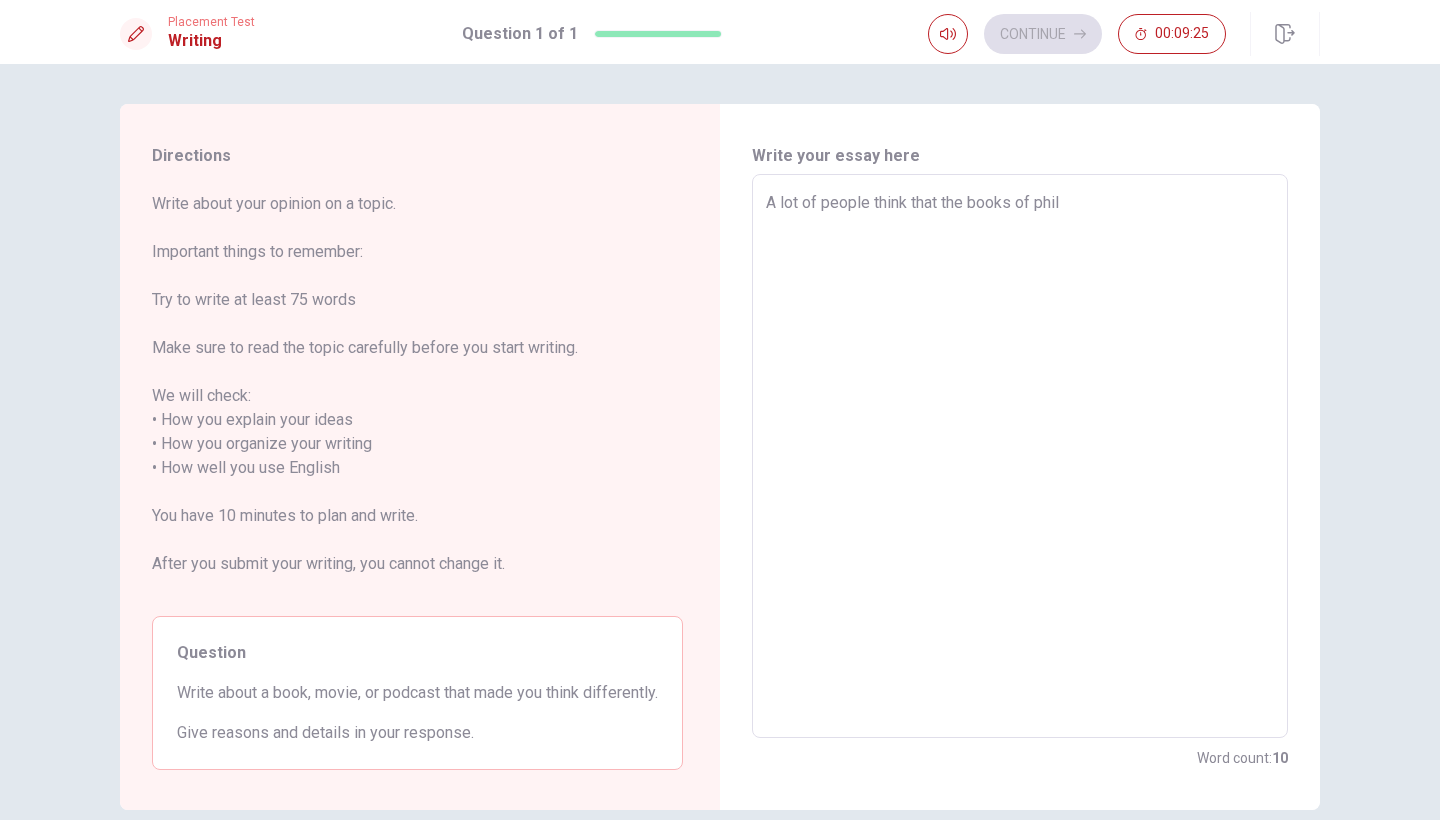 type on "A lot of people think that the books of philo" 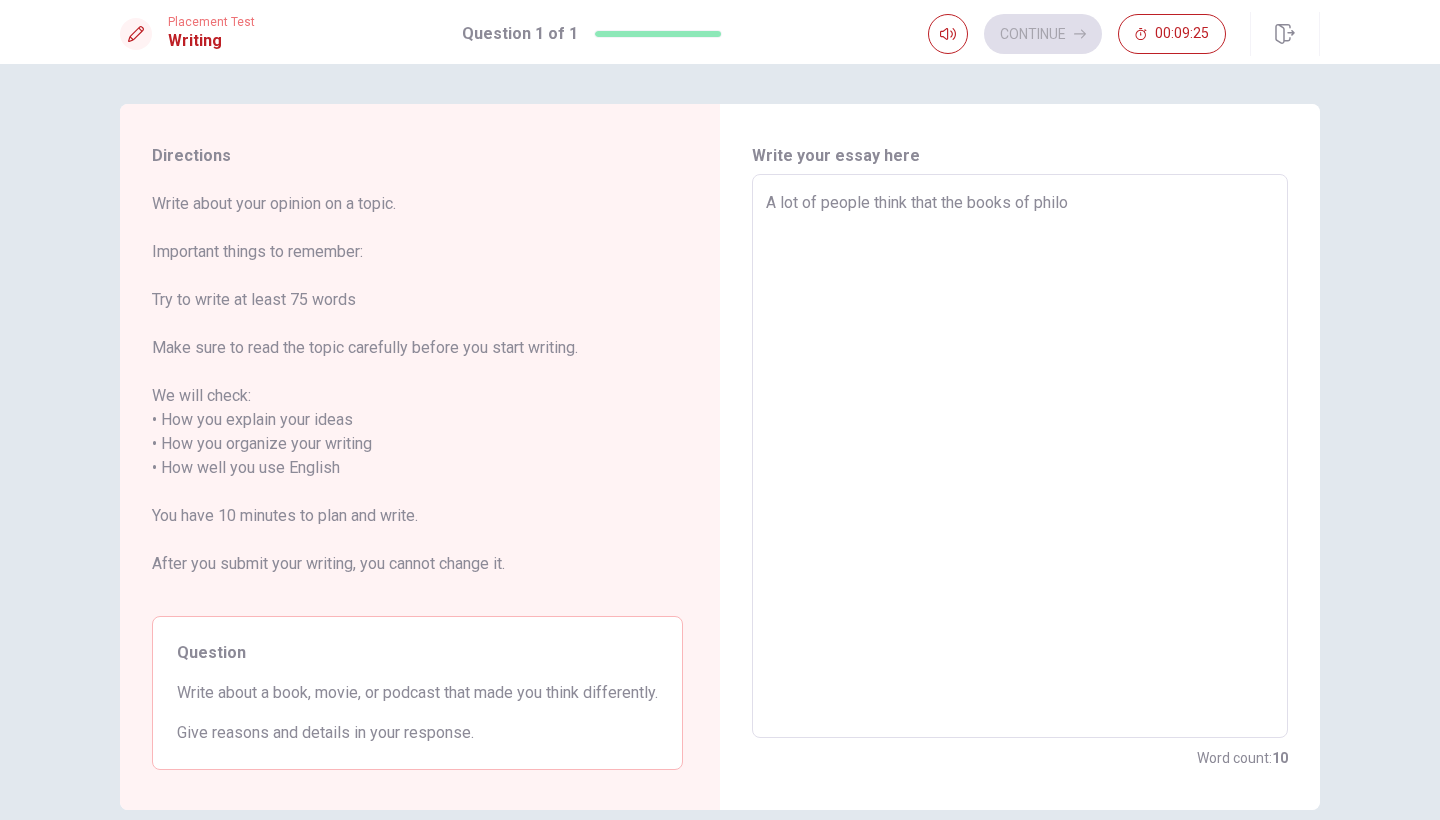 type on "x" 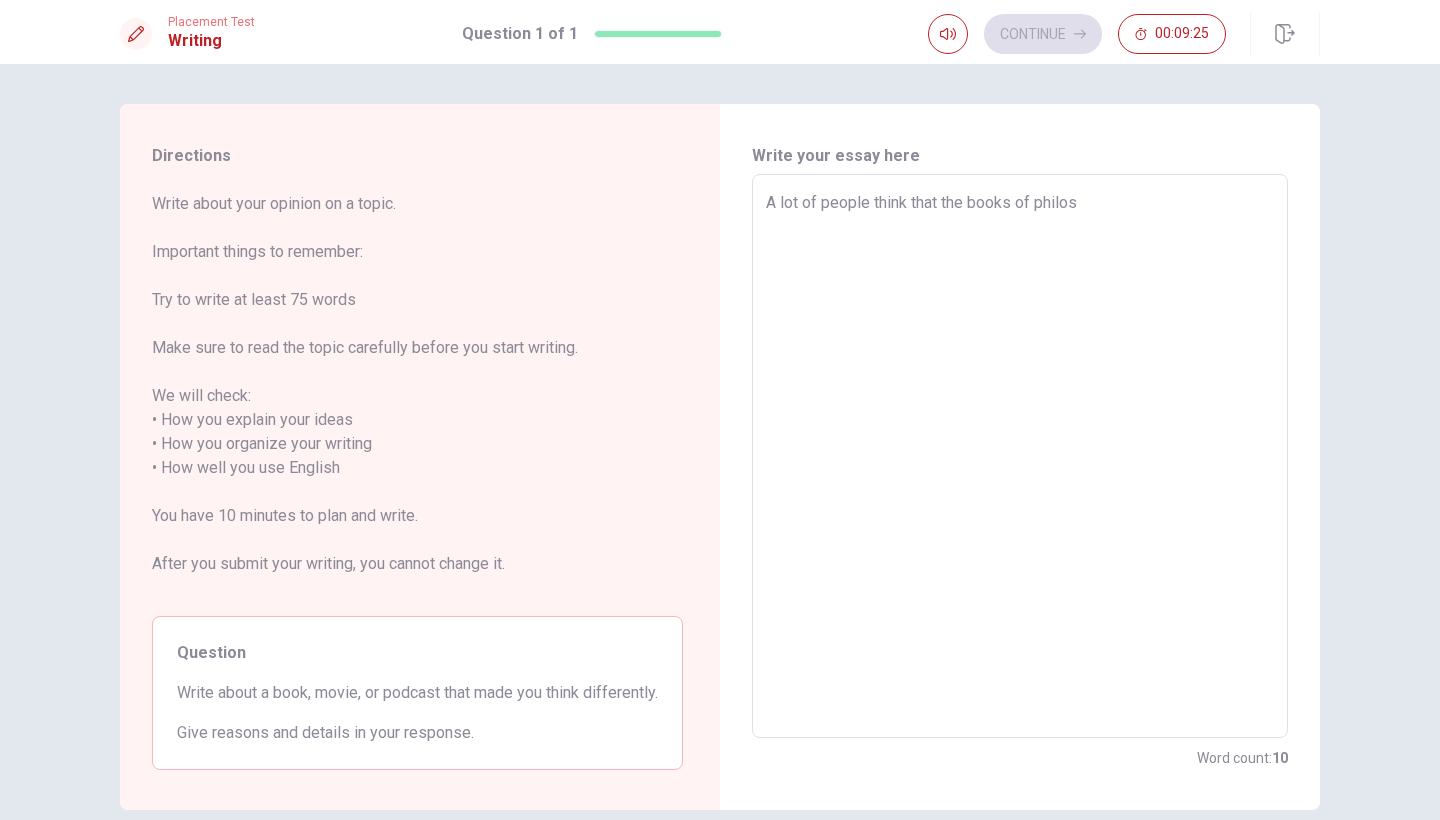 type on "x" 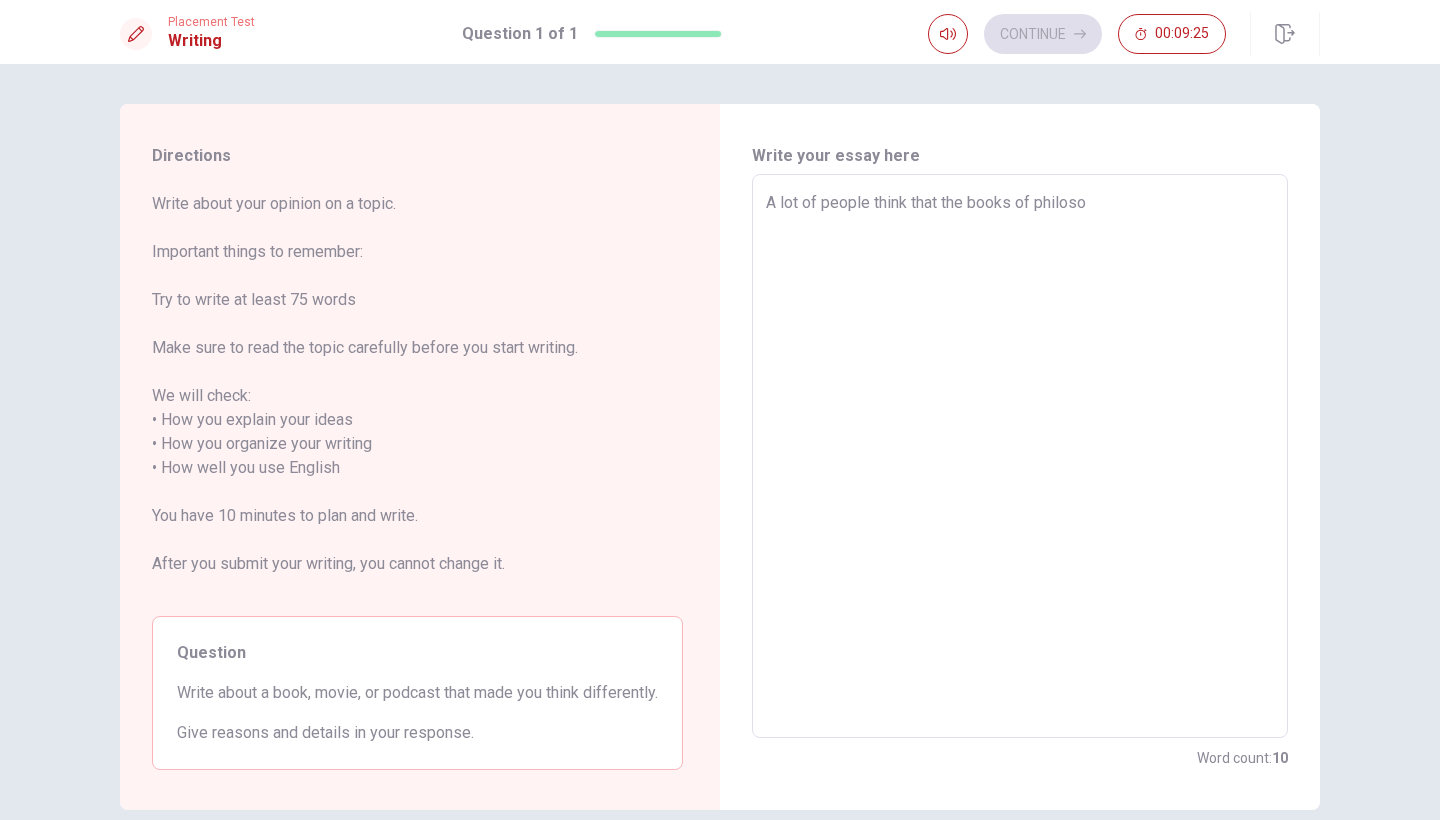 type on "x" 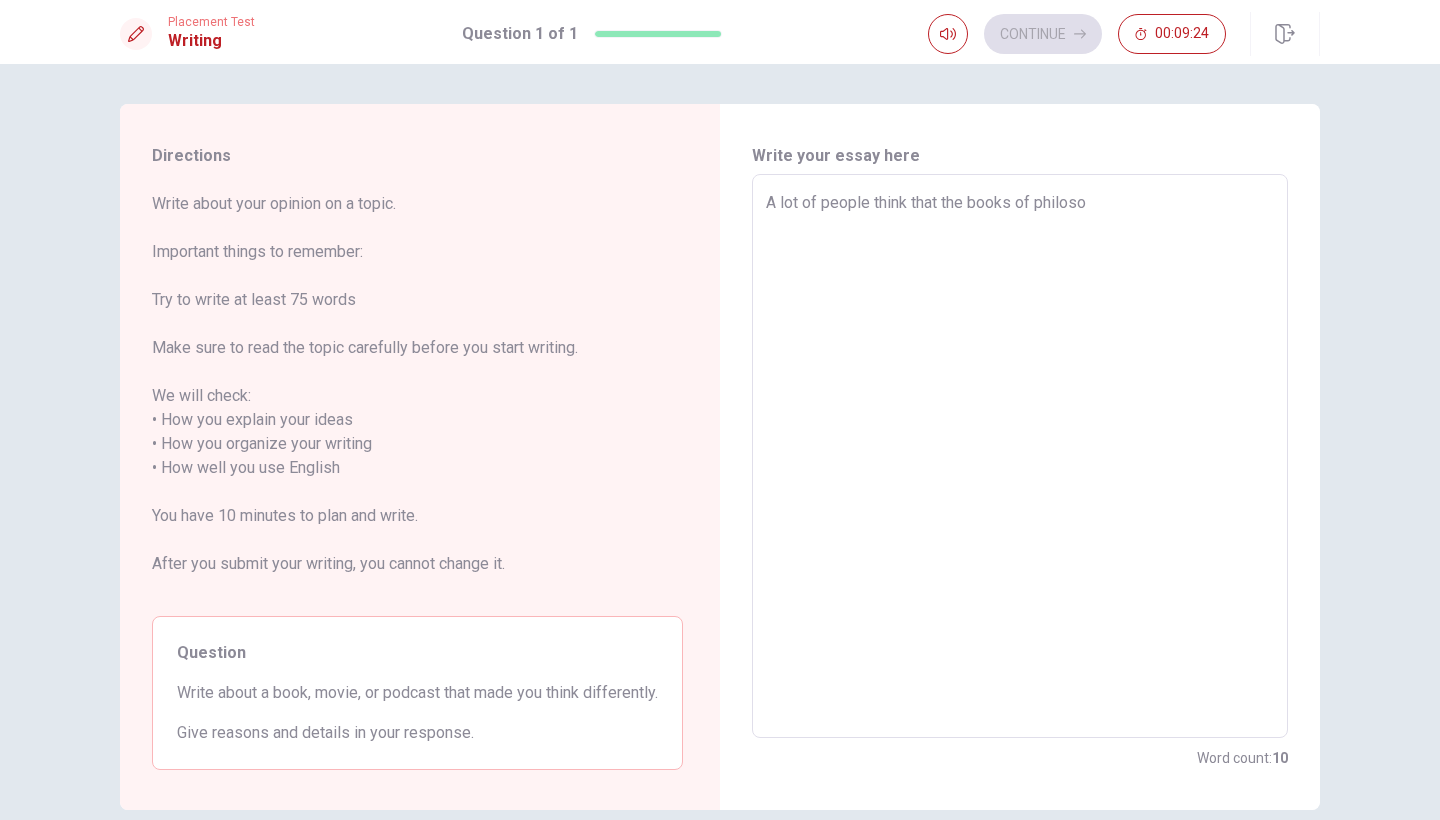type on "A lot of people think that the books of philosof" 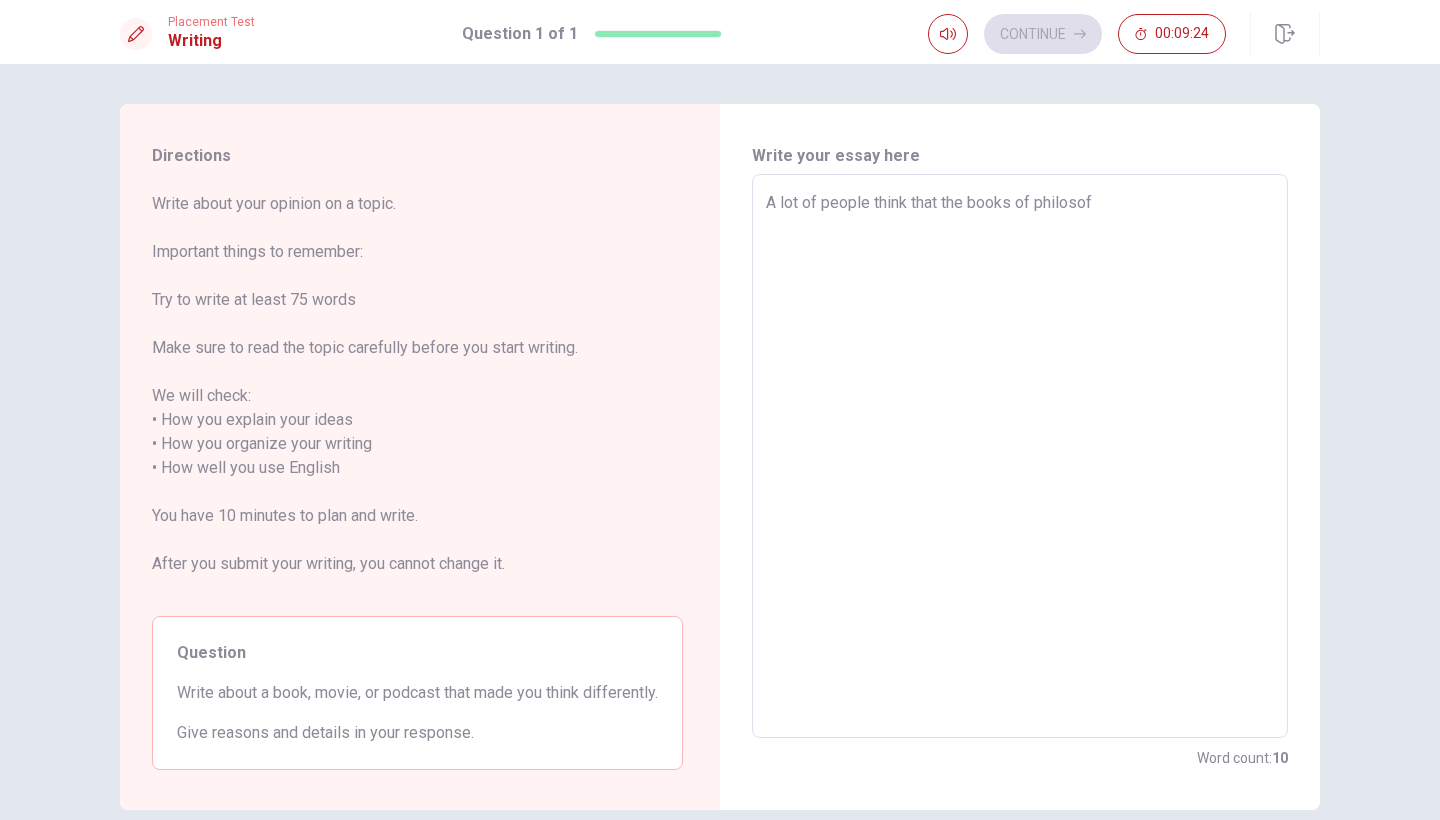 type on "x" 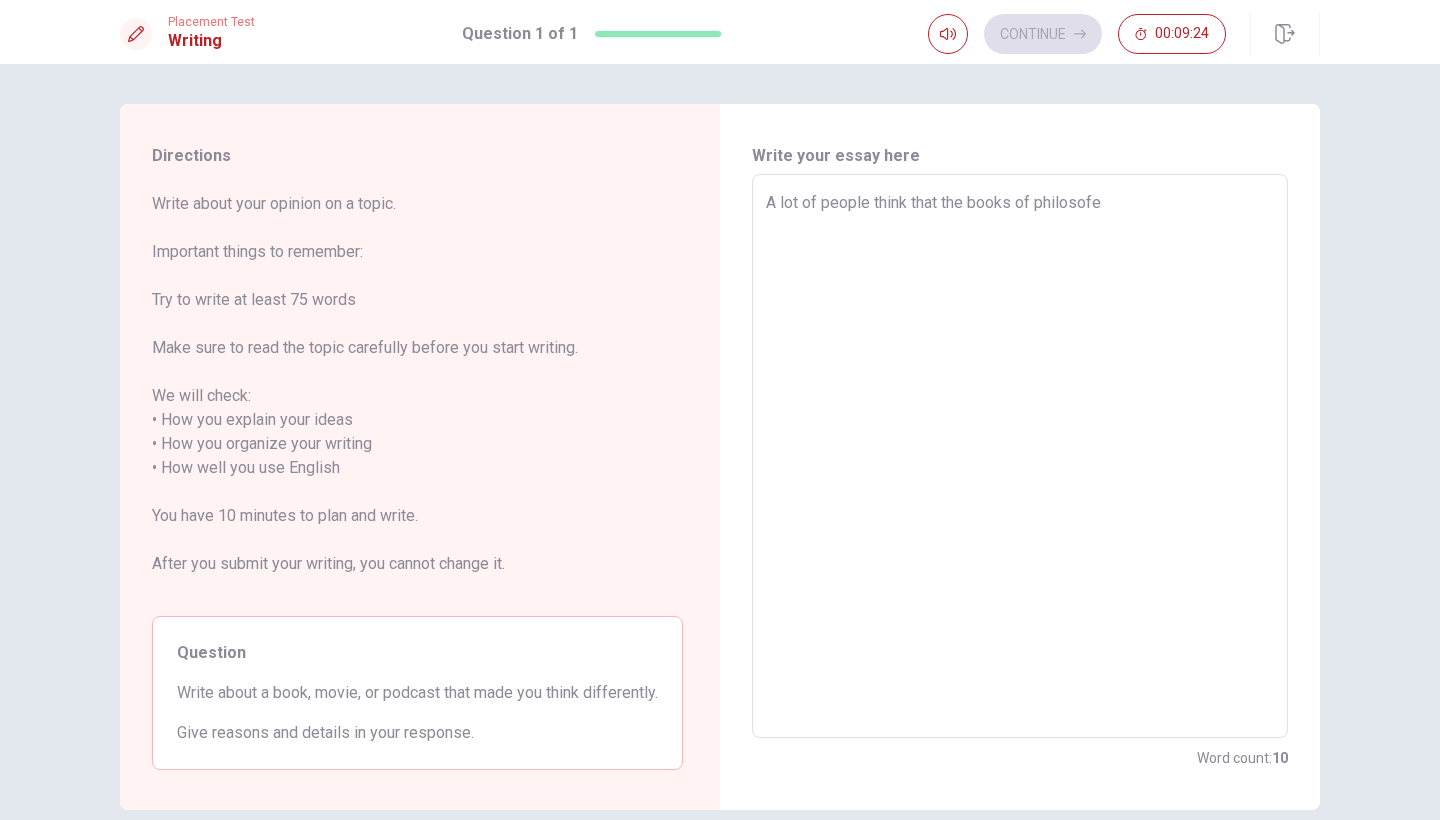 type on "x" 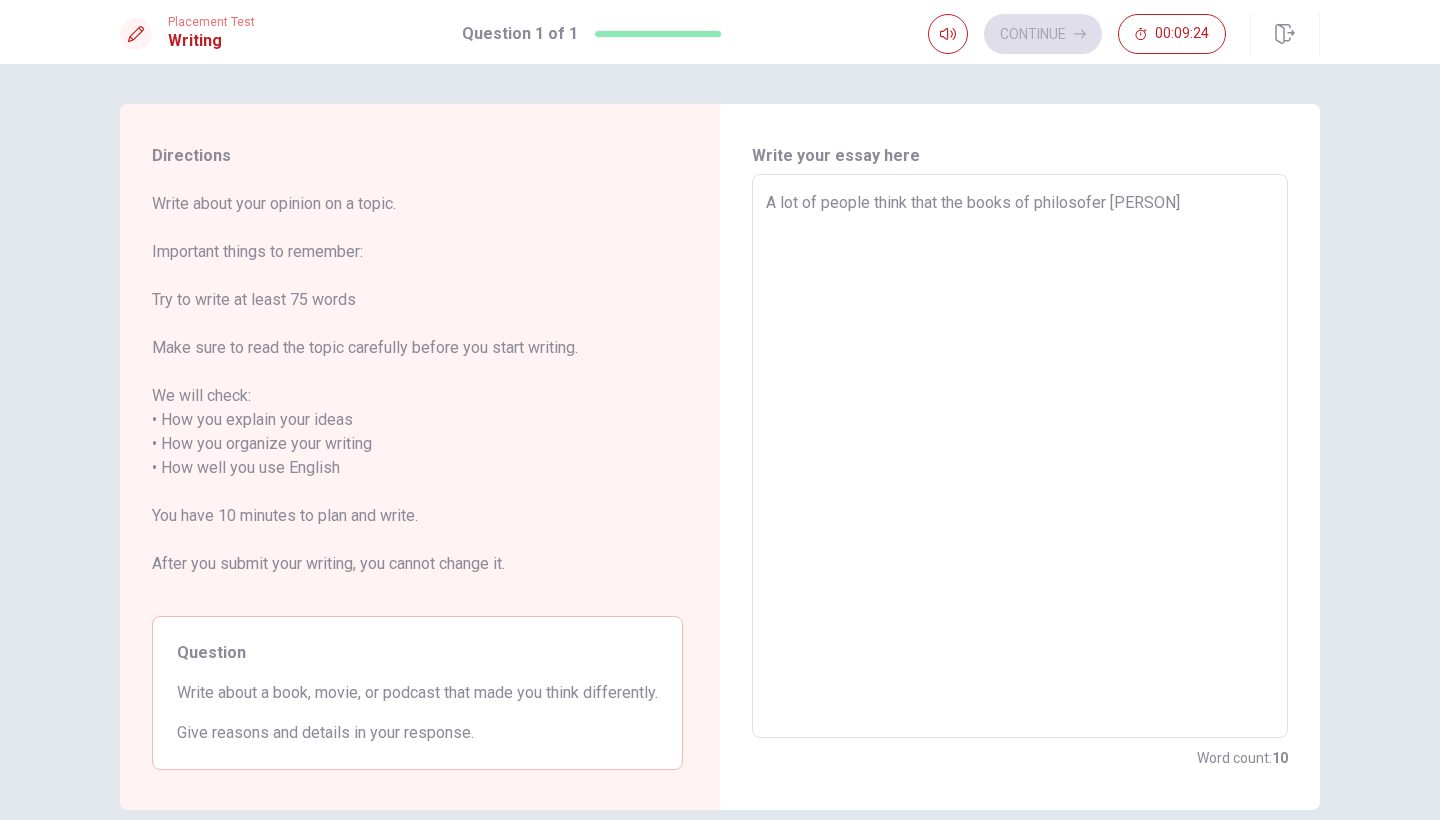 type on "x" 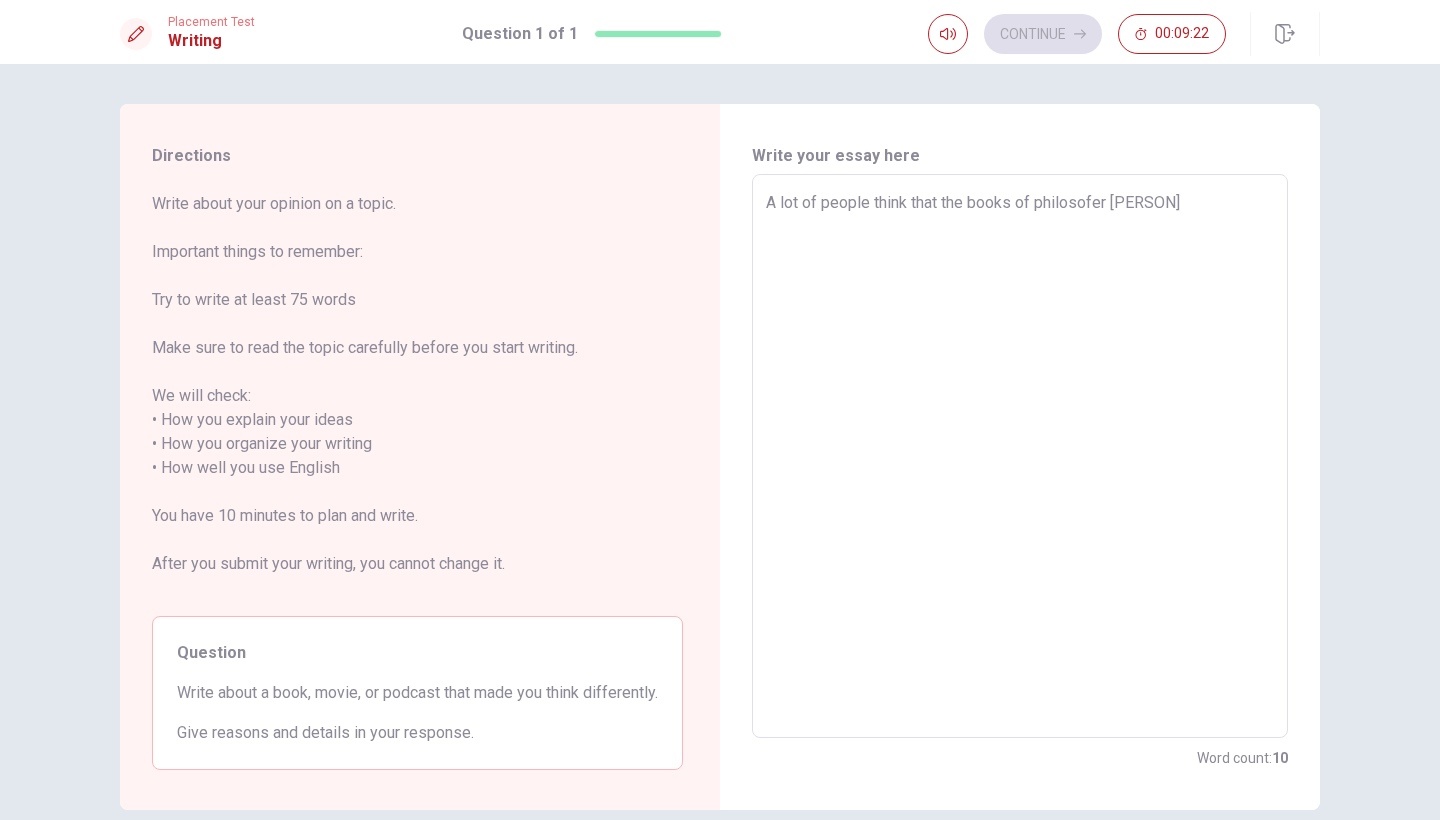 type on "x" 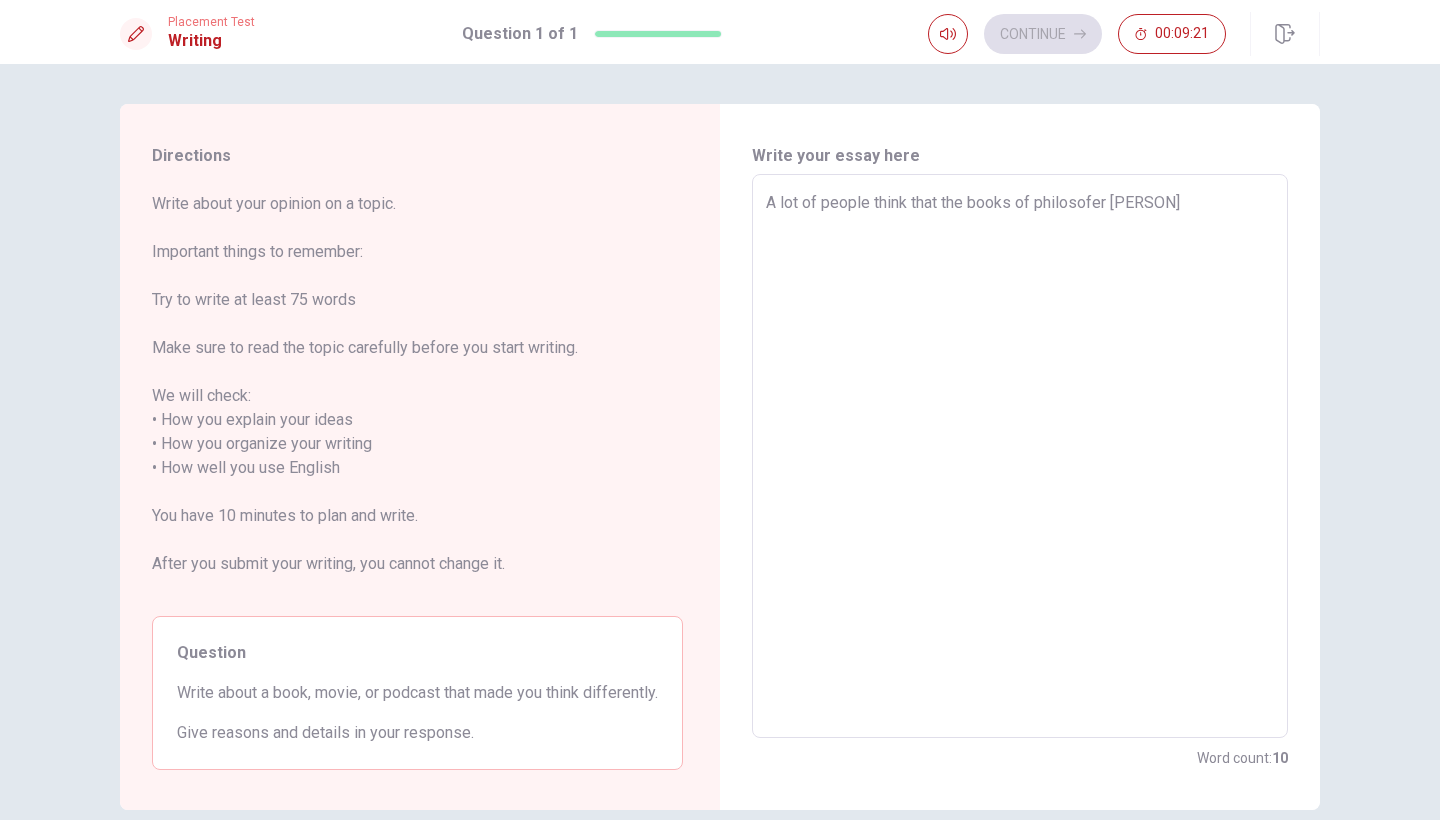 type on "A lot of people think that the books of philosofer N" 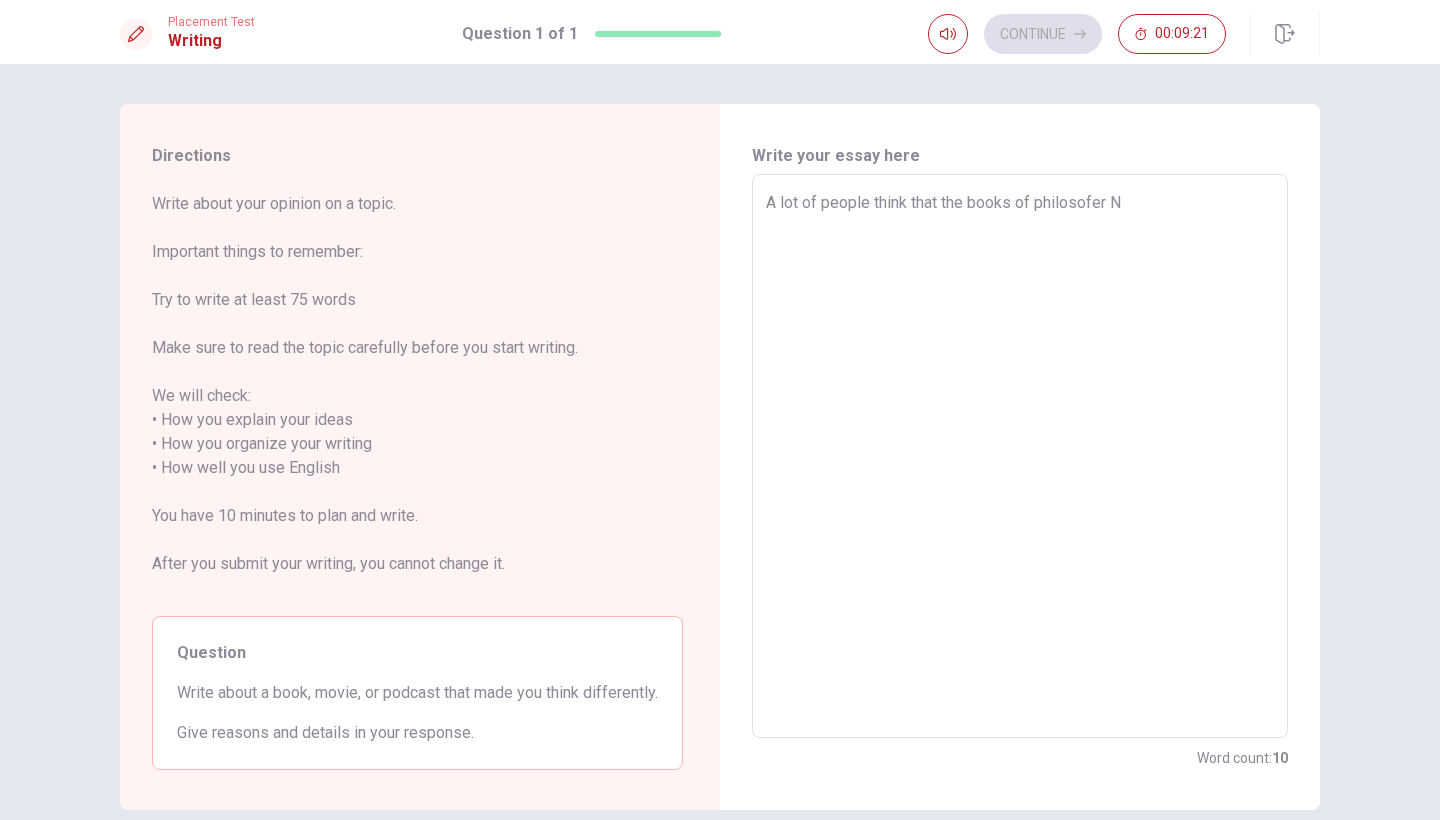 type on "x" 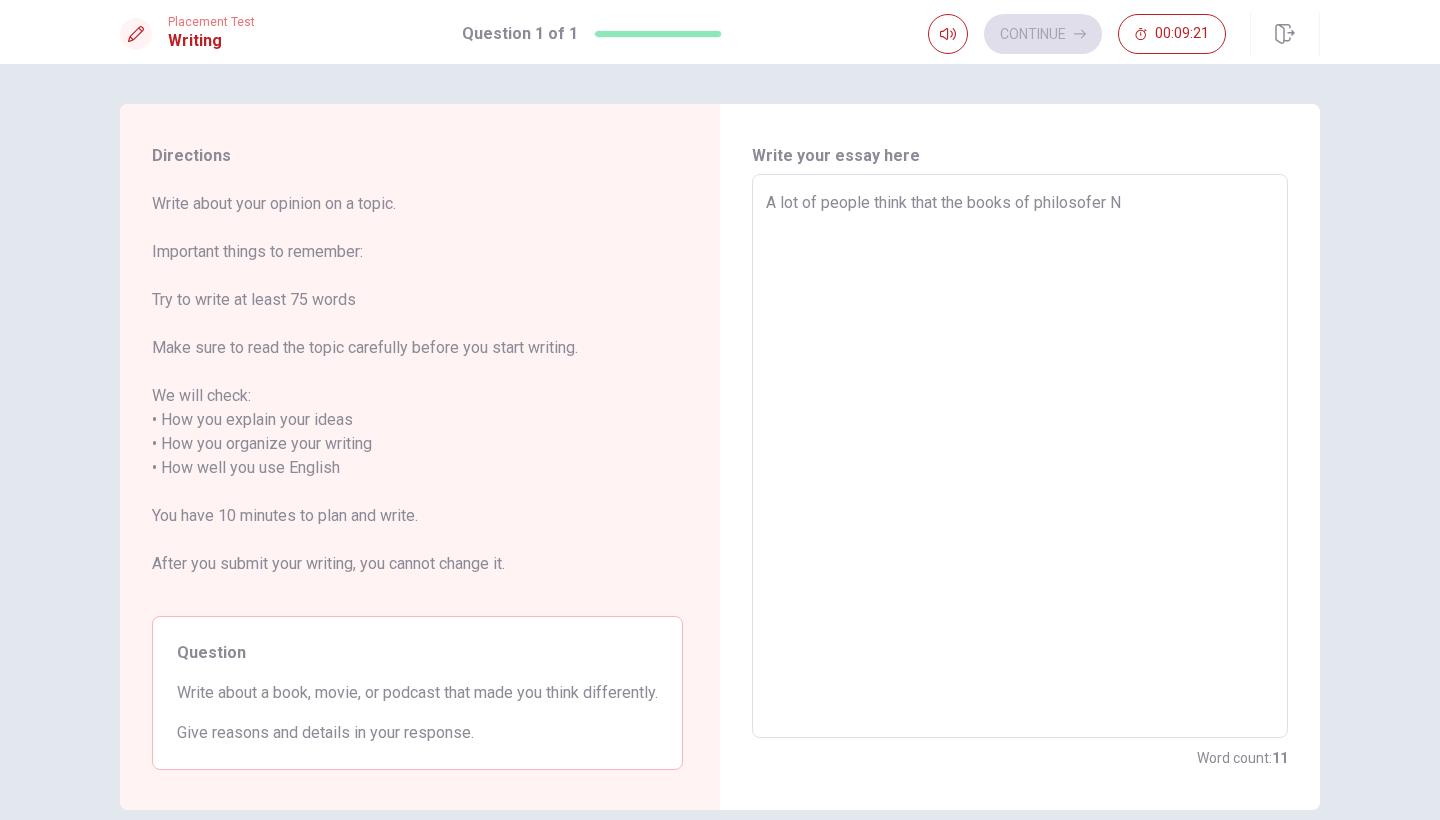 type on "A lot of people think that the books of phylosofer [NAME] are a god books, but I think that [NAME]`s books are not a god books.
On on the book of [NAME] has a lot of wrong ideas, this ideas born in the mind of a crazy man, this ideas dont have any god argument but a lot of people following this ideas because speek about that you can do a lot of thing if you want, because the most most important thing is the person and his volunter." 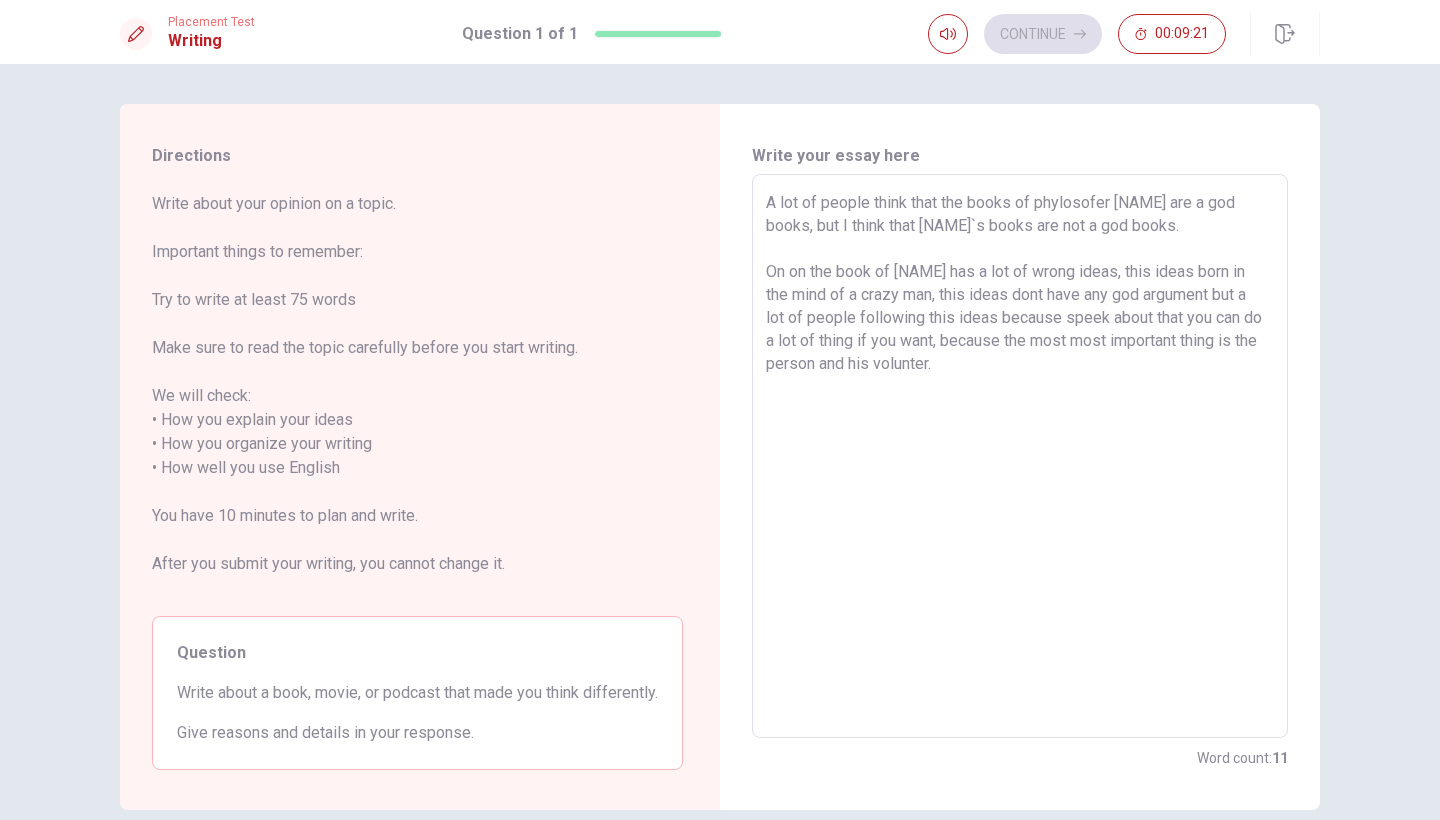 type on "x" 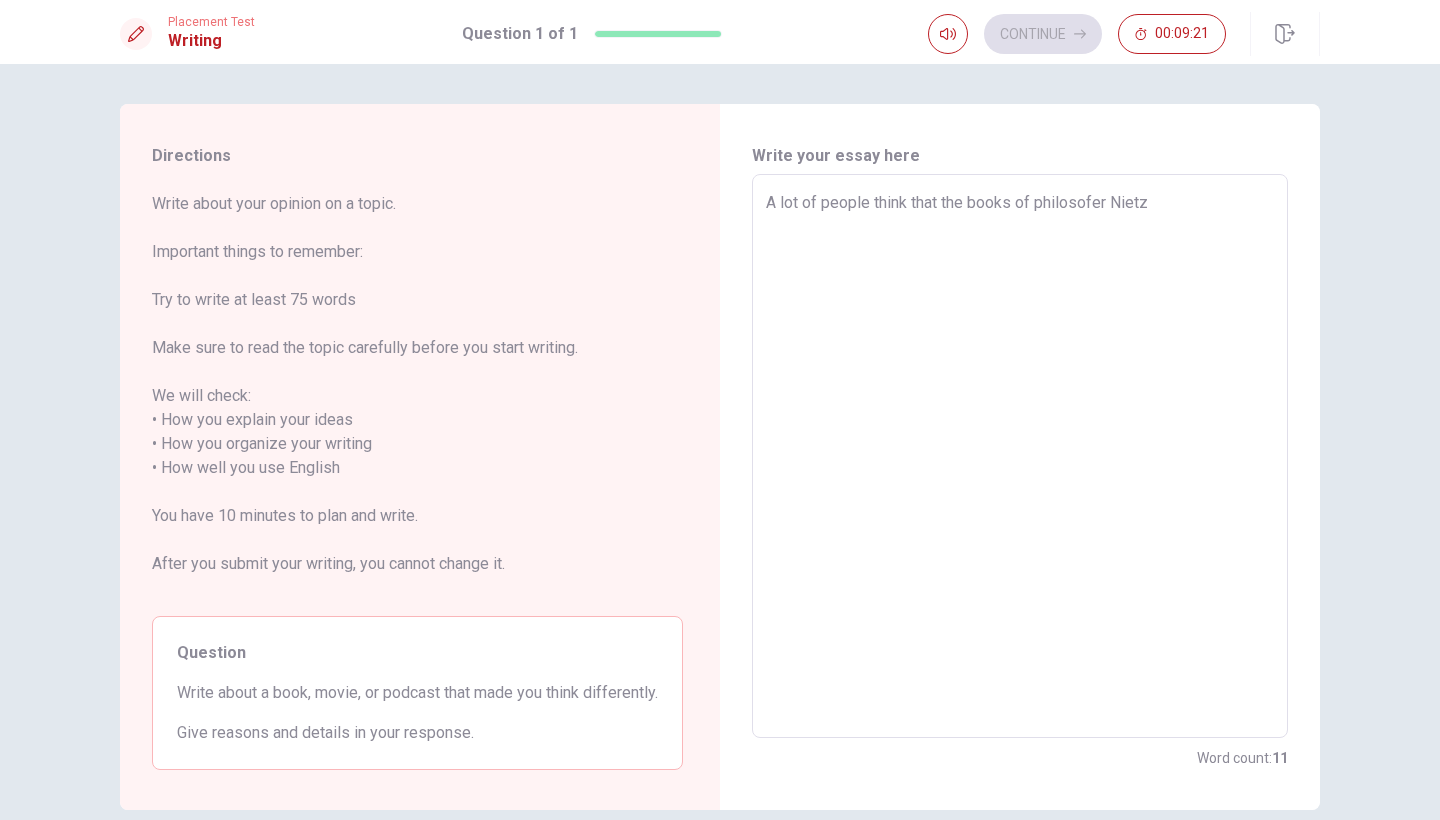 type on "x" 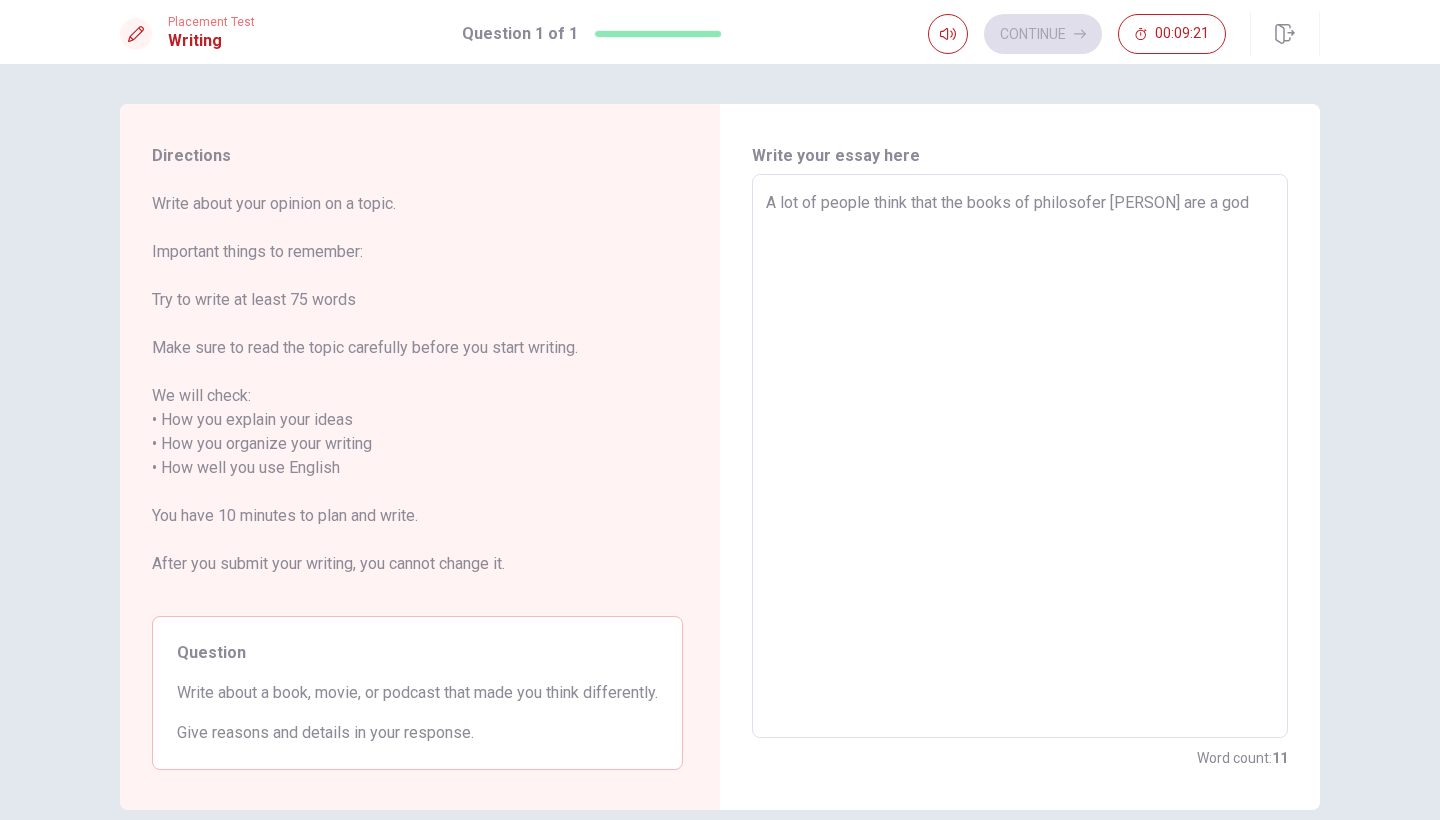 type on "x" 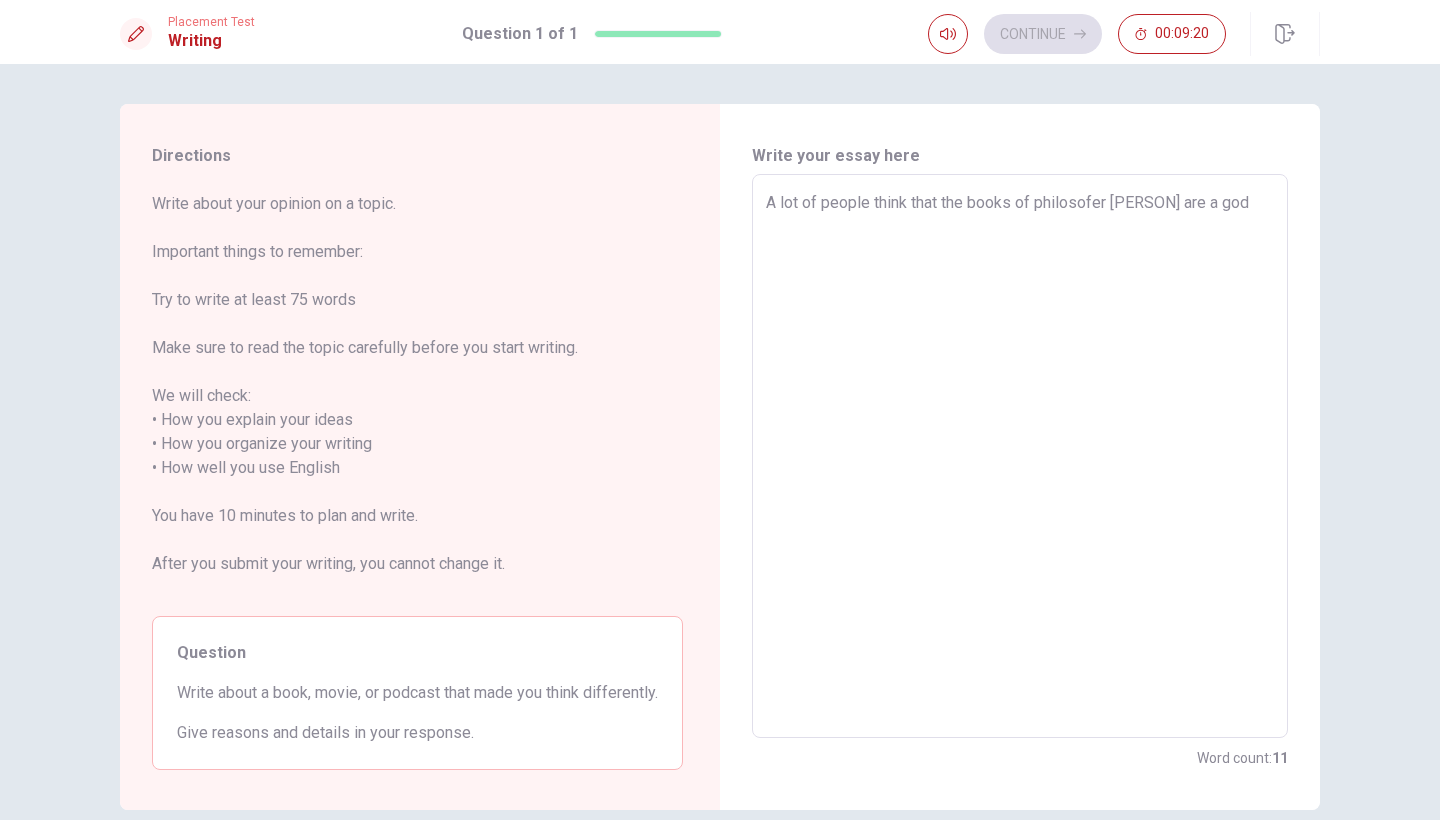 type on "A lot of people think that the books of philosofer [NAME] are a god" 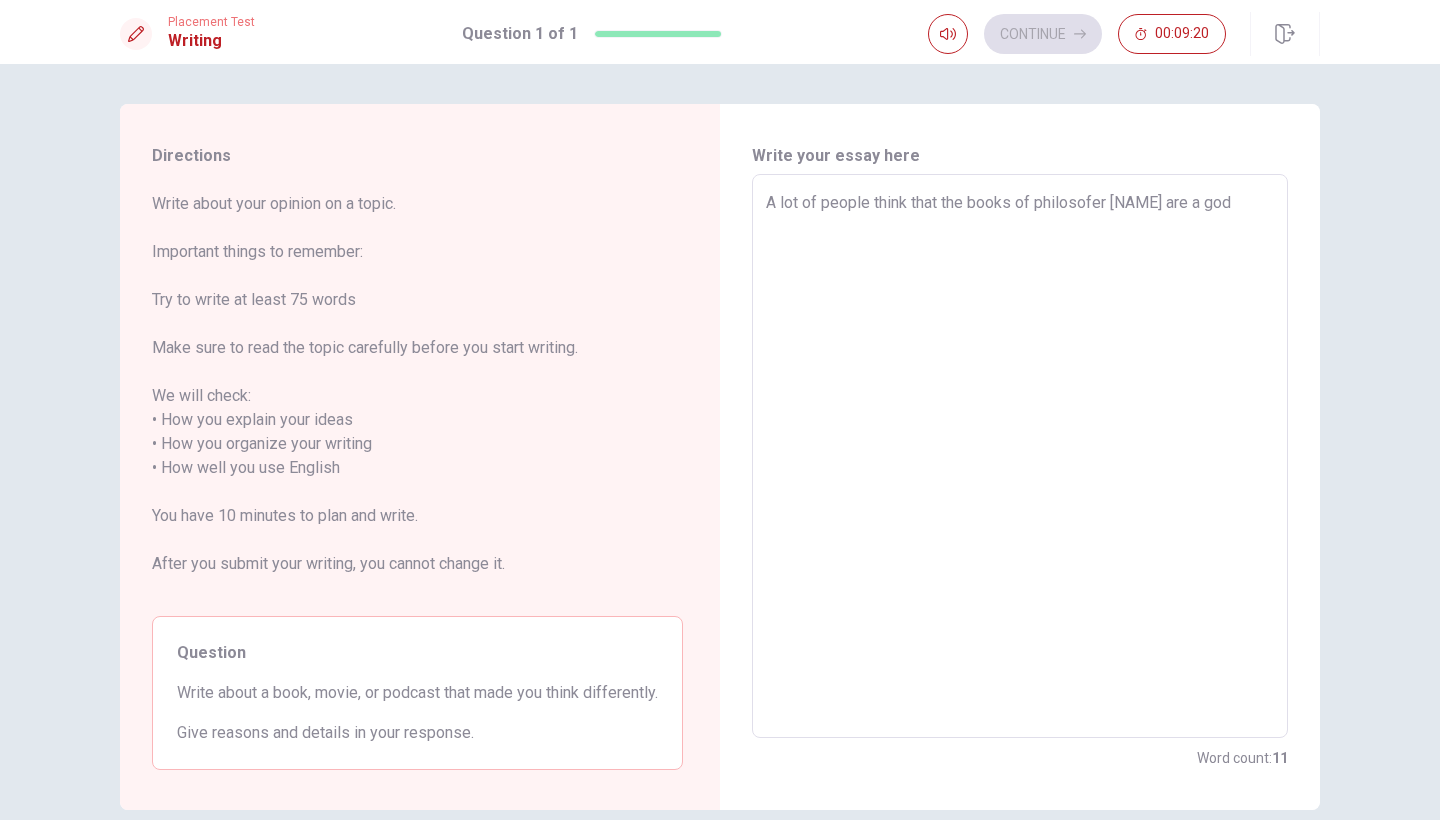 type on "x" 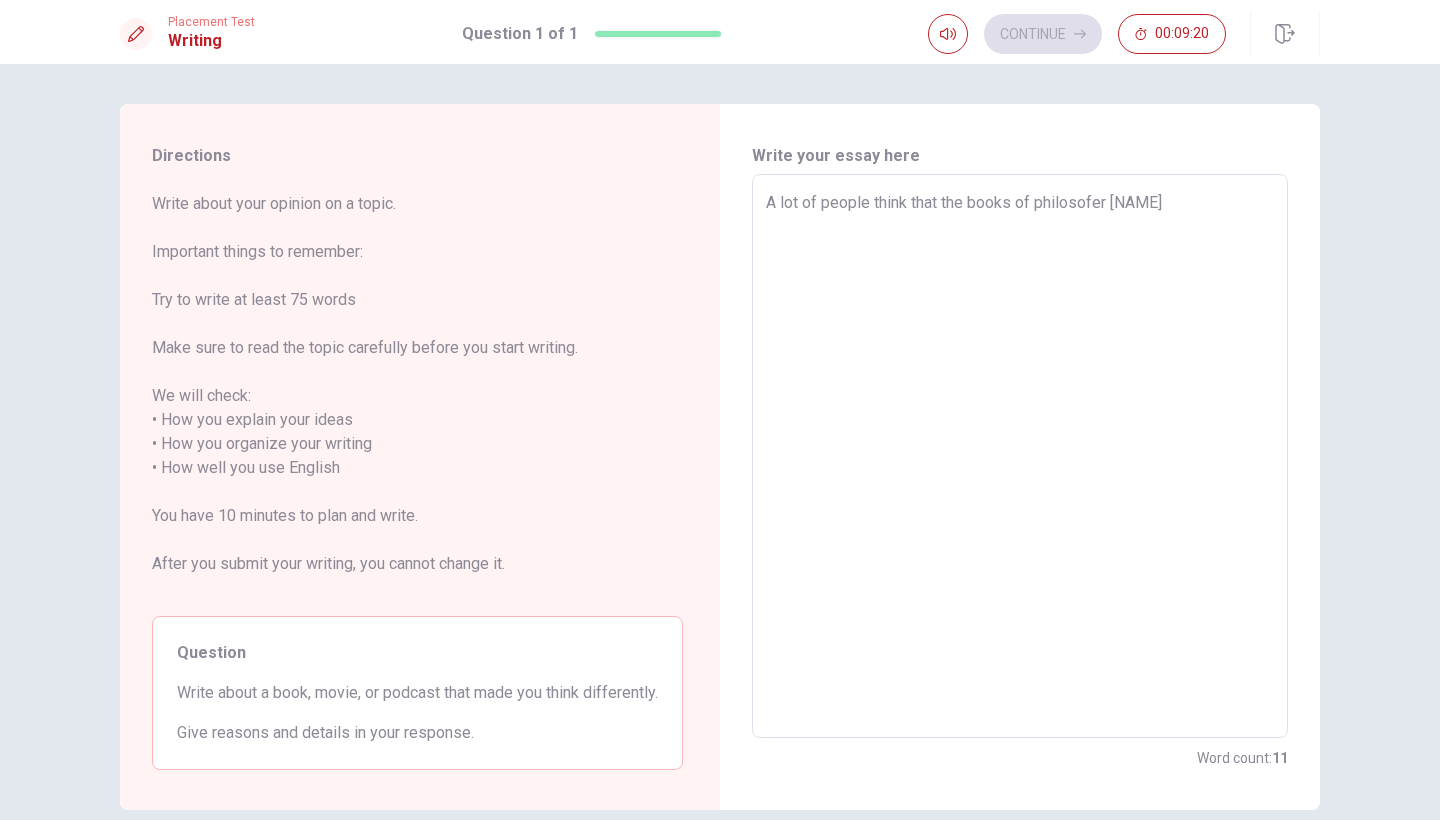 type on "x" 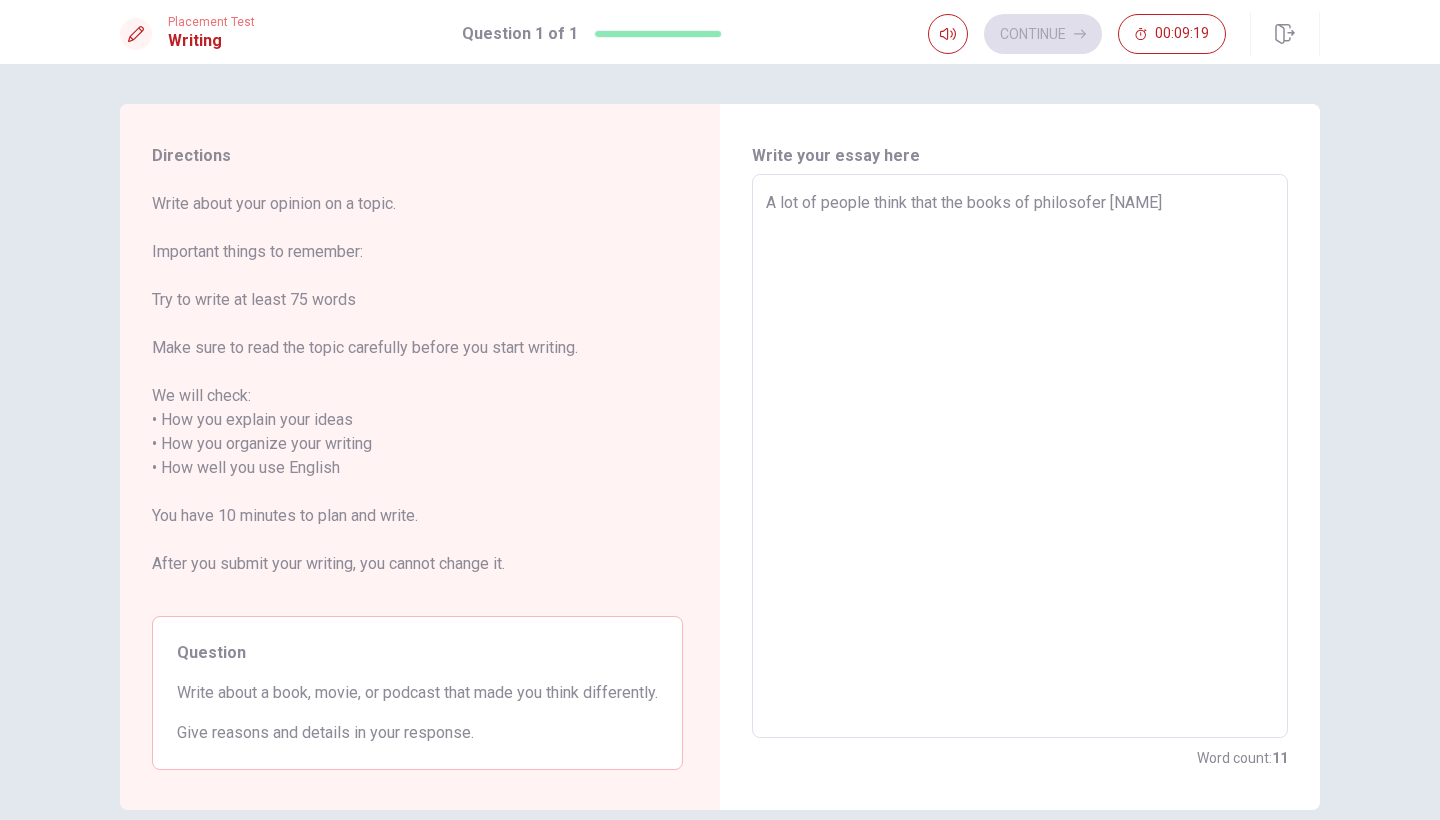 type on "A lot of people think that the books of philosofer [NAME]" 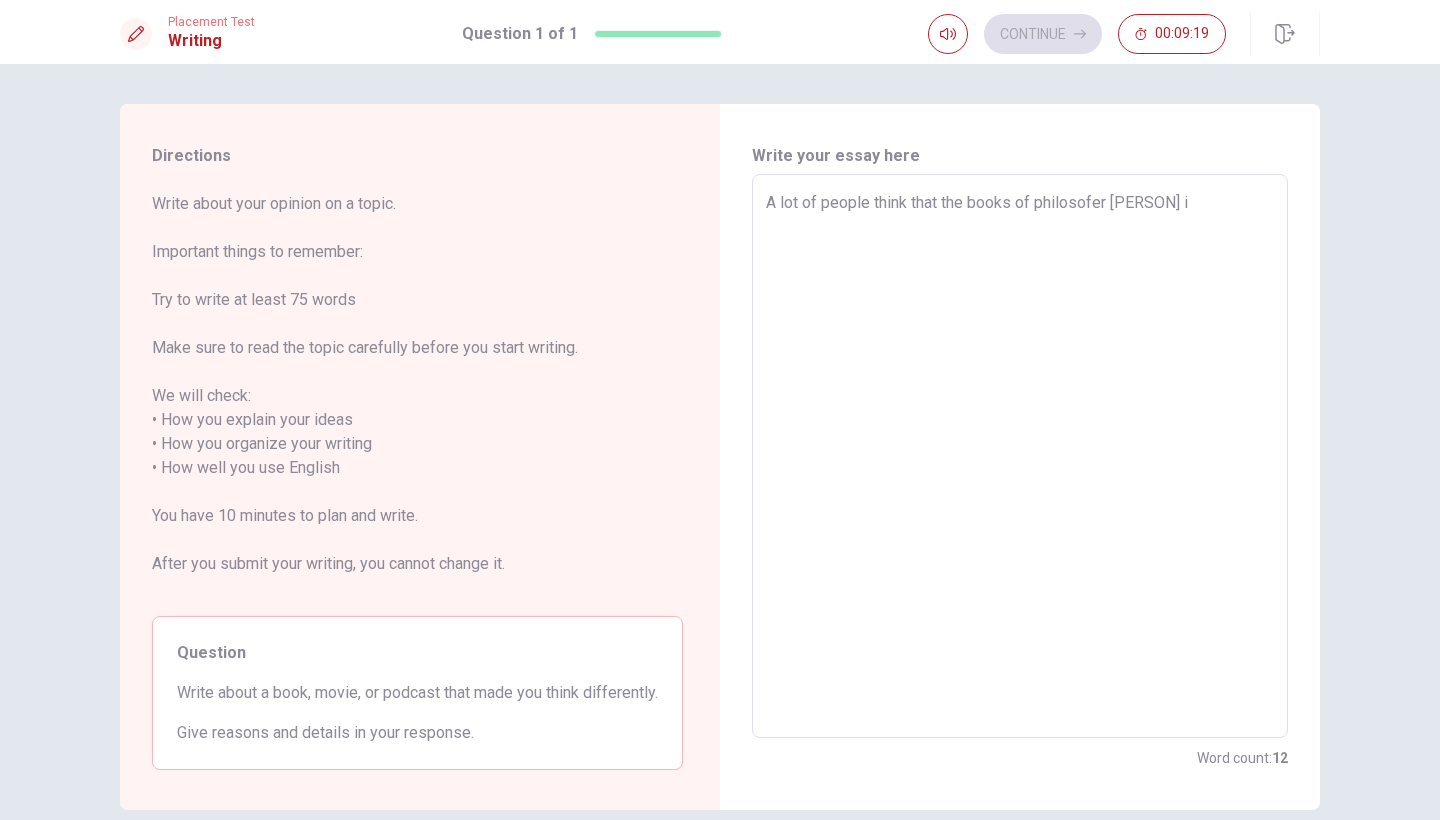 type on "x" 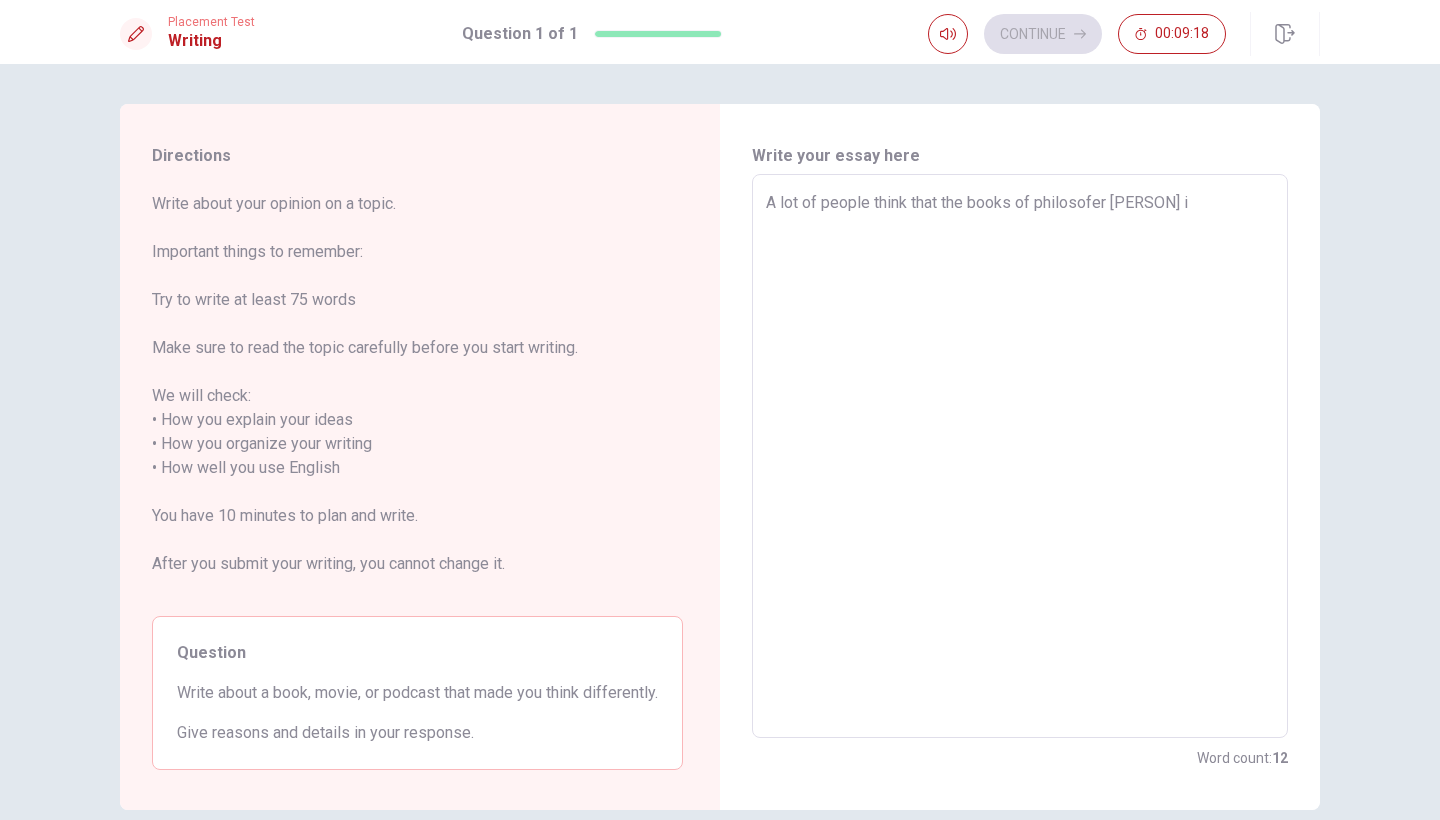 type on "A lot of people think that the books of philosofer [NAME]" 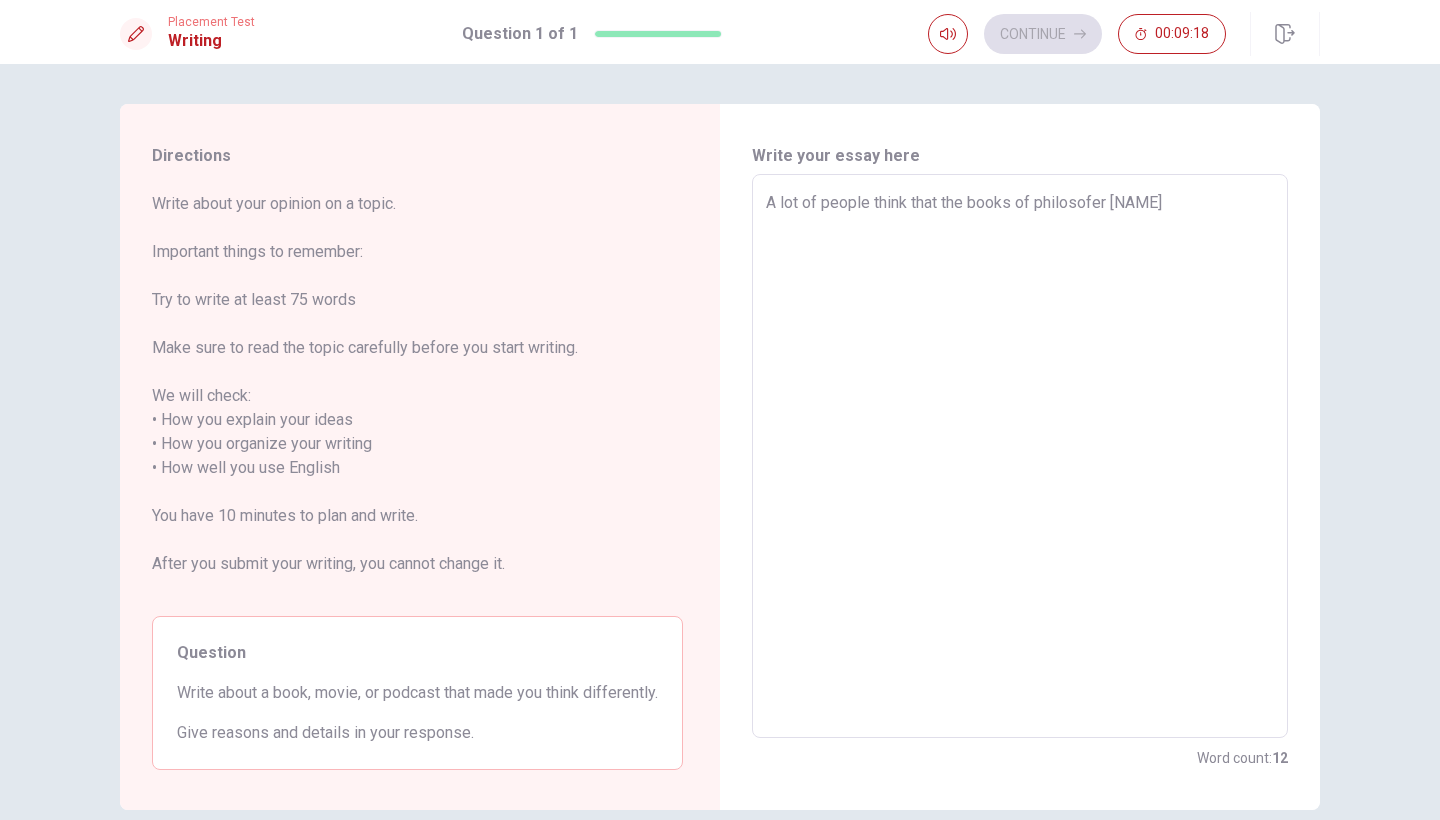 type on "x" 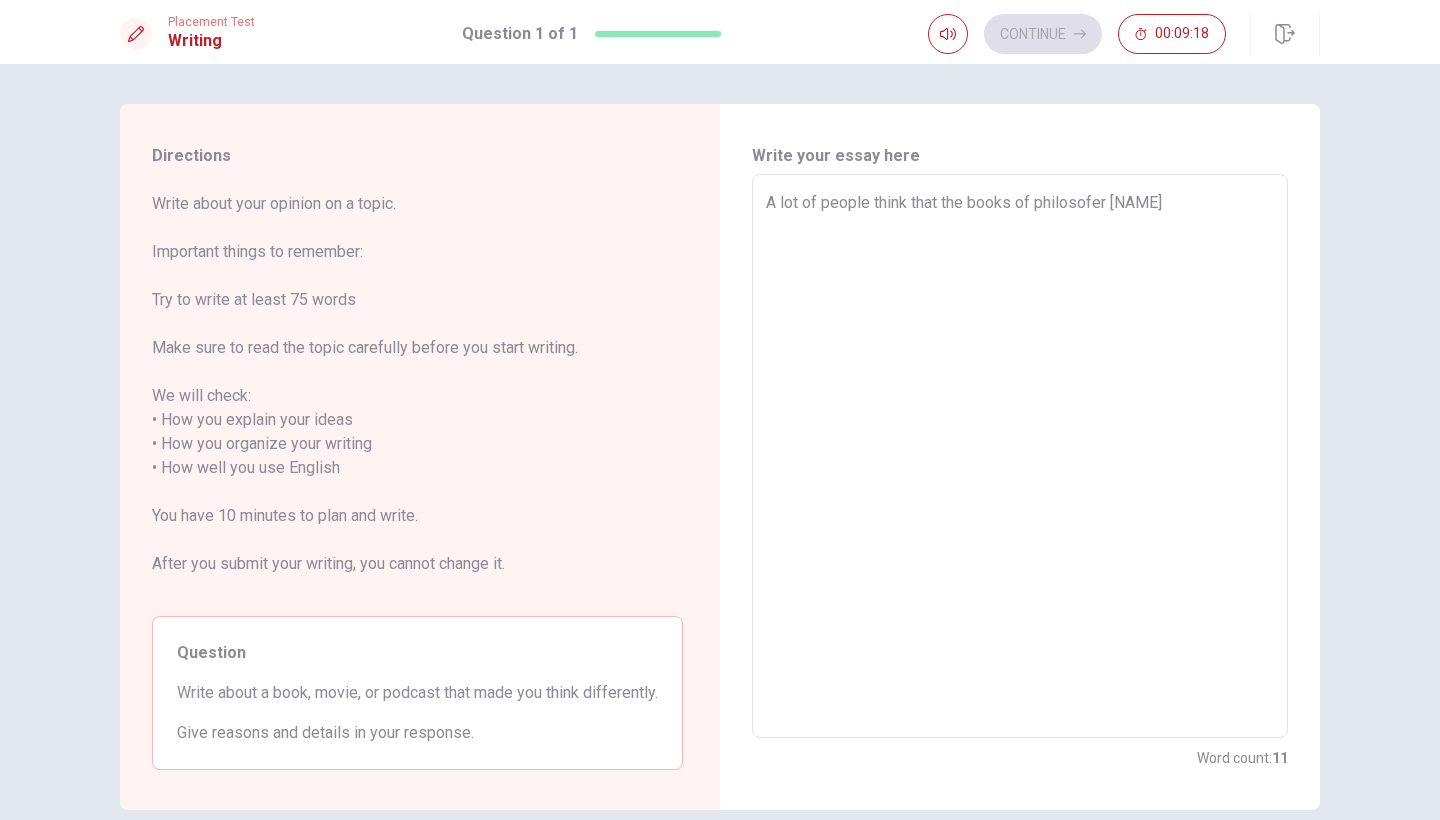 type on "A lot of people think that the books of philosofer [PERSON] are a god books, but I think that [PERSON]`s books are not a god books.
On one hand, the book of [PERSON] has a lot of wrong ideas, this ideas born in the mind of a crazy man, this ideas dont have any god argument but a lot of people following this ideas because speek about that you can do a lot of thing if you want, because the most most important thing is the person and his volunter." 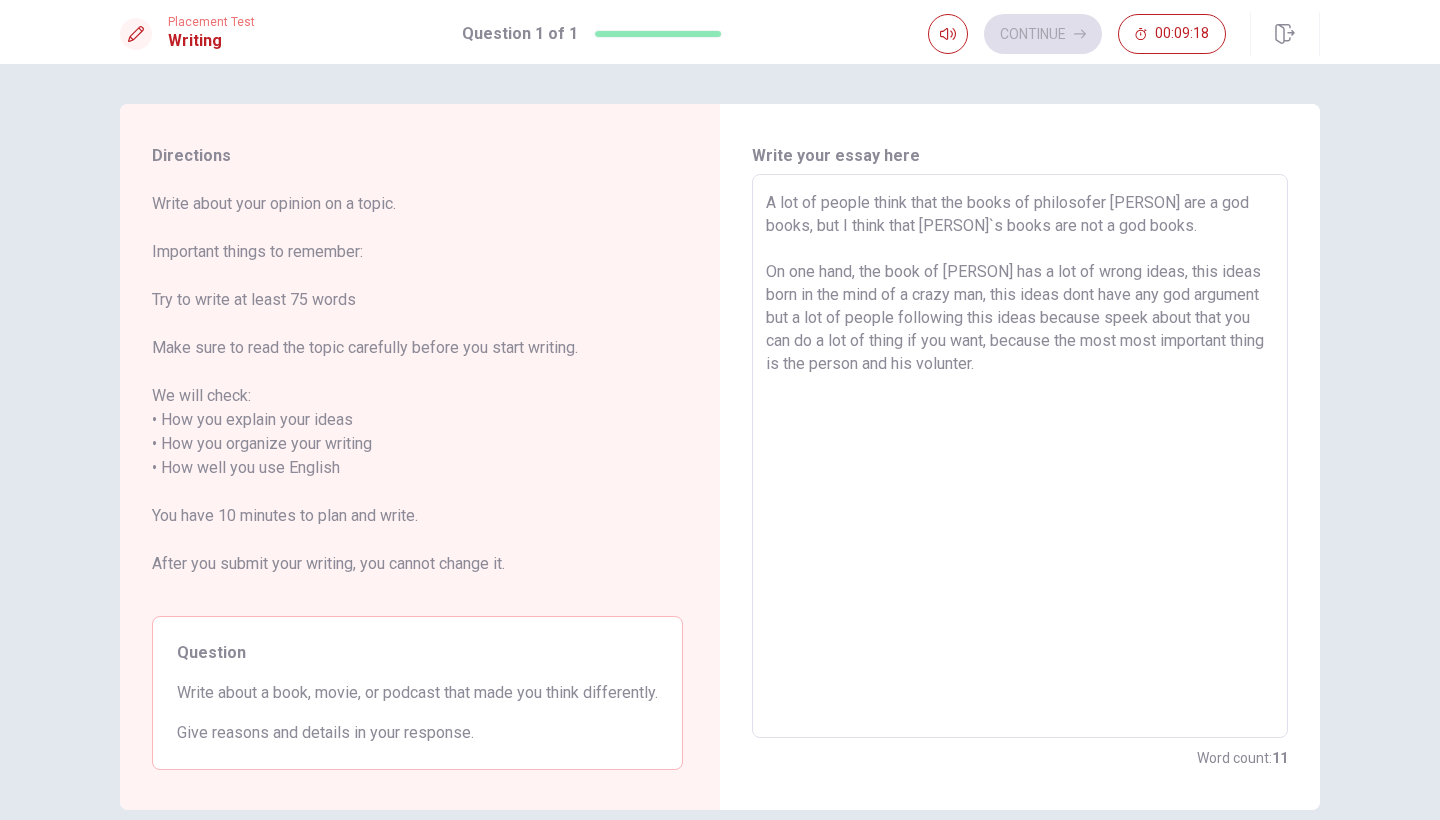 type on "x" 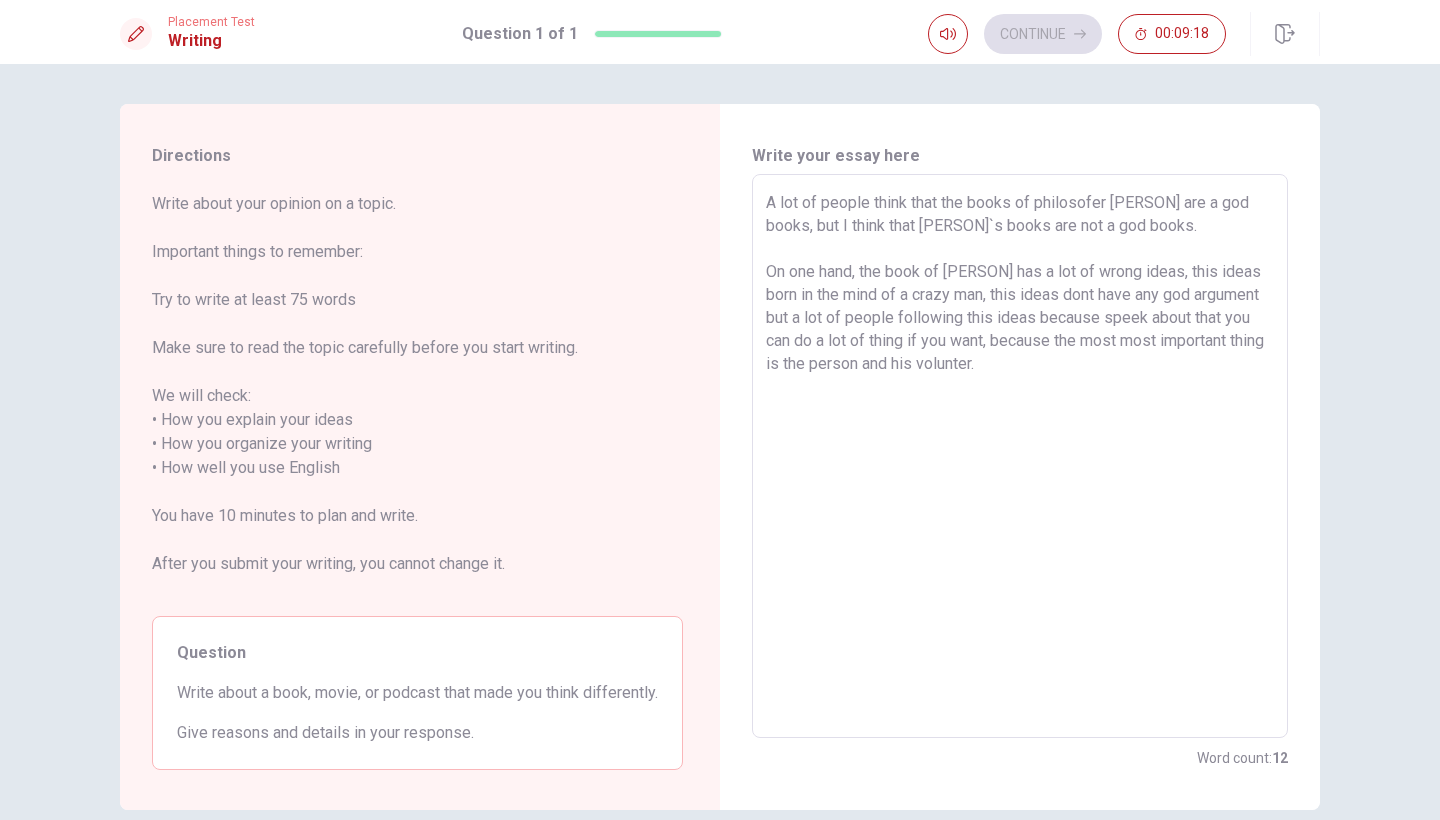 type on "A lot of people think that the books of philosofer [PERSON] ar" 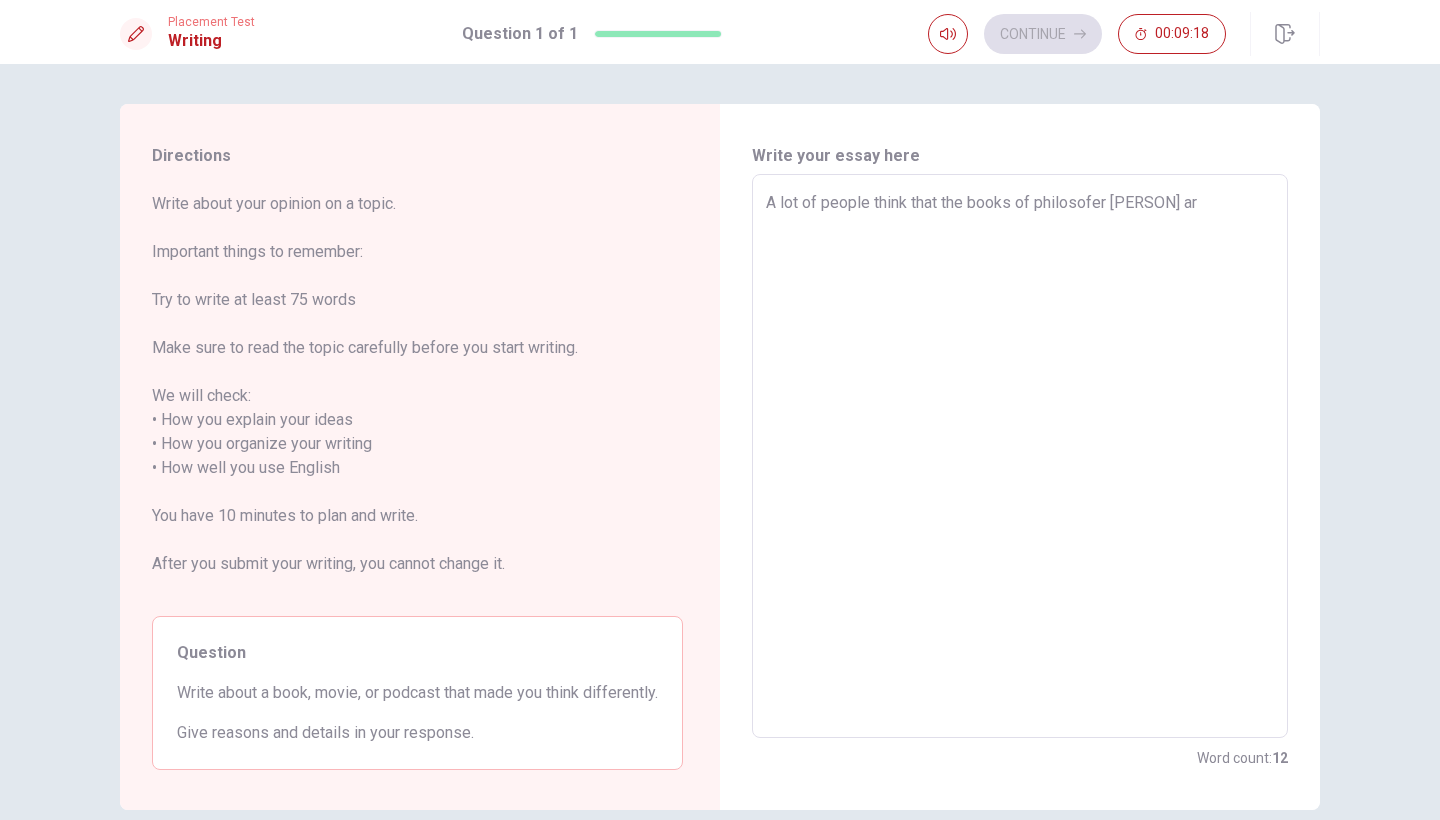 type on "x" 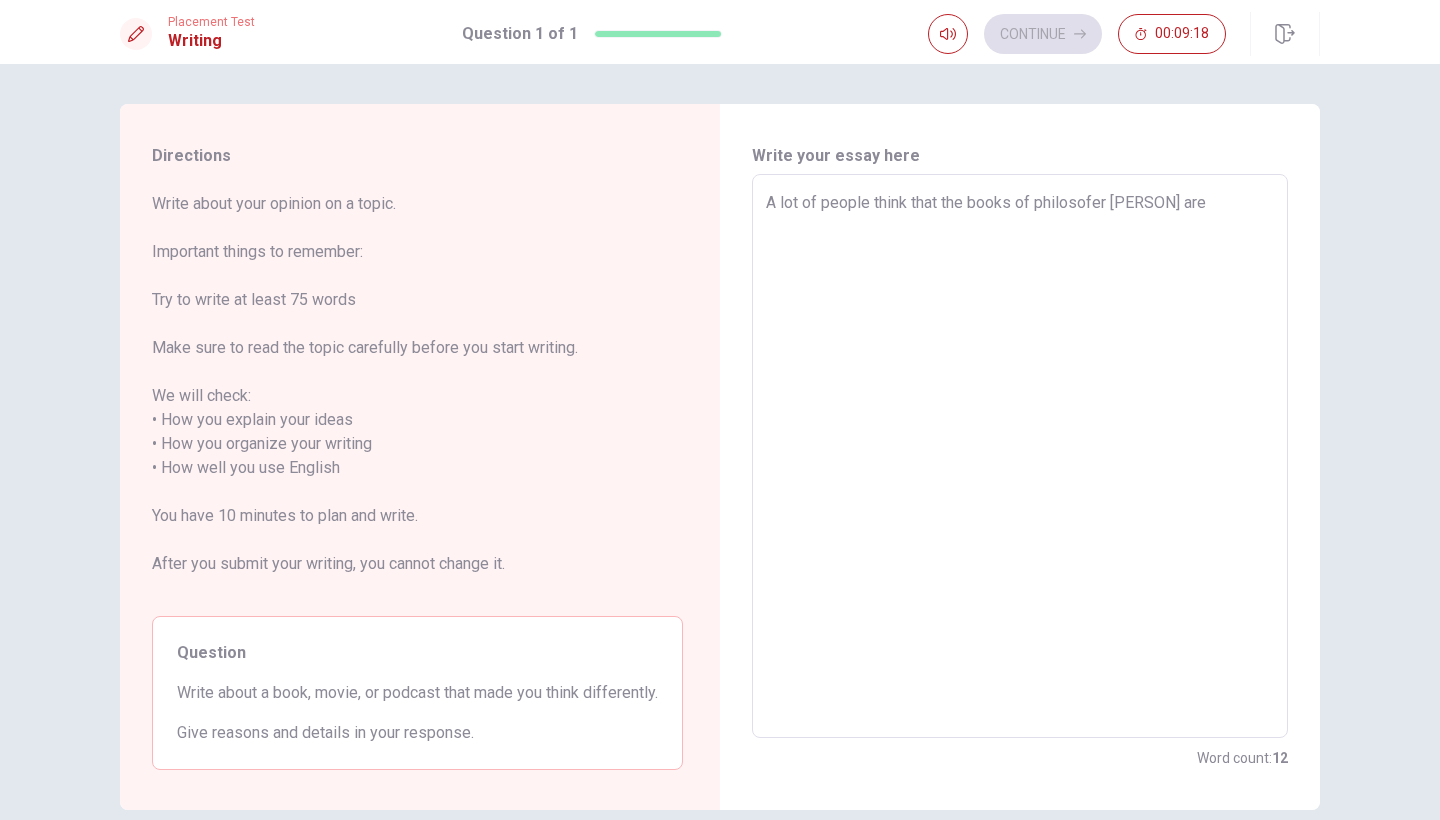 type on "x" 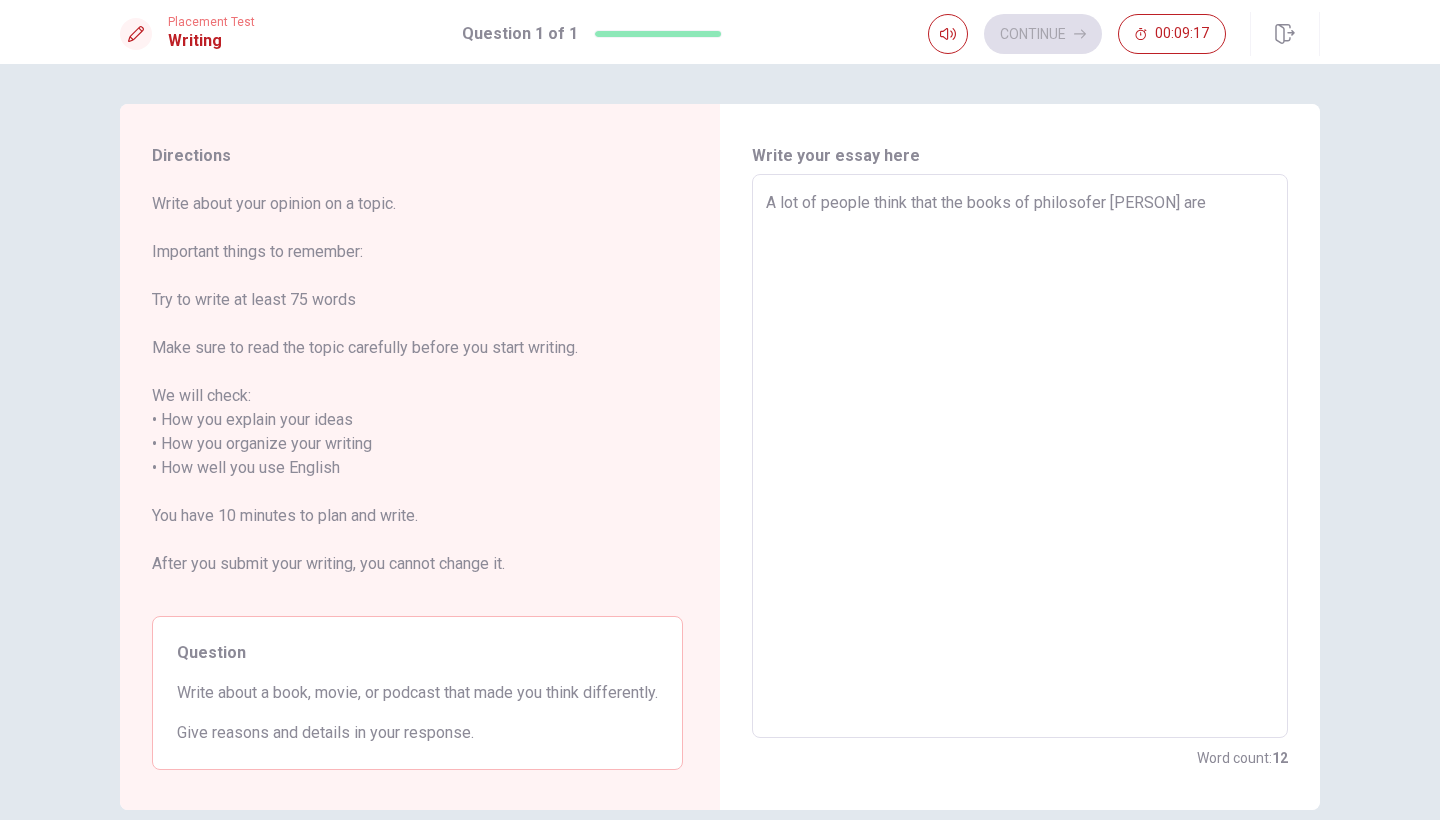 type on "A lot of people think that the books of philosofer [NAME] are a" 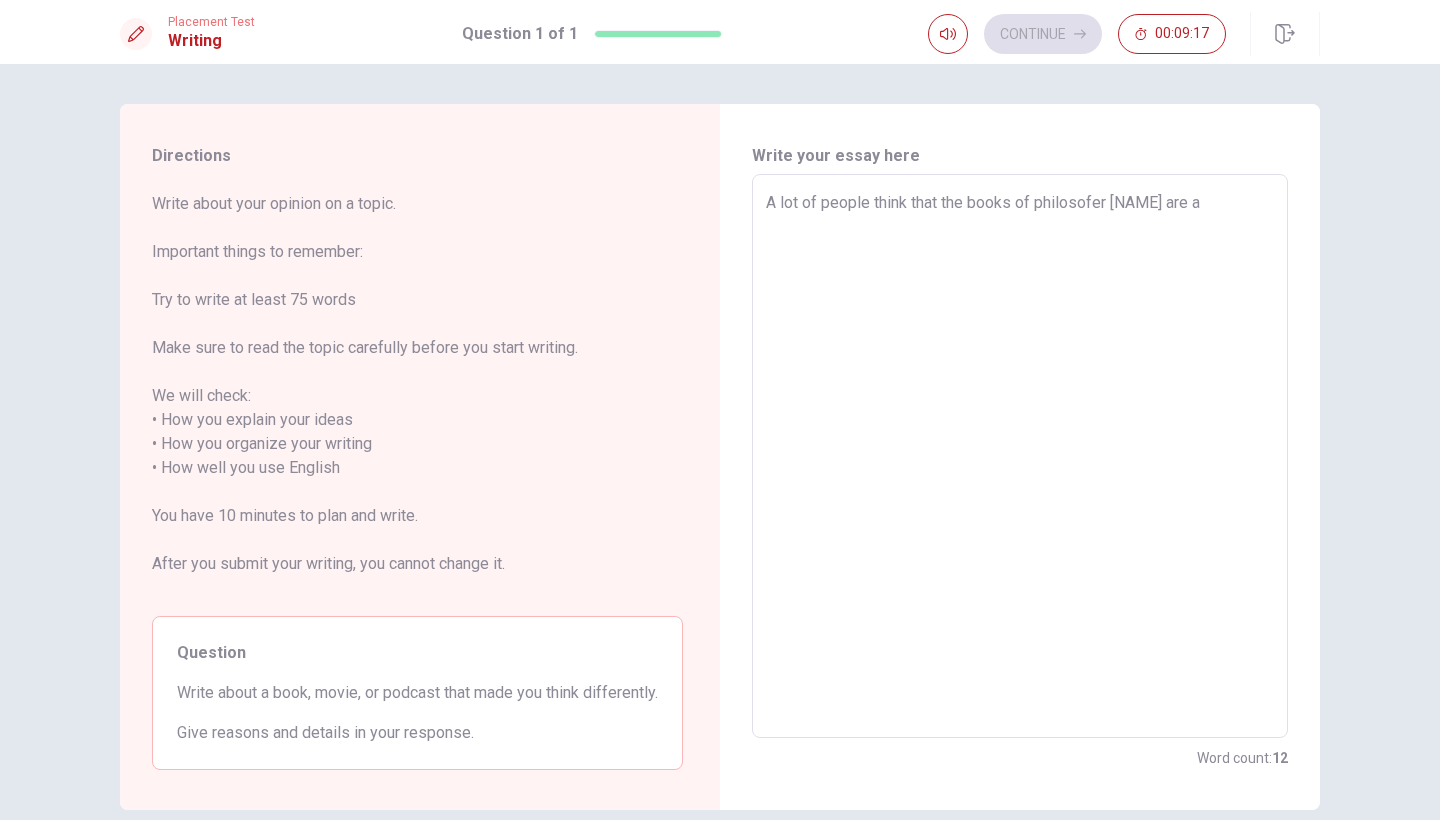 type on "x" 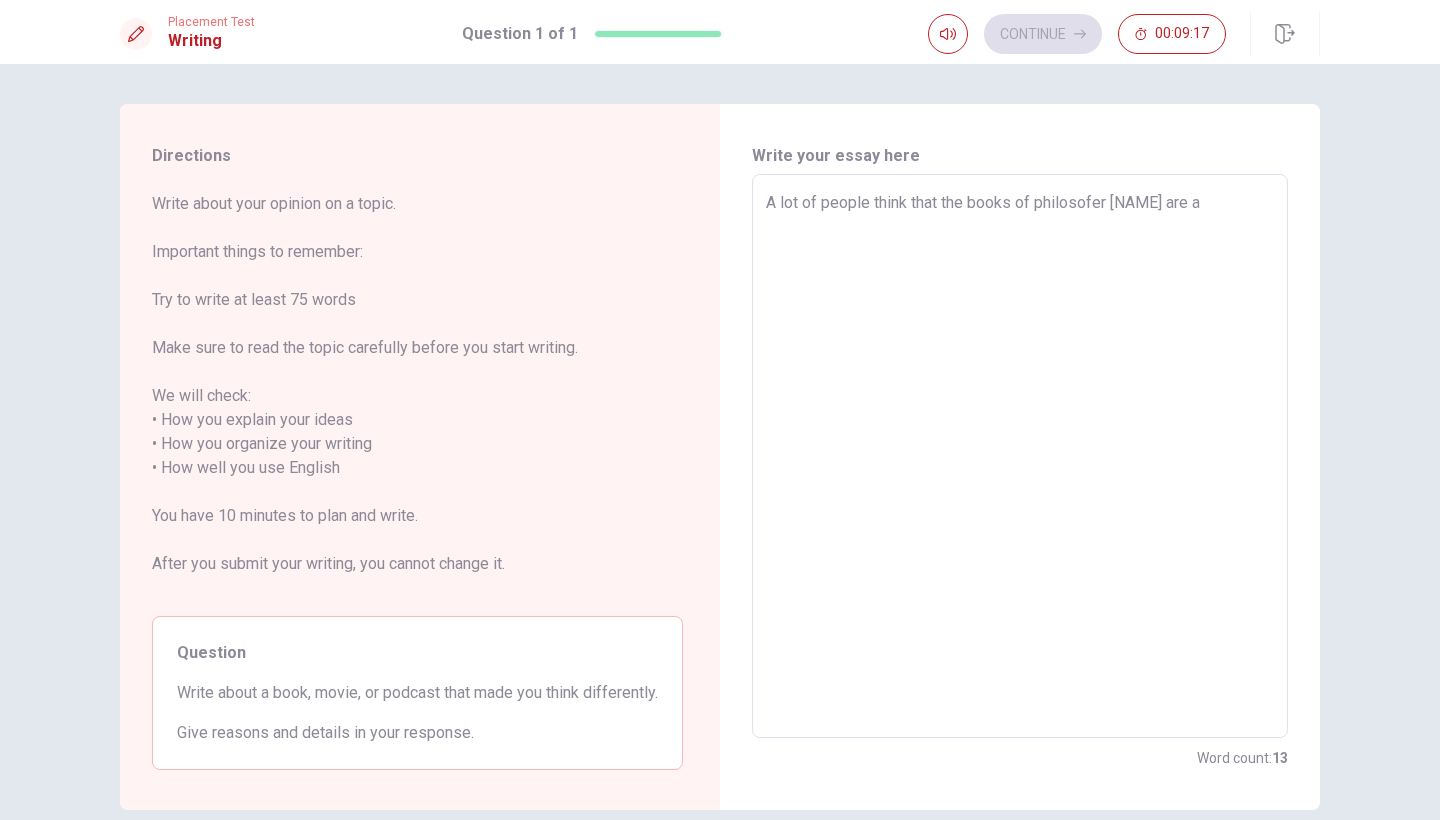 type on "A lot of people think that the books of philosofer [NAME] are a" 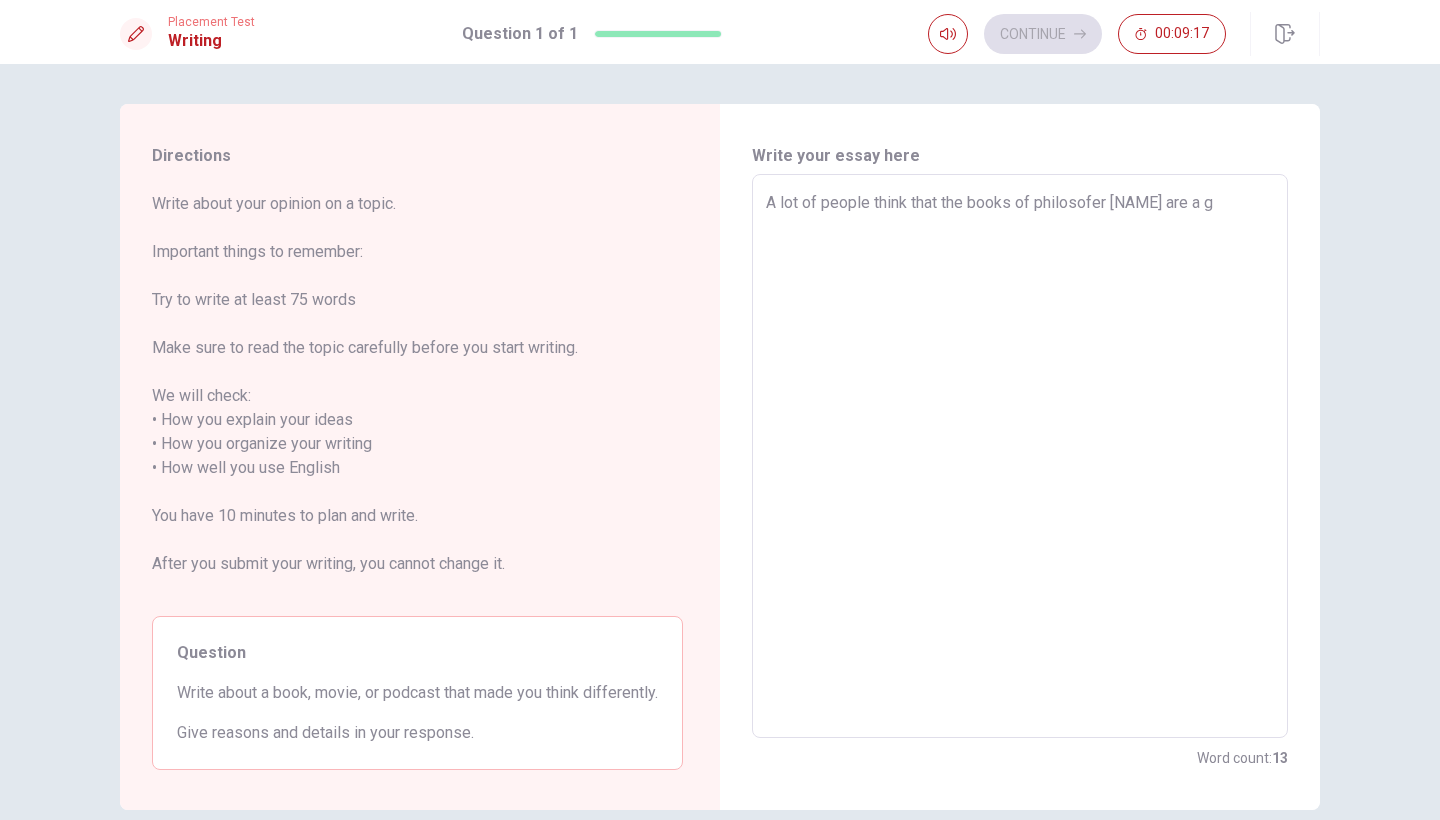 type on "x" 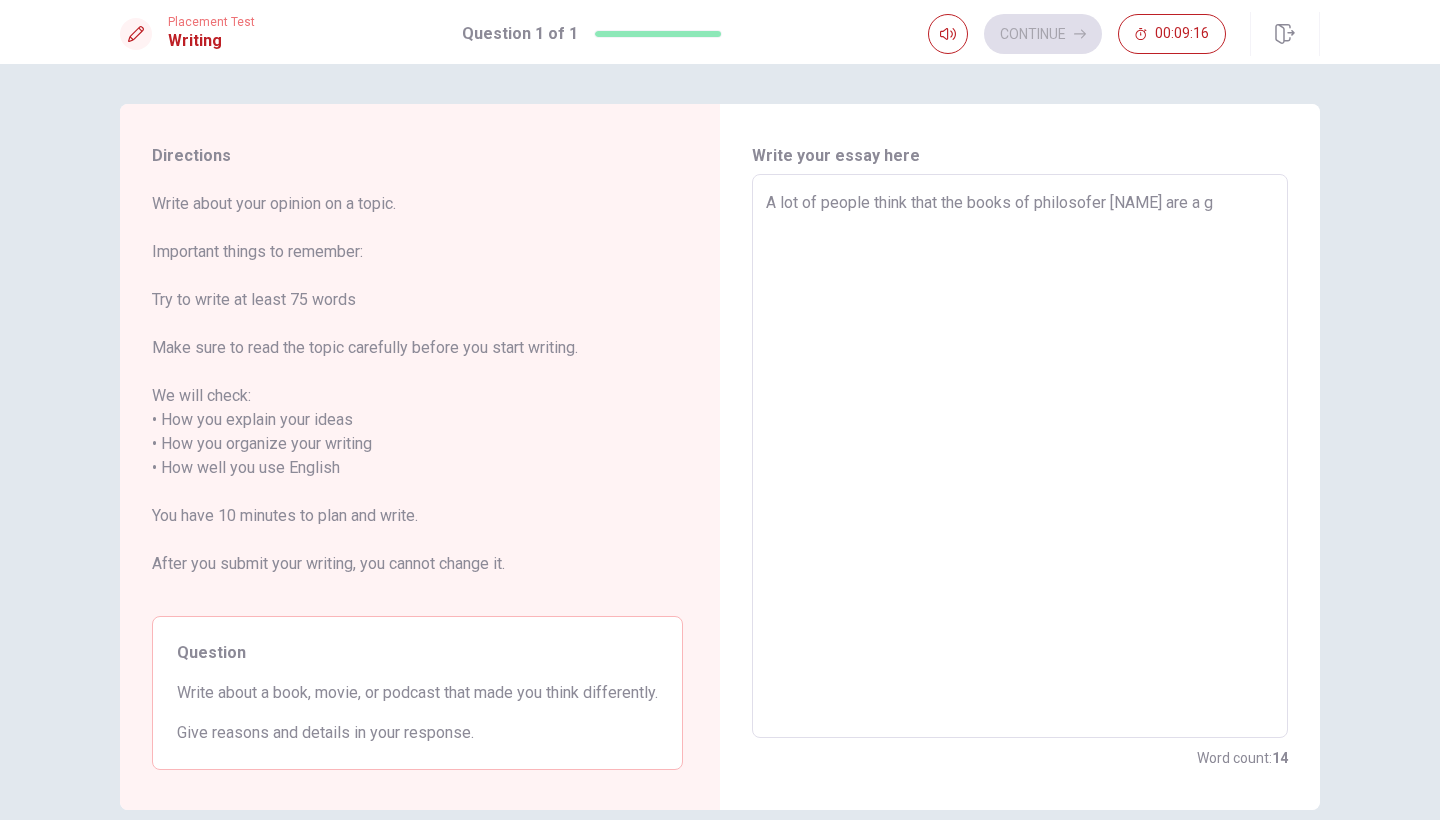 type on "A lot of people think that the books of philosofer [PERSON] are a go" 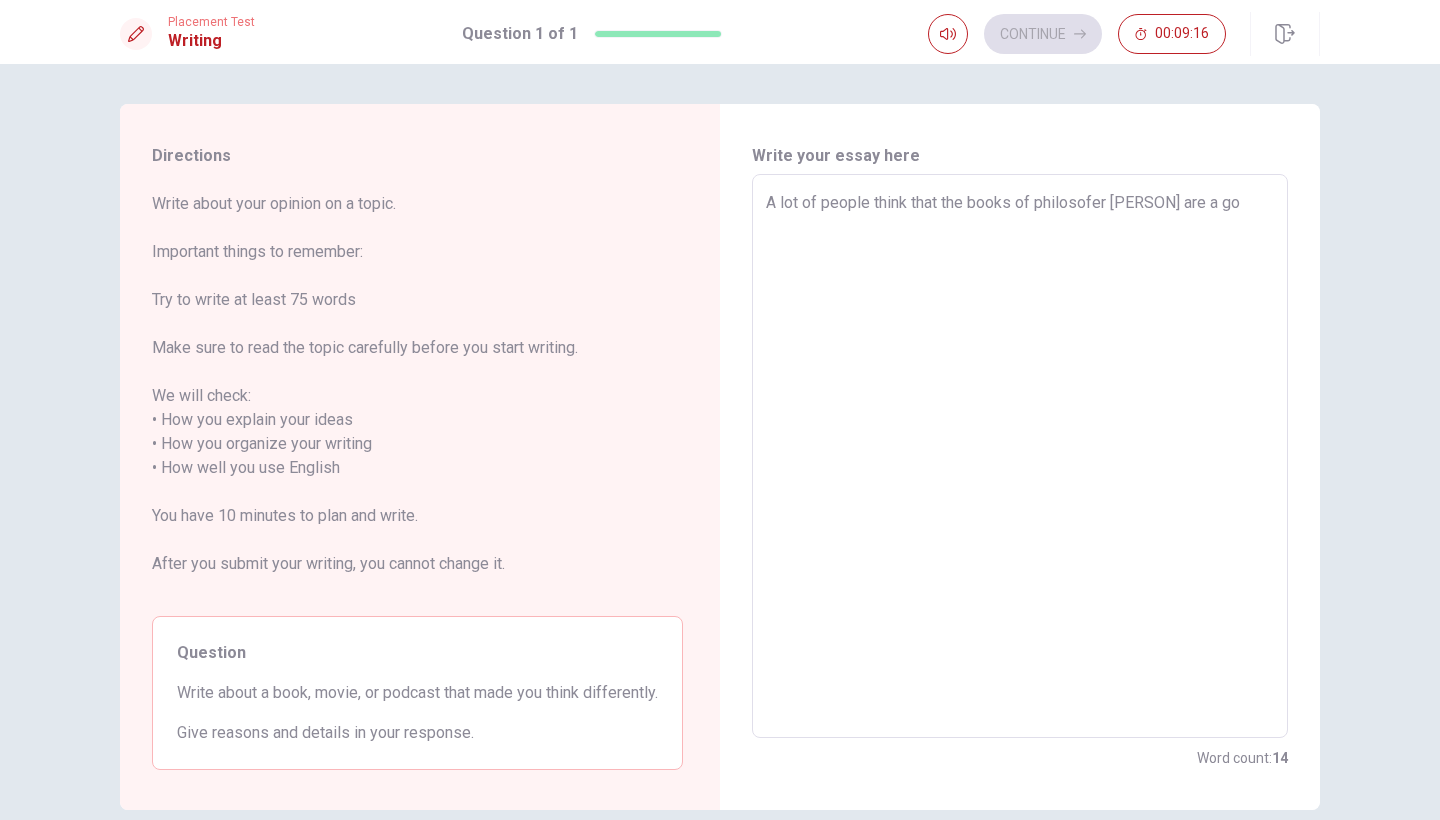 type on "x" 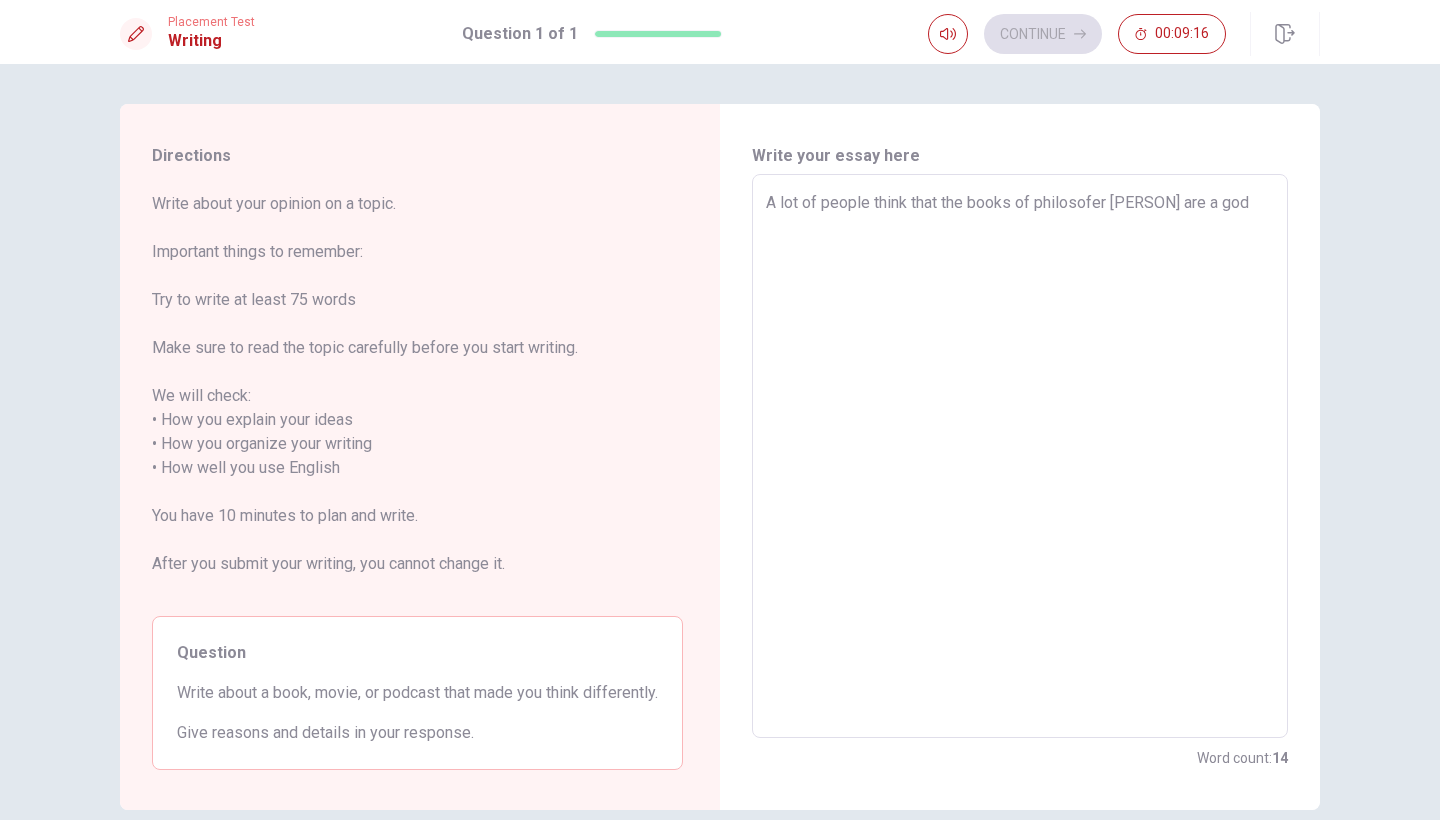 type on "x" 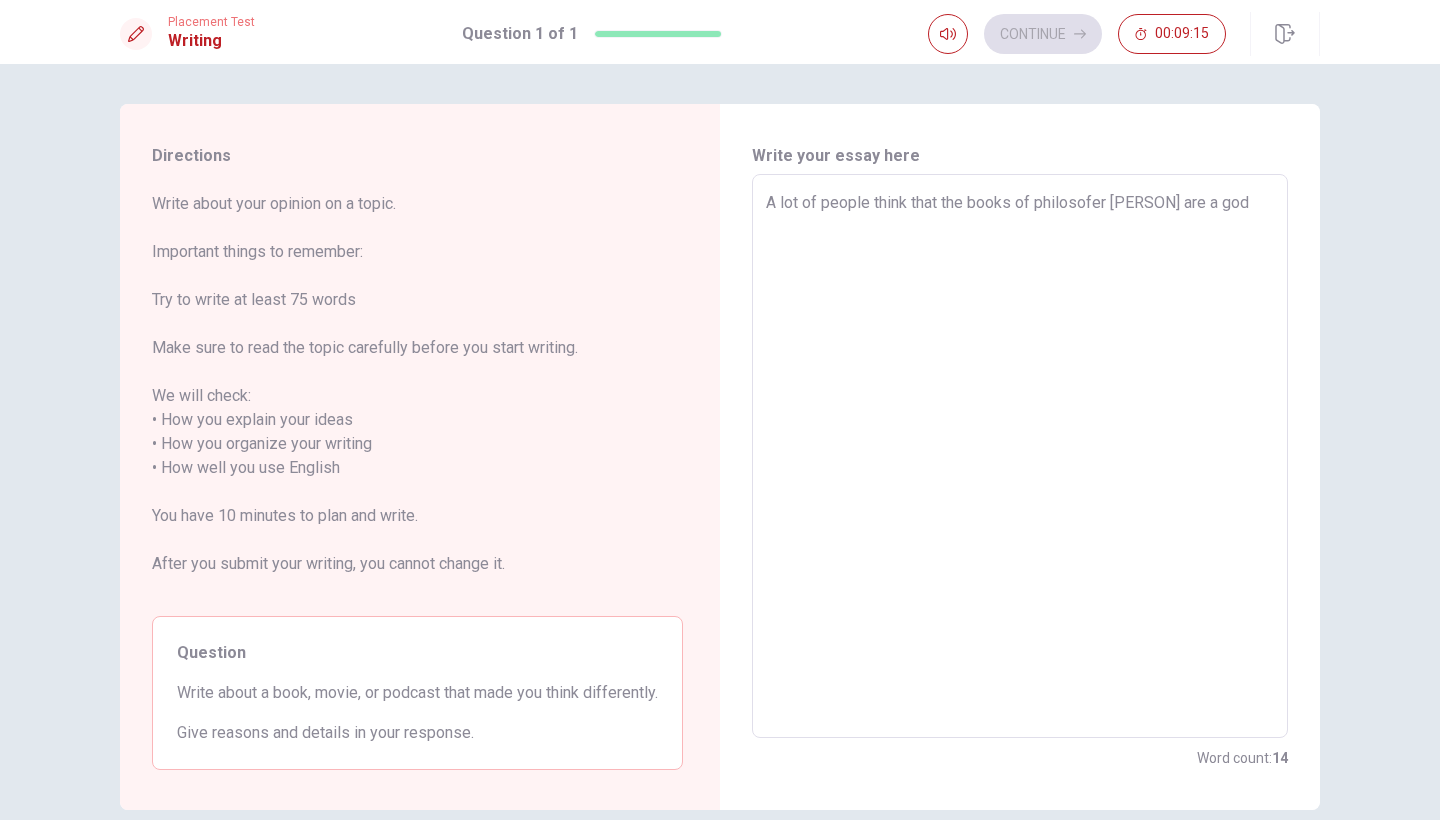 type on "A lot of people think that the books of philosofer [PERSON] are a god" 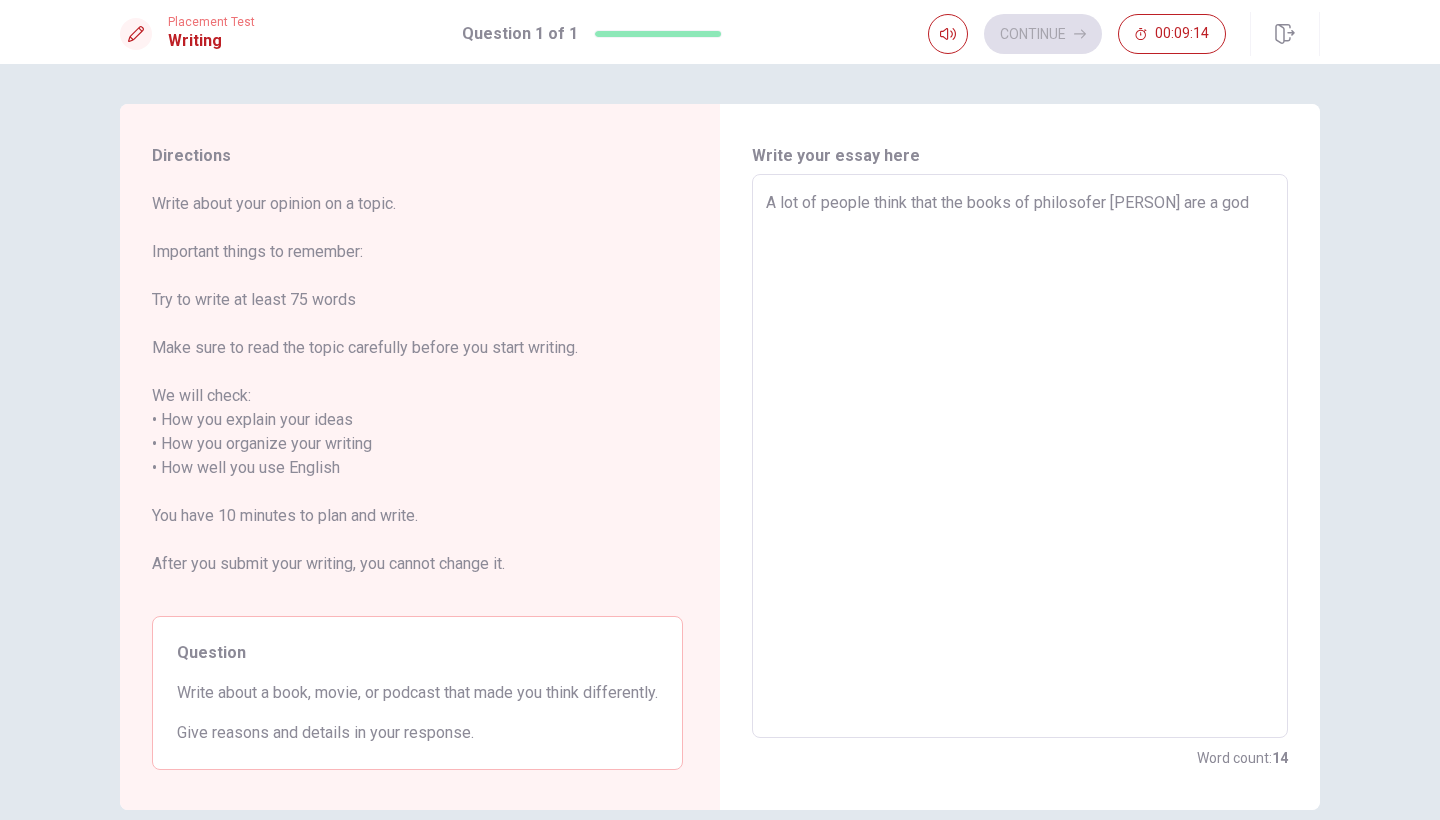 type on "A lot of people think that the books of philosofer [NAME] are a god b" 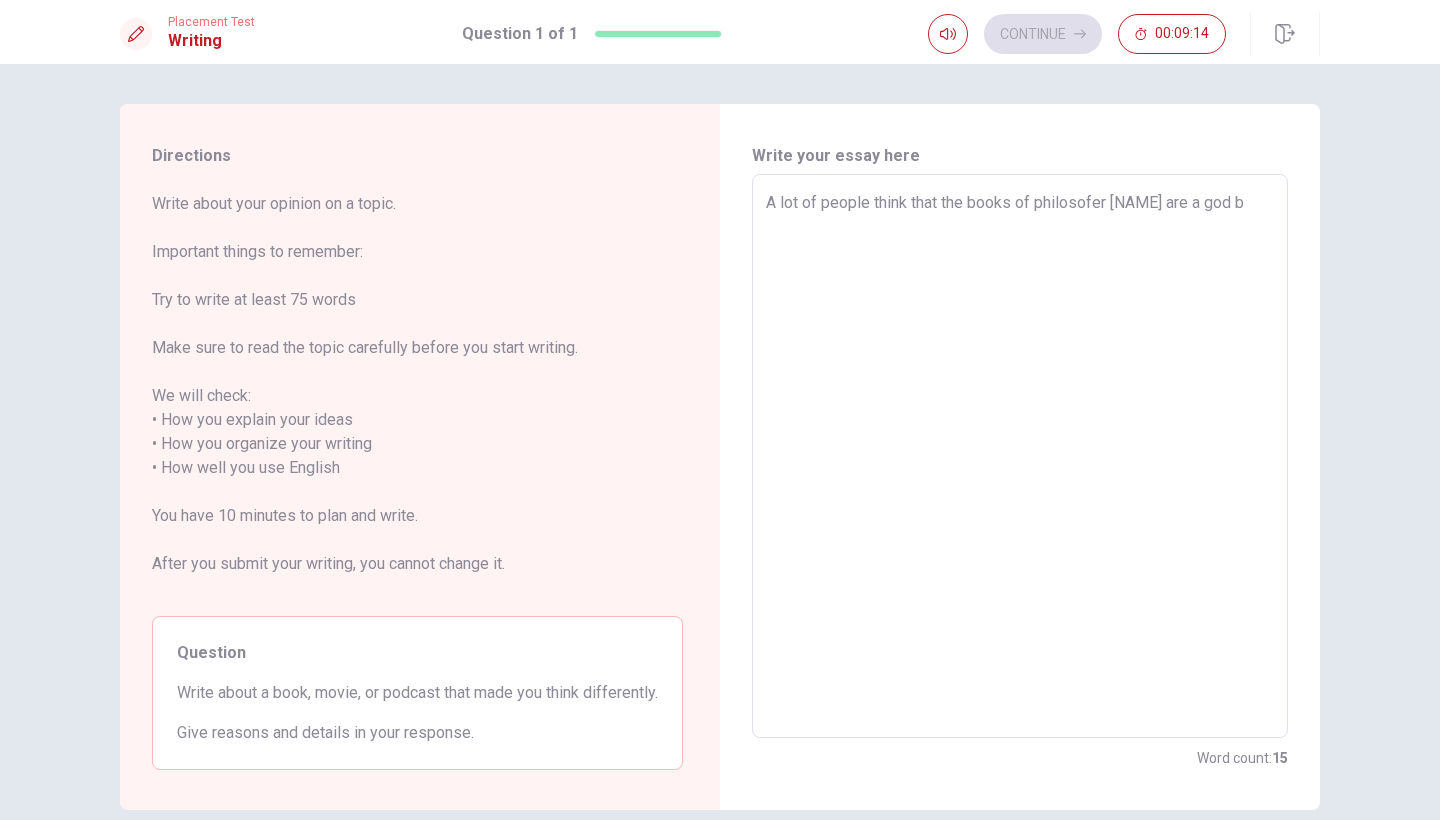 type on "x" 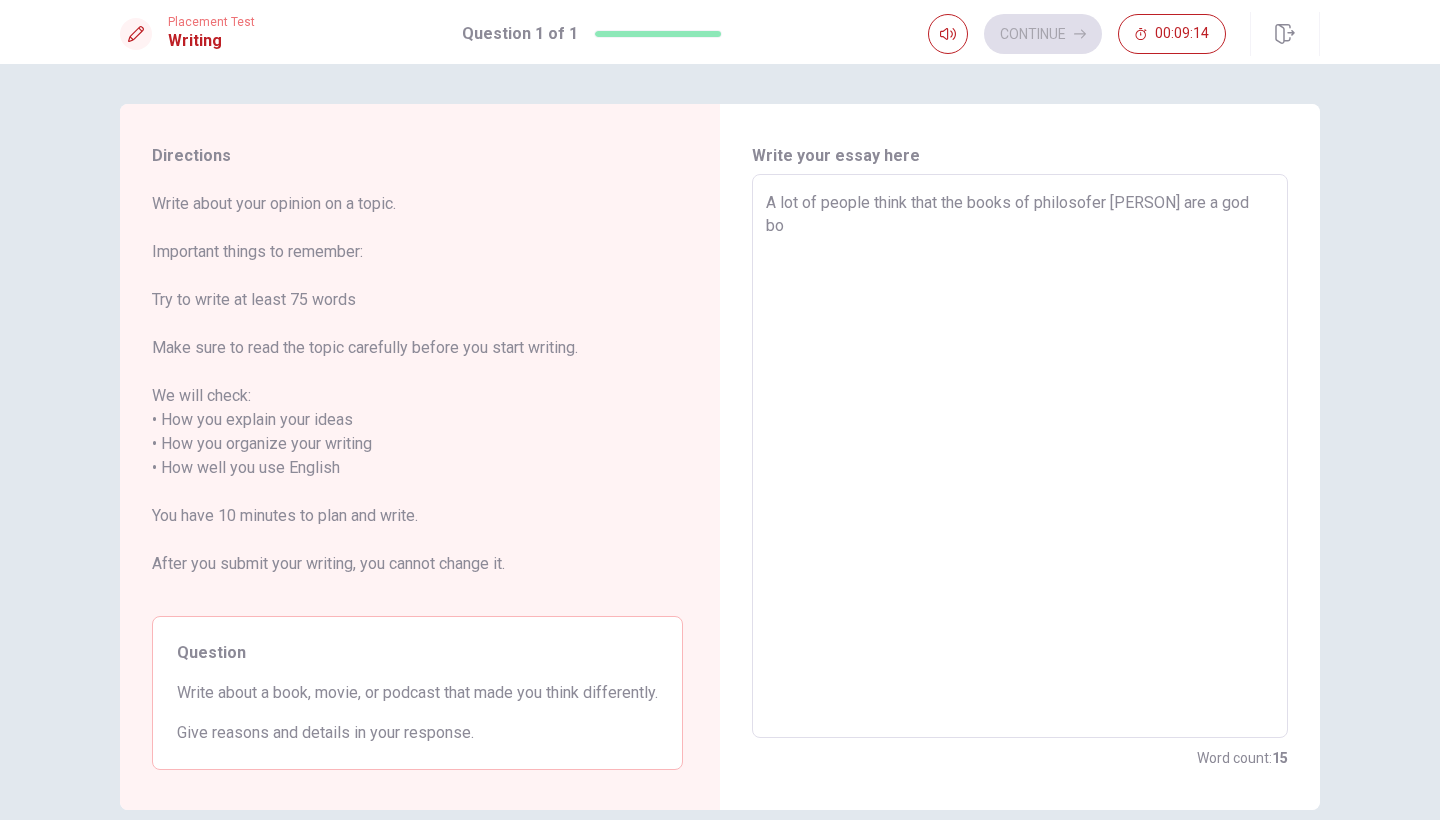 type on "x" 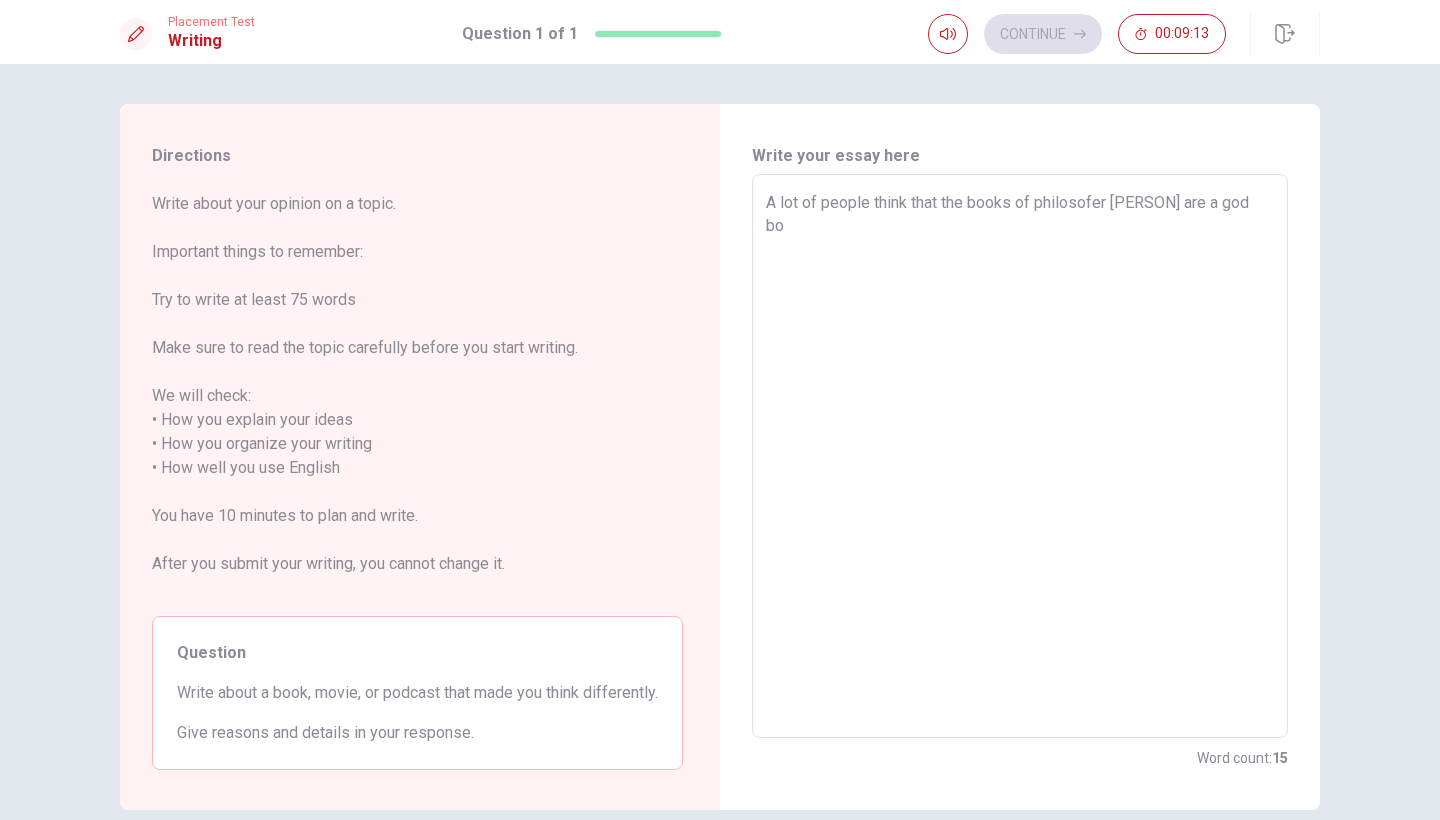 type on "A lot of people think that the books of philosofer Nietzche are a god boo" 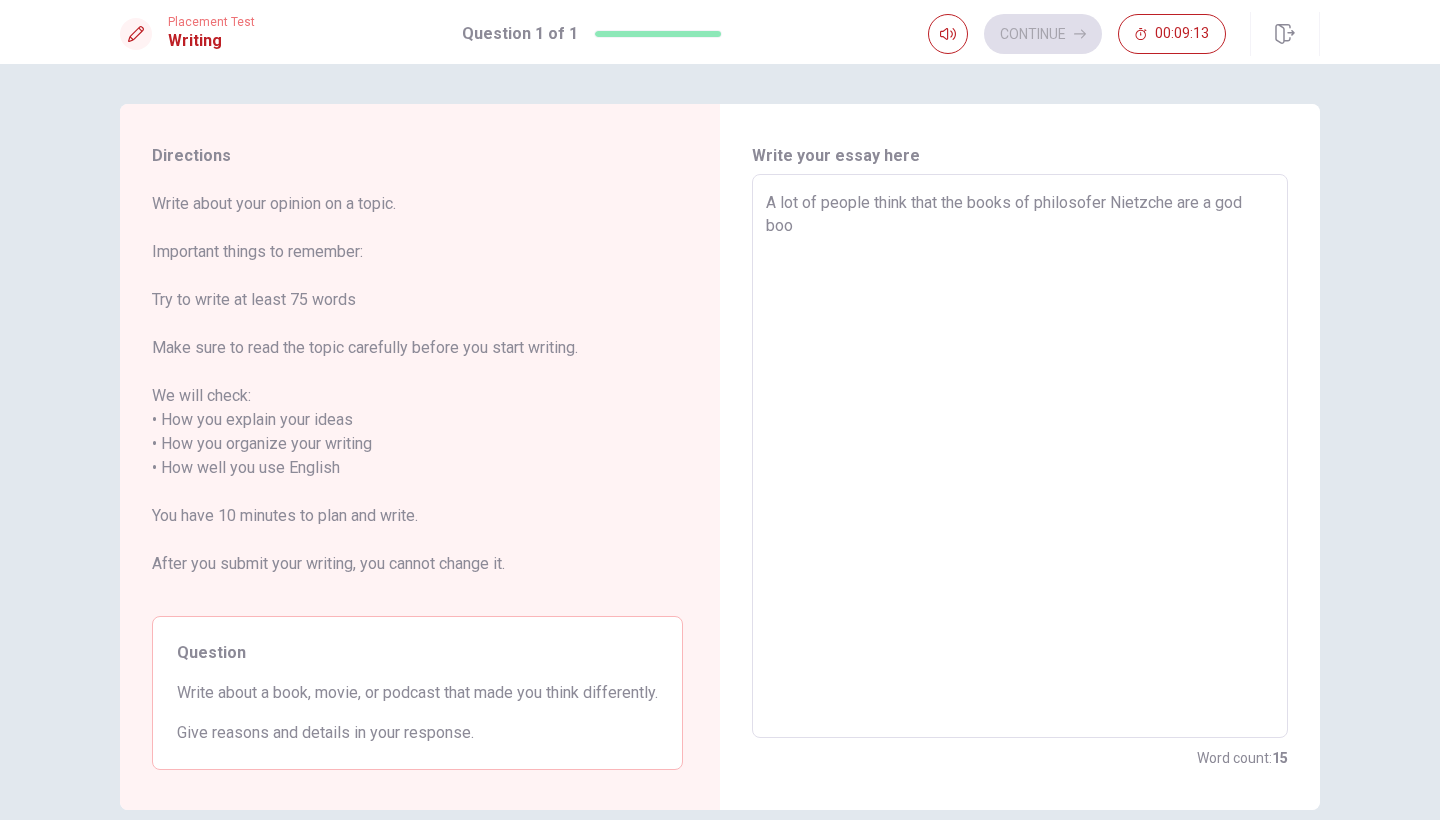 type on "x" 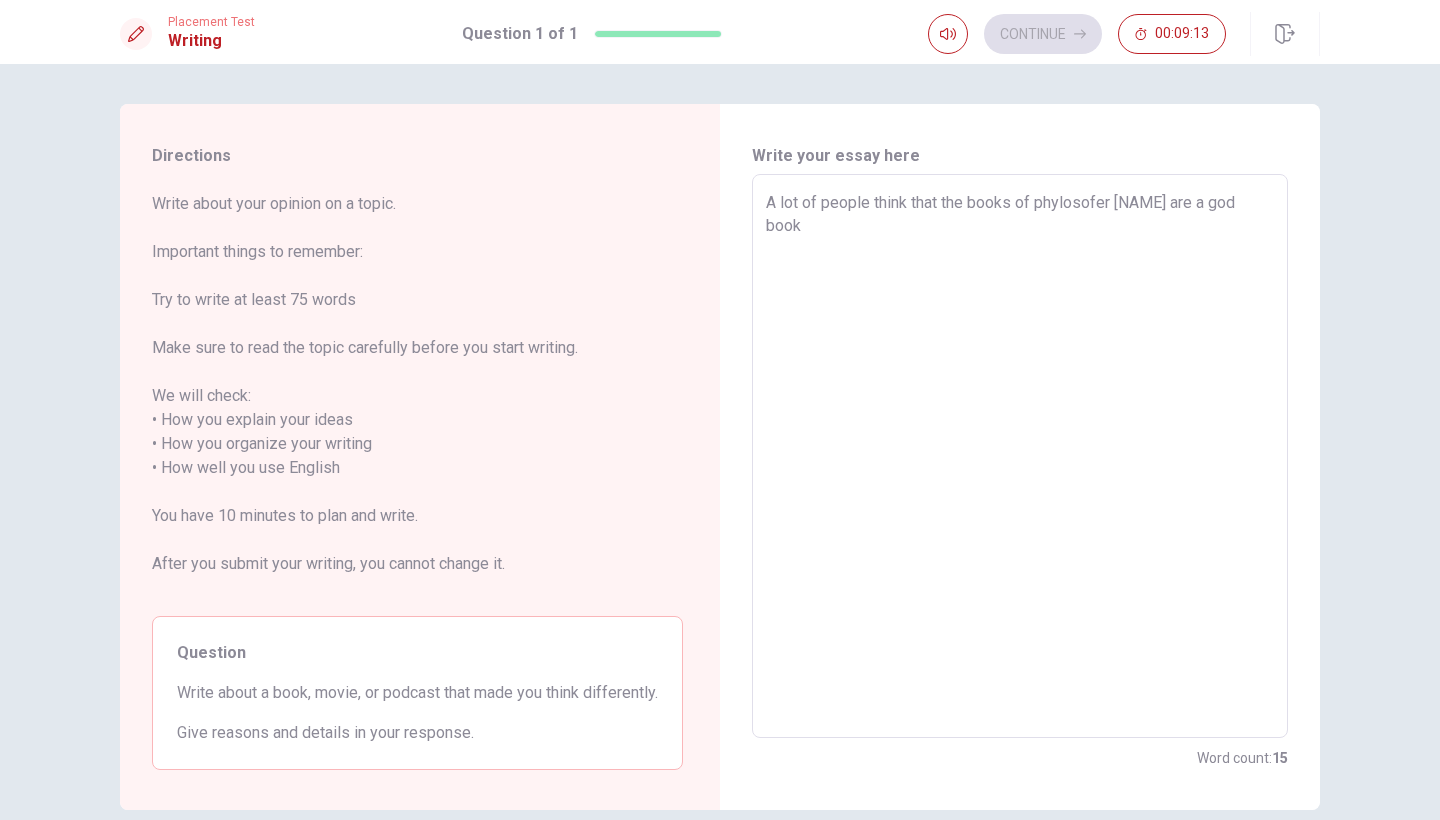 type on "x" 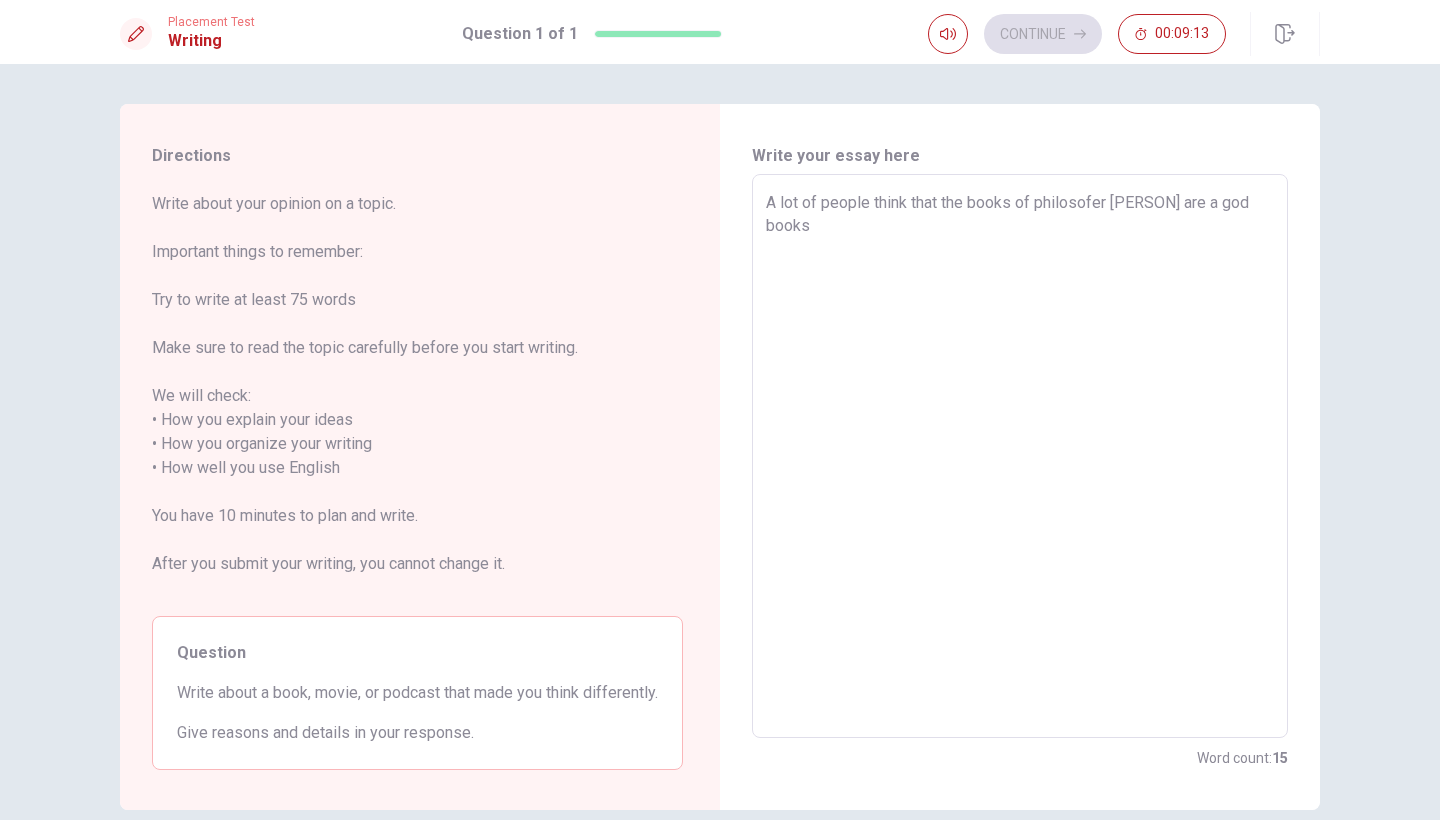 type on "x" 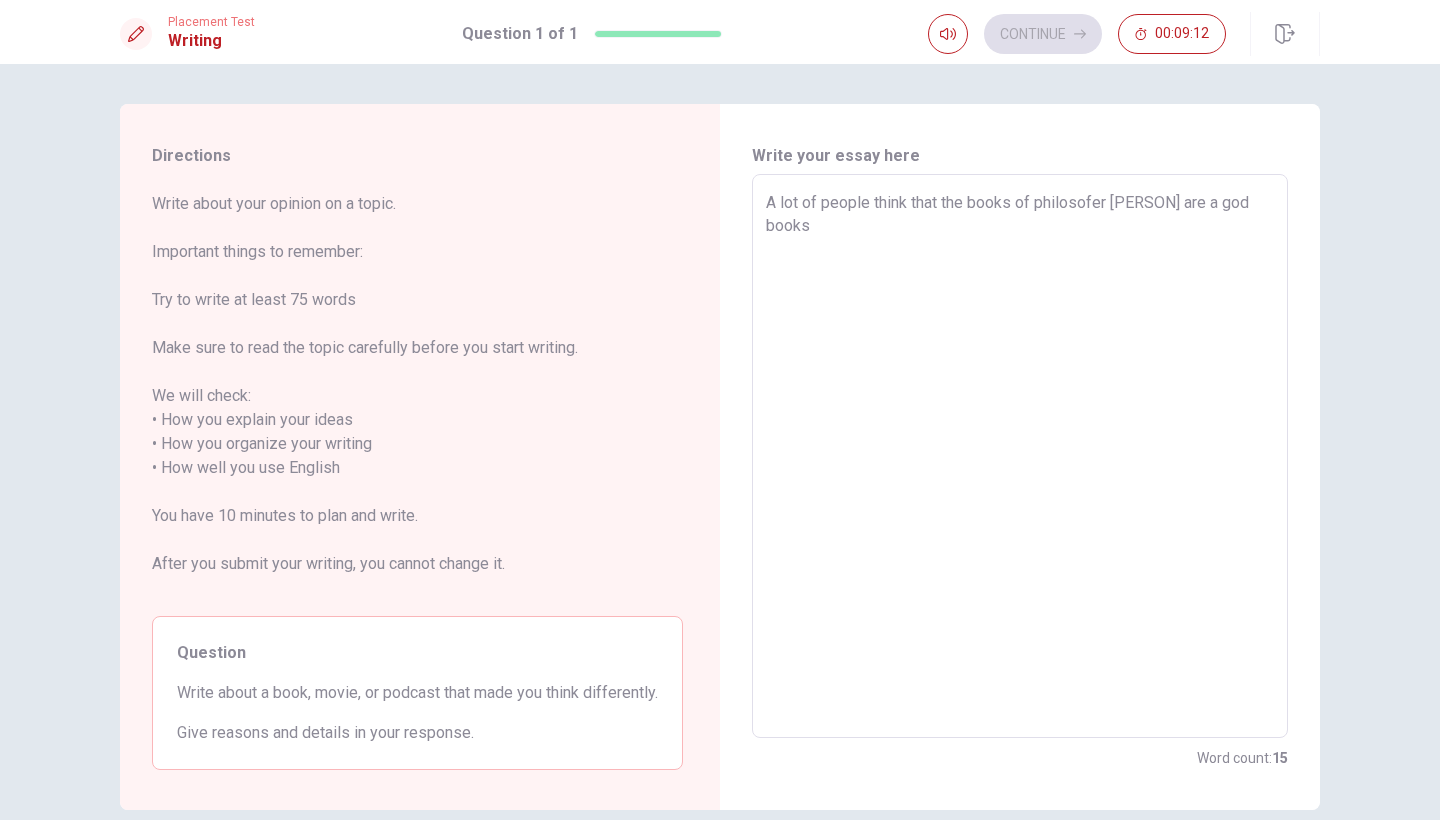 type on "A lot of people think that the books of philosofer [NAME] are a god books," 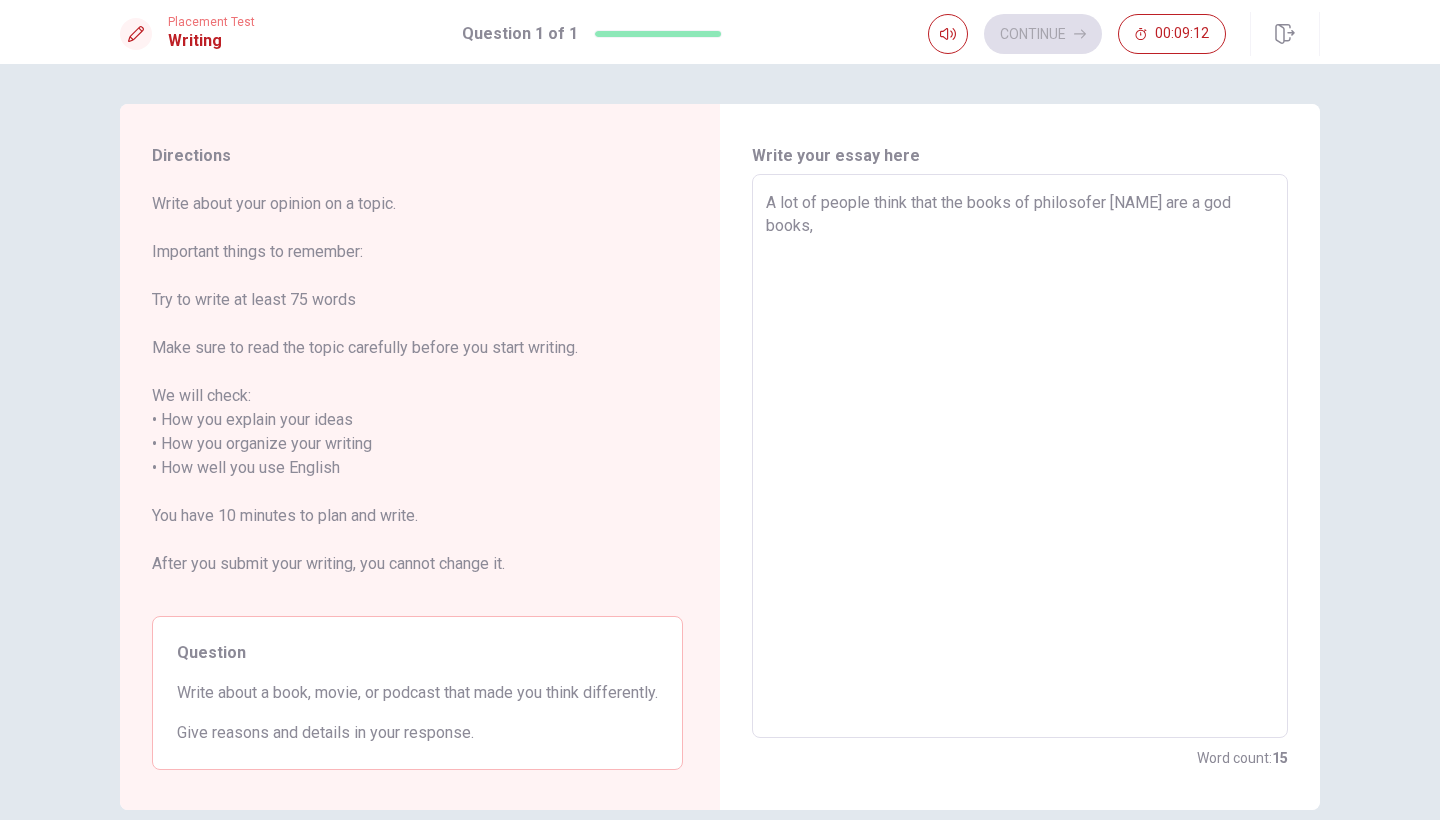 type on "x" 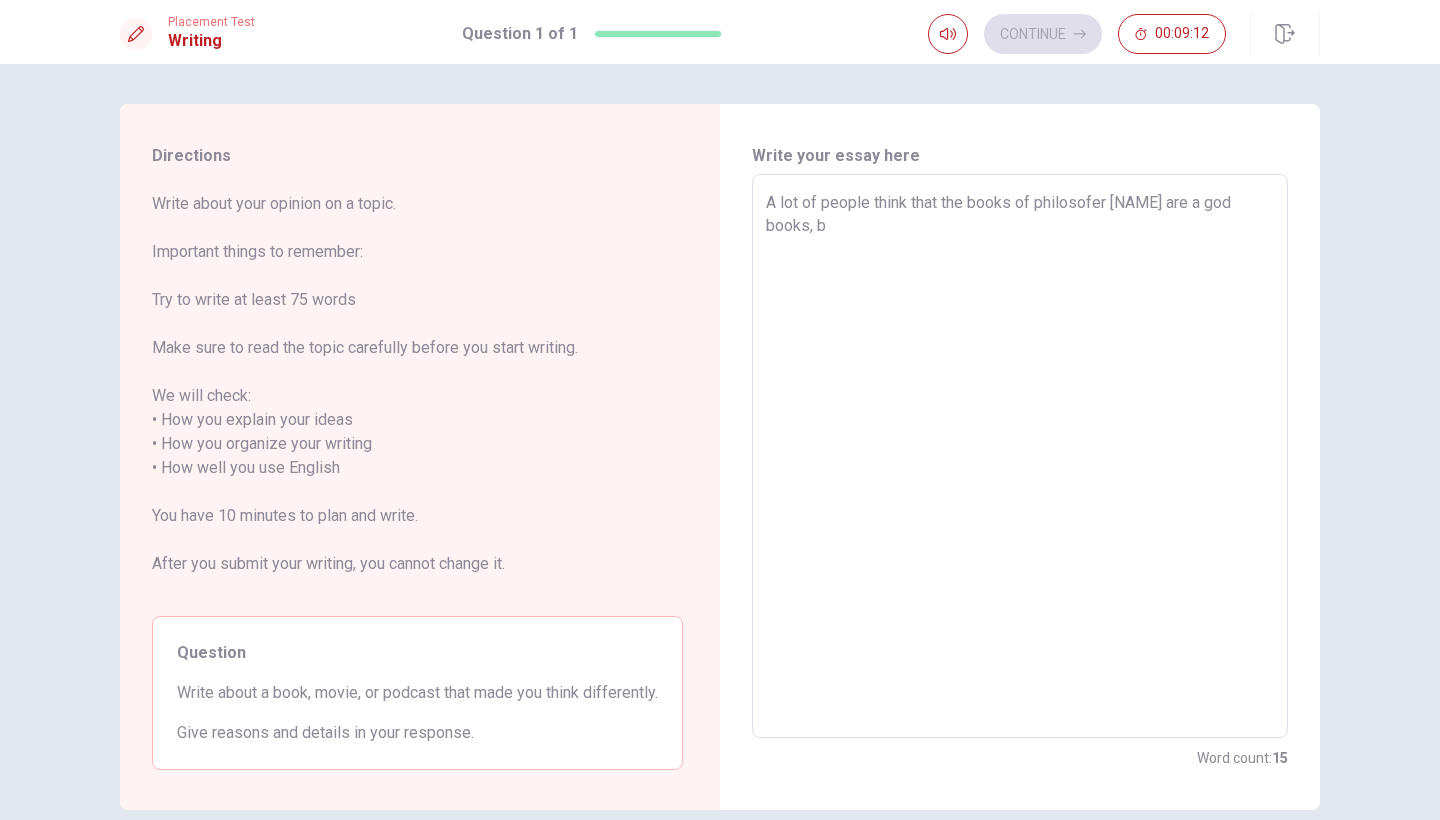 type on "x" 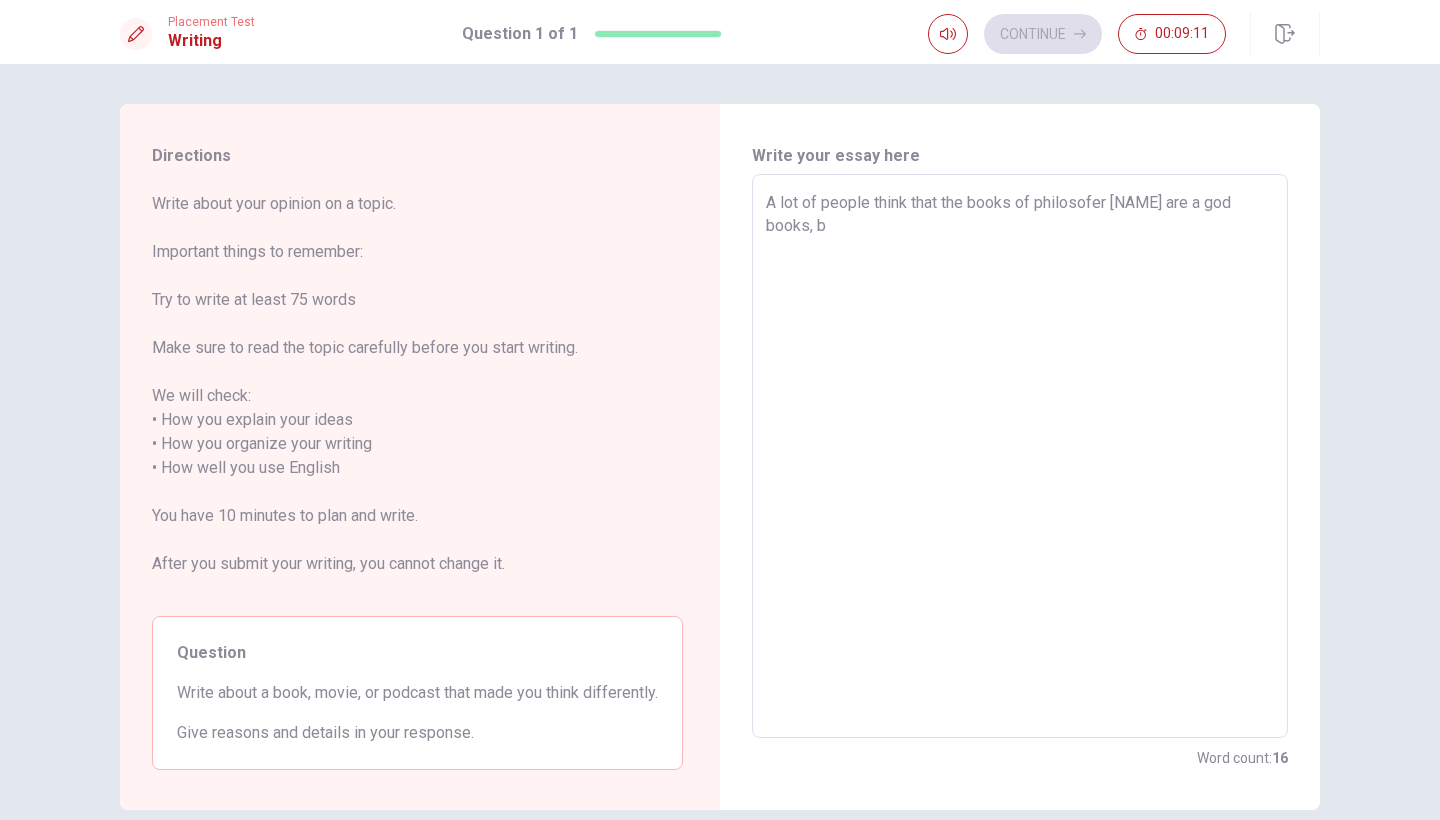type on "A lot of people think that the books of philosofer [PERSON] are a god books, bu" 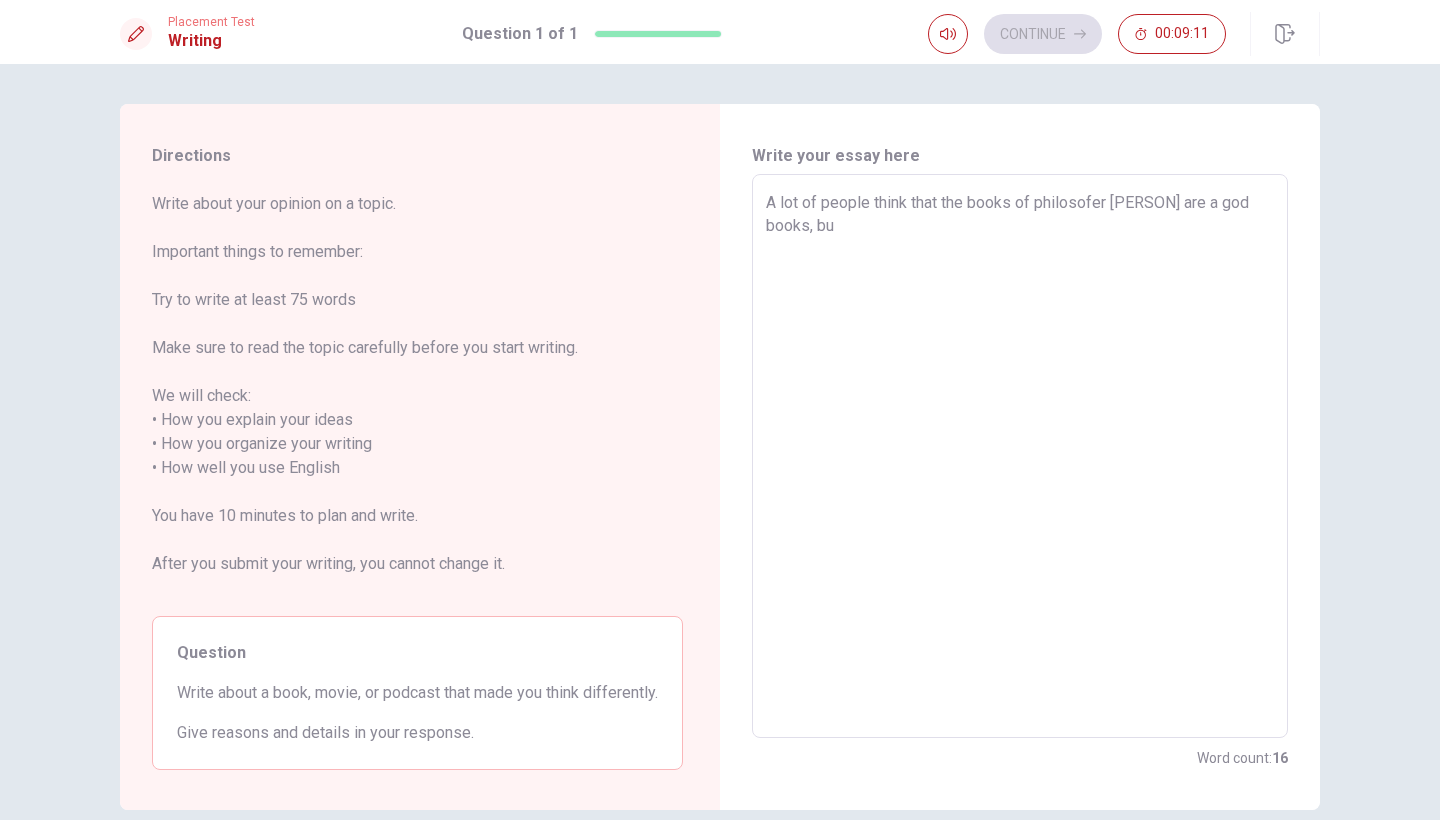 type on "x" 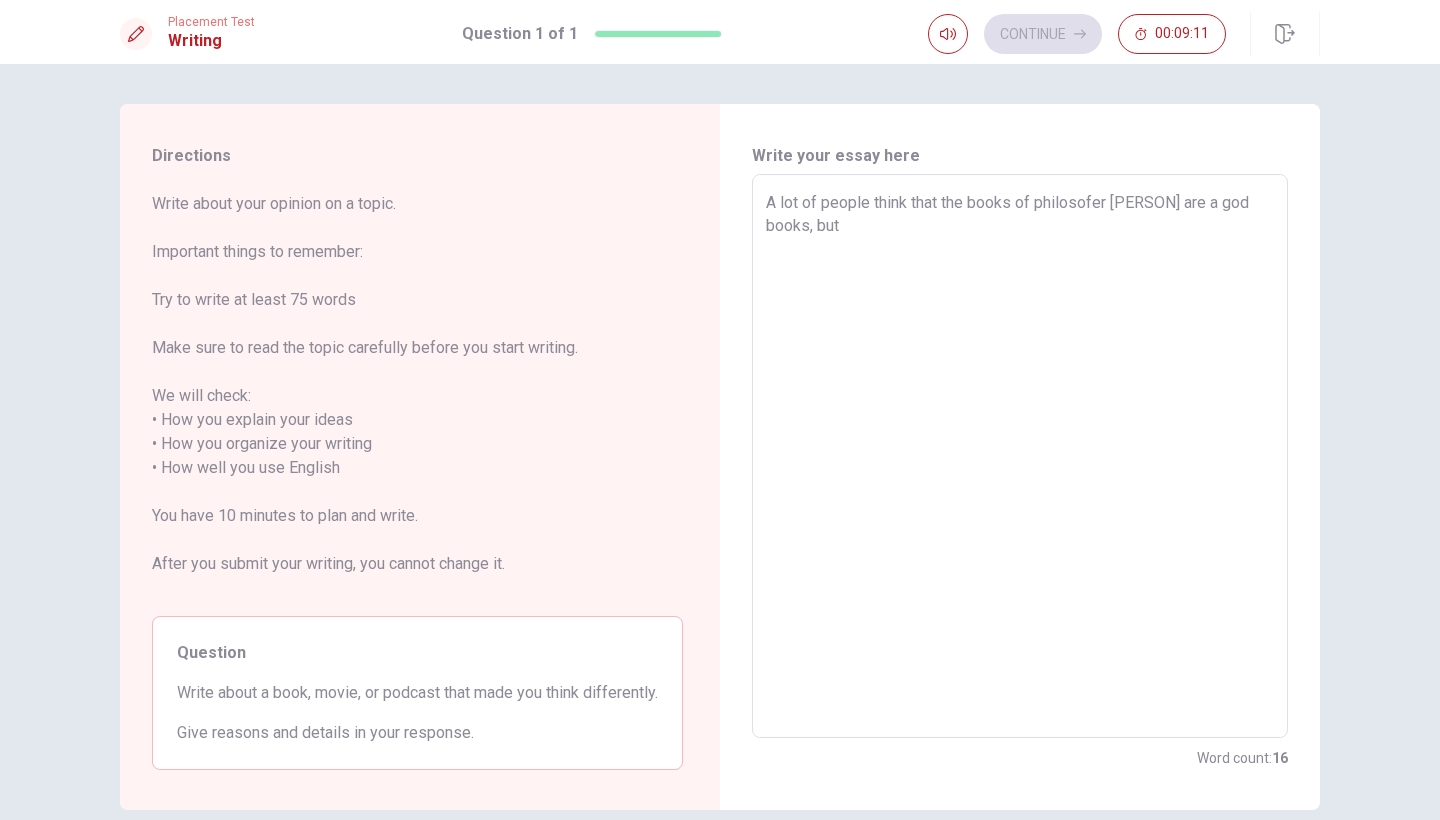 type on "x" 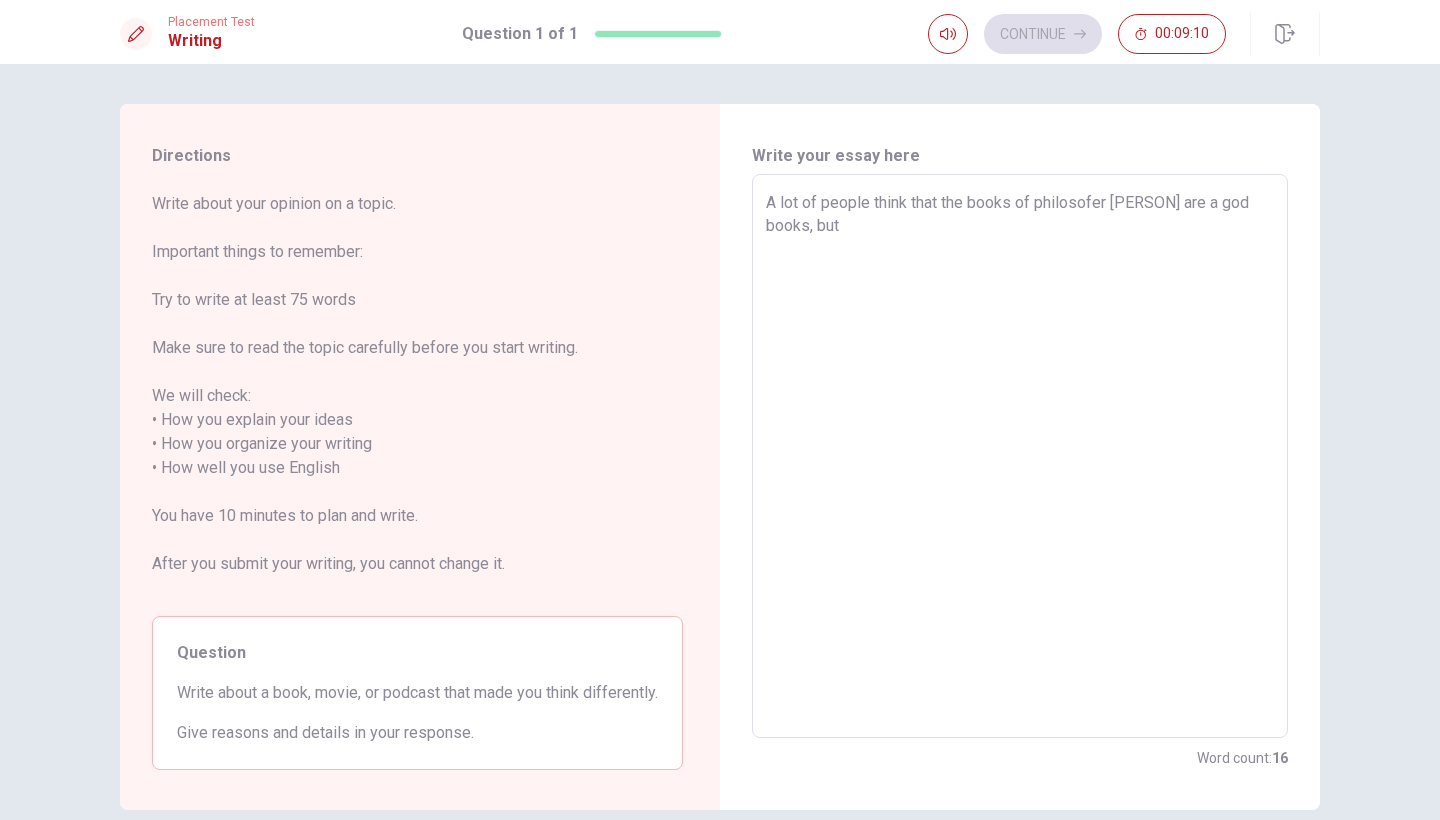 type on "x" 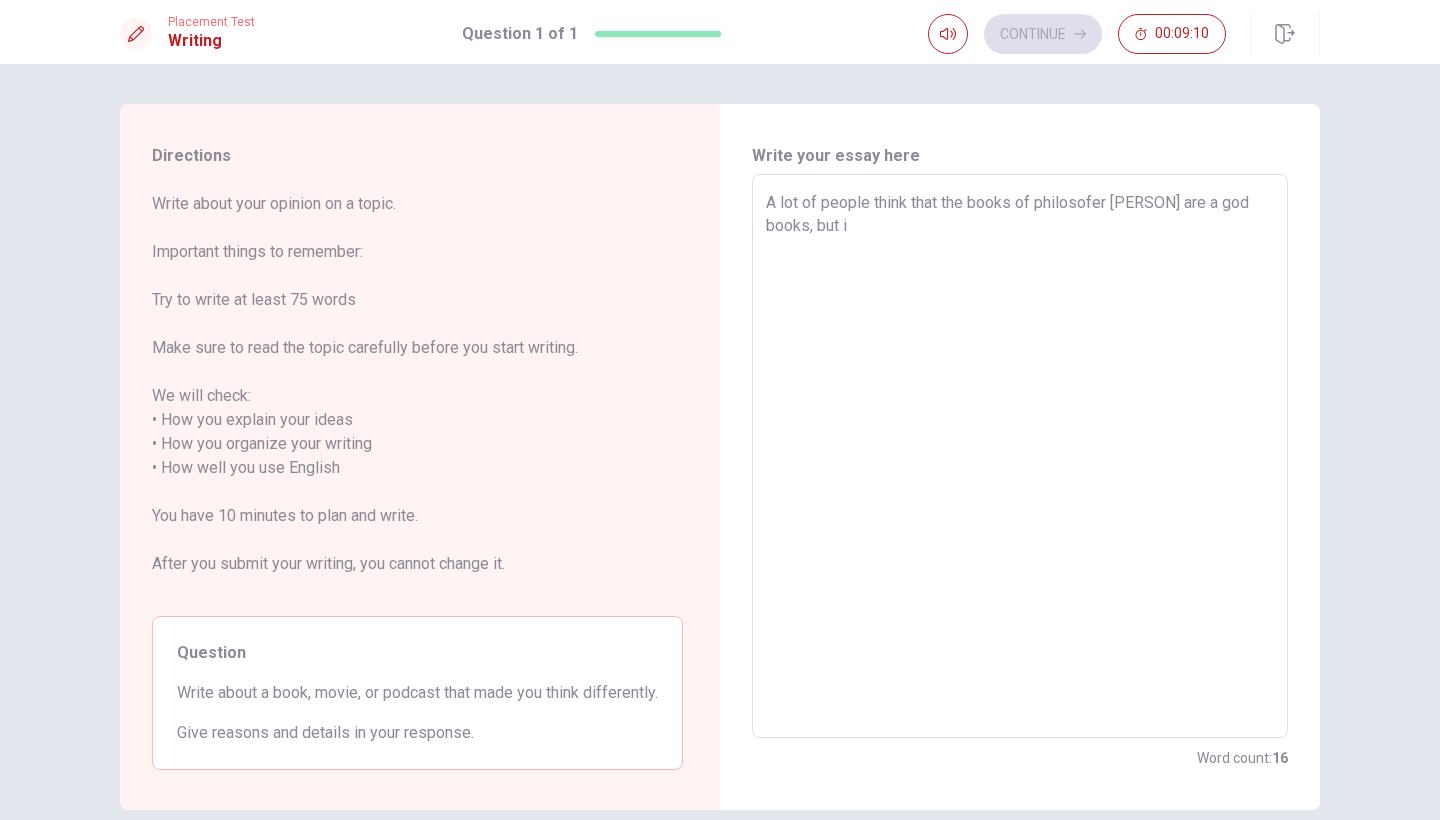 type on "x" 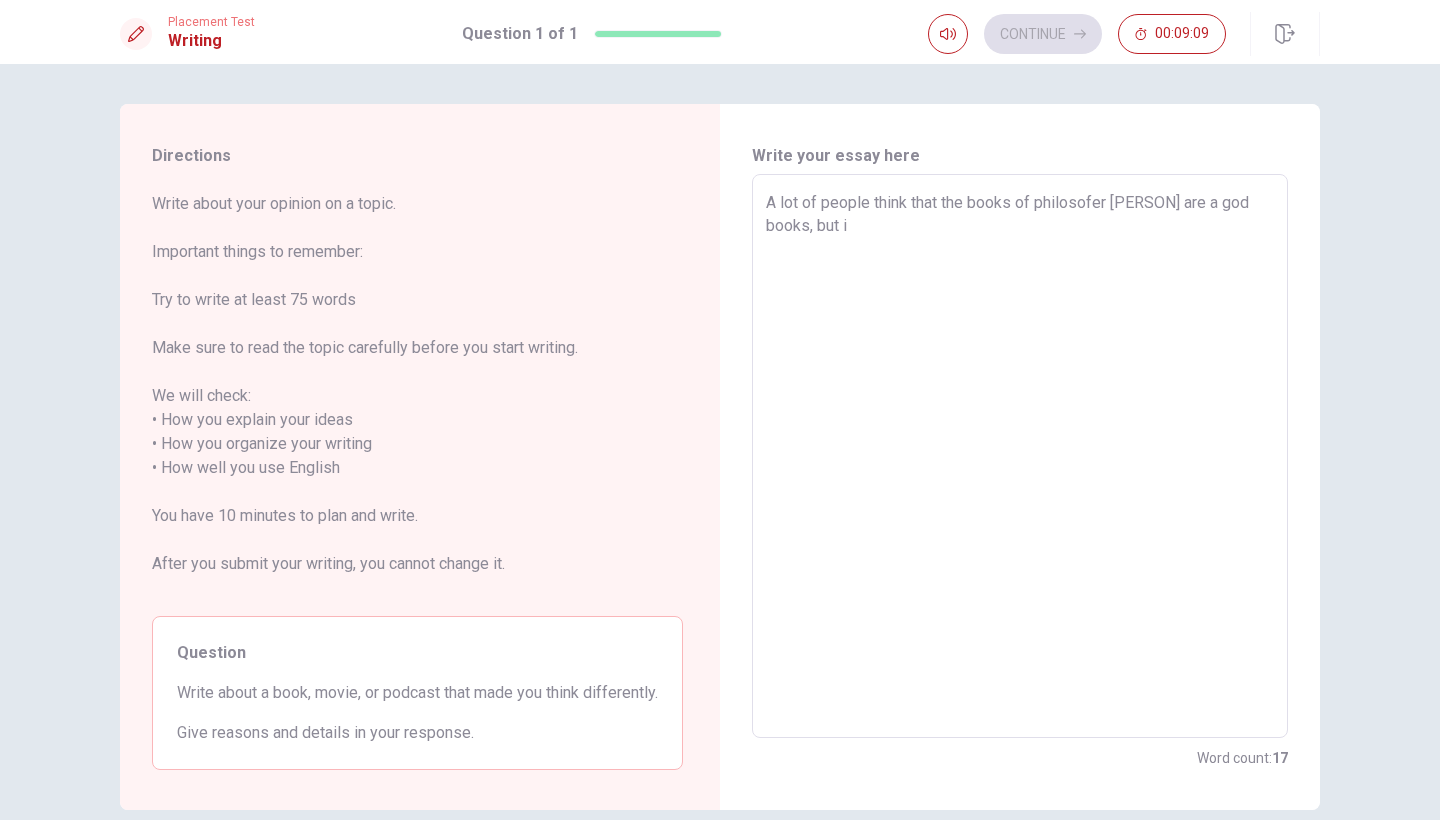 type on "A lot of people think that the books of philosofer [PERSON] are a god books, but i" 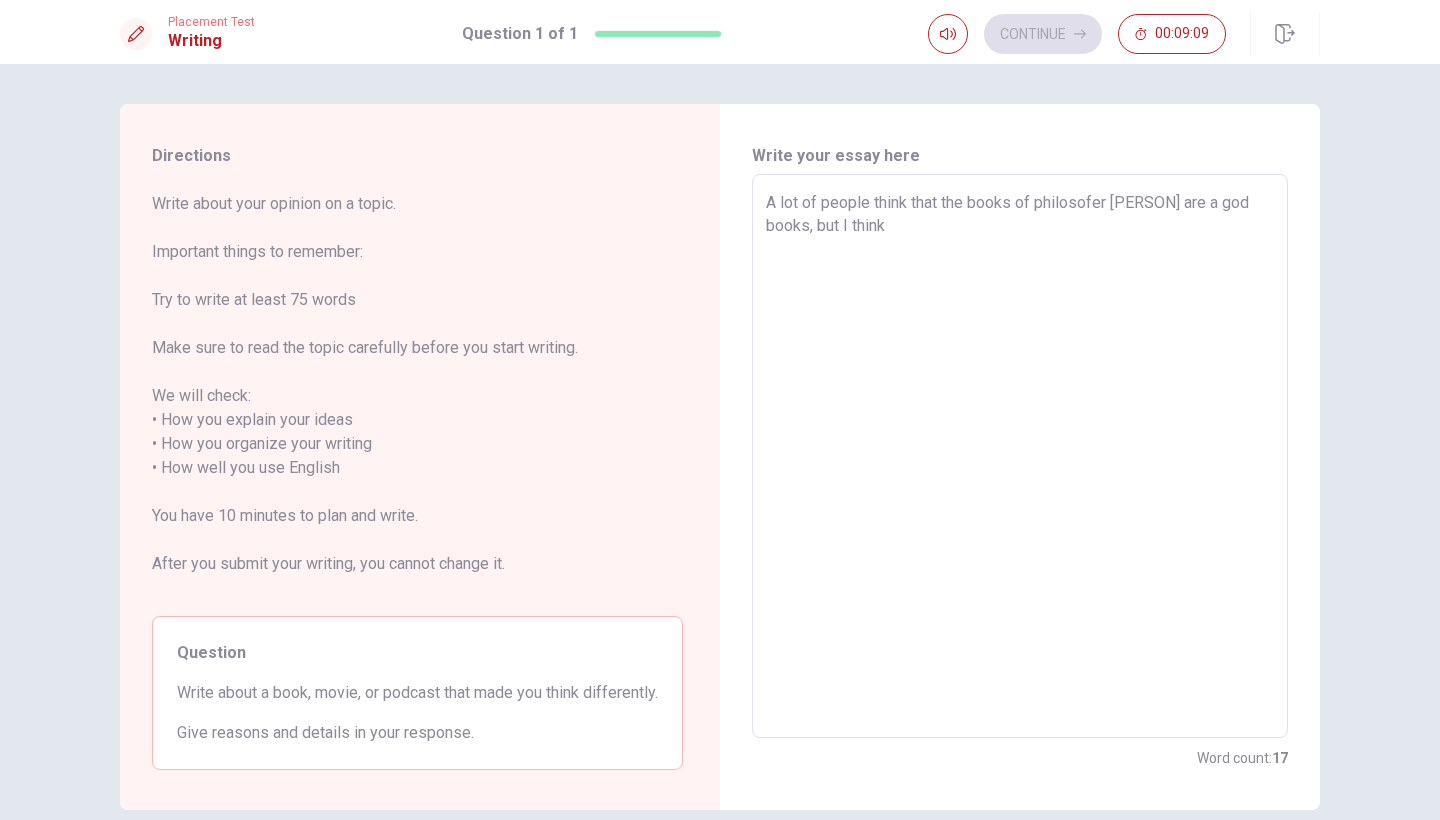 type on "A lot of people think that the books of philosofer [PERSON] are a god books, but i" 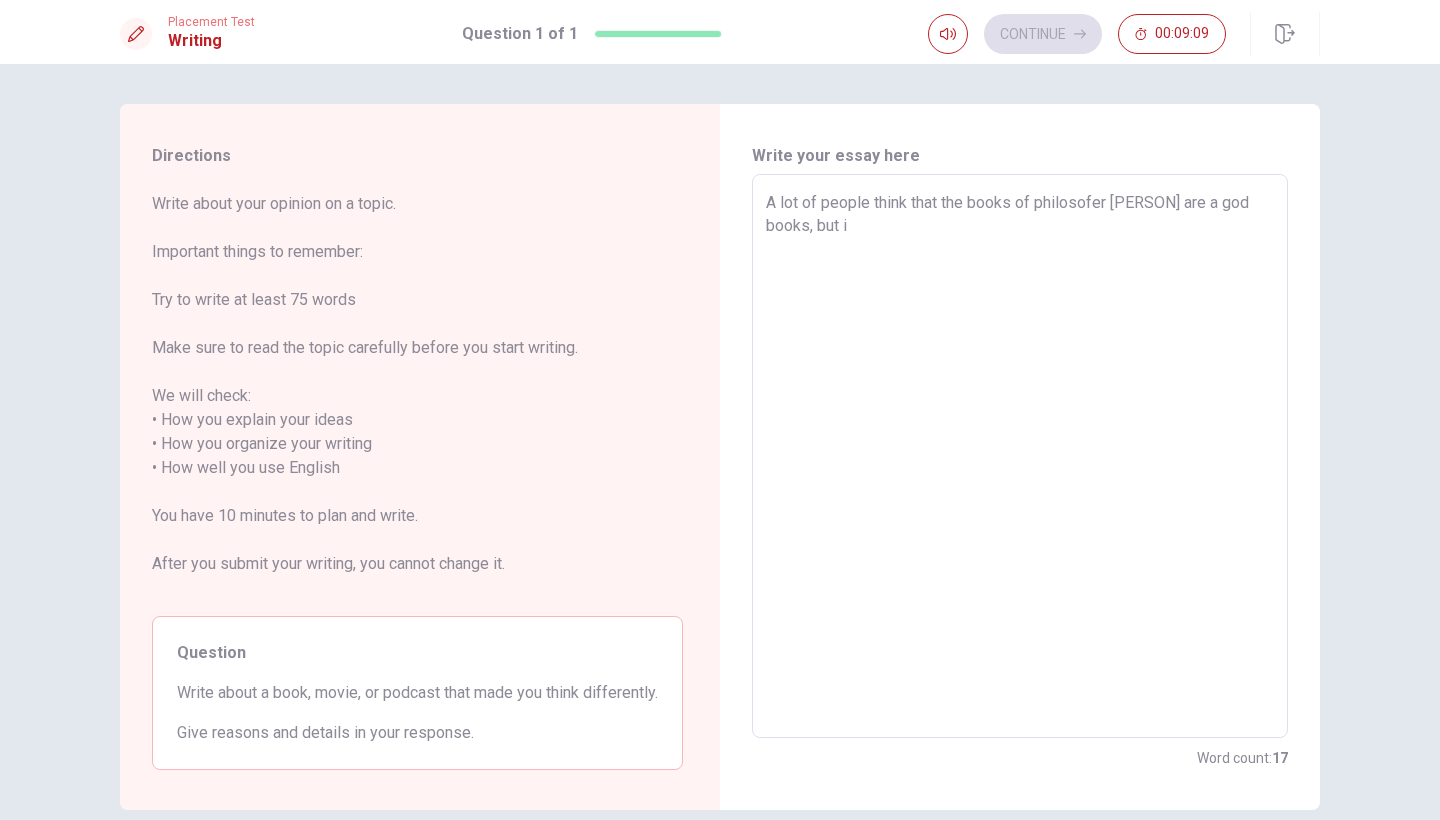 type 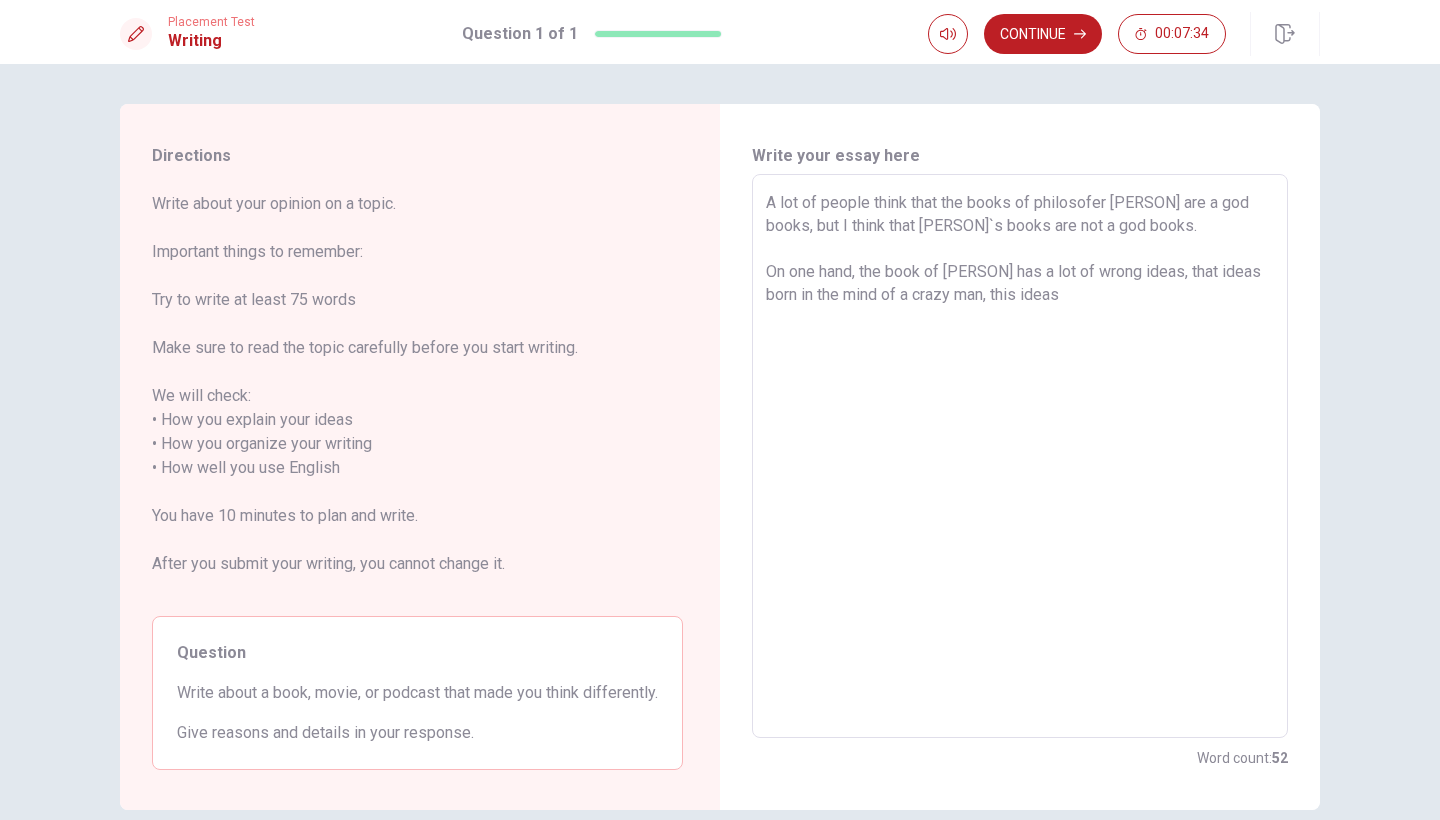 click on "A lot of people think that the books of philosofer [PERSON] are a god books, but I think that [PERSON]`s books are not a god books.
On one hand, the book of [PERSON] has a lot of wrong ideas, that ideas born in the mind of a crazy man, this ideas" at bounding box center (1020, 456) 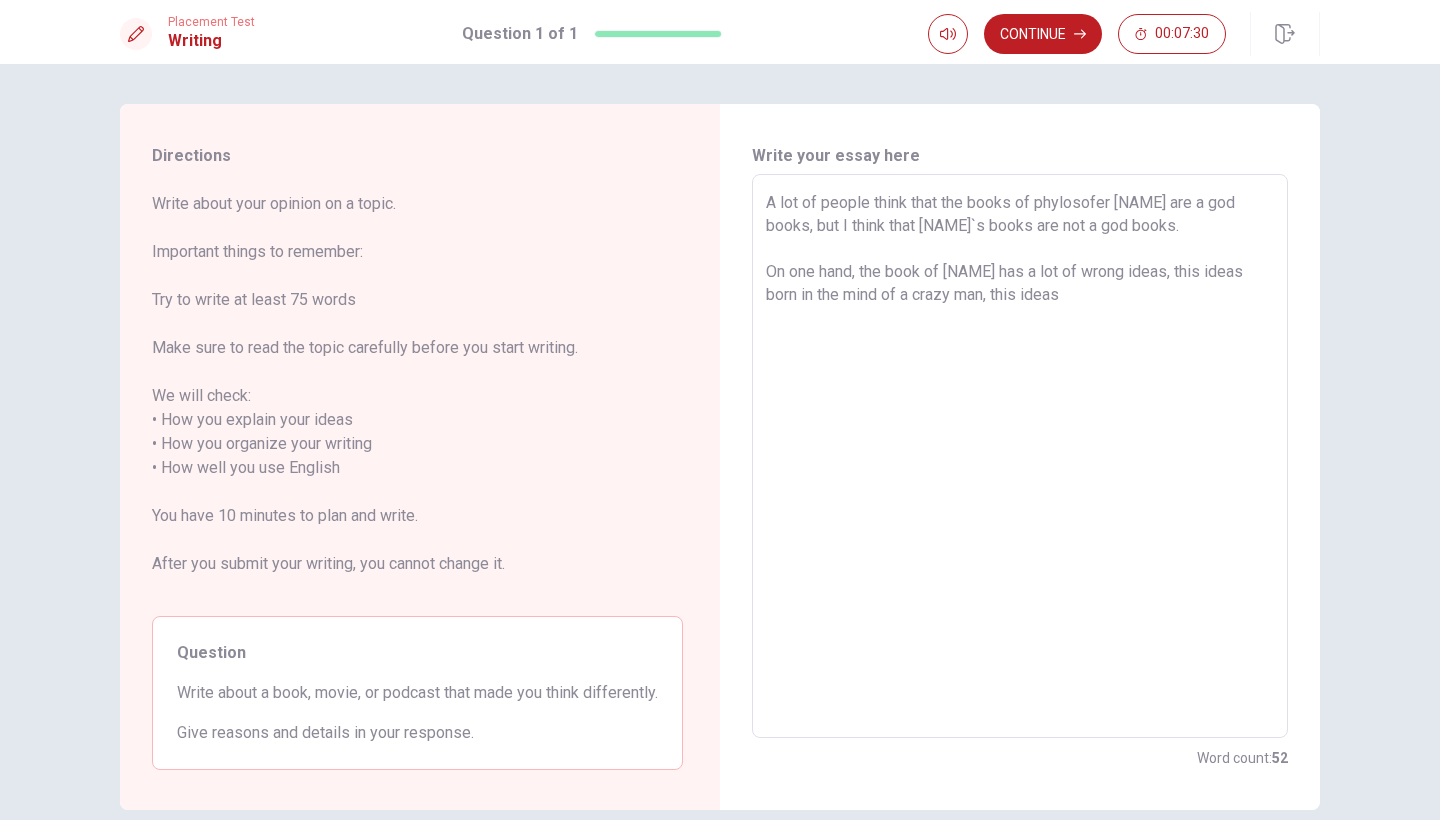 click on "A lot of people think that the books of phylosofer [NAME] are a god books, but I think that [NAME]`s books are not a god books.
On one hand, the book of [NAME] has a lot of wrong ideas, this ideas born in the mind of a crazy man, this ideas" at bounding box center (1020, 456) 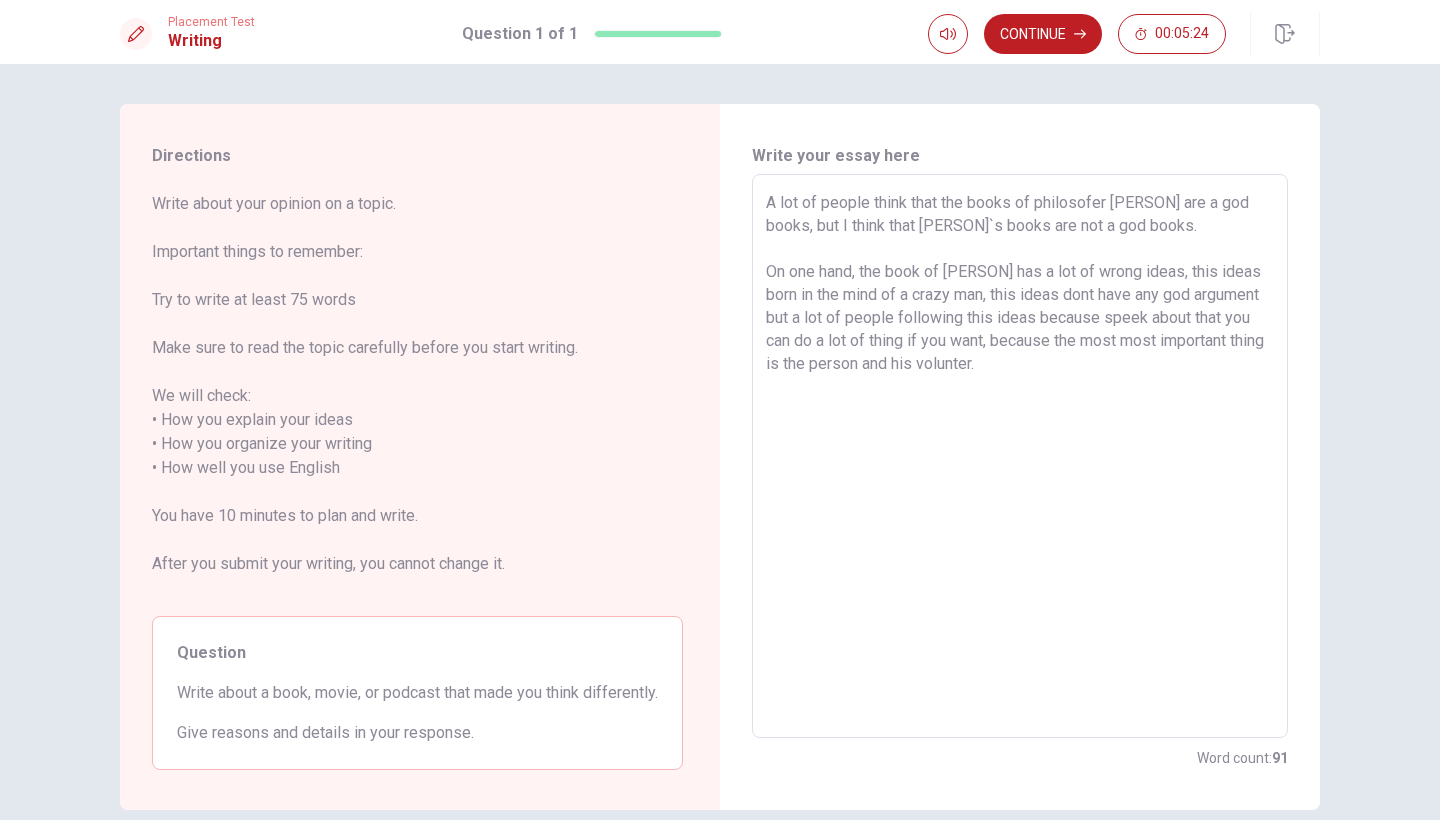 click on "A lot of people think that the books of philosofer [PERSON] are a god books, but I think that [PERSON]`s books are not a god books.
On one hand, the book of [PERSON] has a lot of wrong ideas, this ideas born in the mind of a crazy man, this ideas dont have any god argument but a lot of people following this ideas because speek about that you can do a lot of thing if you want, because the most most important thing is the person and his volunter." at bounding box center (1020, 456) 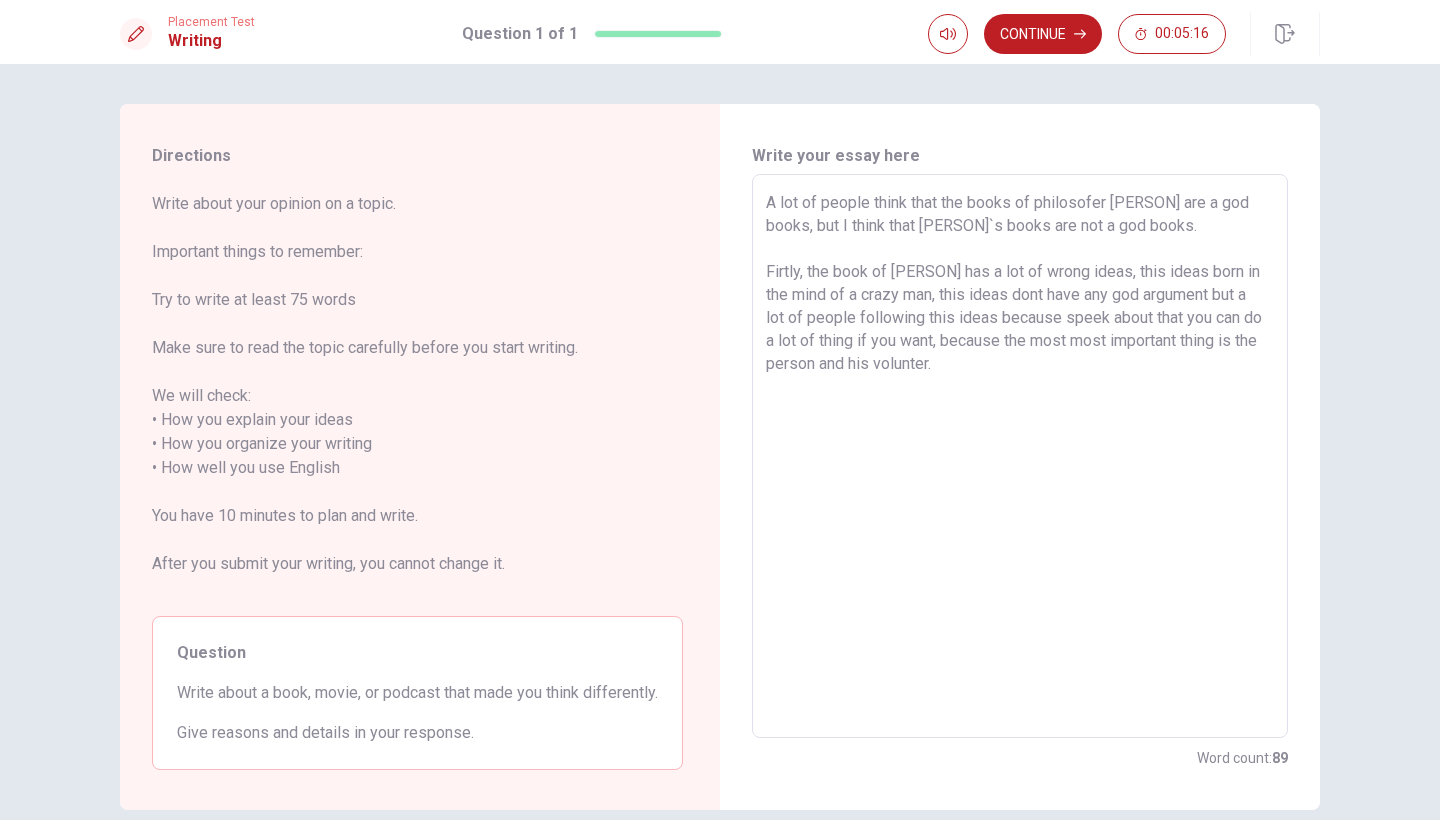 click on "A lot of people think that the books of philosofer [PERSON] are a god books, but I think that [PERSON]`s books are not a god books.
Firtly, the book of [PERSON] has a lot of wrong ideas, this ideas born in the mind of a crazy man, this ideas dont have any god argument but a lot of people following this ideas because speek about that you can do a lot of thing if you want, because the most most important thing is the person and his volunter." at bounding box center [1020, 456] 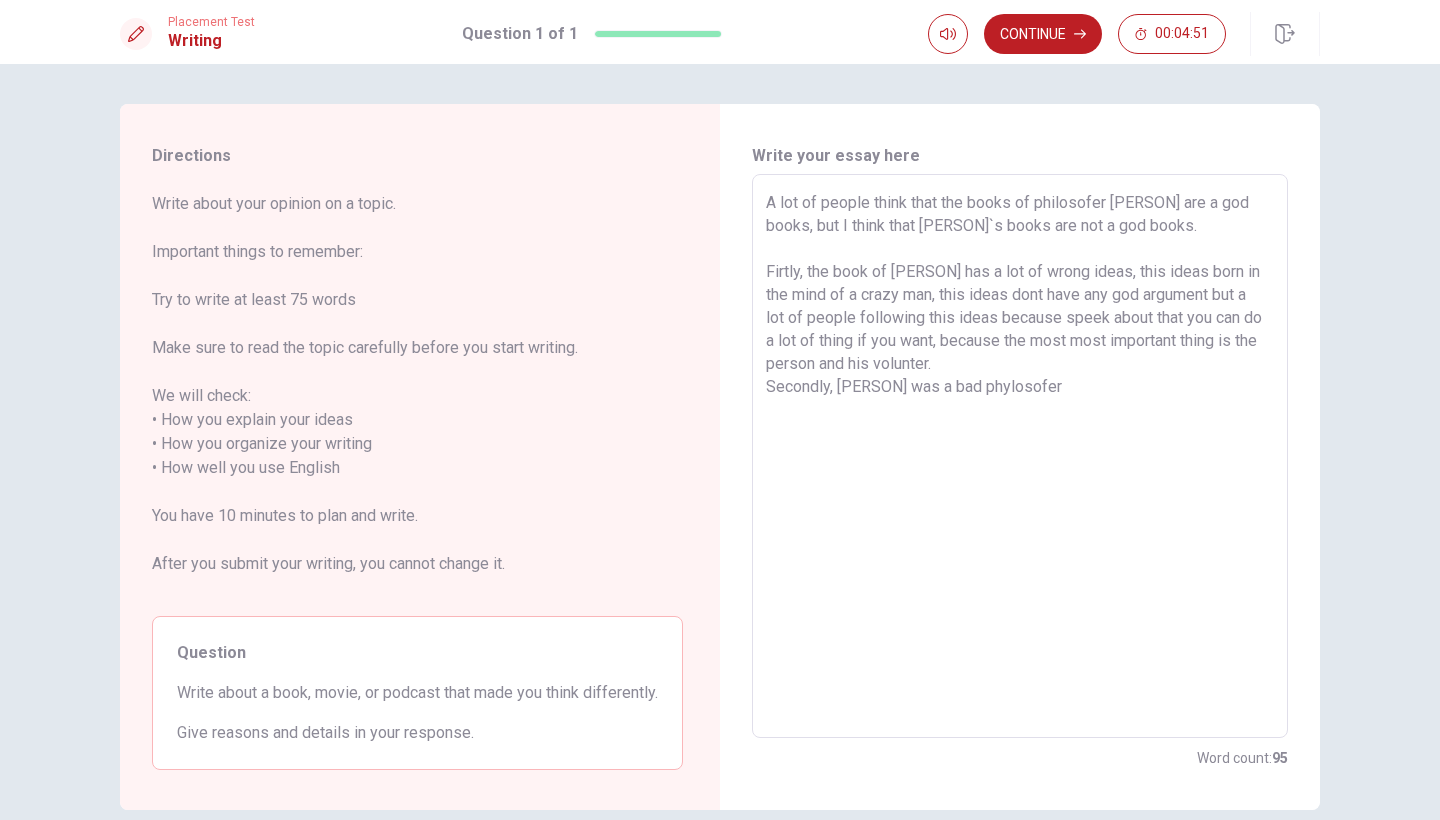 click on "A lot of people think that the books of philosofer [PERSON] are a god books, but I think that [PERSON]`s books are not a god books.
Firtly, the book of [PERSON] has a lot of wrong ideas, this ideas born in the mind of a crazy man, this ideas dont have any god argument but a lot of people following this ideas because speek about that you can do a lot of thing if you want, because the most most important thing is the person and his volunter.
Secondly, [PERSON] was a bad phylosofer" at bounding box center (1020, 456) 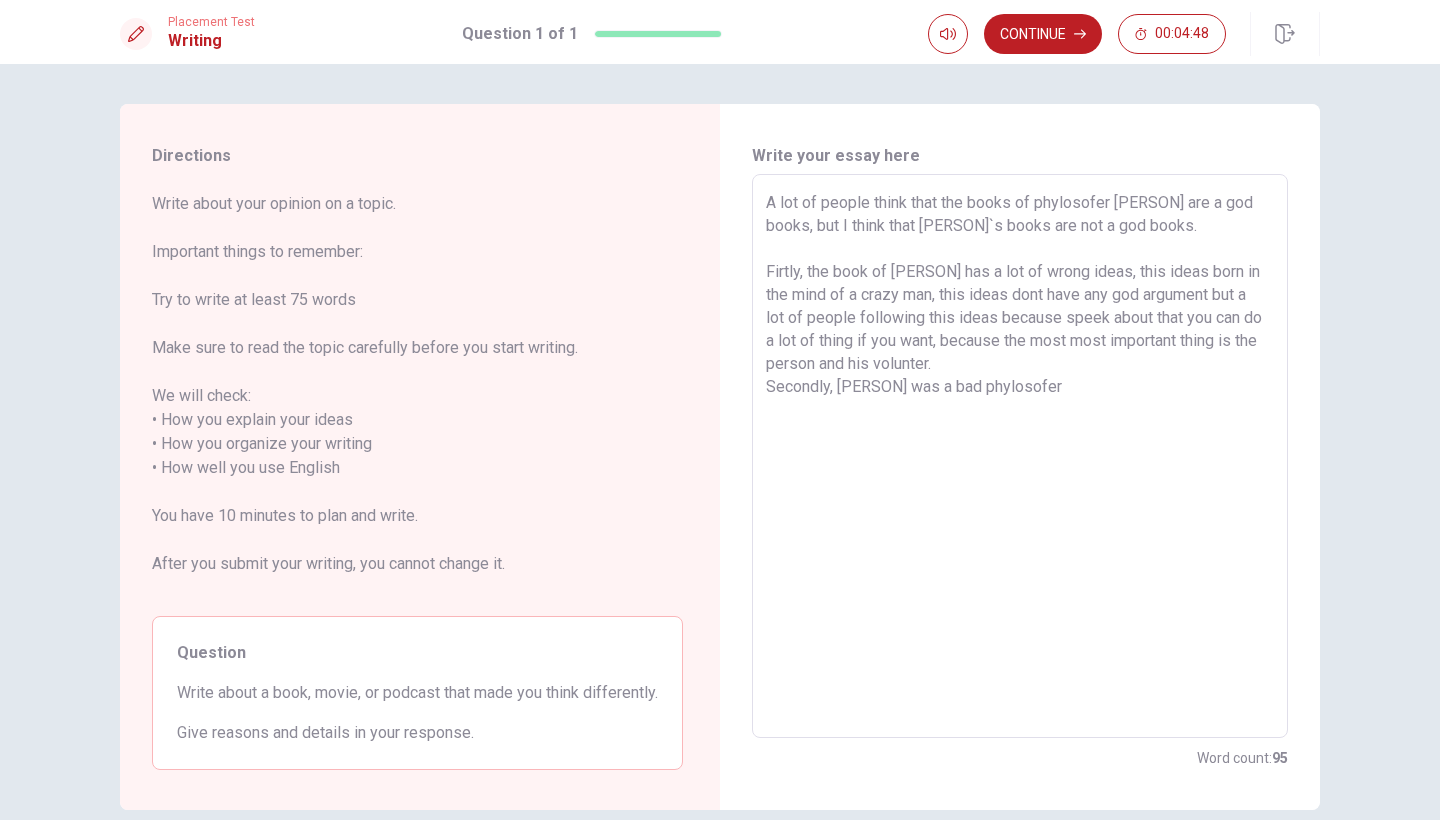 click on "A lot of people think that the books of phylosofer [PERSON] are a god books, but I think that [PERSON]`s books are not a god books.
Firtly, the book of [PERSON] has a lot of wrong ideas, this ideas born in the mind of a crazy man, this ideas dont have any god argument but a lot of people following this ideas because speek about that you can do a lot of thing if you want, because the most most important thing is the person and his volunter.
Secondly, [PERSON] was a bad phylosofer" at bounding box center [1020, 456] 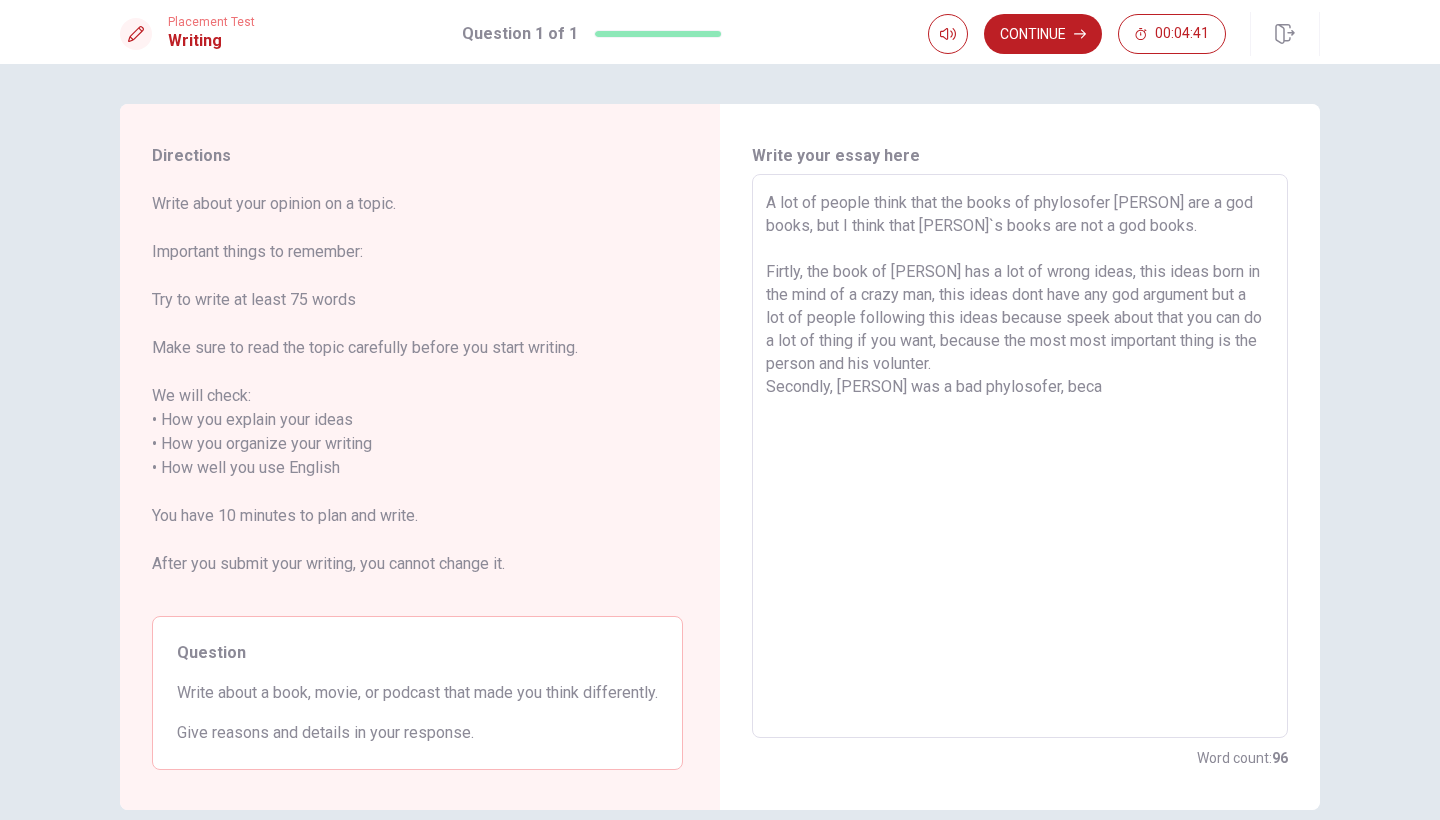 click on "A lot of people think that the books of phylosofer [PERSON] are a god books, but I think that [PERSON]`s books are not a god books.
Firtly, the book of [PERSON] has a lot of wrong ideas, this ideas born in the mind of a crazy man, this ideas dont have any god argument but a lot of people following this ideas because speek about that you can do a lot of thing if you want, because the most most important thing is the person and his volunter.
Secondly, [PERSON] was a bad phylosofer, beca" at bounding box center [1020, 456] 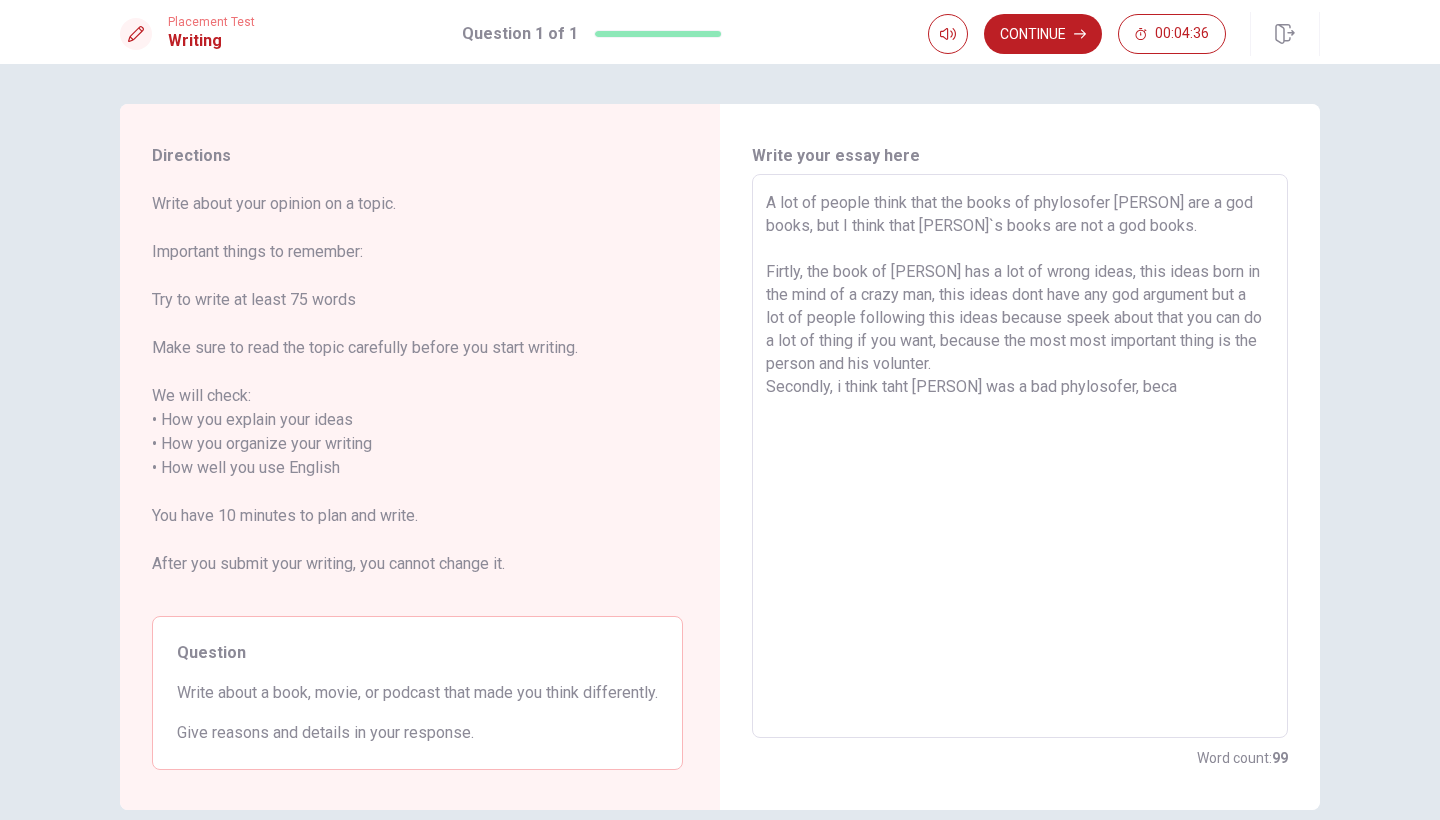 click on "A lot of people think that the books of phylosofer [PERSON] are a god books, but I think that [PERSON]`s books are not a god books.
Firtly, the book of [PERSON] has a lot of wrong ideas, this ideas born in the mind of a crazy man, this ideas dont have any god argument but a lot of people following this ideas because speek about that you can do a lot of thing if you want, because the most most important thing is the person and his volunter.
Secondly, i think taht [PERSON] was a bad phylosofer, beca" at bounding box center (1020, 456) 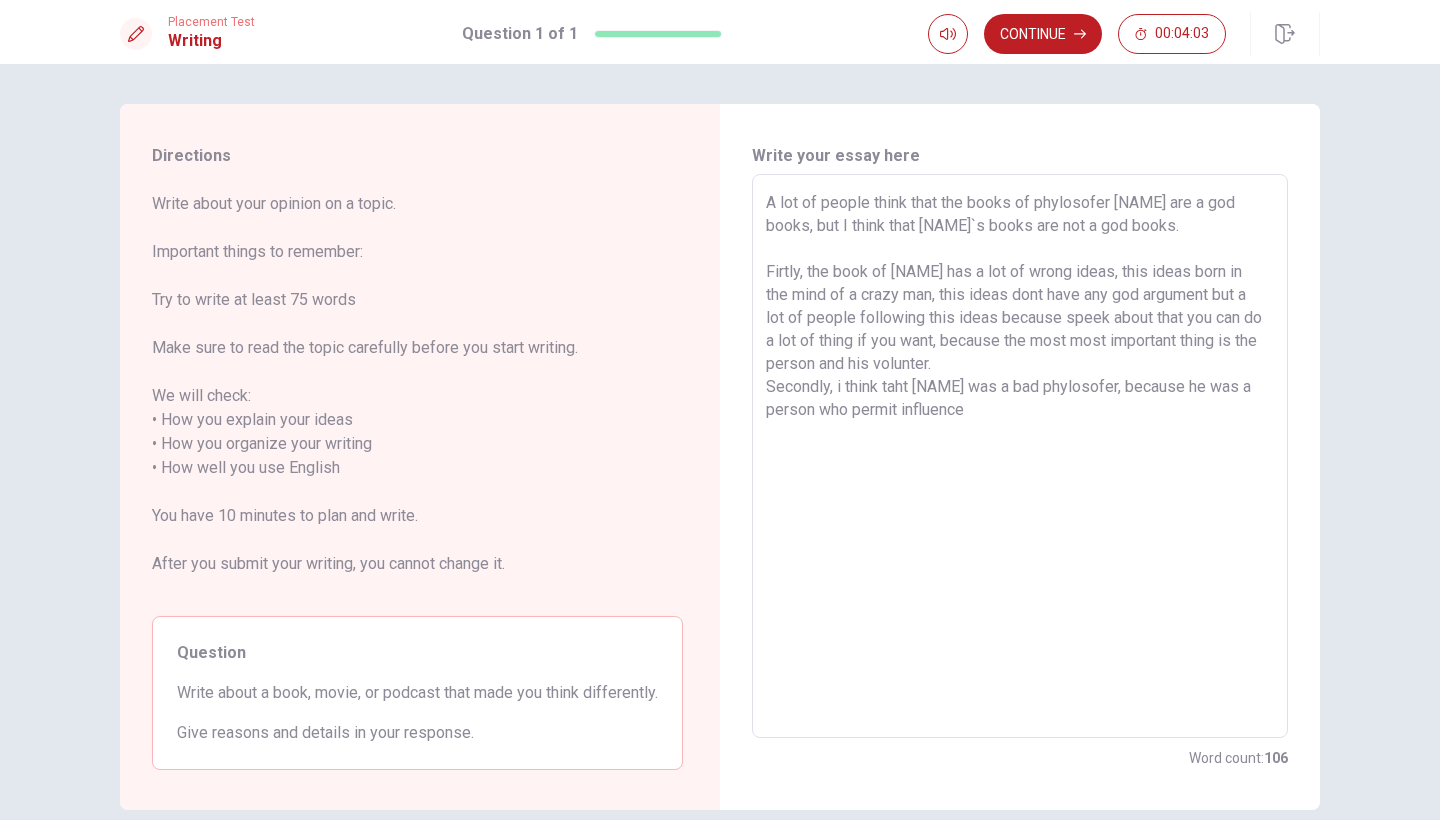 click on "A lot of people think that the books of phylosofer [NAME] are a god books, but I think that [NAME]`s books are not a god books.
Firtly, the book of [NAME] has a lot of wrong ideas, this ideas born in the mind of a crazy man, this ideas dont have any god argument but a lot of people following this ideas because speek about that you can do a lot of thing if you want, because the most most important thing is the person and his volunter.
Secondly, i think taht [NAME] was a bad phylosofer, because he was a person who permit influence" at bounding box center (1020, 456) 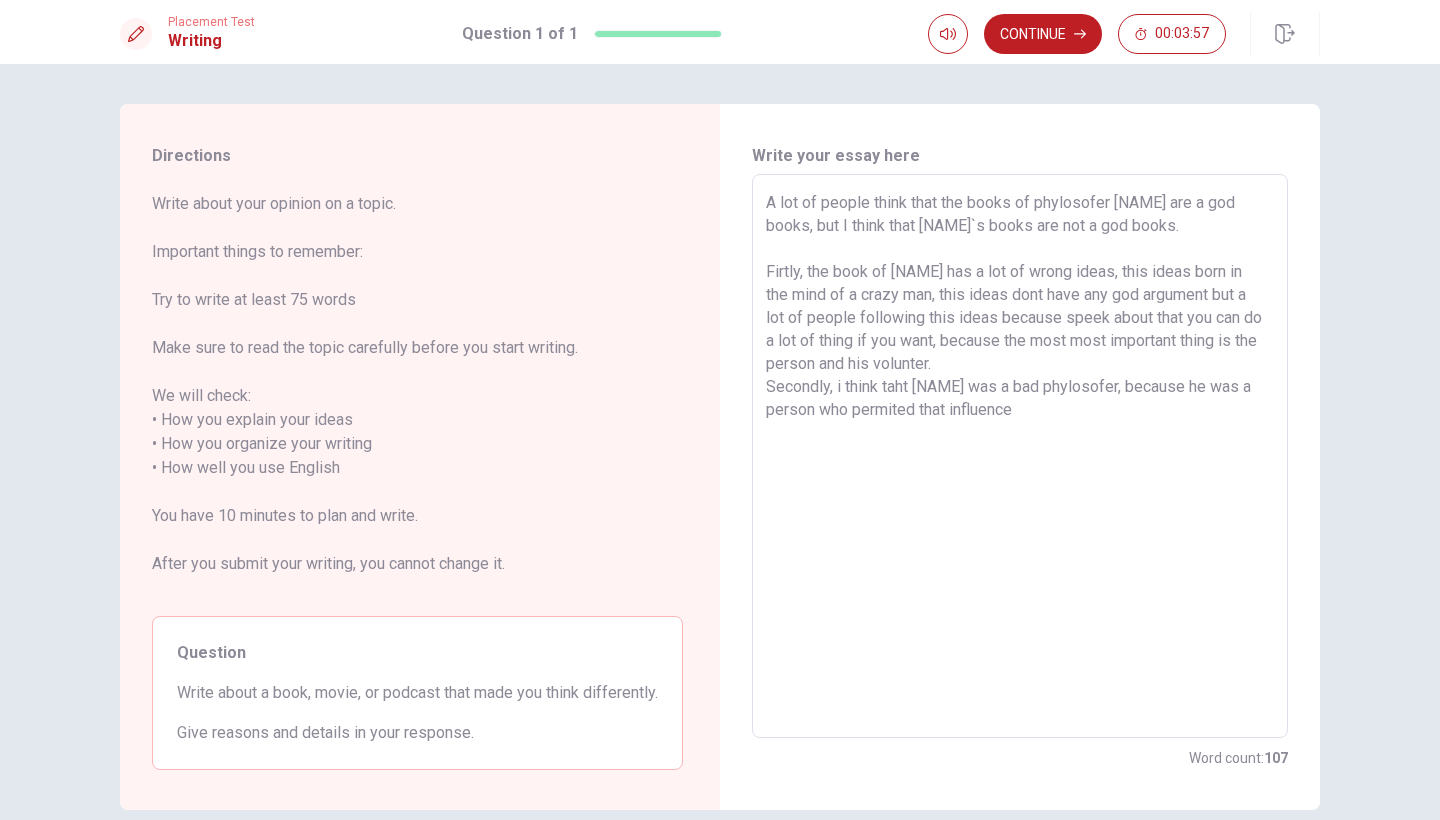 click on "A lot of people think that the books of phylosofer [NAME] are a god books, but I think that [NAME]`s books are not a god books.
Firtly, the book of [NAME] has a lot of wrong ideas, this ideas born in the mind of a crazy man, this ideas dont have any god argument but a lot of people following this ideas because speek about that you can do a lot of thing if you want, because the most most important thing is the person and his volunter.
Secondly, i think taht [NAME] was a bad phylosofer, because he was a person who permited that influence" at bounding box center [1020, 456] 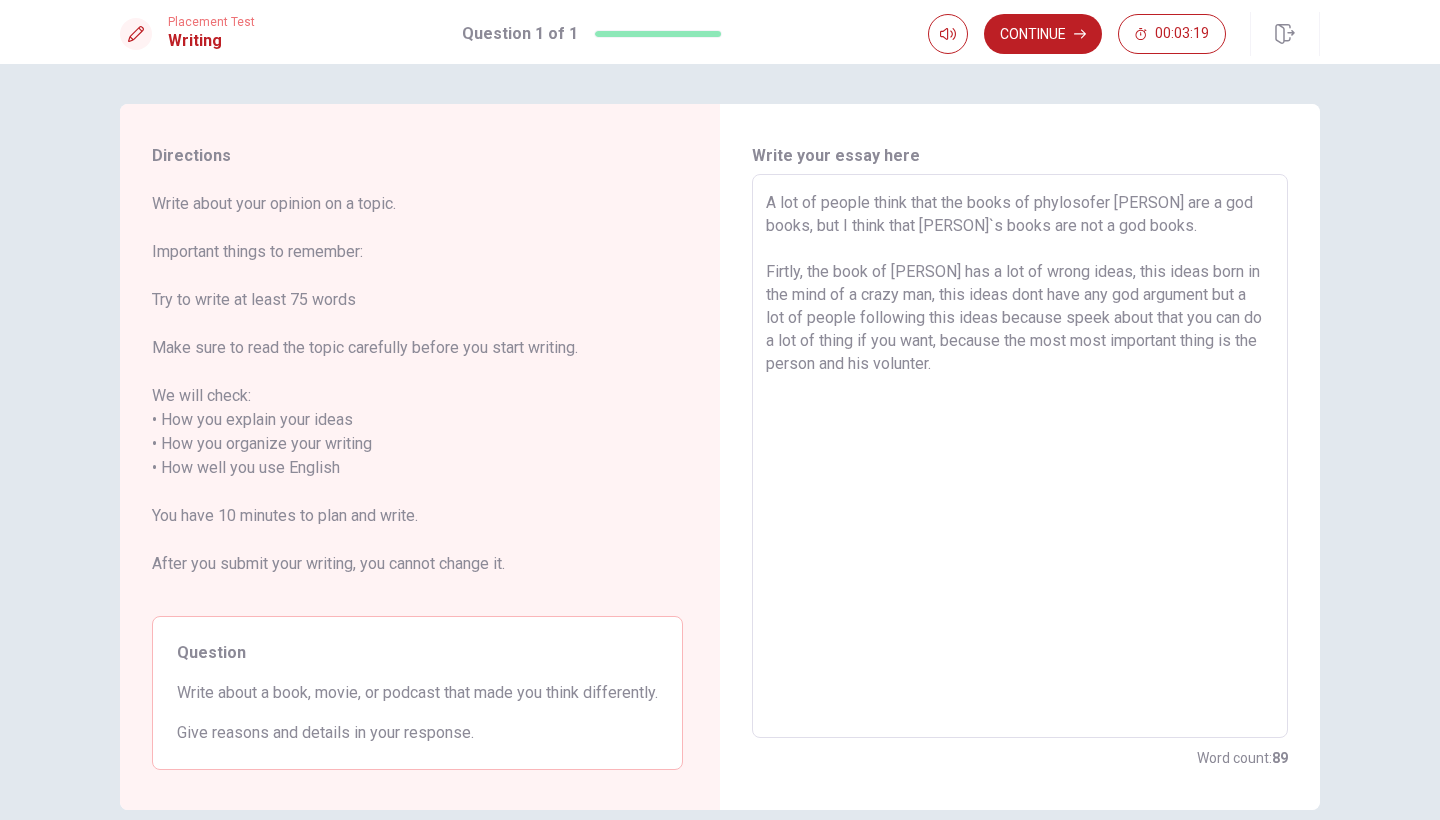 click on "A lot of people think that the books of phylosofer [PERSON] are a god books, but I think that [PERSON]`s books are not a god books.
Firtly, the book of [PERSON] has a lot of wrong ideas, this ideas born in the mind of a crazy man, this ideas dont have any god argument but a lot of people following this ideas because speek about that you can do a lot of thing if you want, because the most most important thing is the person and his volunter." at bounding box center (1020, 456) 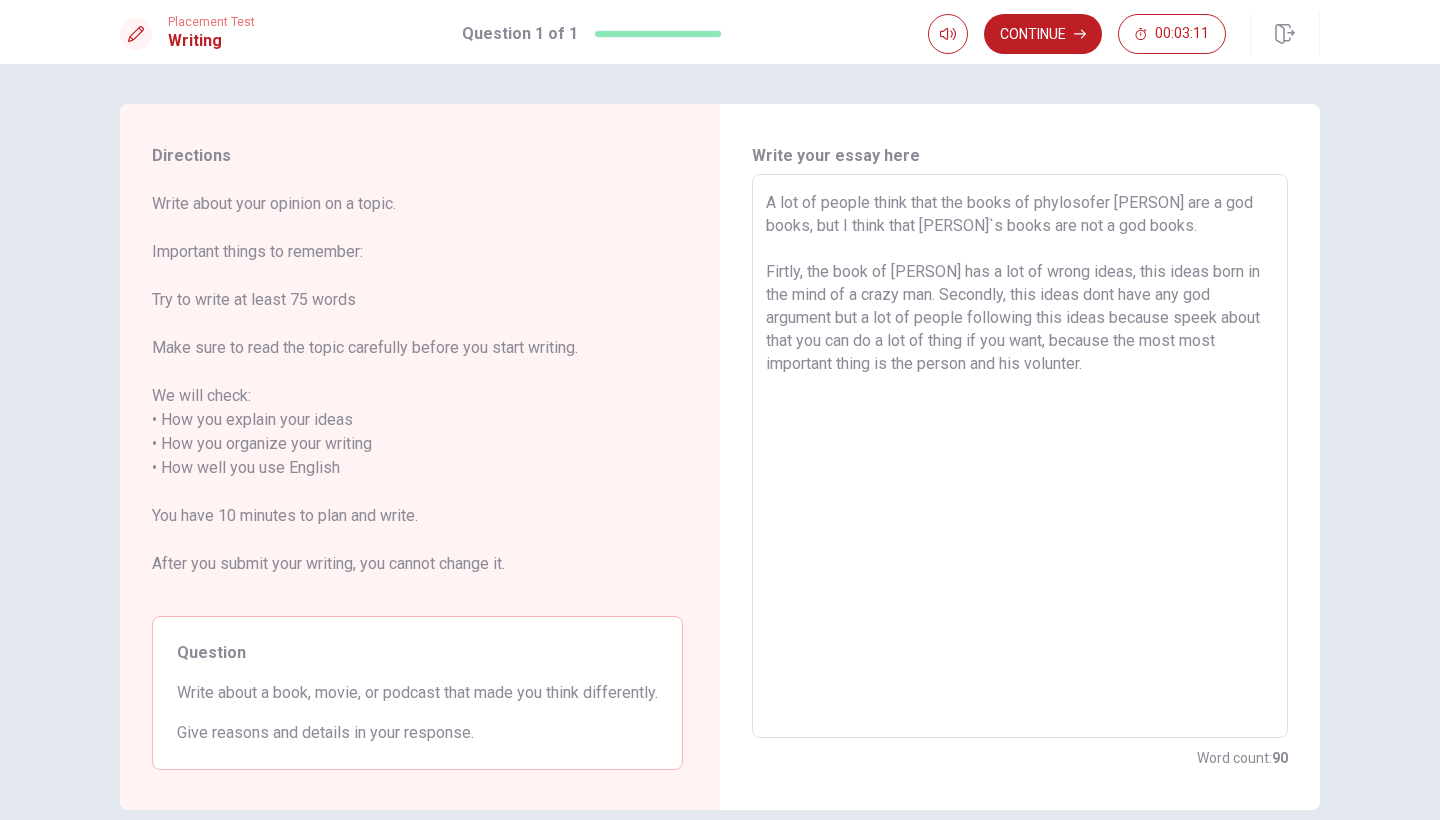 click on "A lot of people think that the books of phylosofer [PERSON] are a god books, but I think that [PERSON]`s books are not a god books.
Firtly, the book of [PERSON] has a lot of wrong ideas, this ideas born in the mind of a crazy man. Secondly, this ideas dont have any god argument but a lot of people following this ideas because speek about that you can do a lot of thing if you want, because the most most important thing is the person and his volunter." at bounding box center (1020, 456) 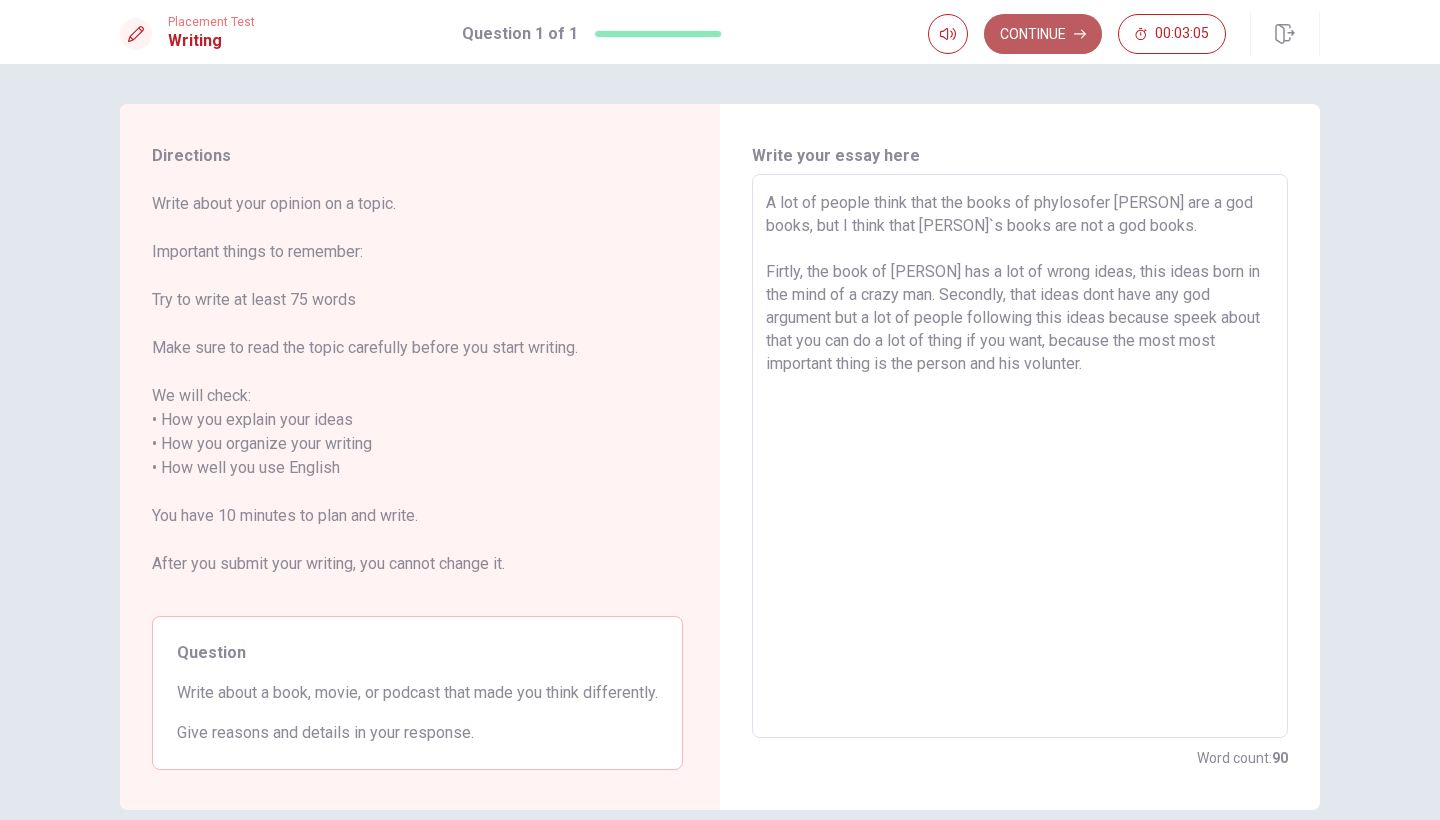 click on "Continue" at bounding box center (1043, 34) 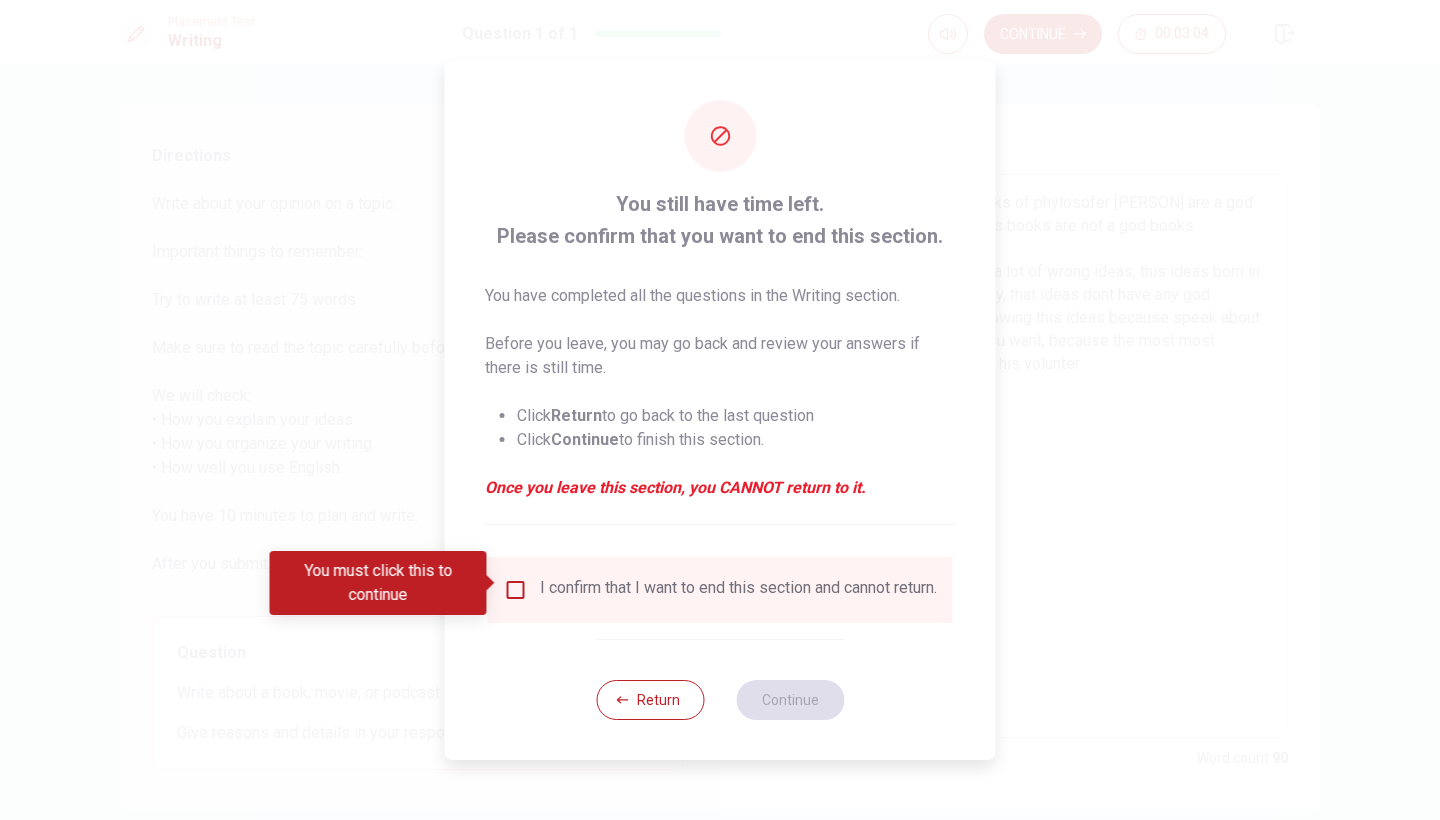 click at bounding box center [516, 590] 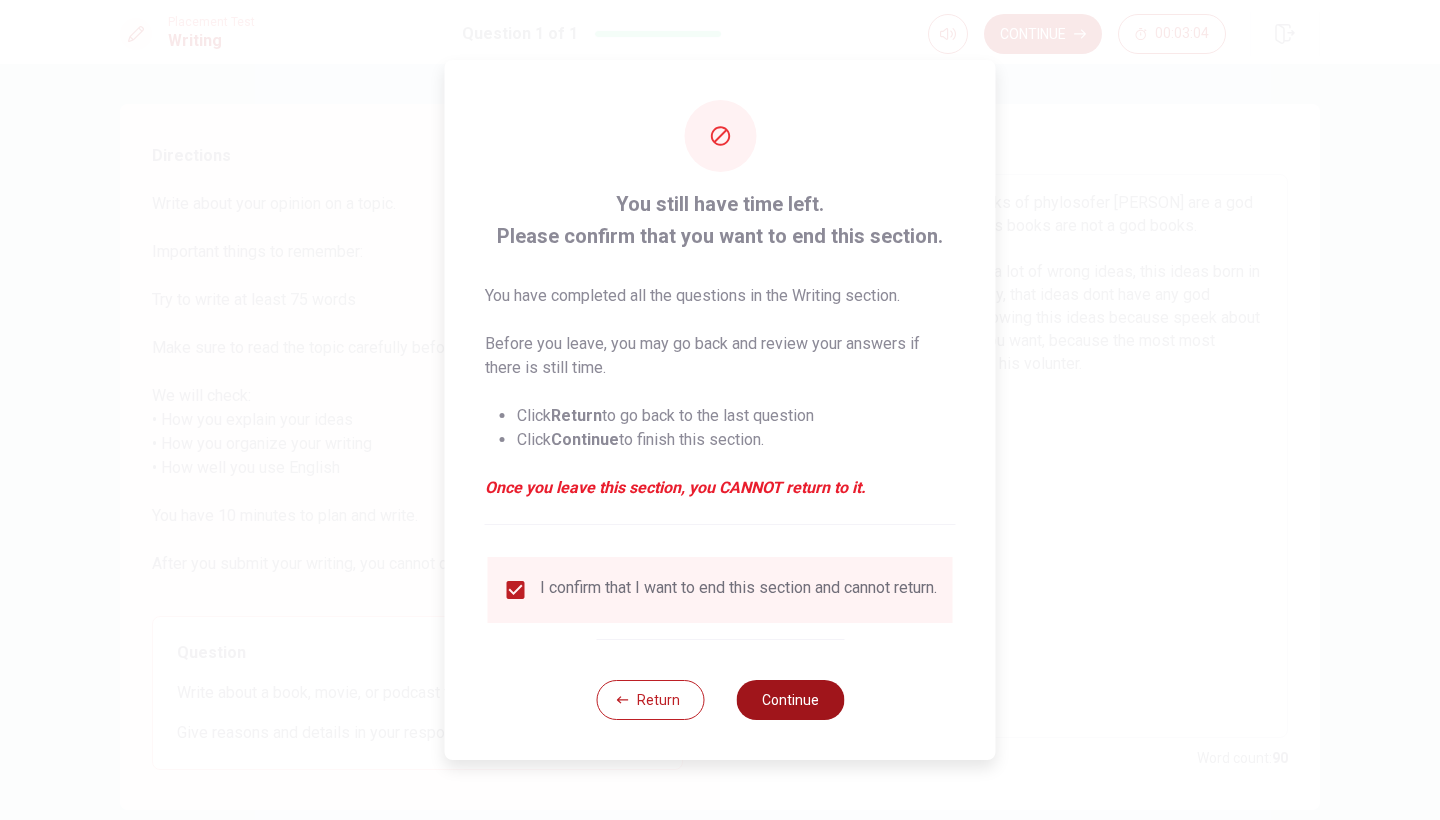 click on "Continue" at bounding box center (790, 700) 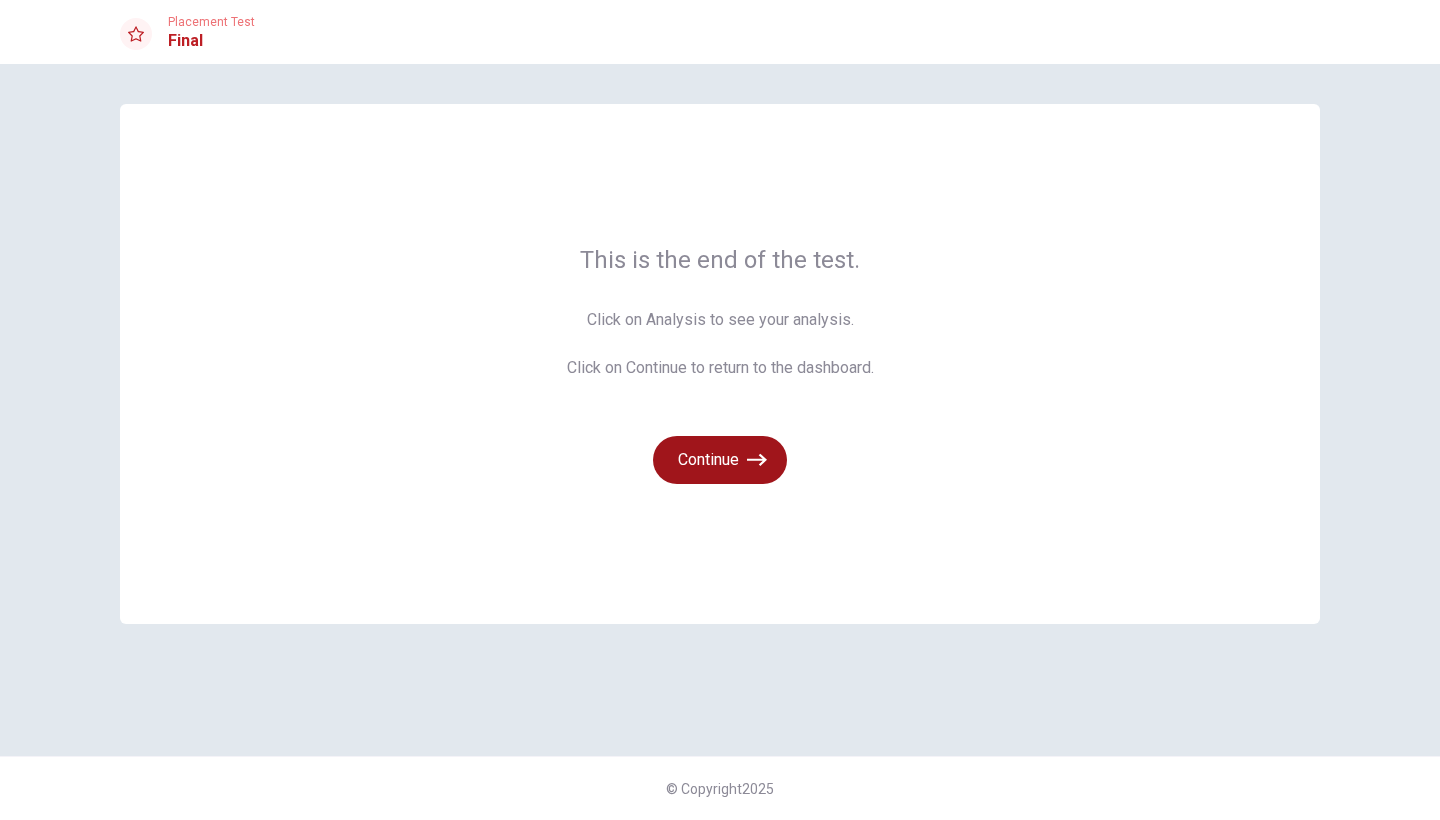 click 